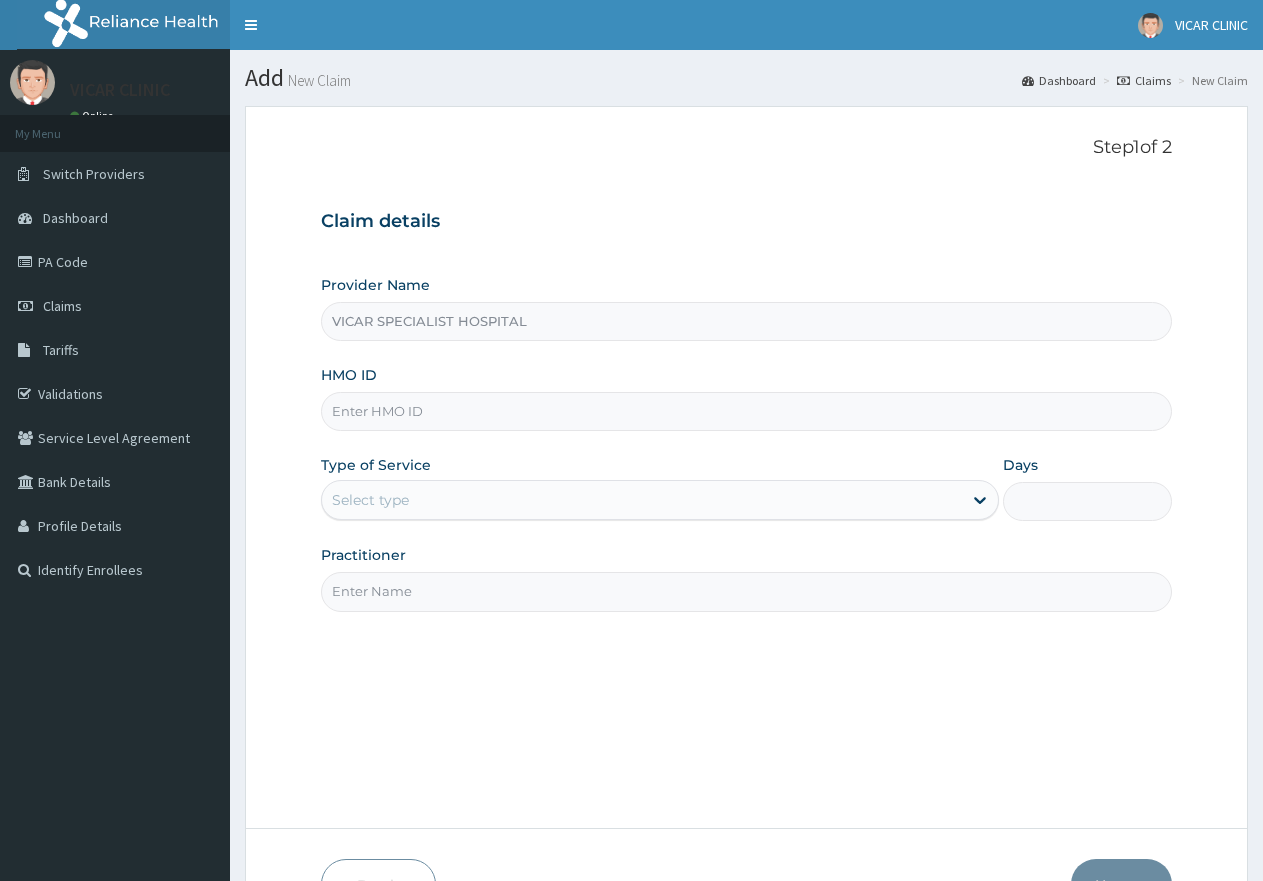 scroll, scrollTop: 0, scrollLeft: 0, axis: both 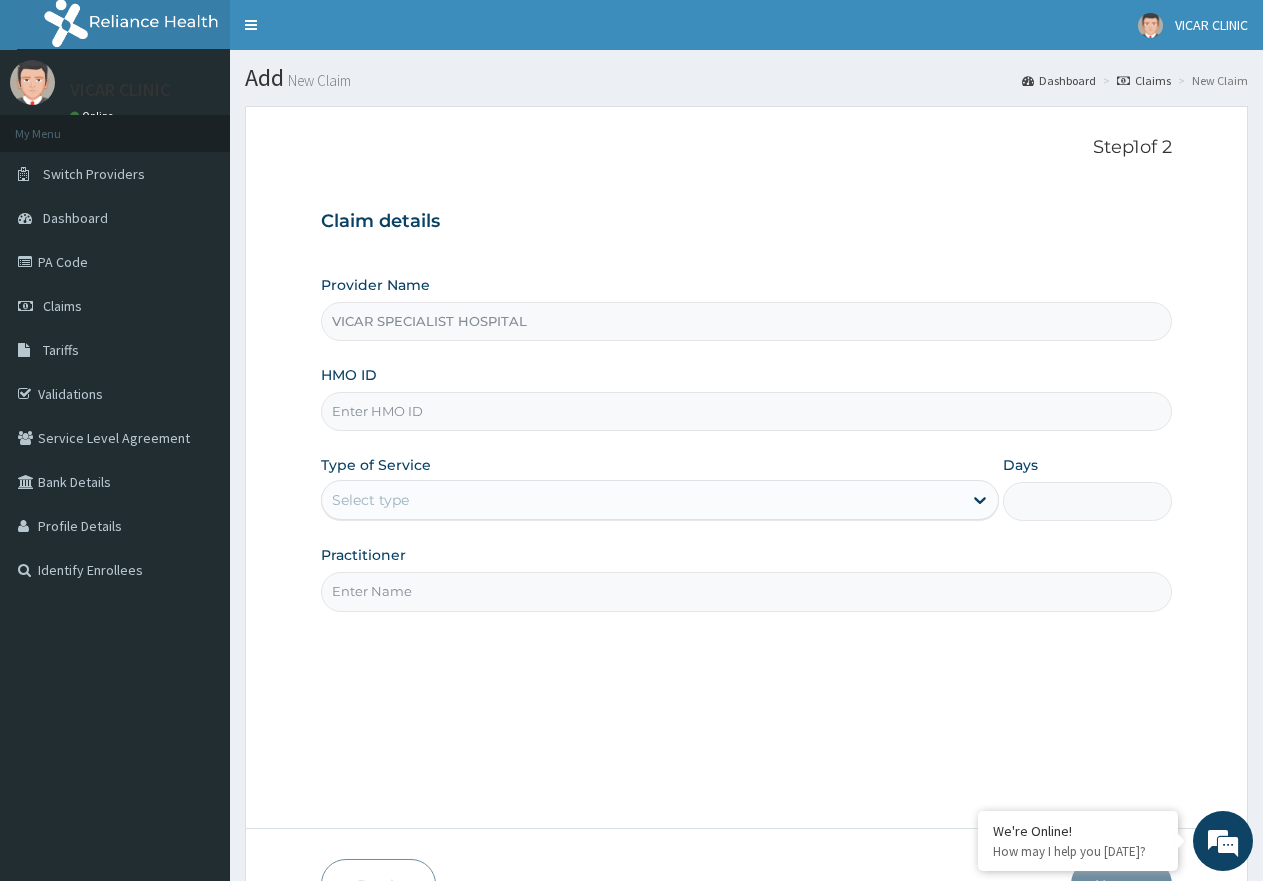 click on "HMO ID" at bounding box center [746, 411] 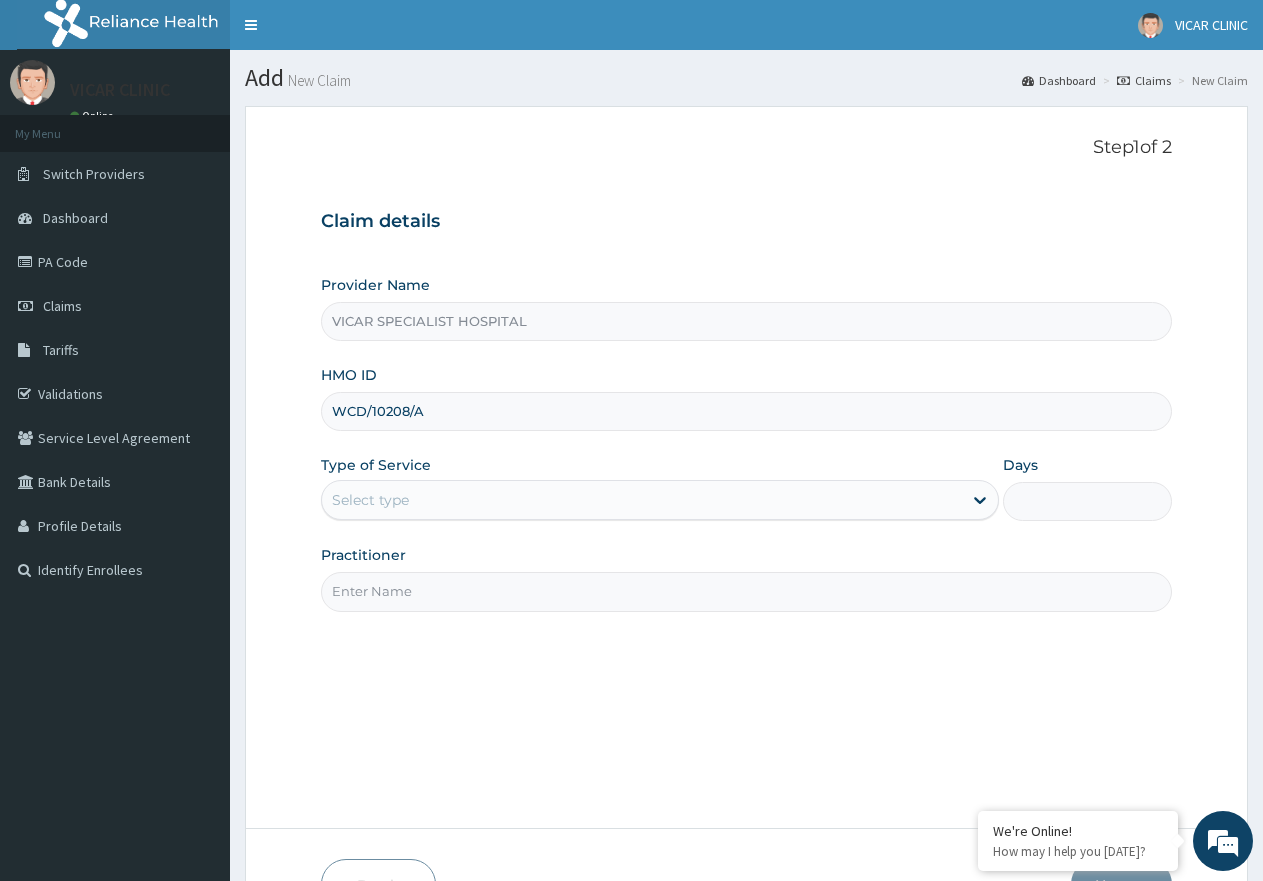 type on "WCD/10208/A" 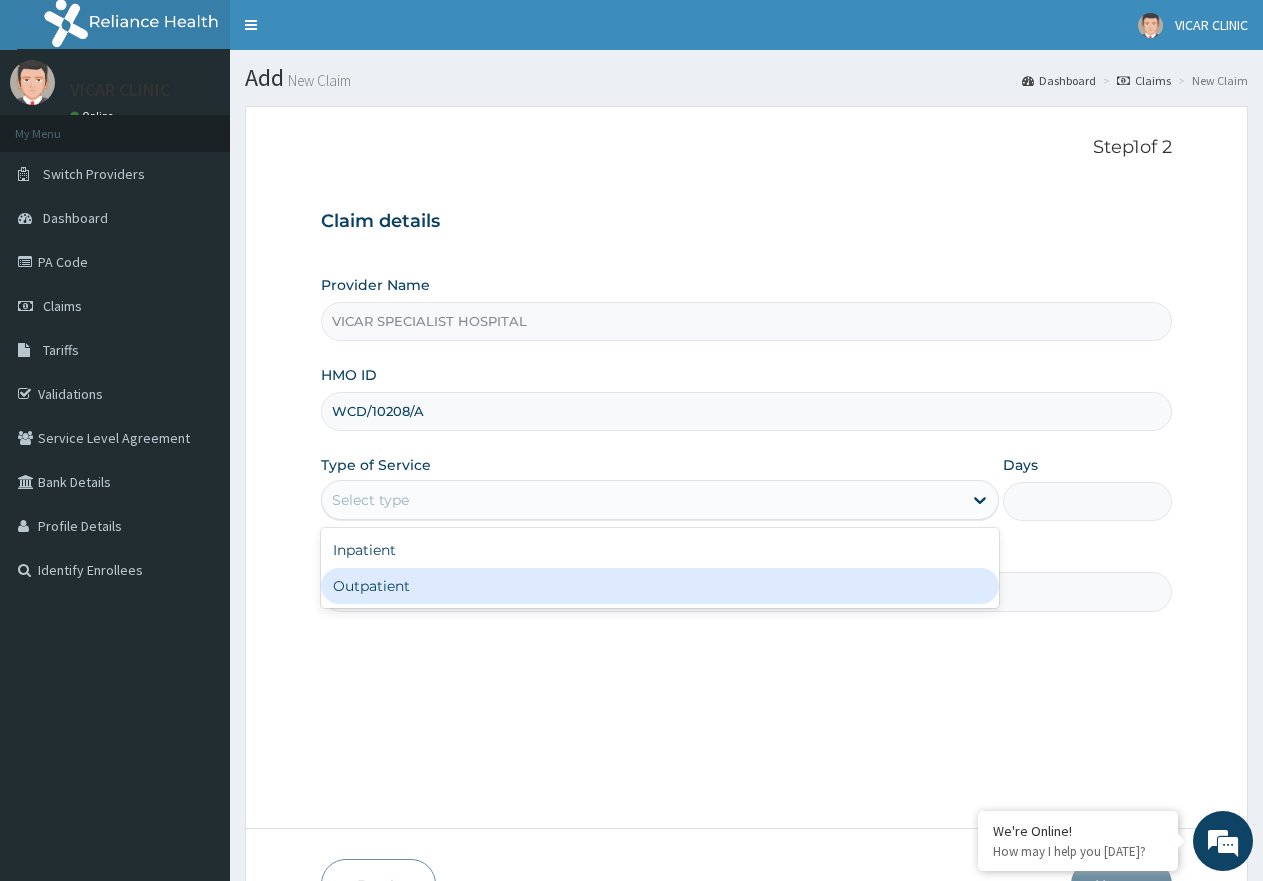 click on "Outpatient" at bounding box center [659, 586] 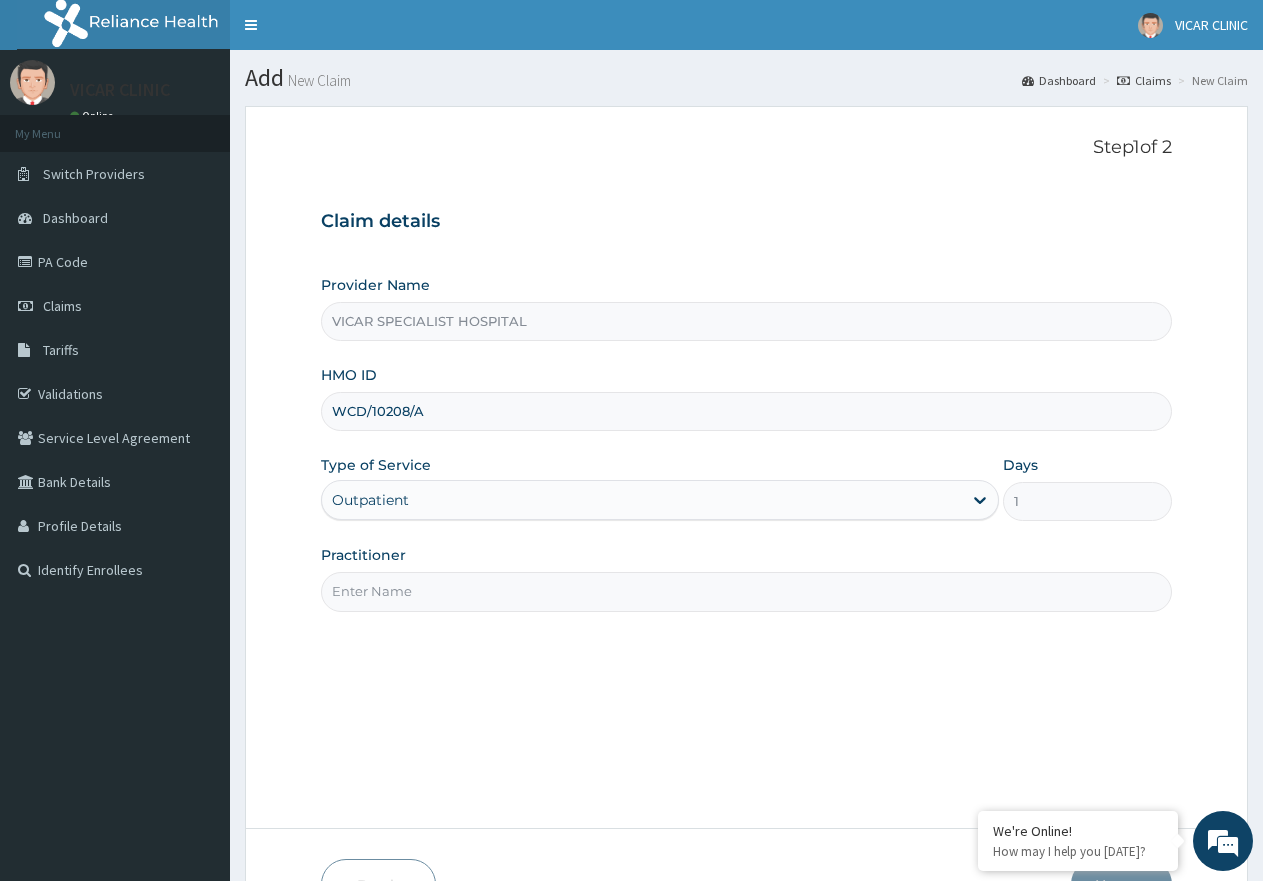 click on "Practitioner" at bounding box center [746, 591] 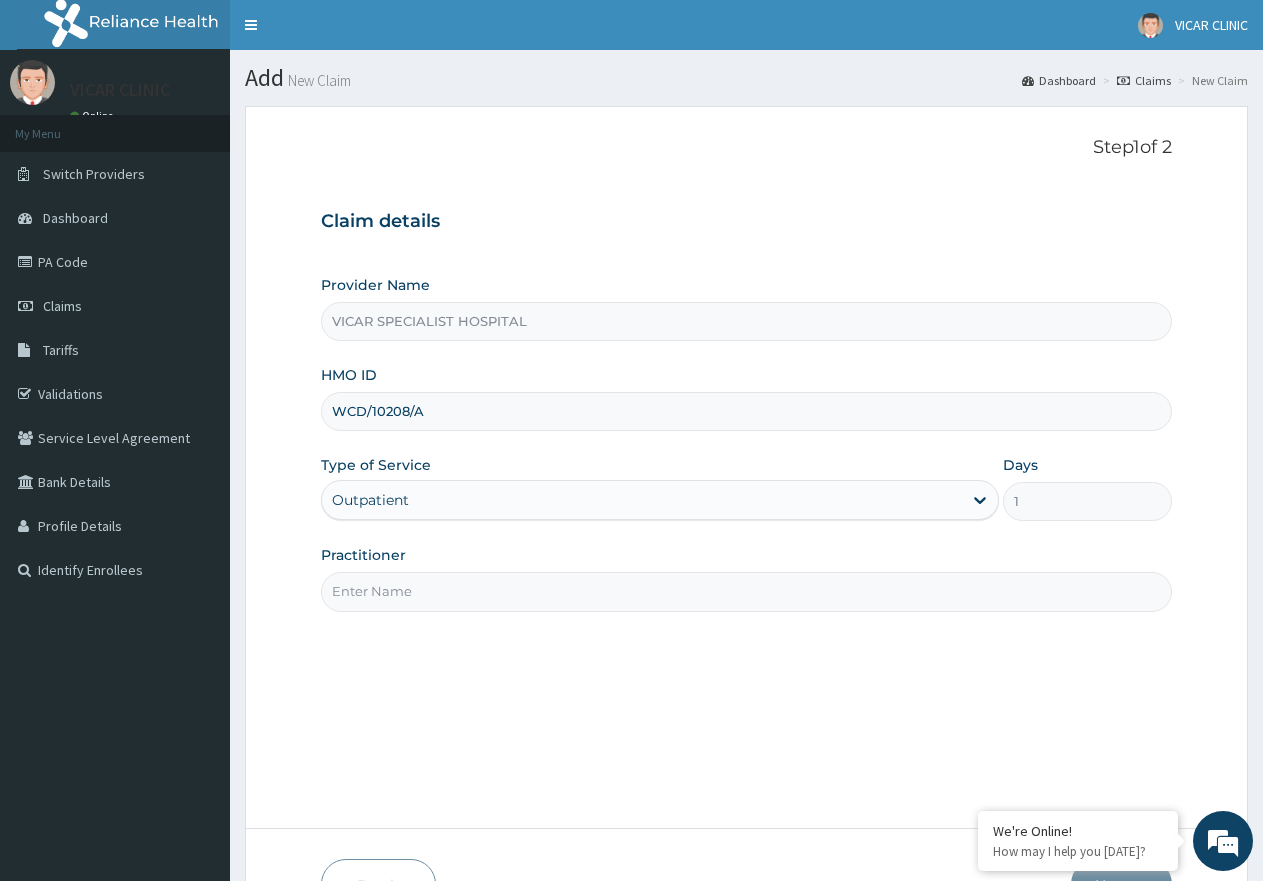 type on "[PERSON_NAME]" 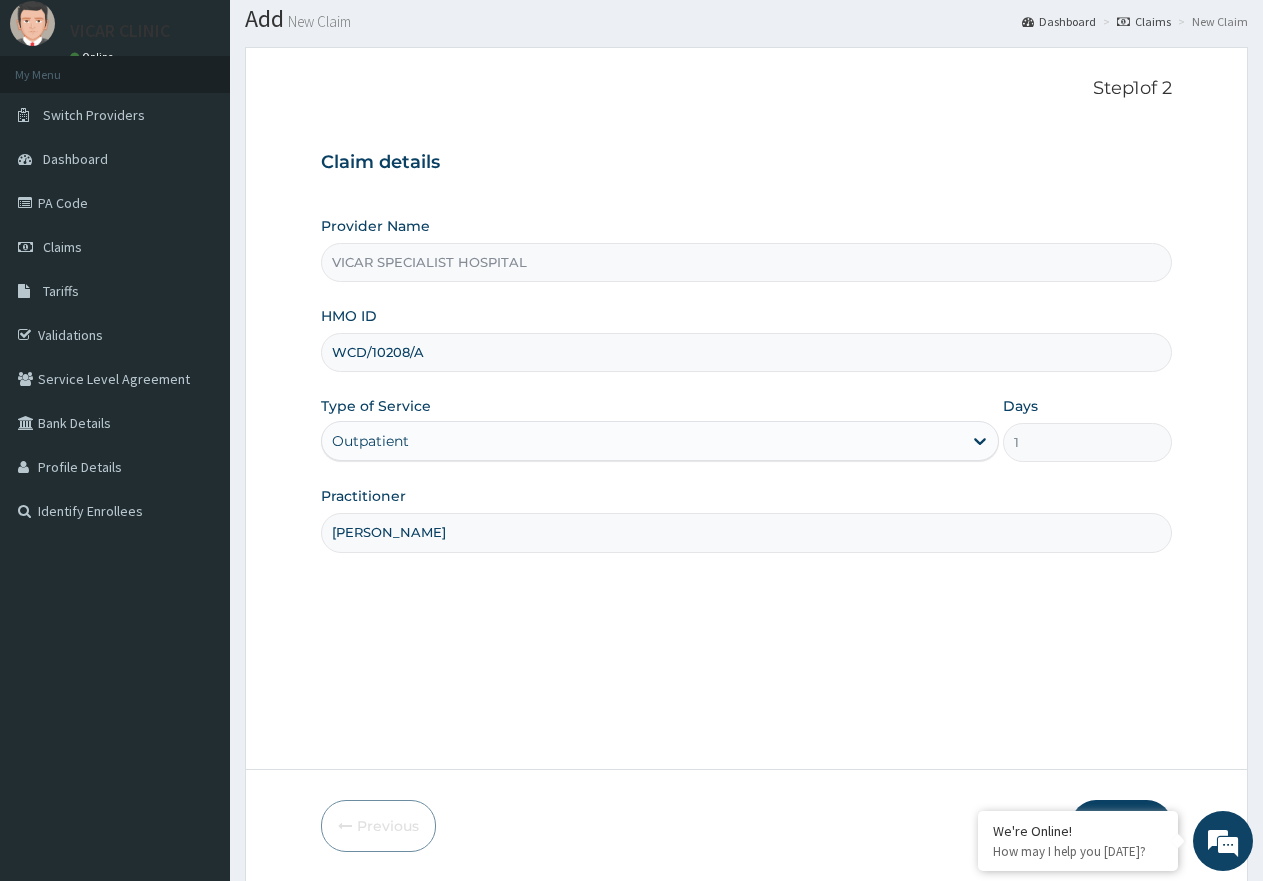 scroll, scrollTop: 127, scrollLeft: 0, axis: vertical 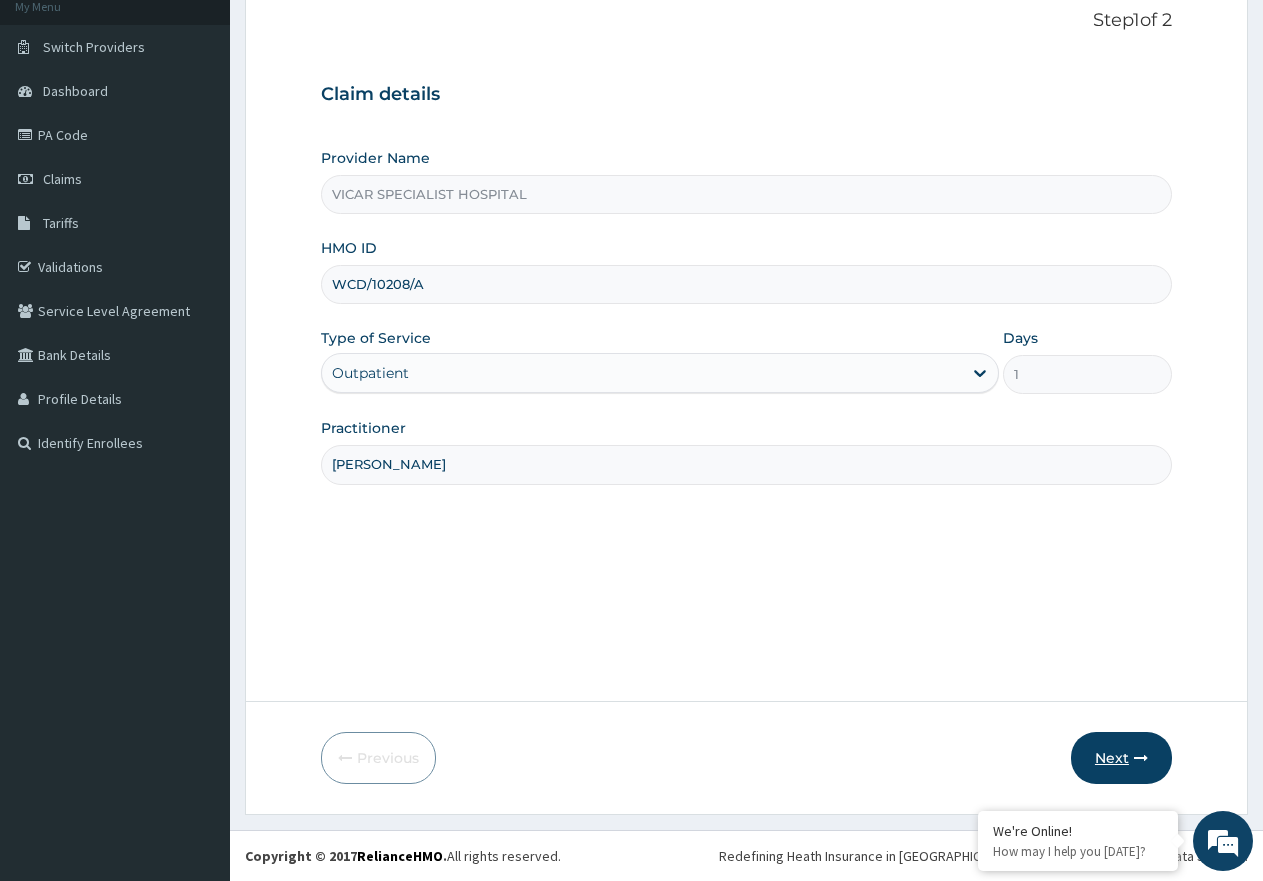 click on "Next" at bounding box center (1121, 758) 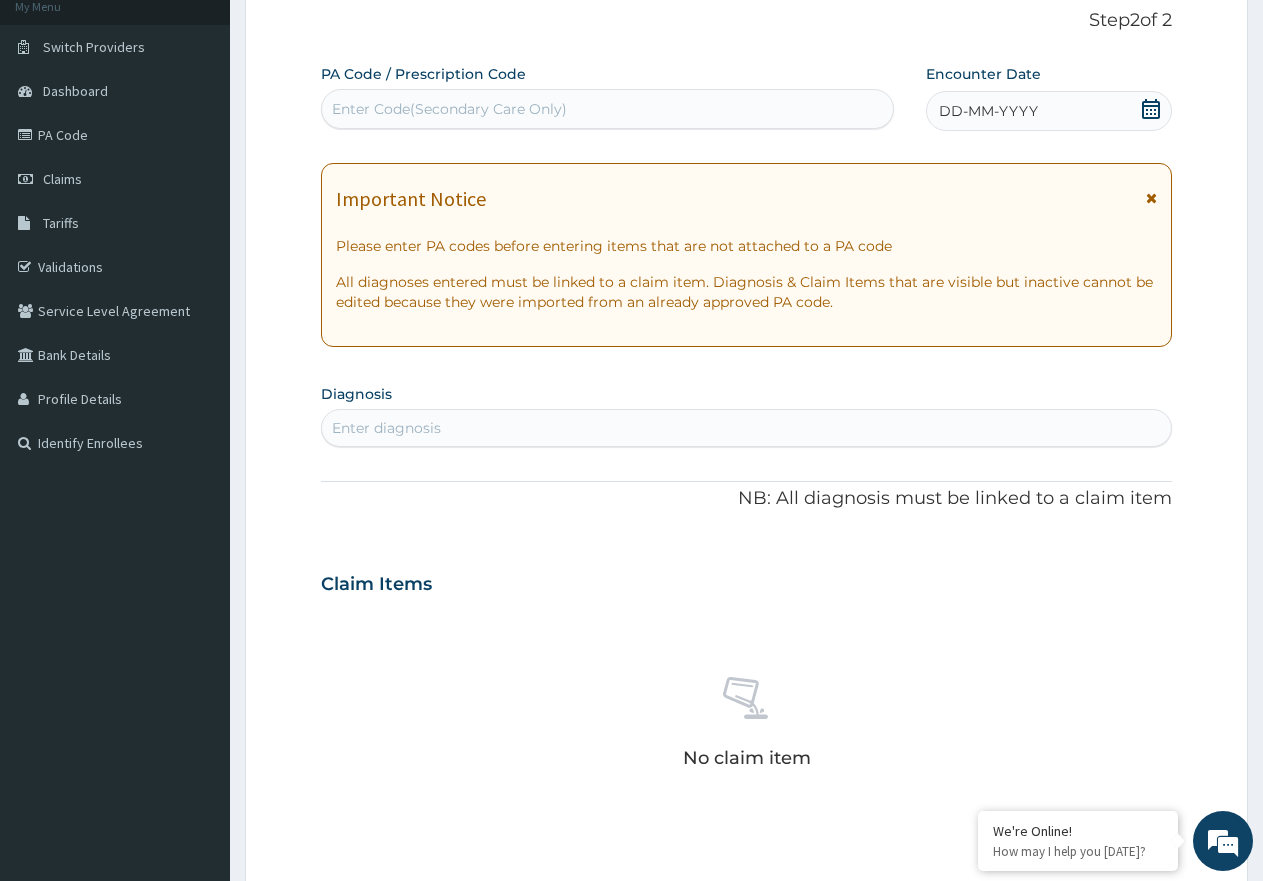 click 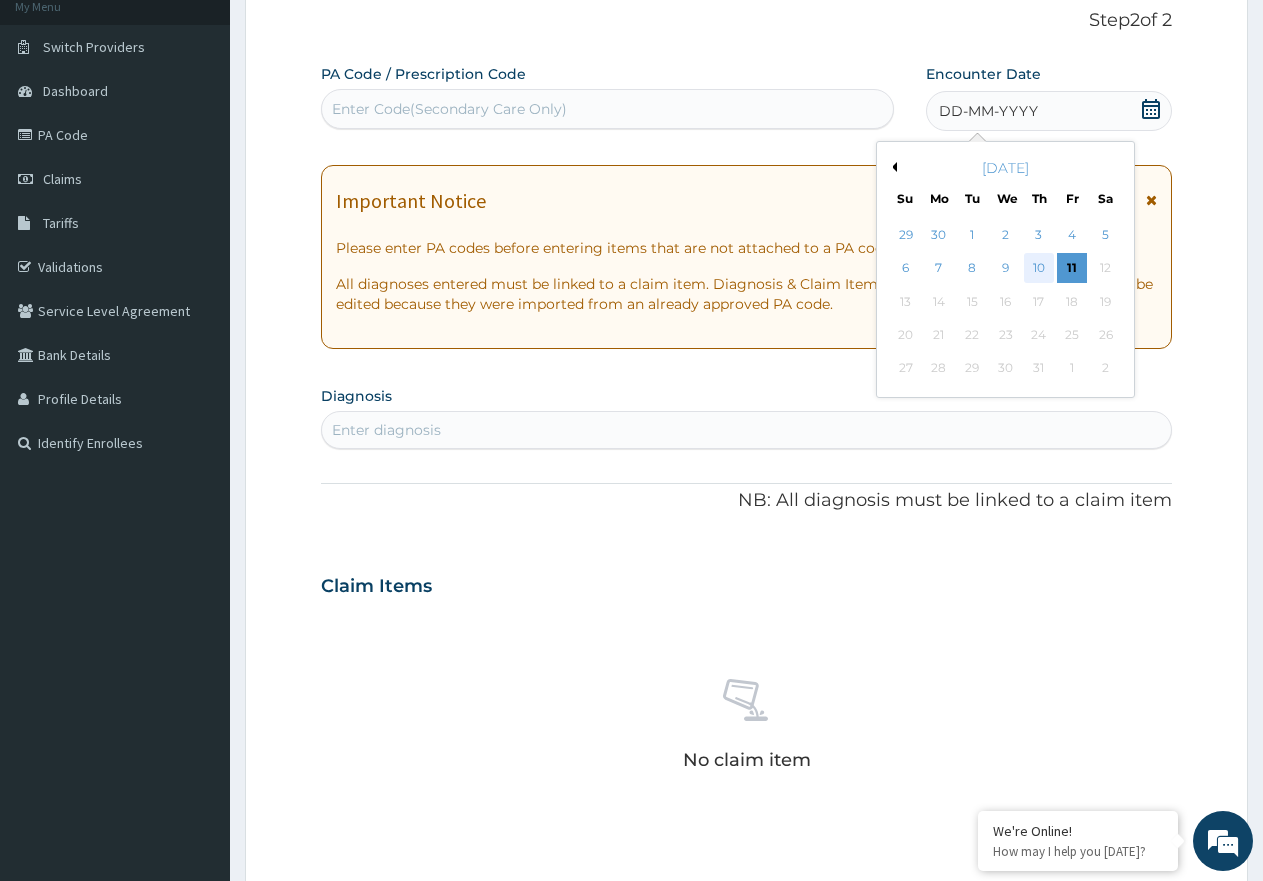 click on "10" at bounding box center [1039, 269] 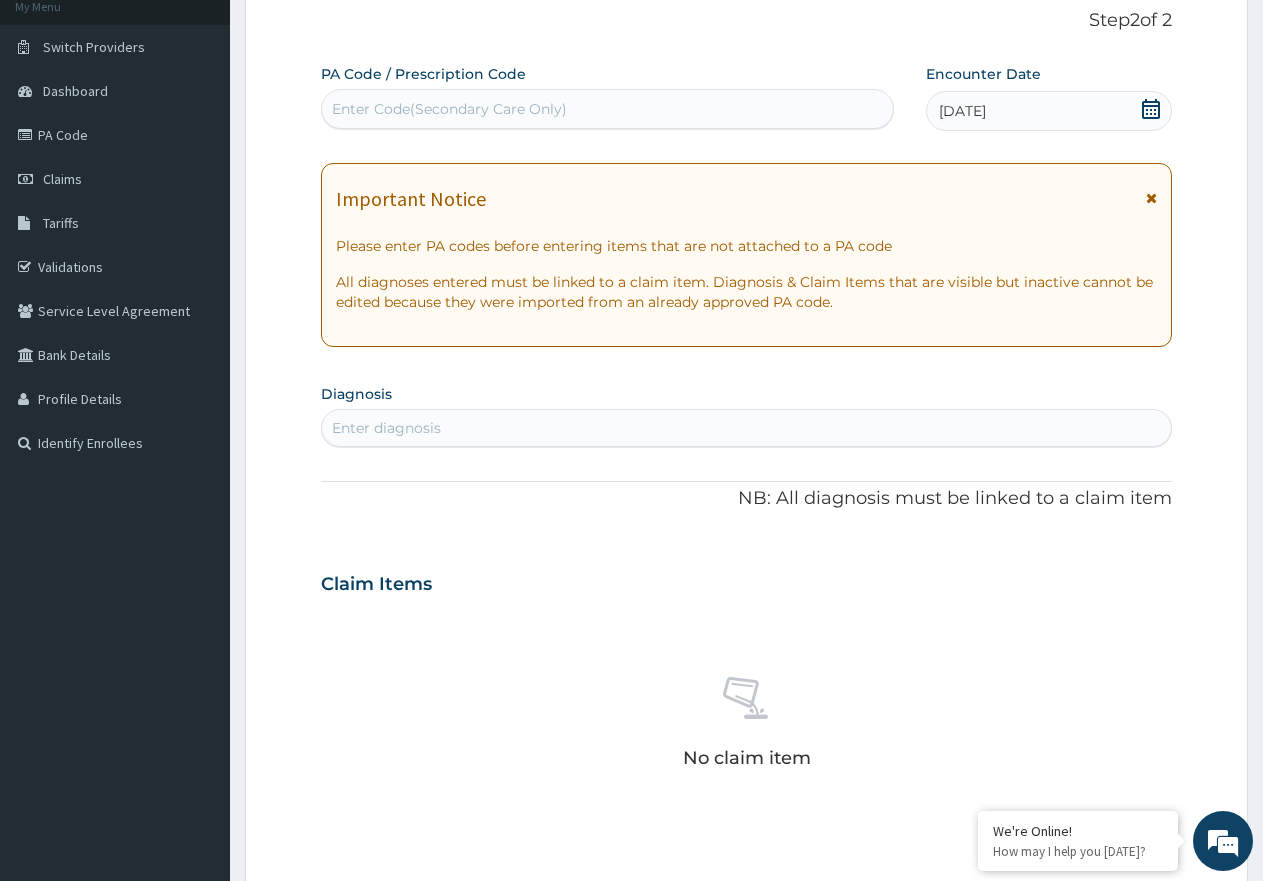 click on "Enter diagnosis" at bounding box center (386, 428) 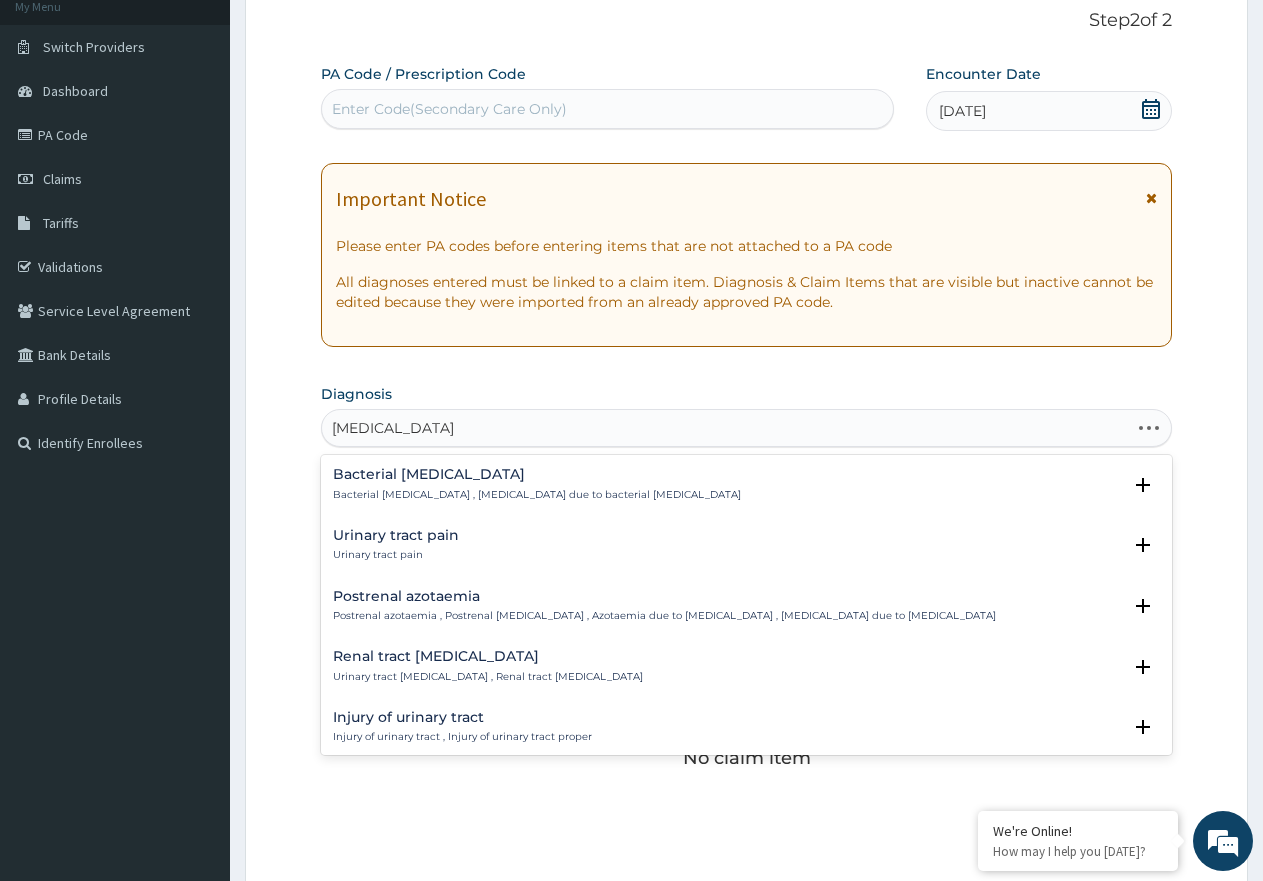 type on "URINARY TRACT INFECTION" 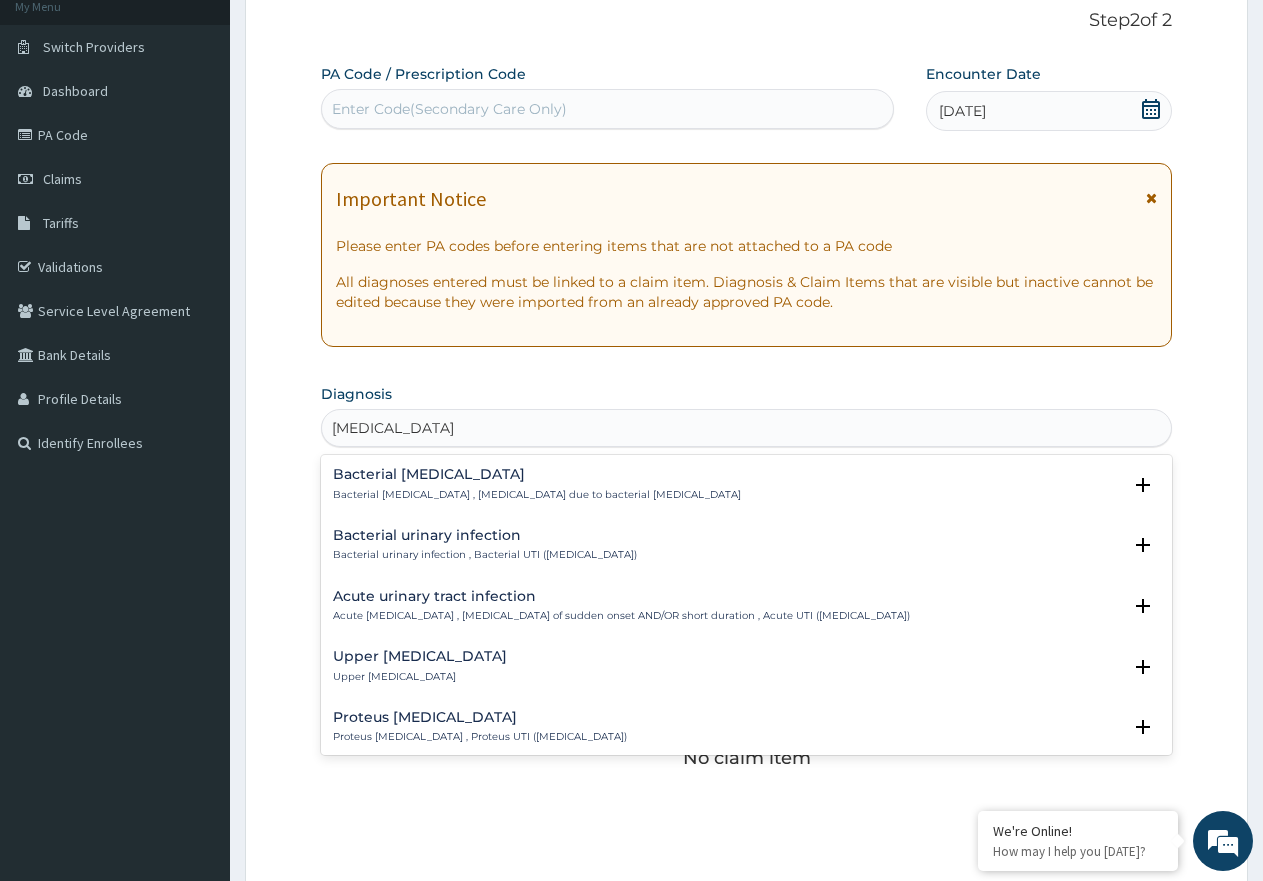 click on "Acute urinary tract infection , Urinary tract infection of sudden onset AND/OR short duration , Acute UTI (urinary tract infection)" at bounding box center (621, 616) 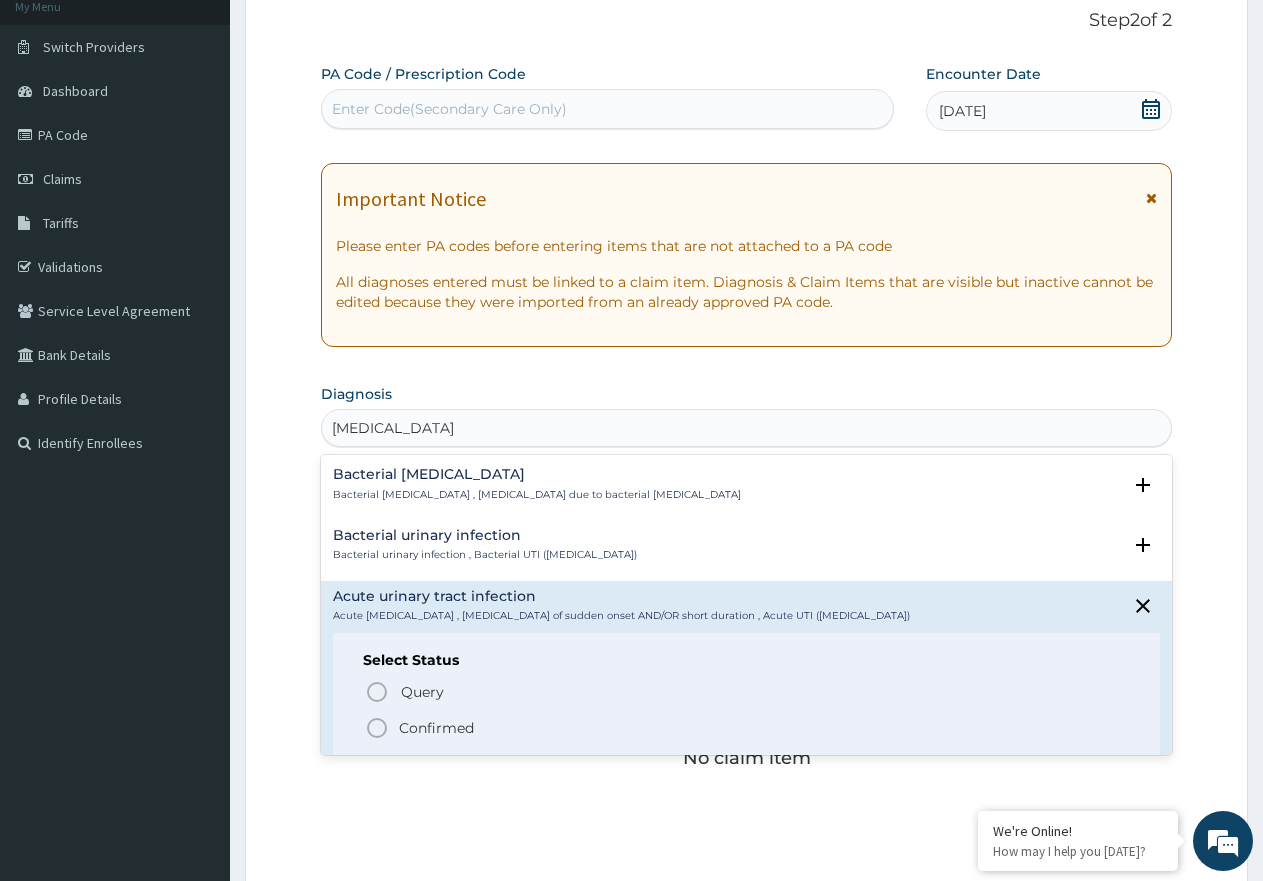 click on "Confirmed" at bounding box center (436, 728) 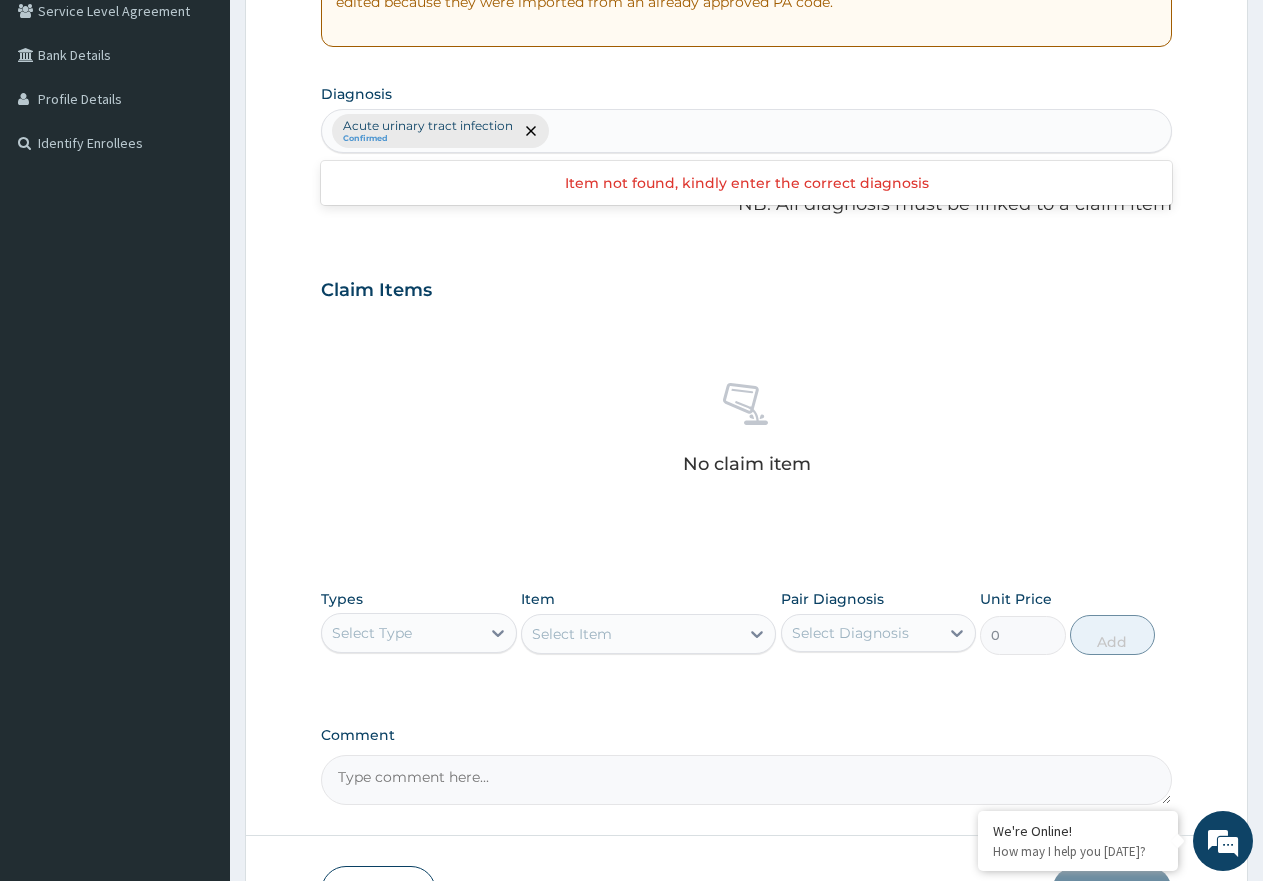 scroll, scrollTop: 527, scrollLeft: 0, axis: vertical 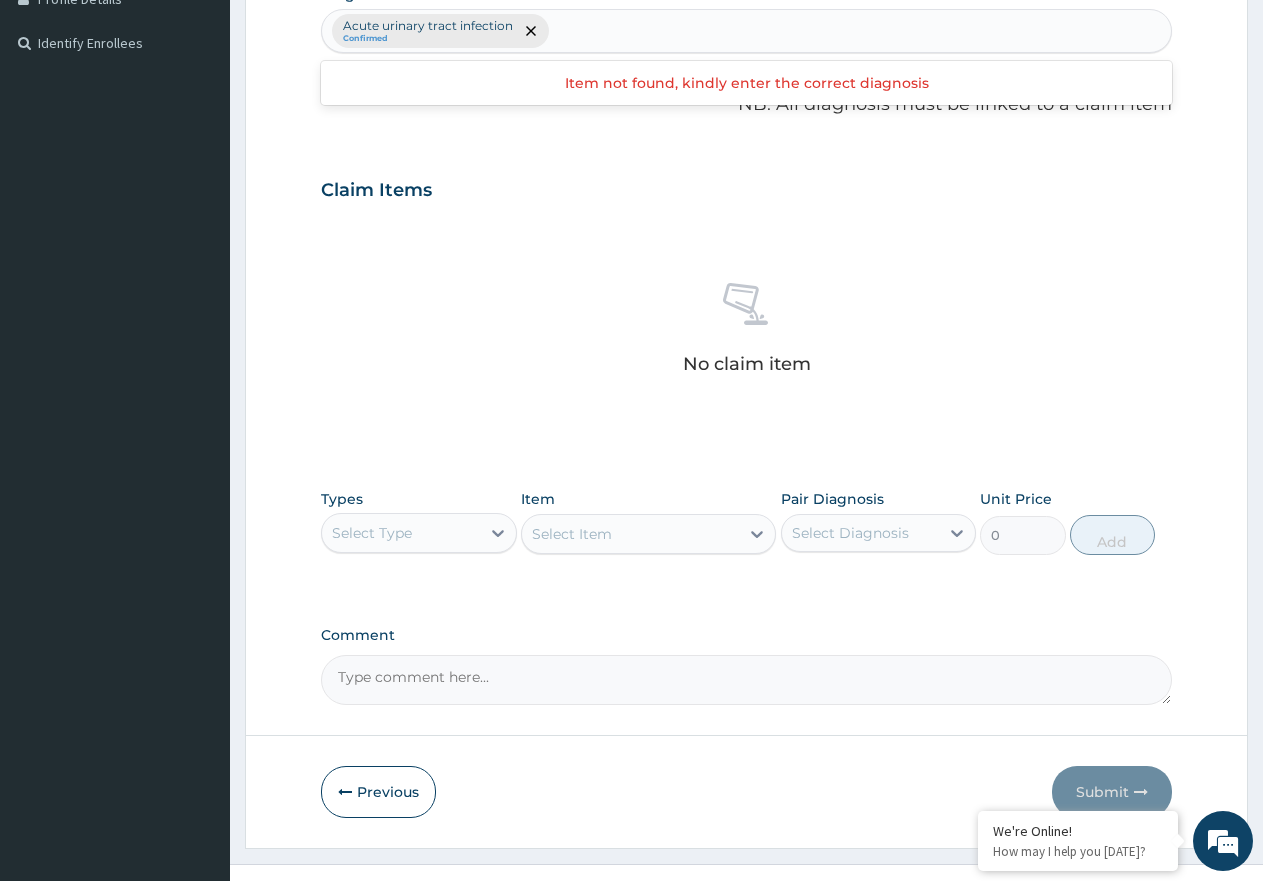 click on "Select Type" at bounding box center [401, 533] 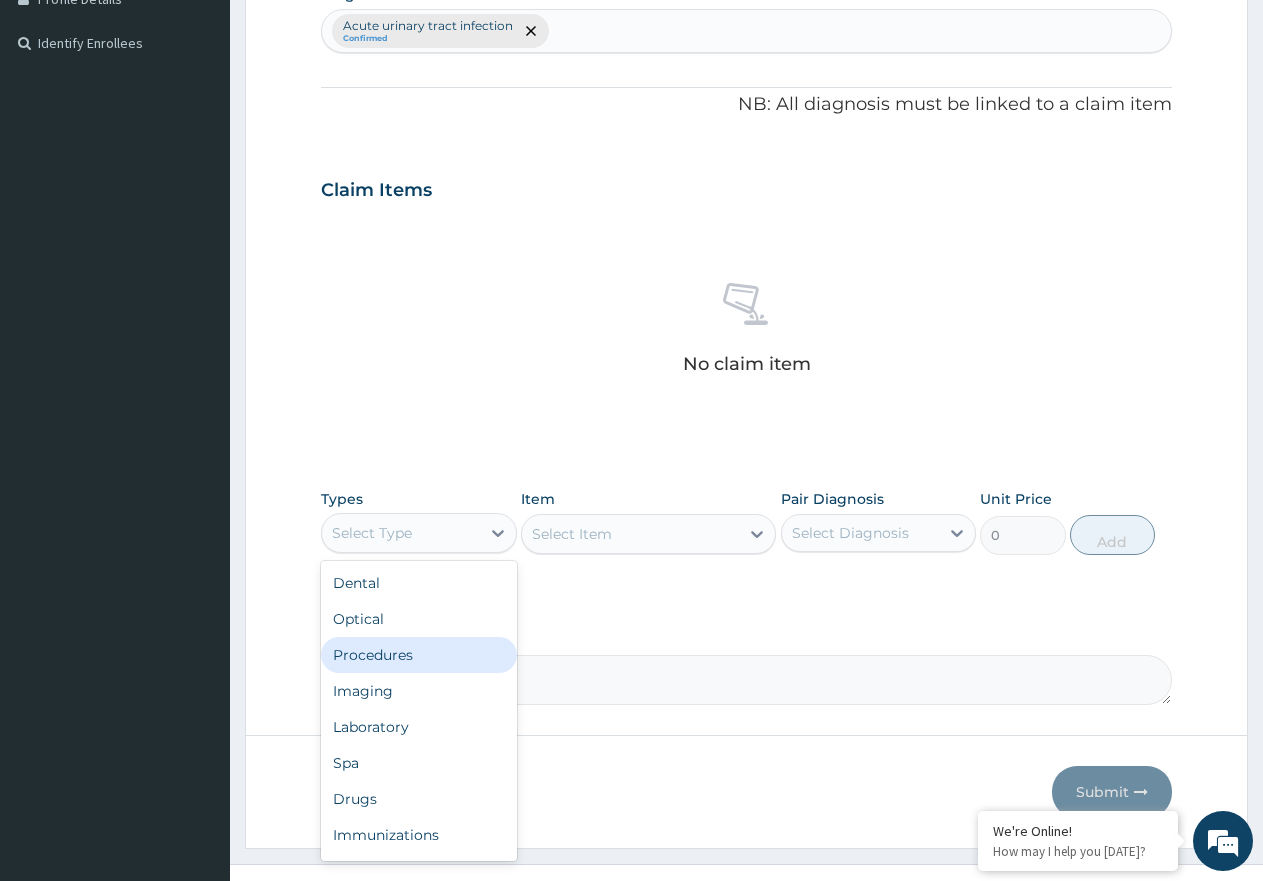 click on "Procedures" at bounding box center [419, 655] 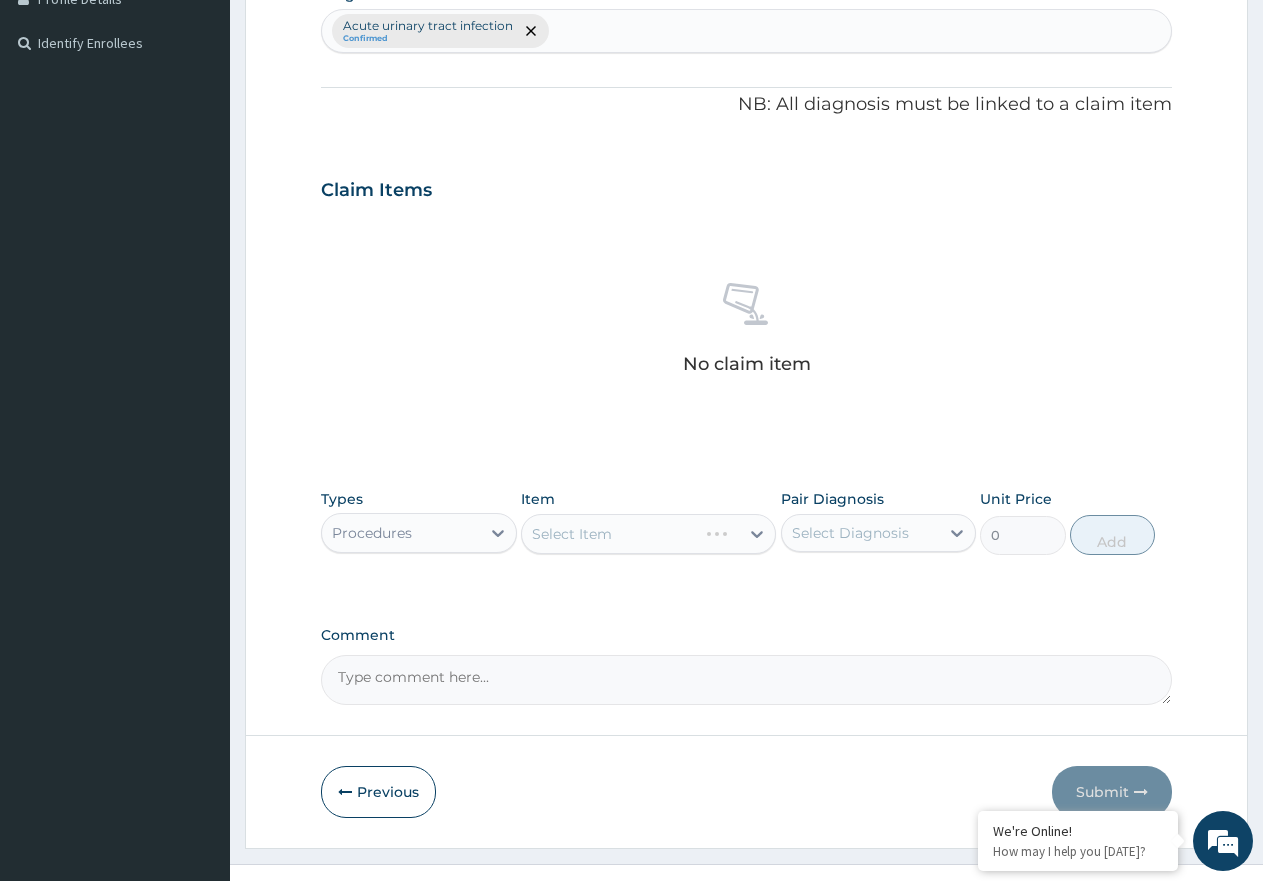 click on "Select Item" at bounding box center (648, 534) 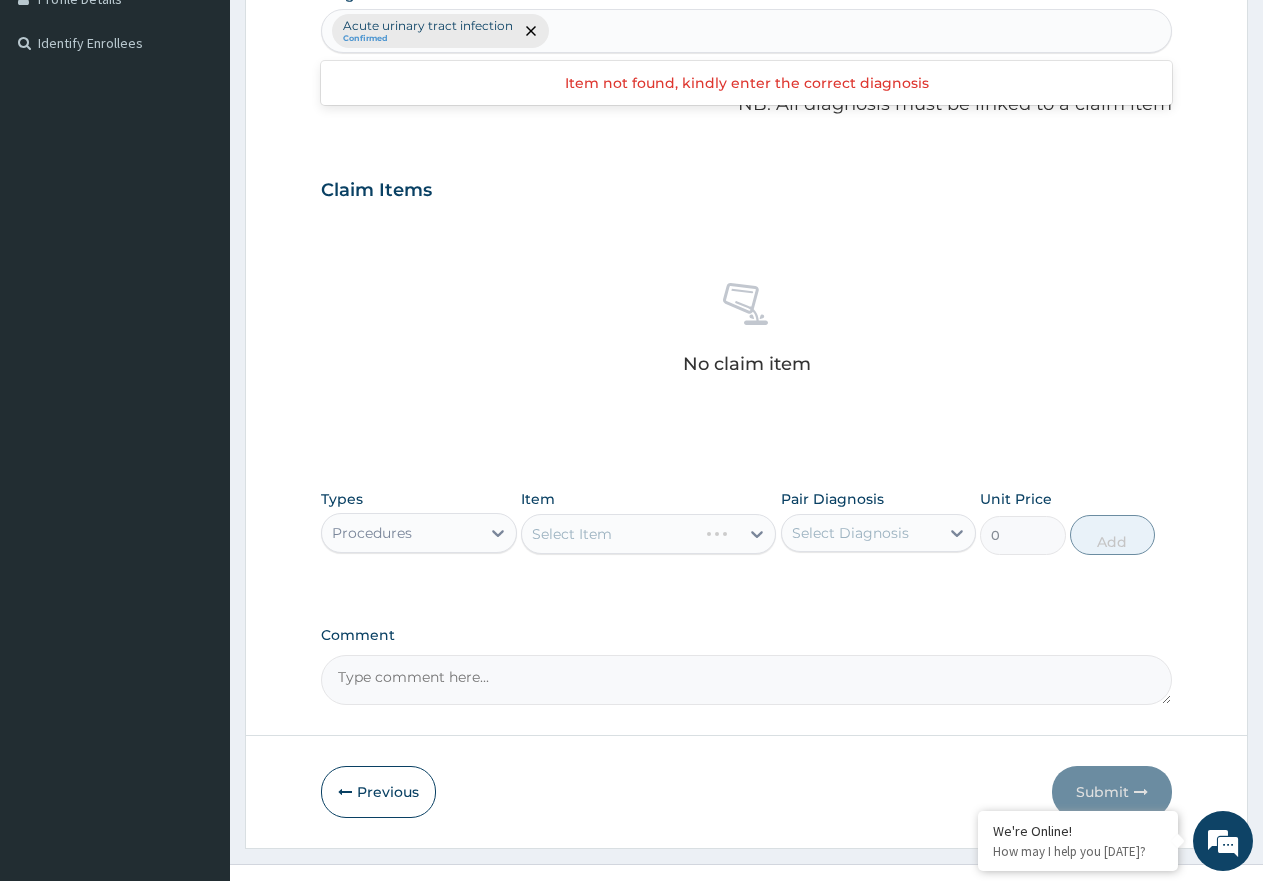 click on "Select Item" at bounding box center (648, 534) 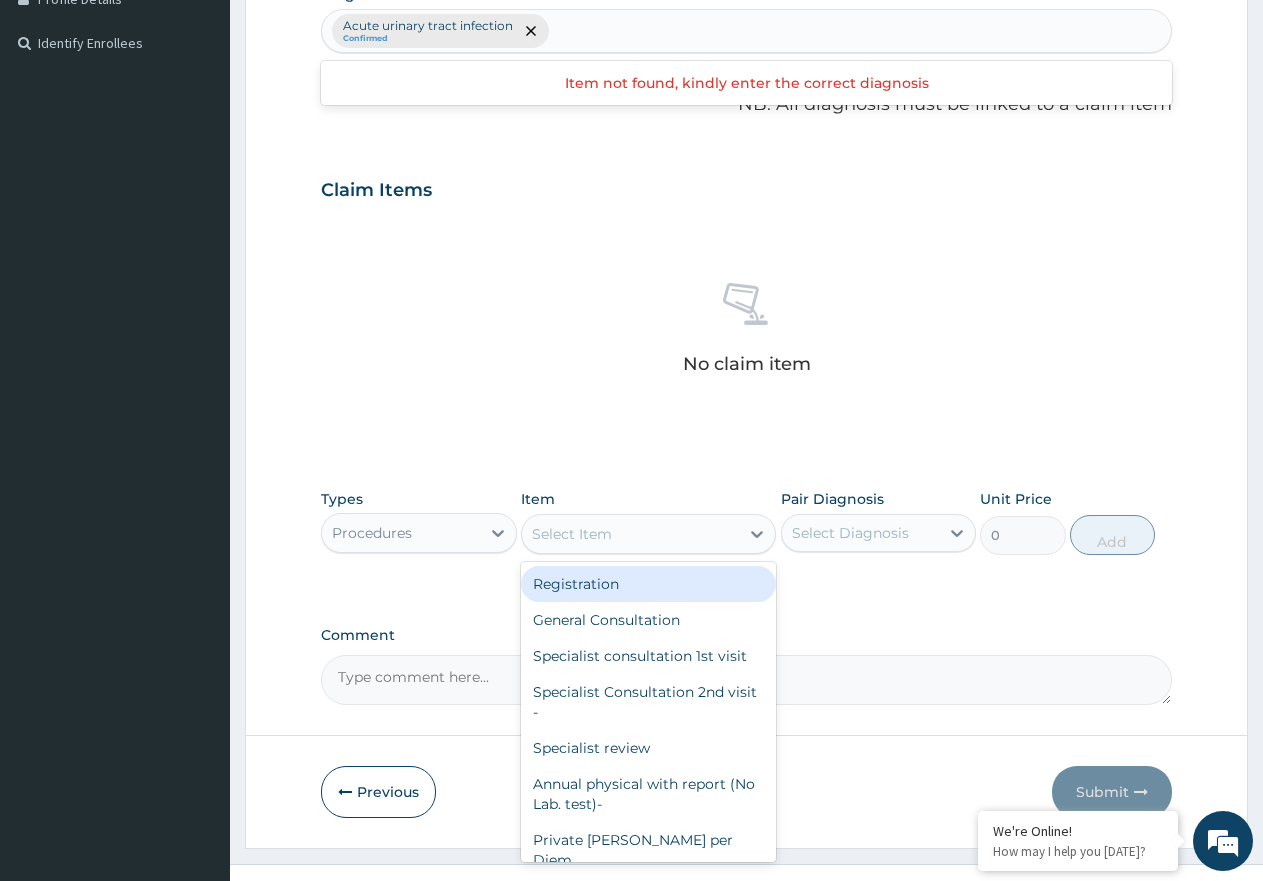 click on "Select Item" at bounding box center (630, 534) 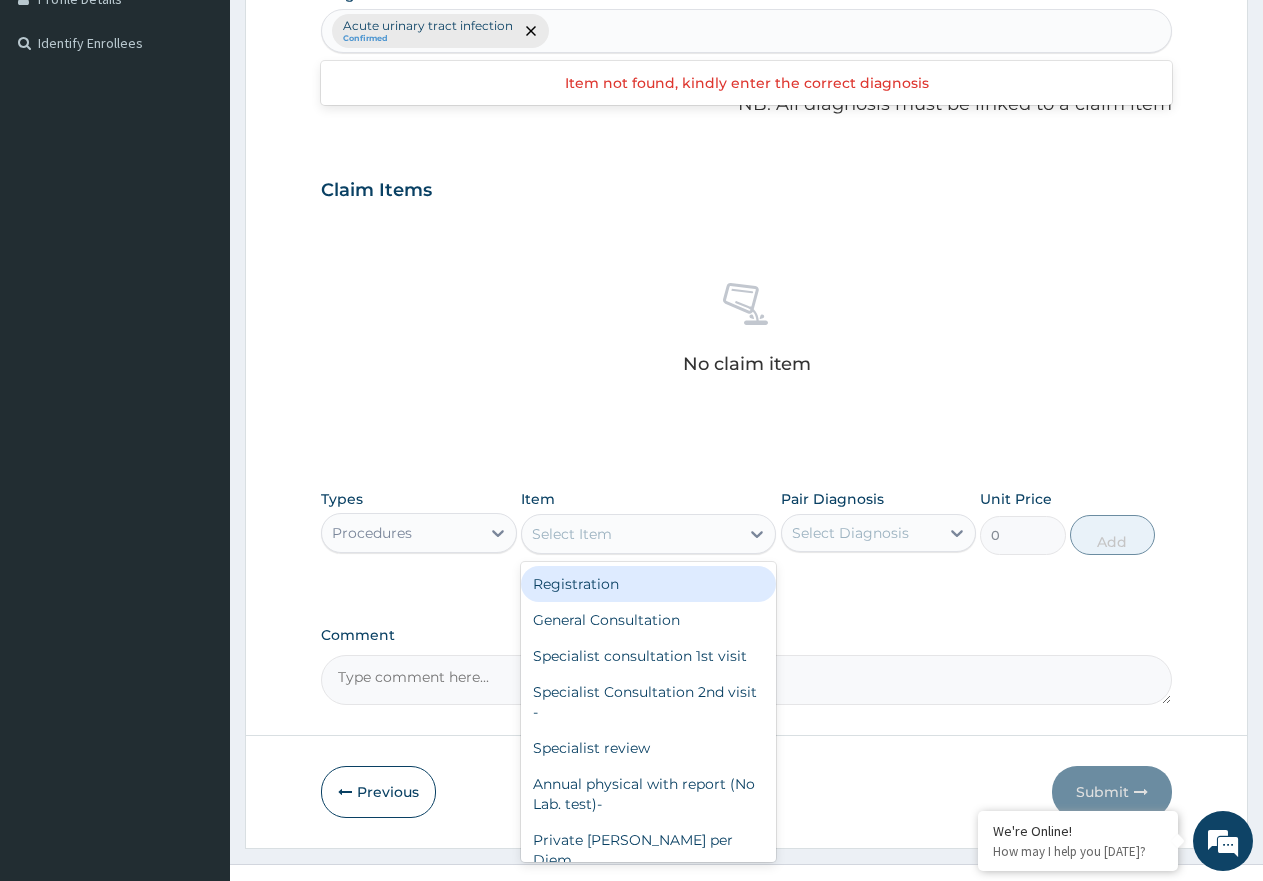 click on "Select Item" at bounding box center [630, 534] 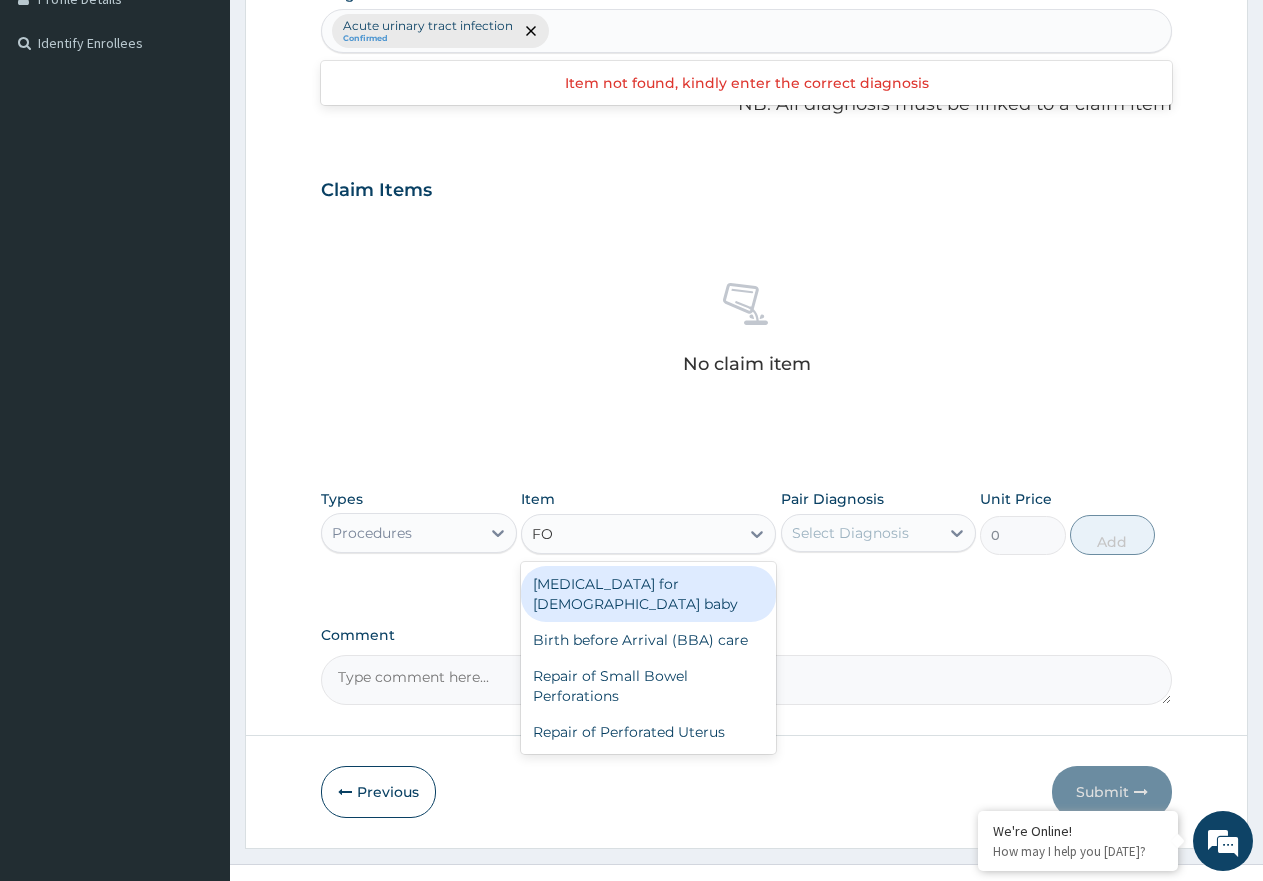 type on "F" 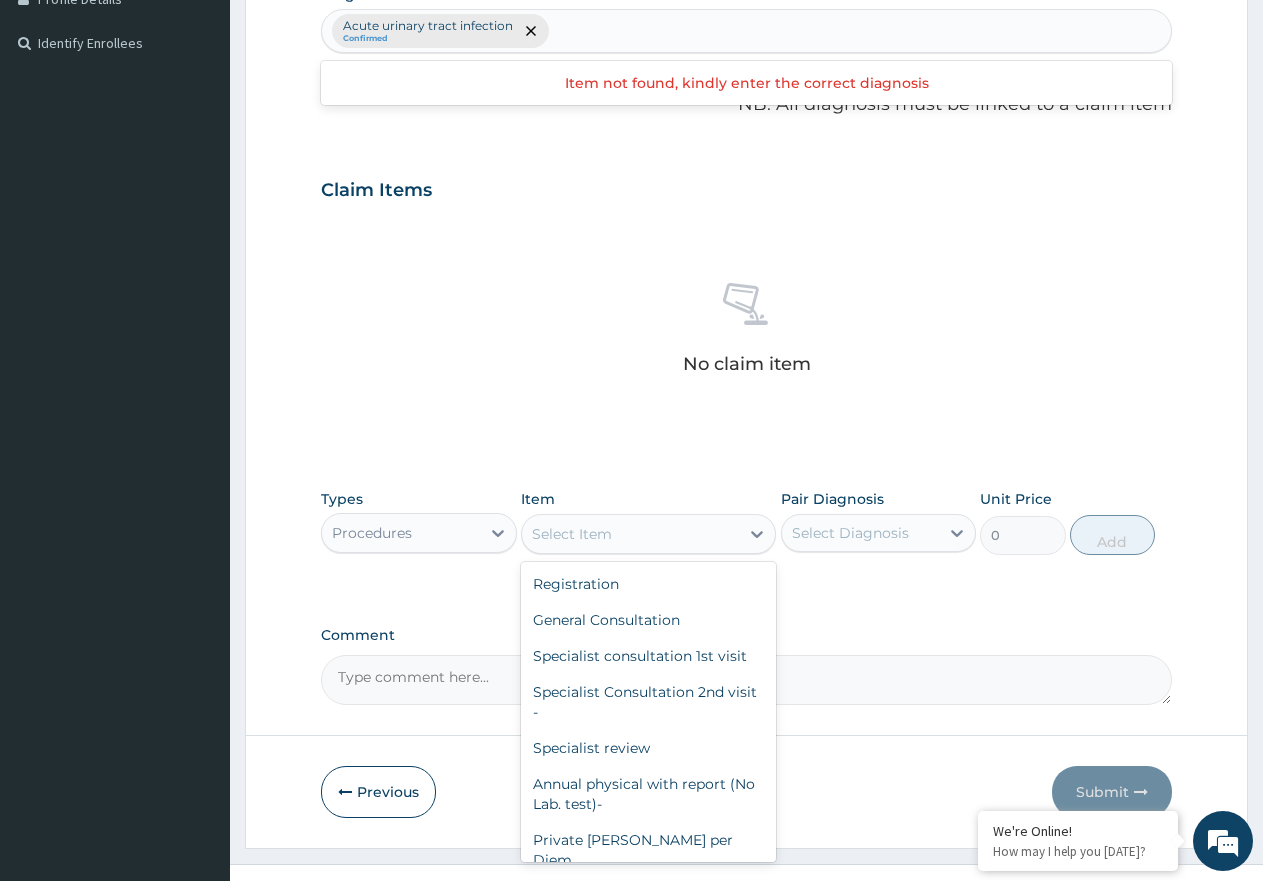 click on "Procedures" at bounding box center [419, 533] 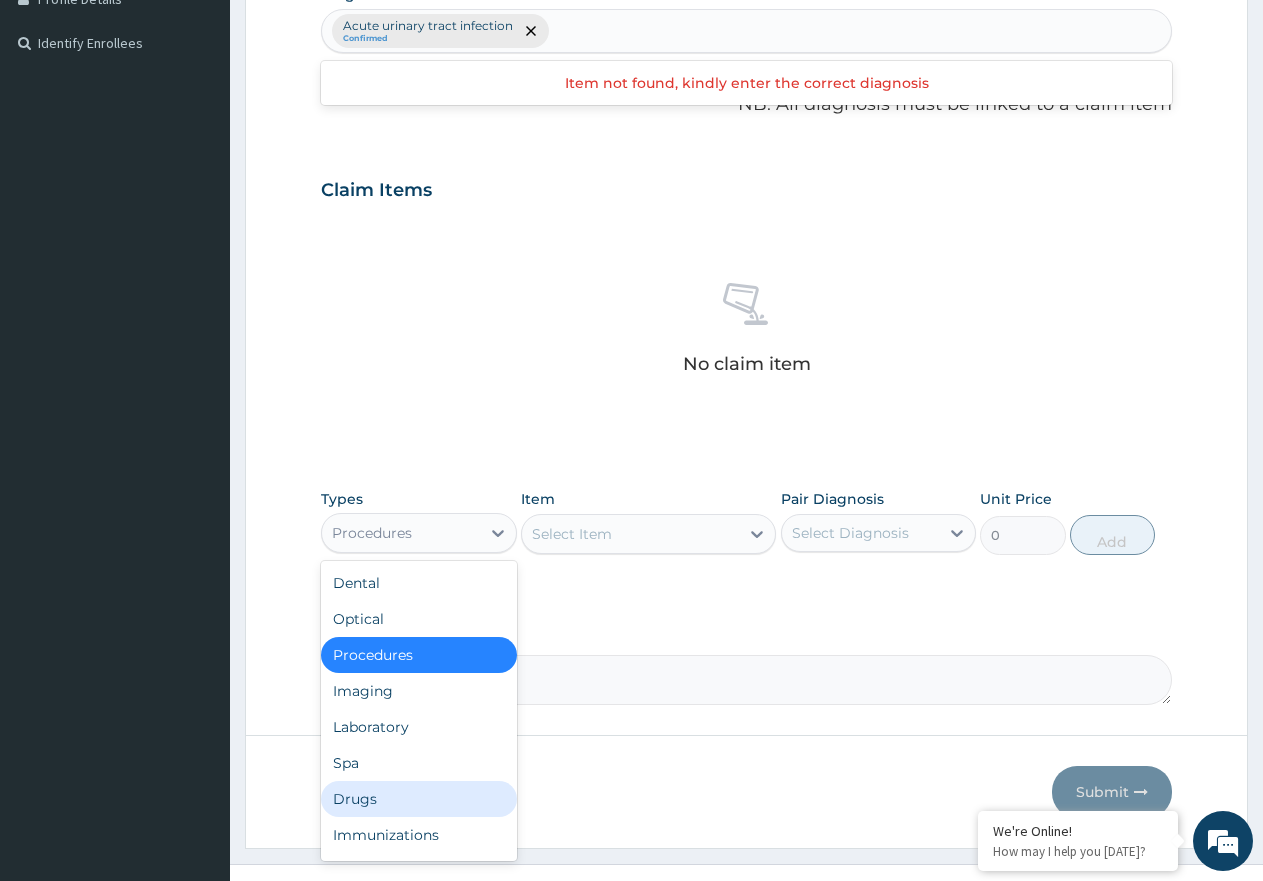 click on "Drugs" at bounding box center (419, 799) 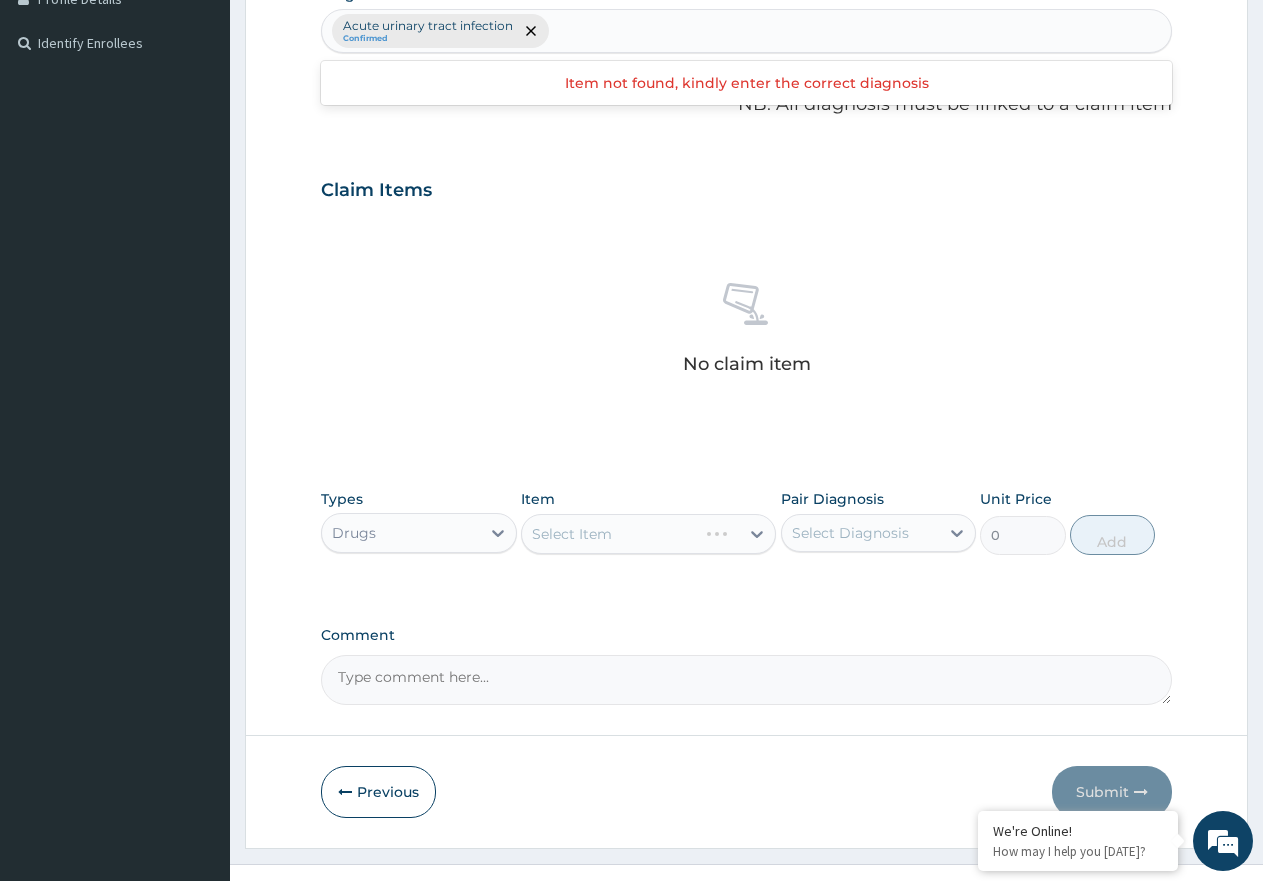 click on "Select Item" at bounding box center [648, 534] 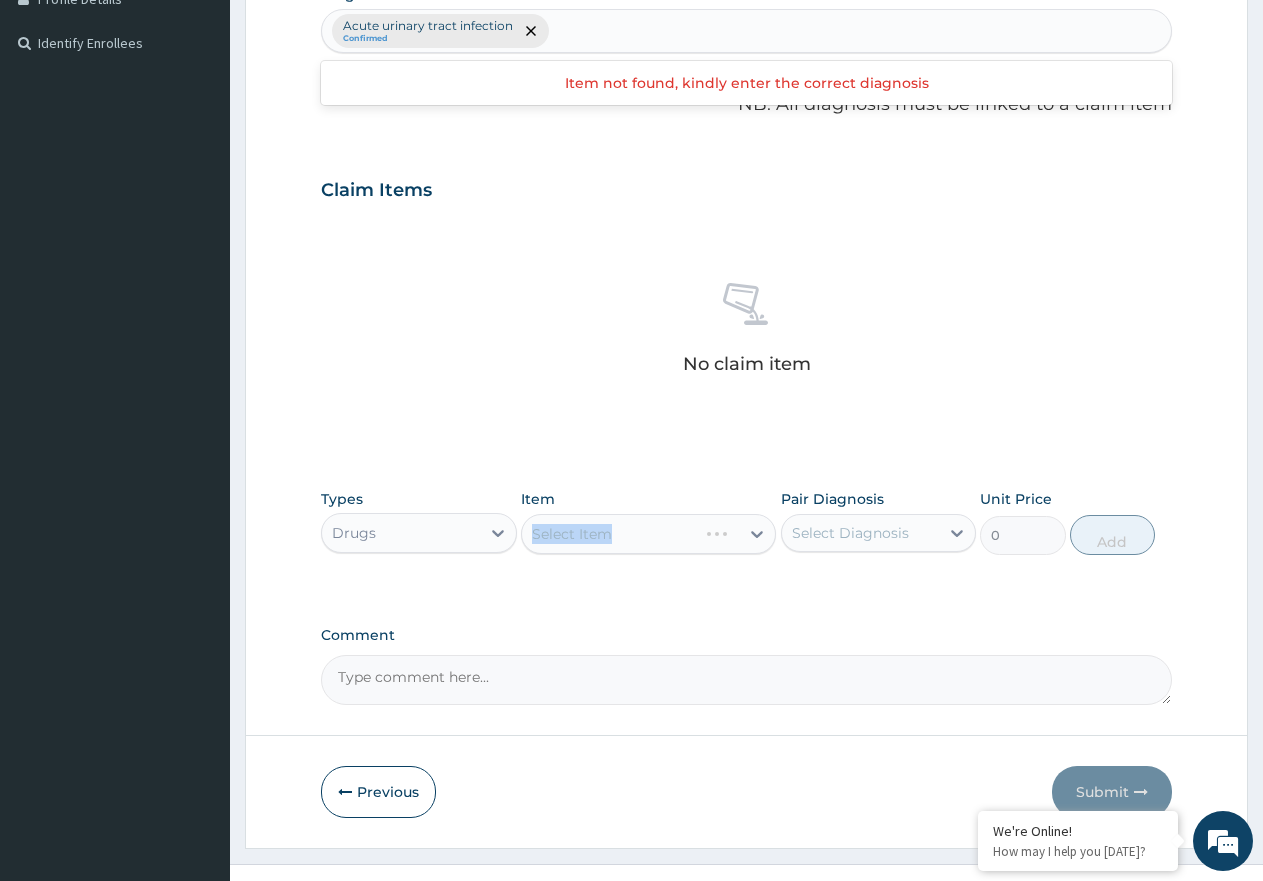 click on "Select Item" at bounding box center (648, 534) 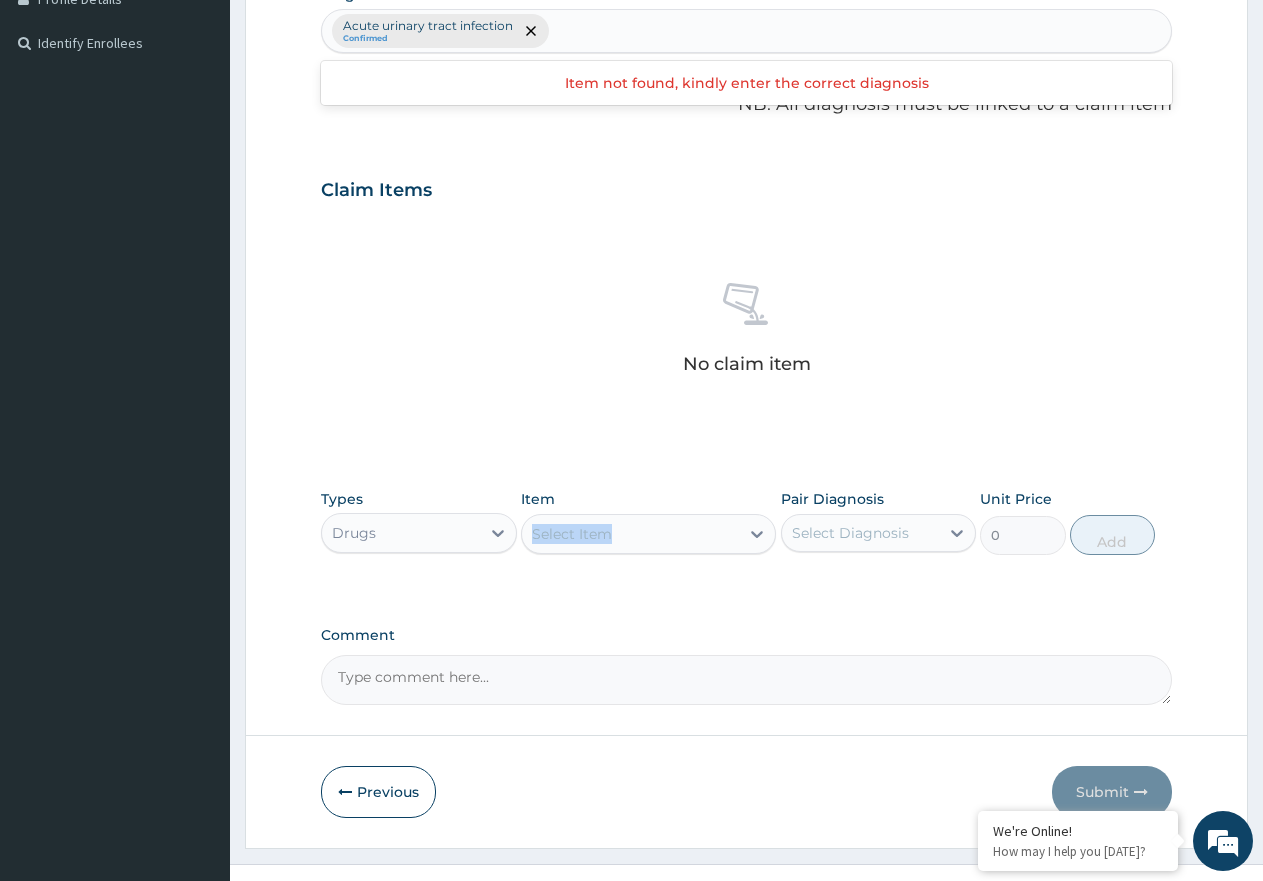 click on "Select Item" at bounding box center [630, 534] 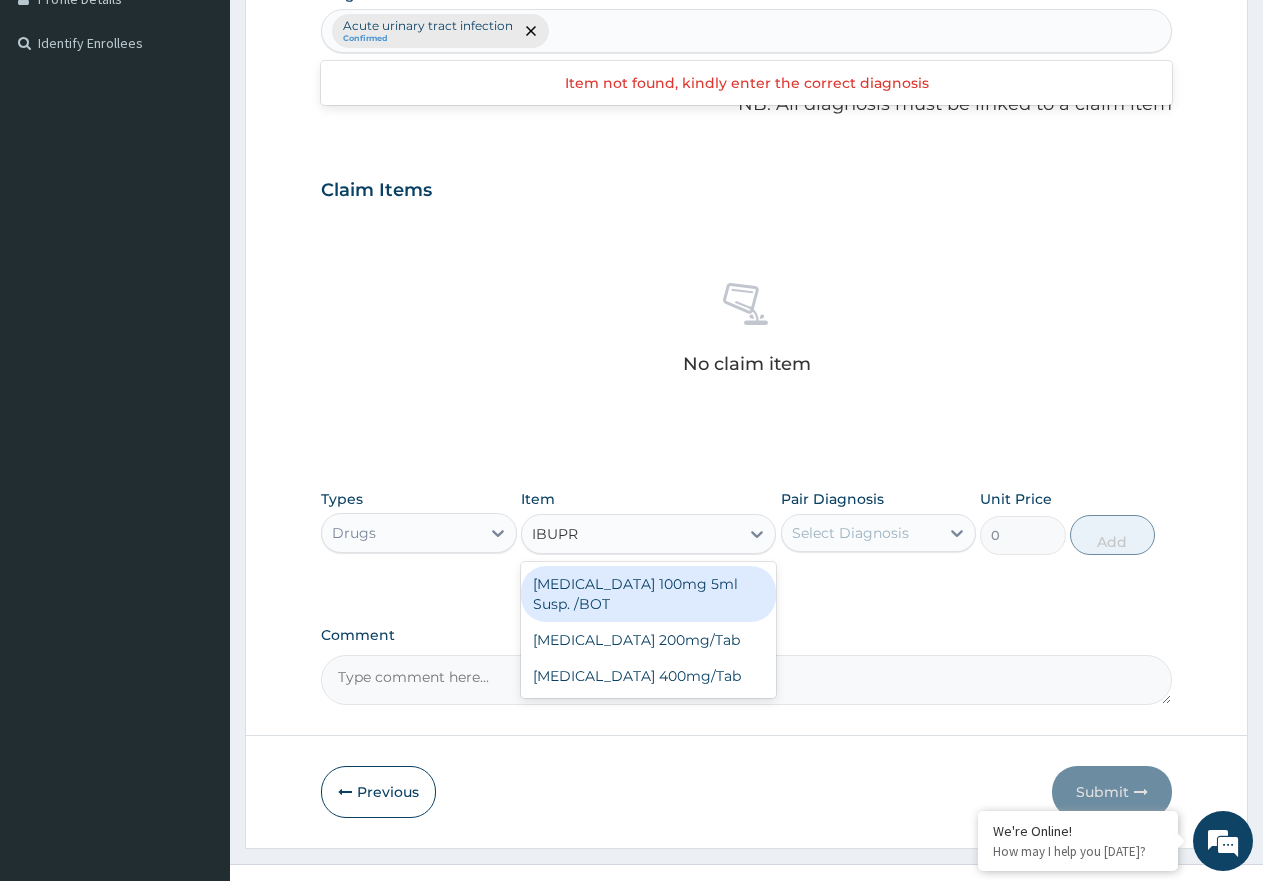 type on "IBUPRO" 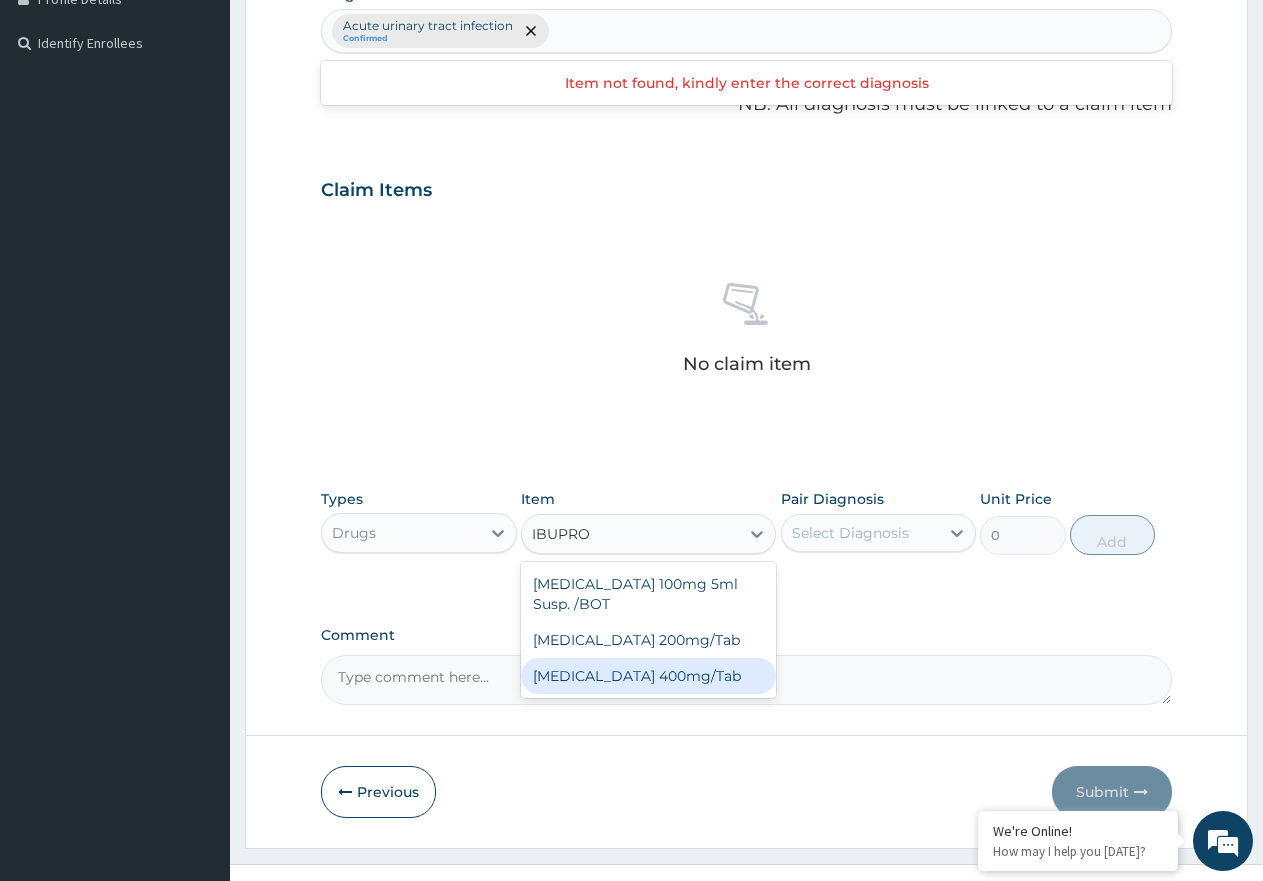 click on "Ibuprofen 400mg/Tab" at bounding box center [648, 676] 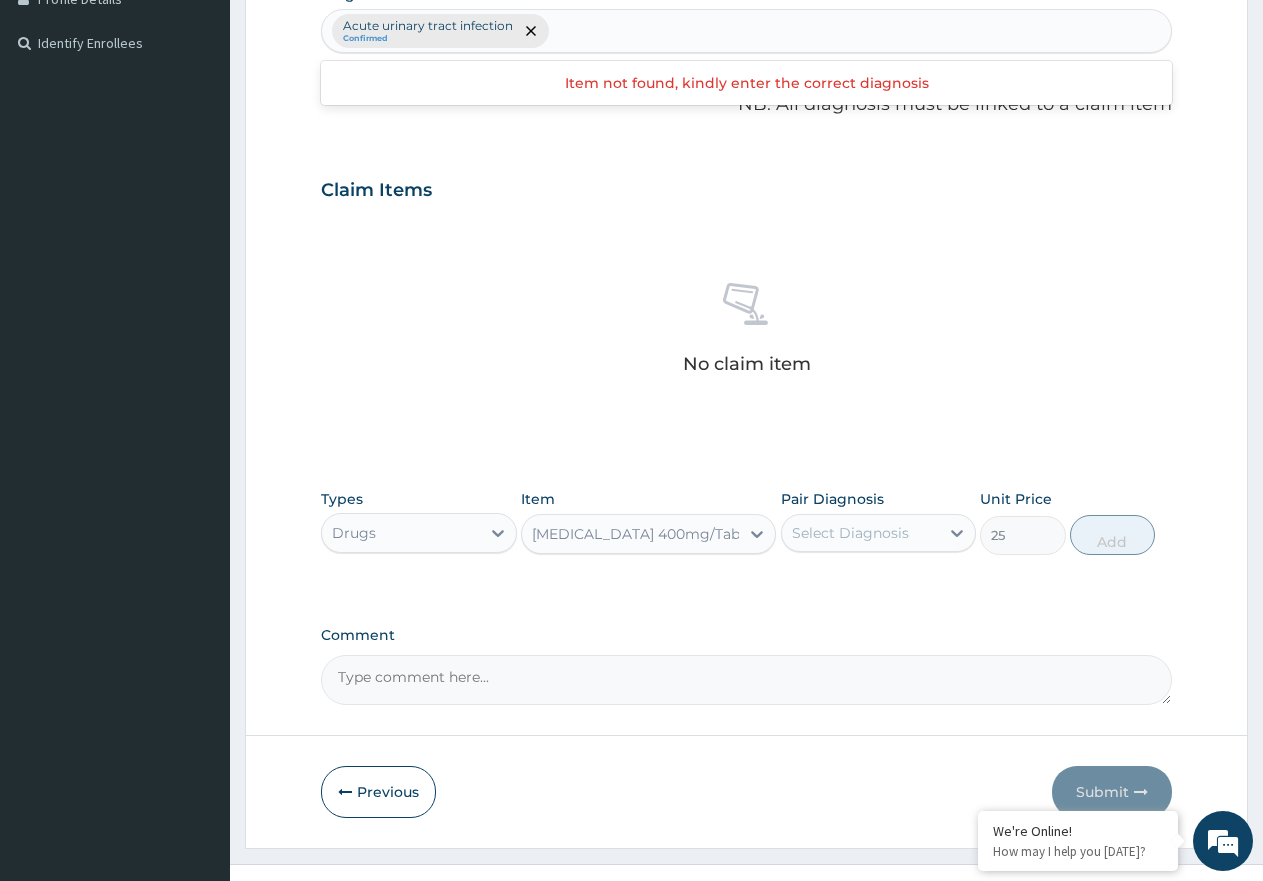click on "Select Diagnosis" at bounding box center [850, 533] 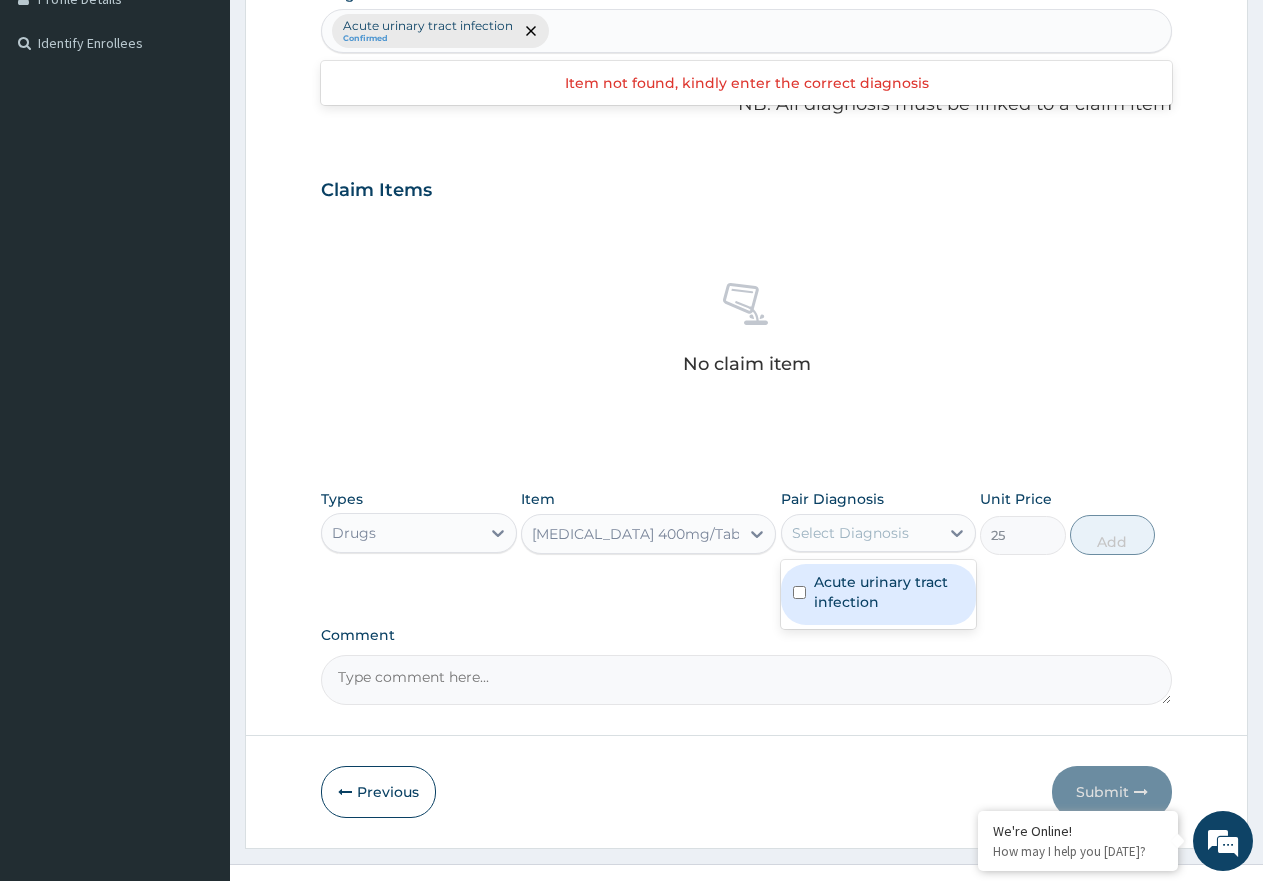 drag, startPoint x: 847, startPoint y: 576, endPoint x: 1063, endPoint y: 555, distance: 217.01843 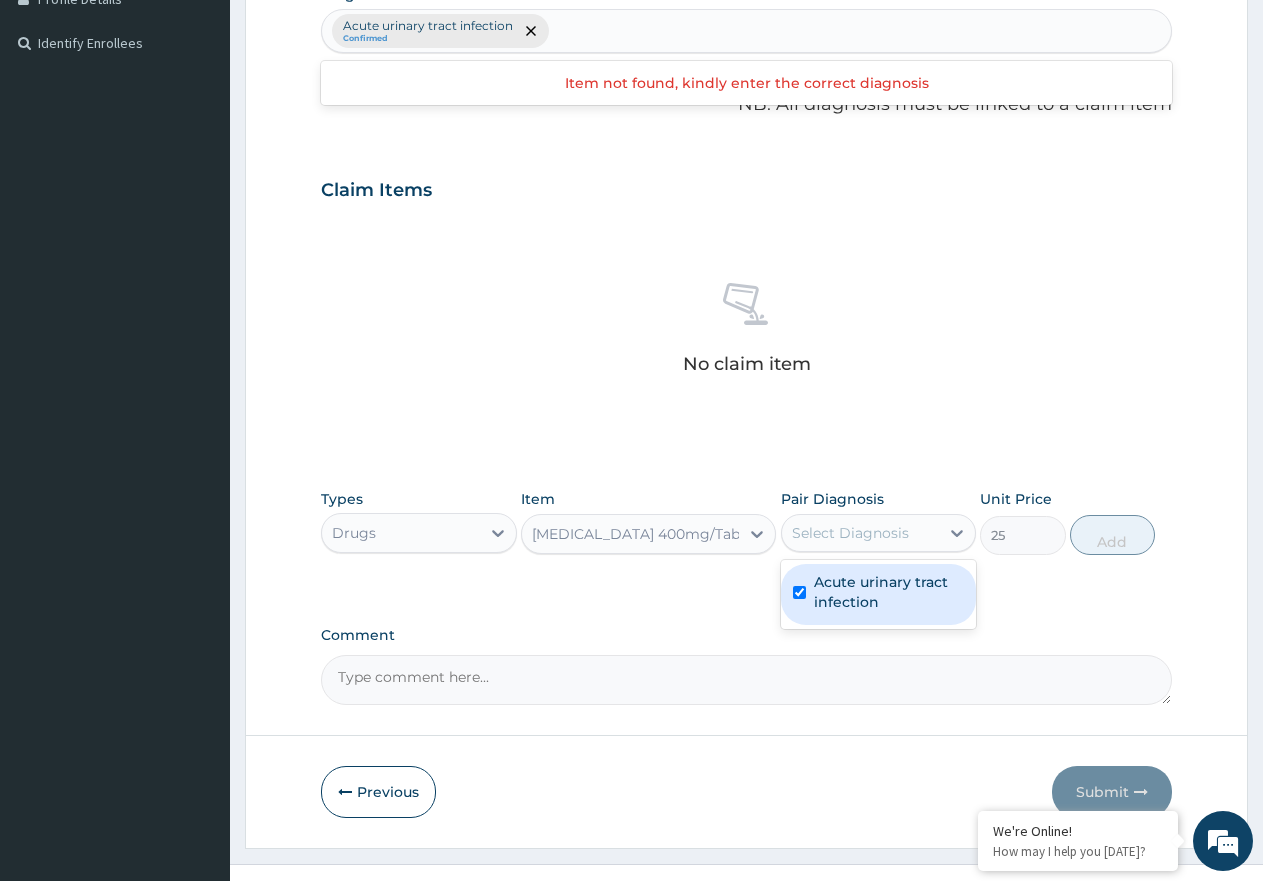 checkbox on "true" 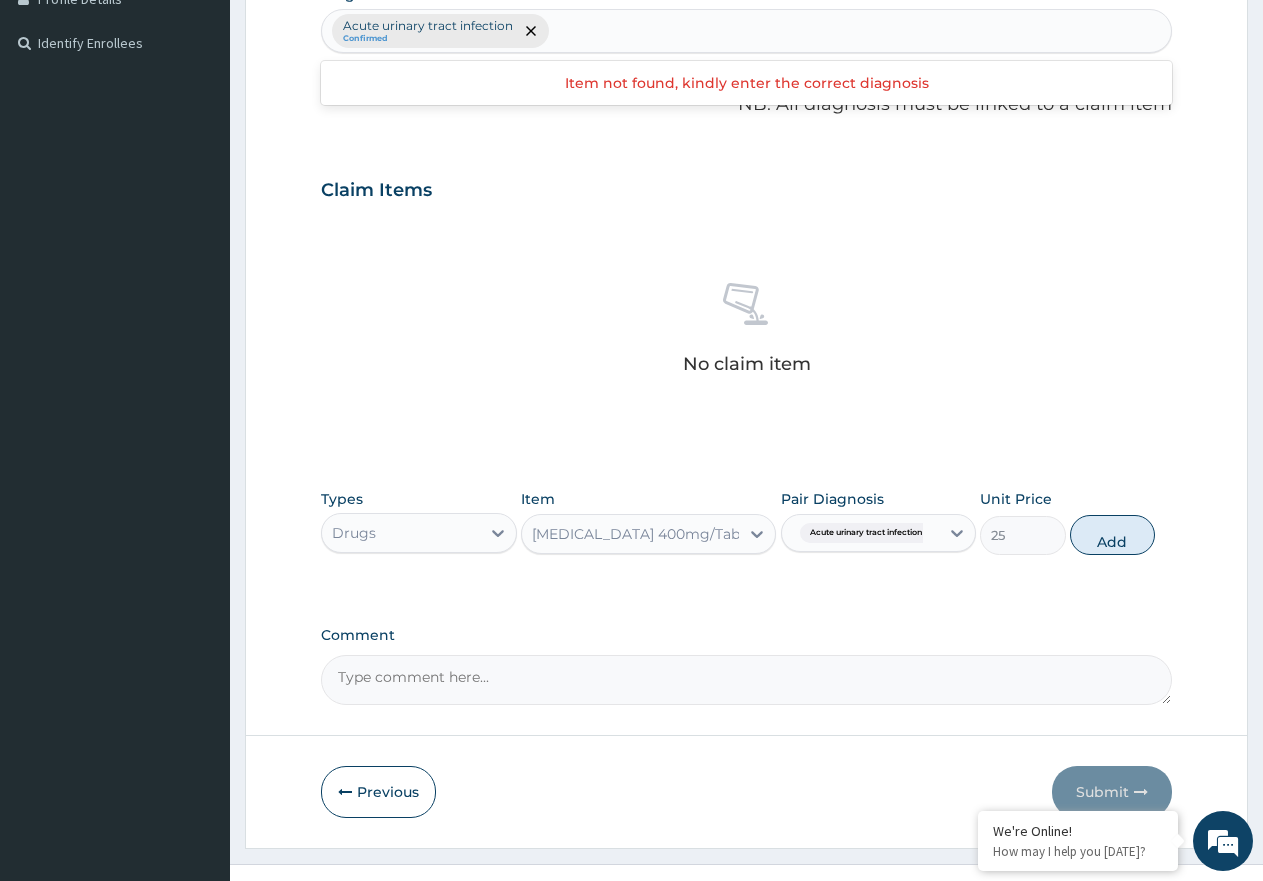 drag, startPoint x: 1132, startPoint y: 534, endPoint x: 897, endPoint y: 531, distance: 235.01915 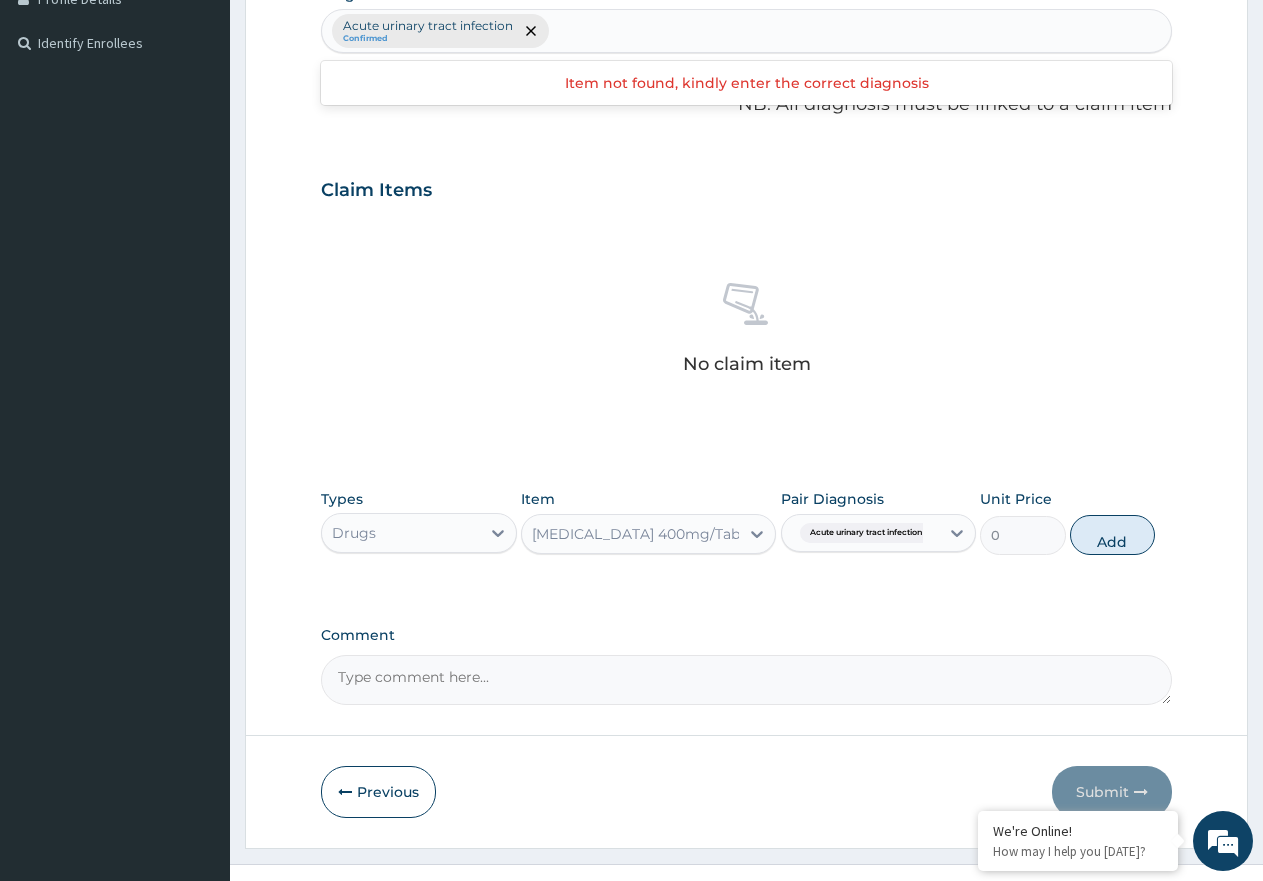 scroll, scrollTop: 483, scrollLeft: 0, axis: vertical 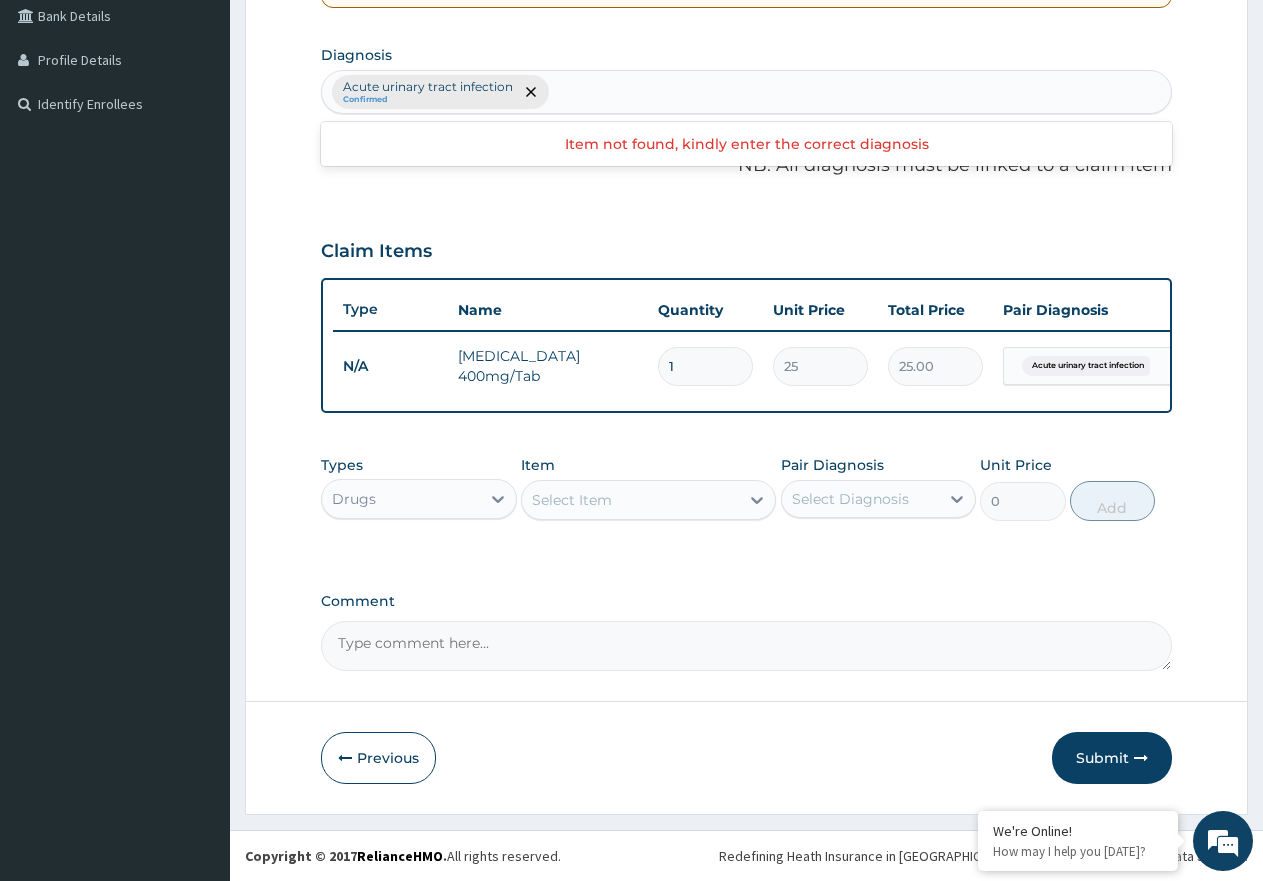type 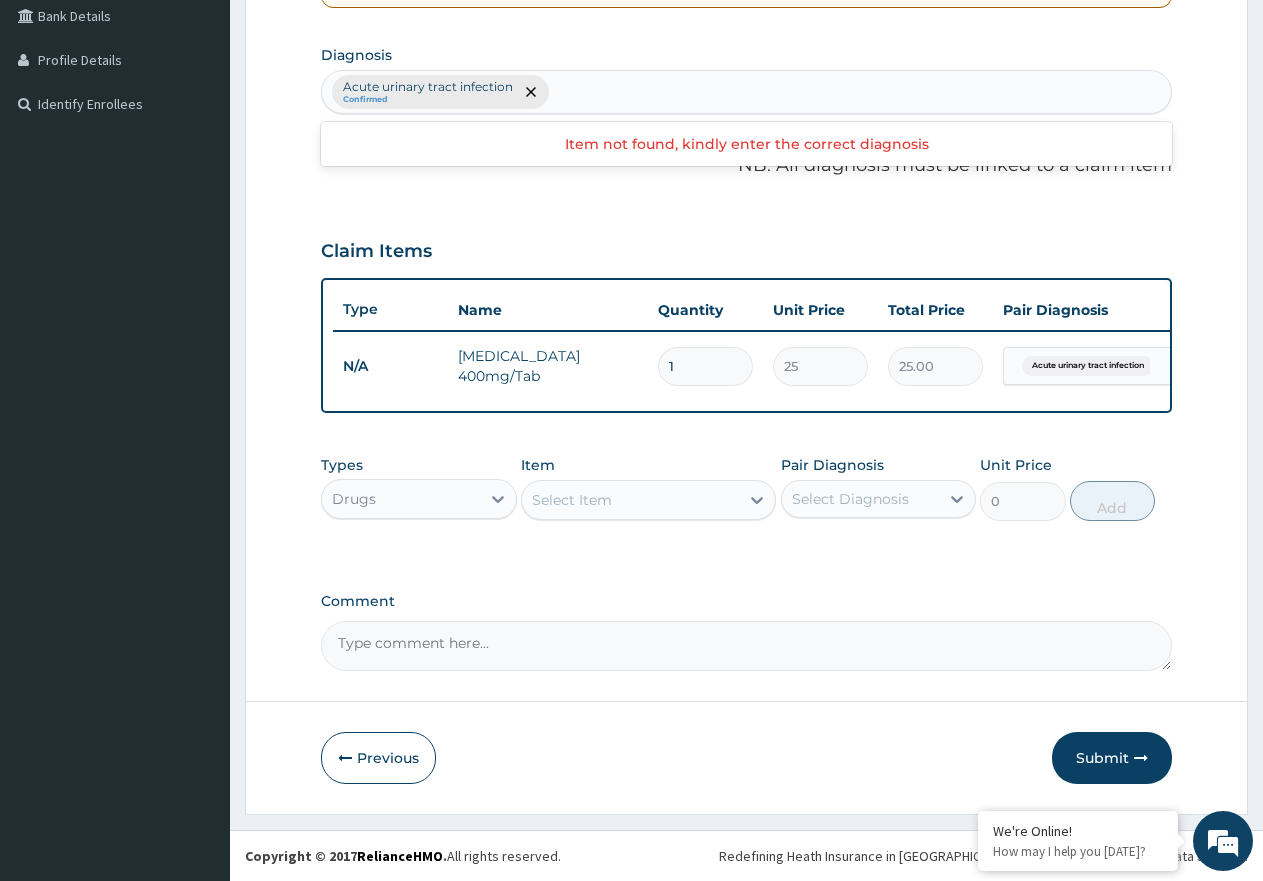 type on "0.00" 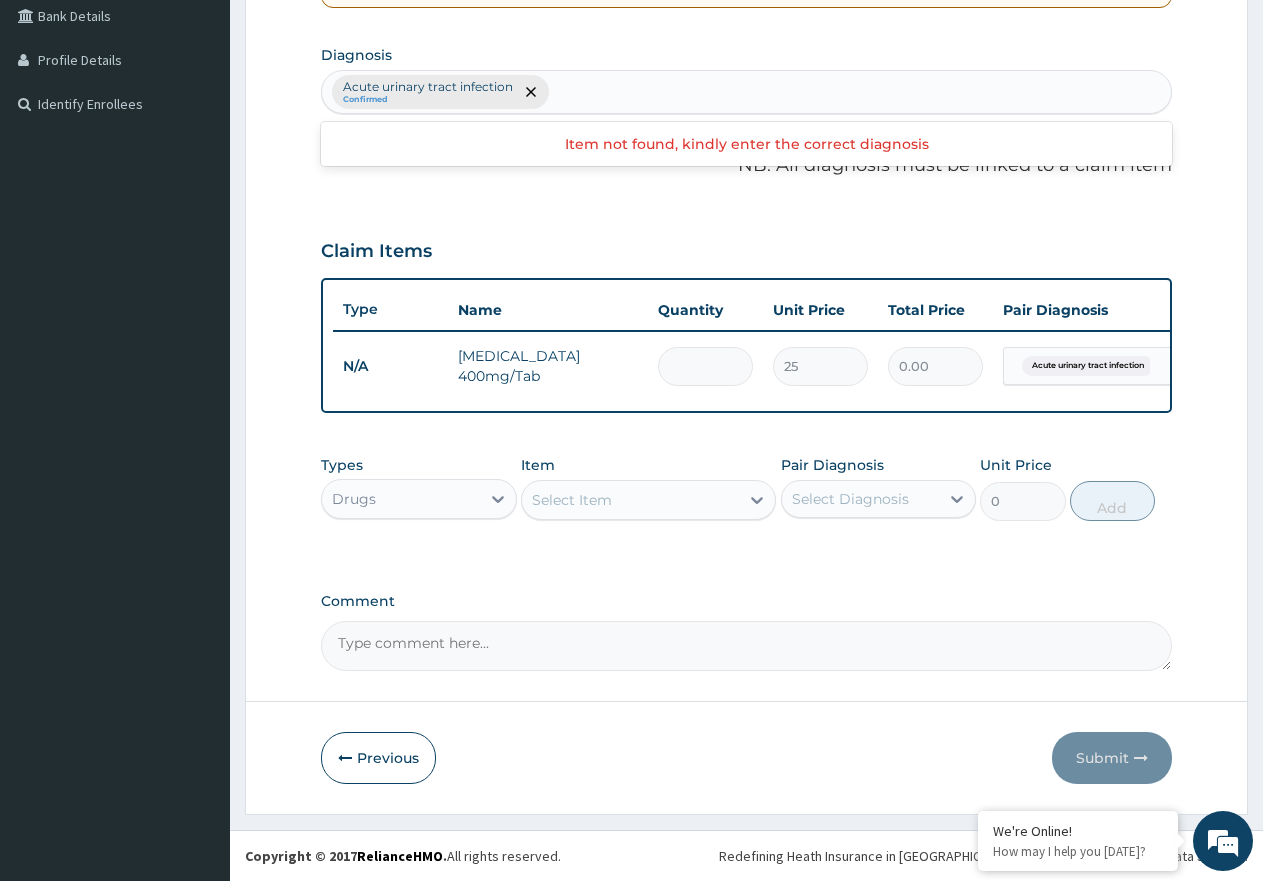 type on "1" 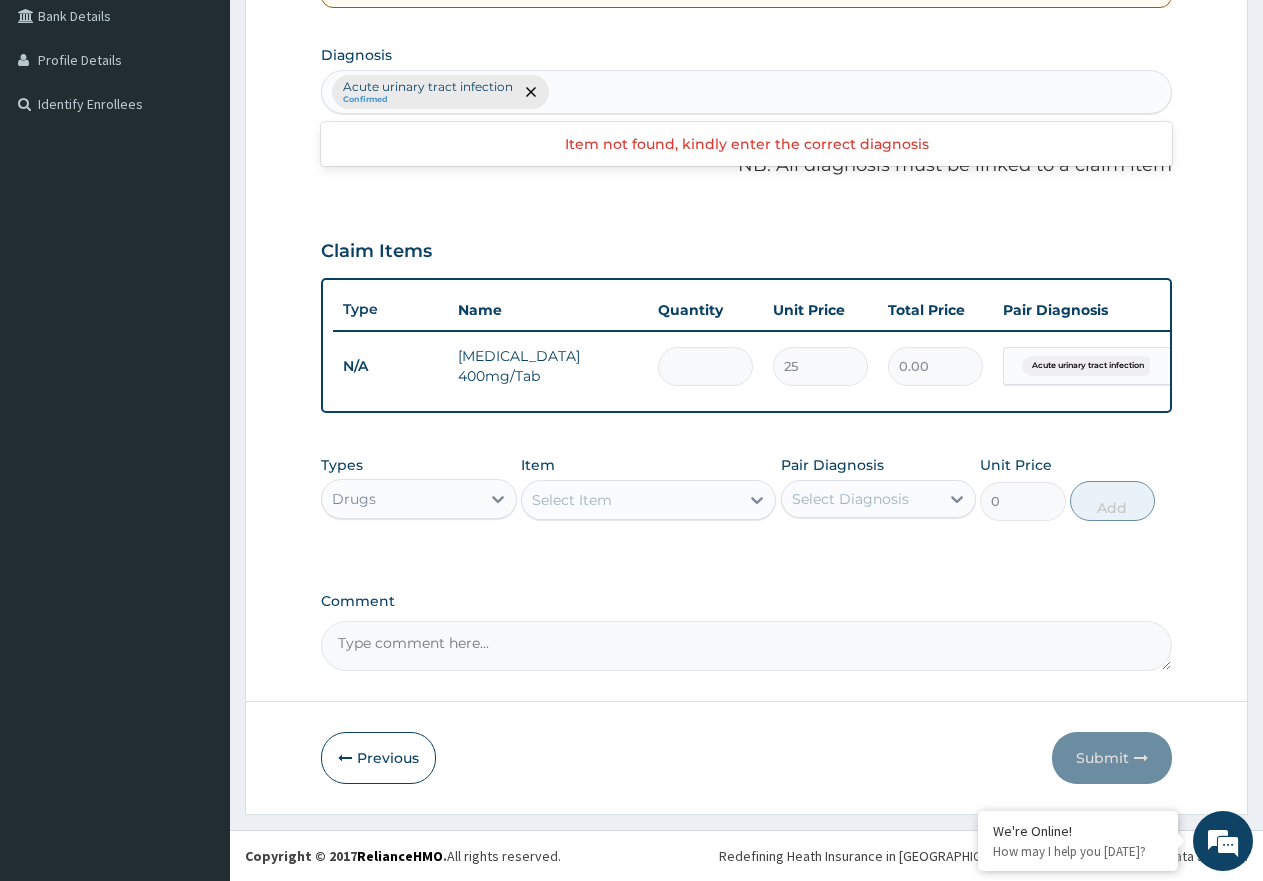 type on "25.00" 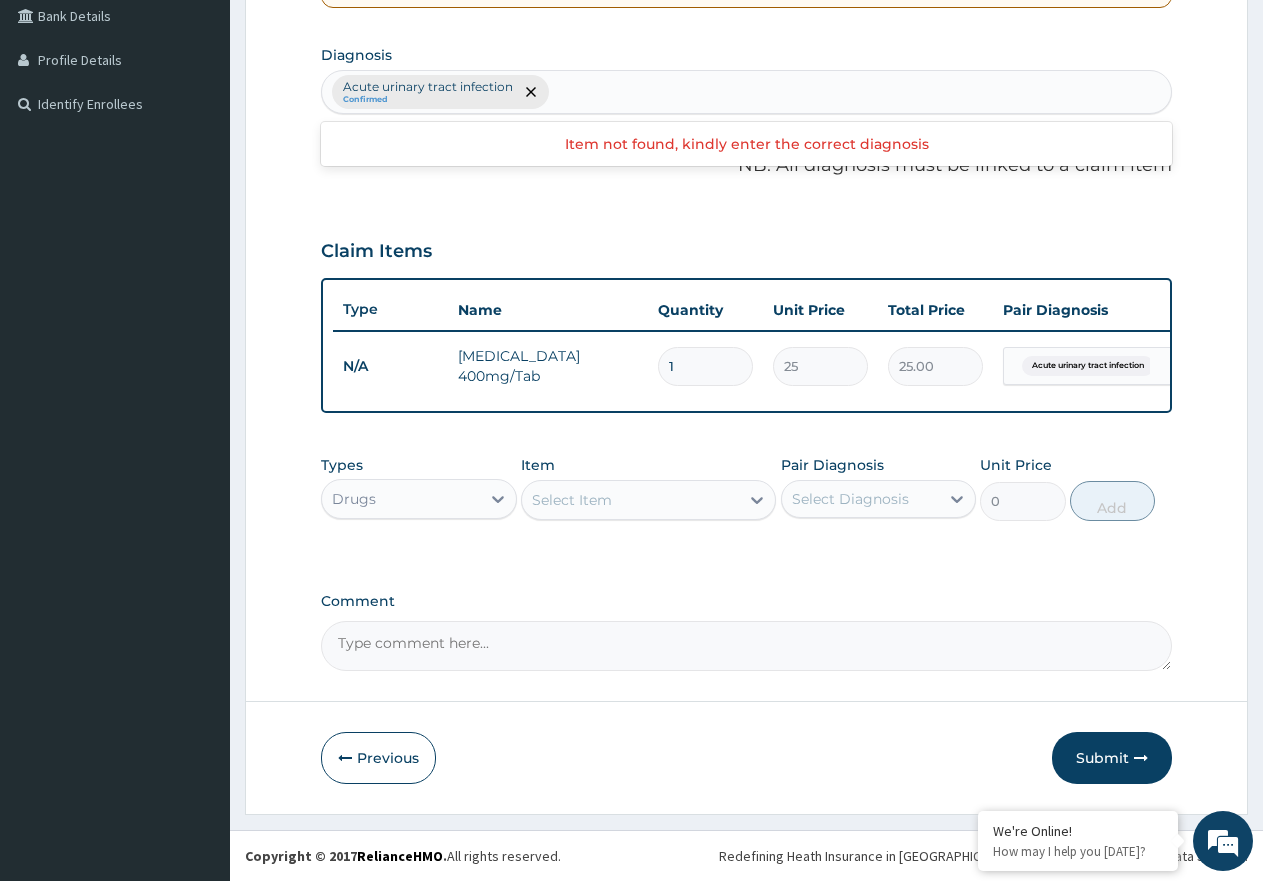 type on "10" 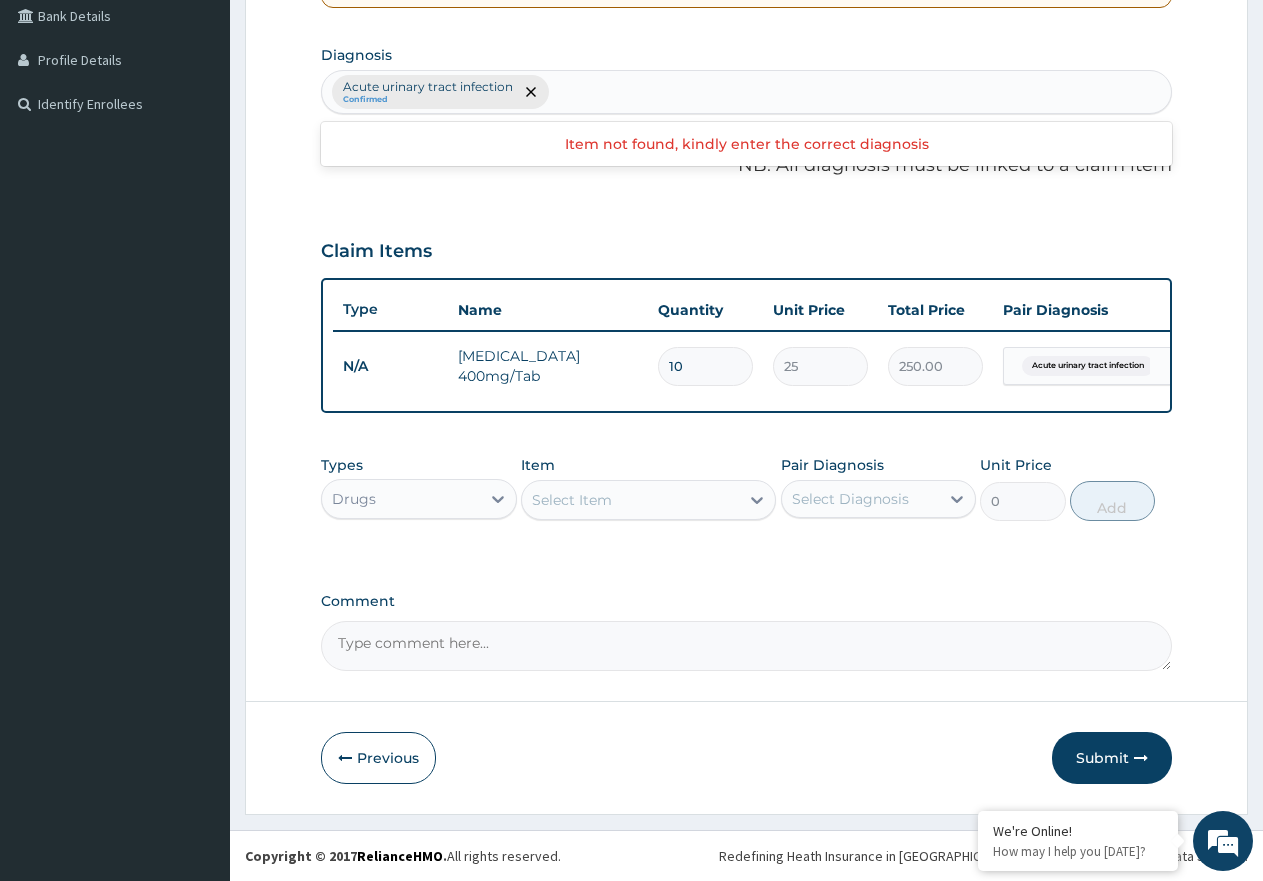 type on "10" 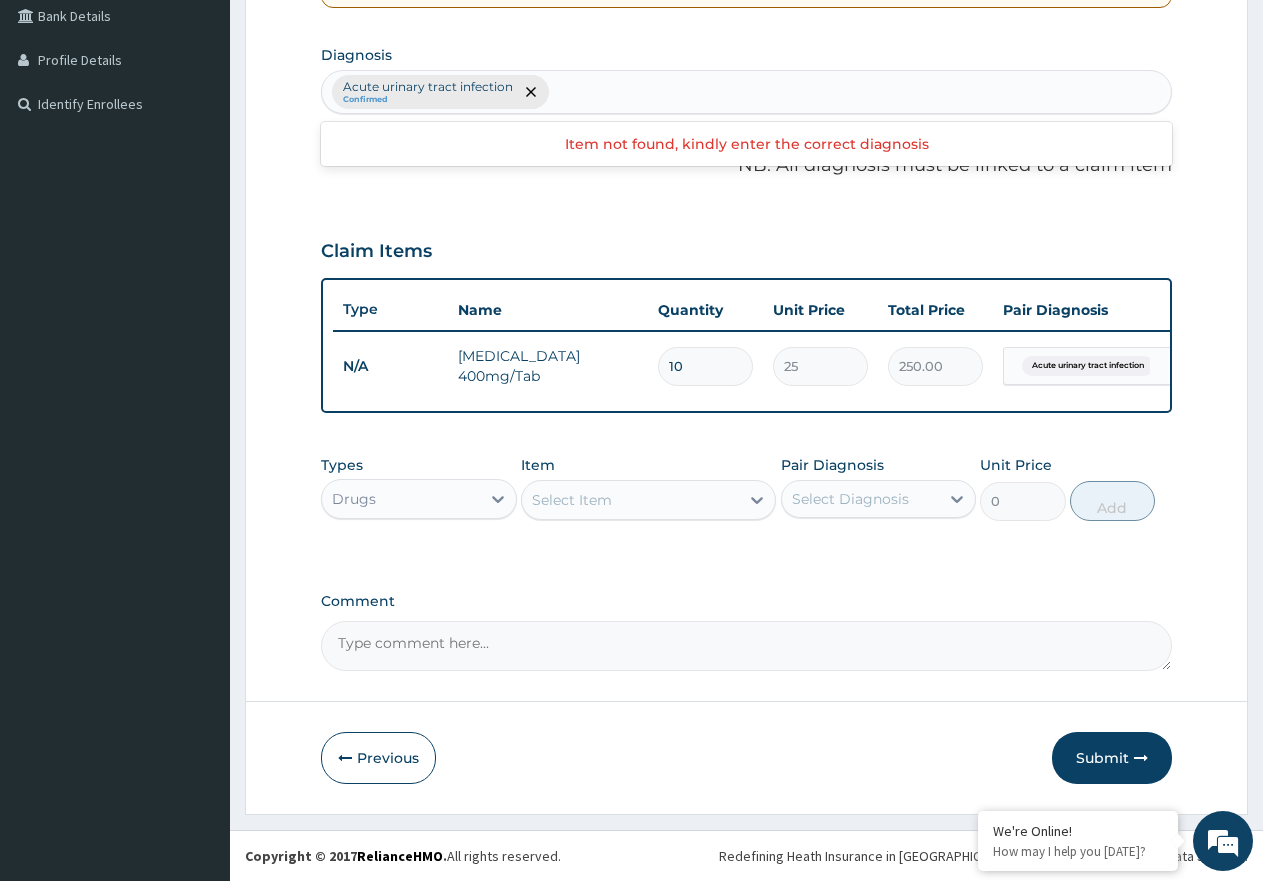 click on "Select Item" at bounding box center (630, 500) 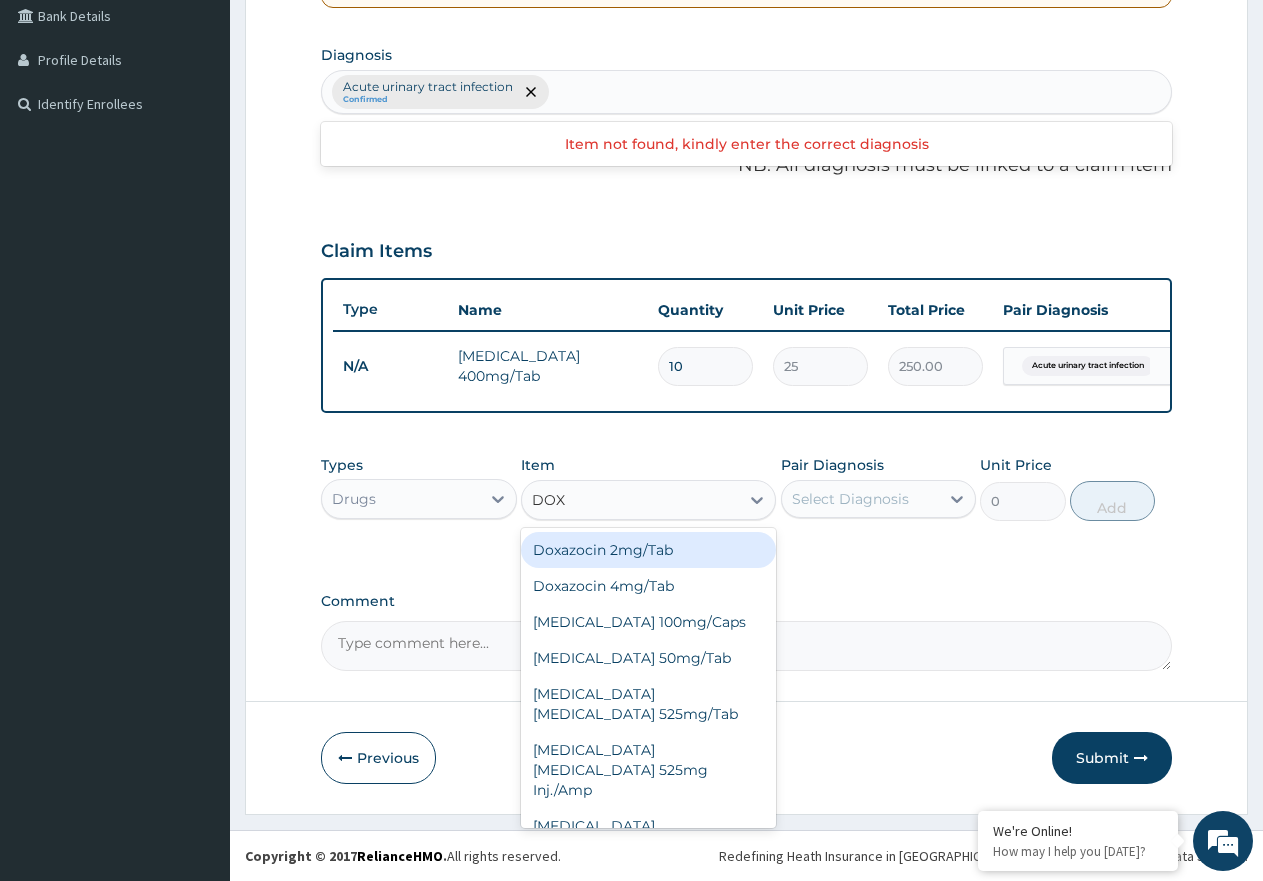type on "DOXY" 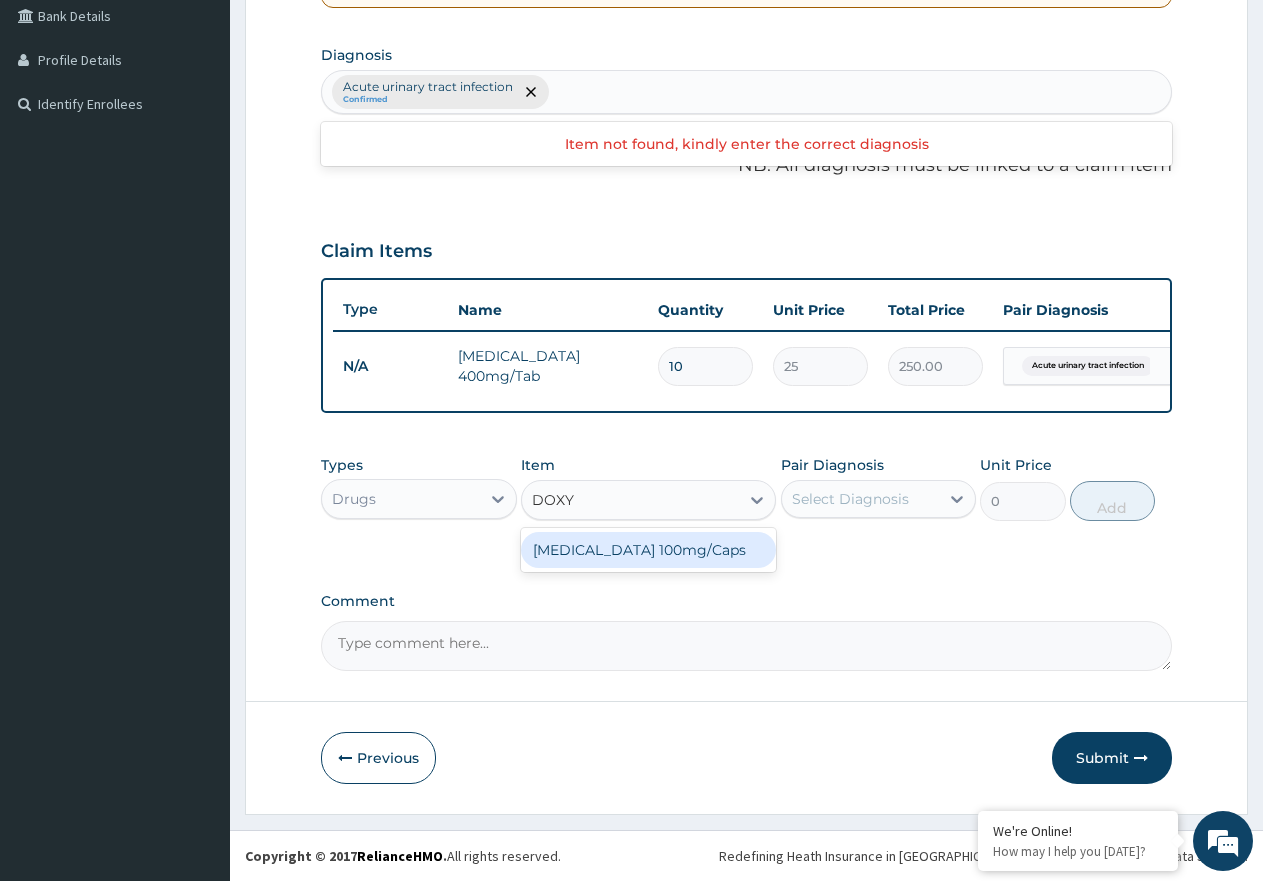 click on "Doxycycline 100mg/Caps" at bounding box center [648, 550] 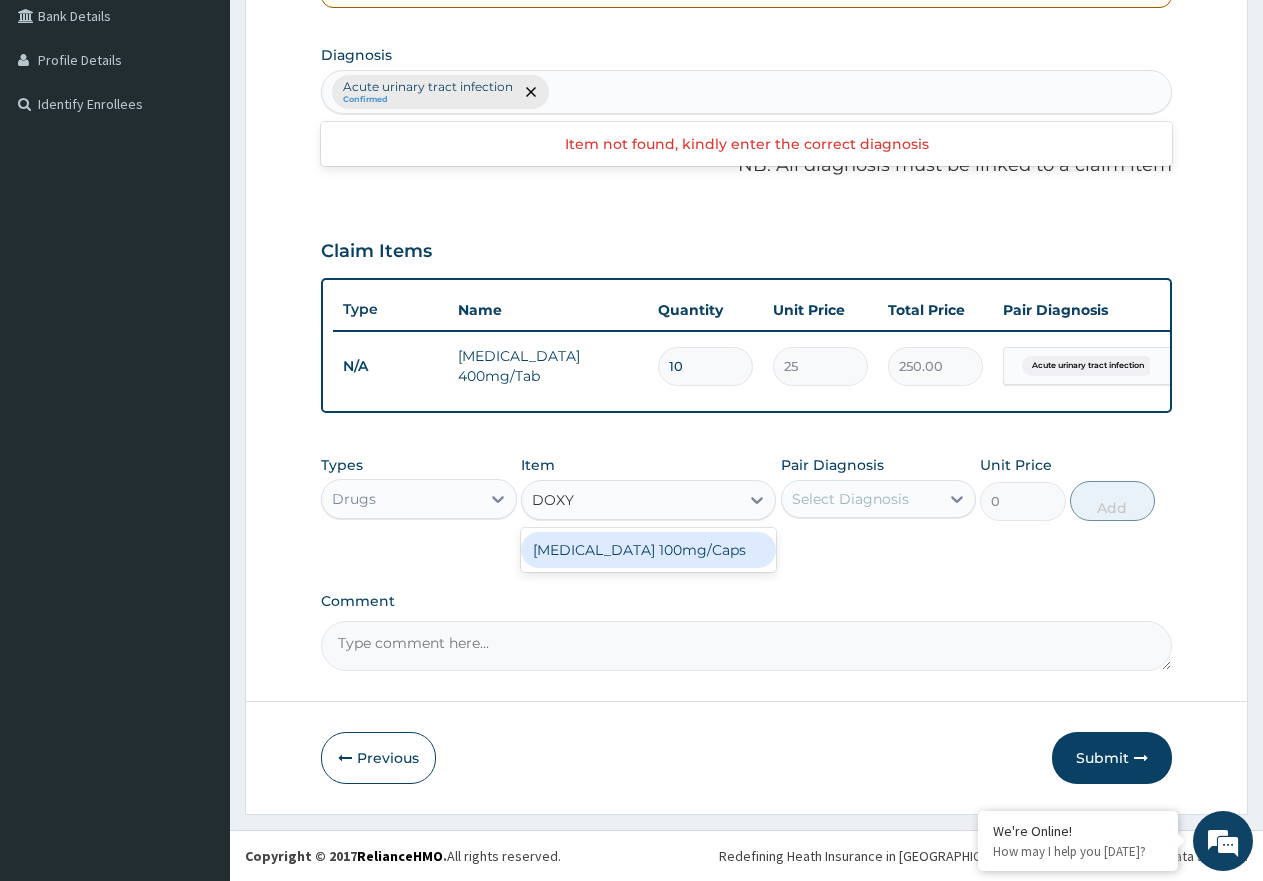 click on "Doxycycline 100mg/Caps" at bounding box center (648, 550) 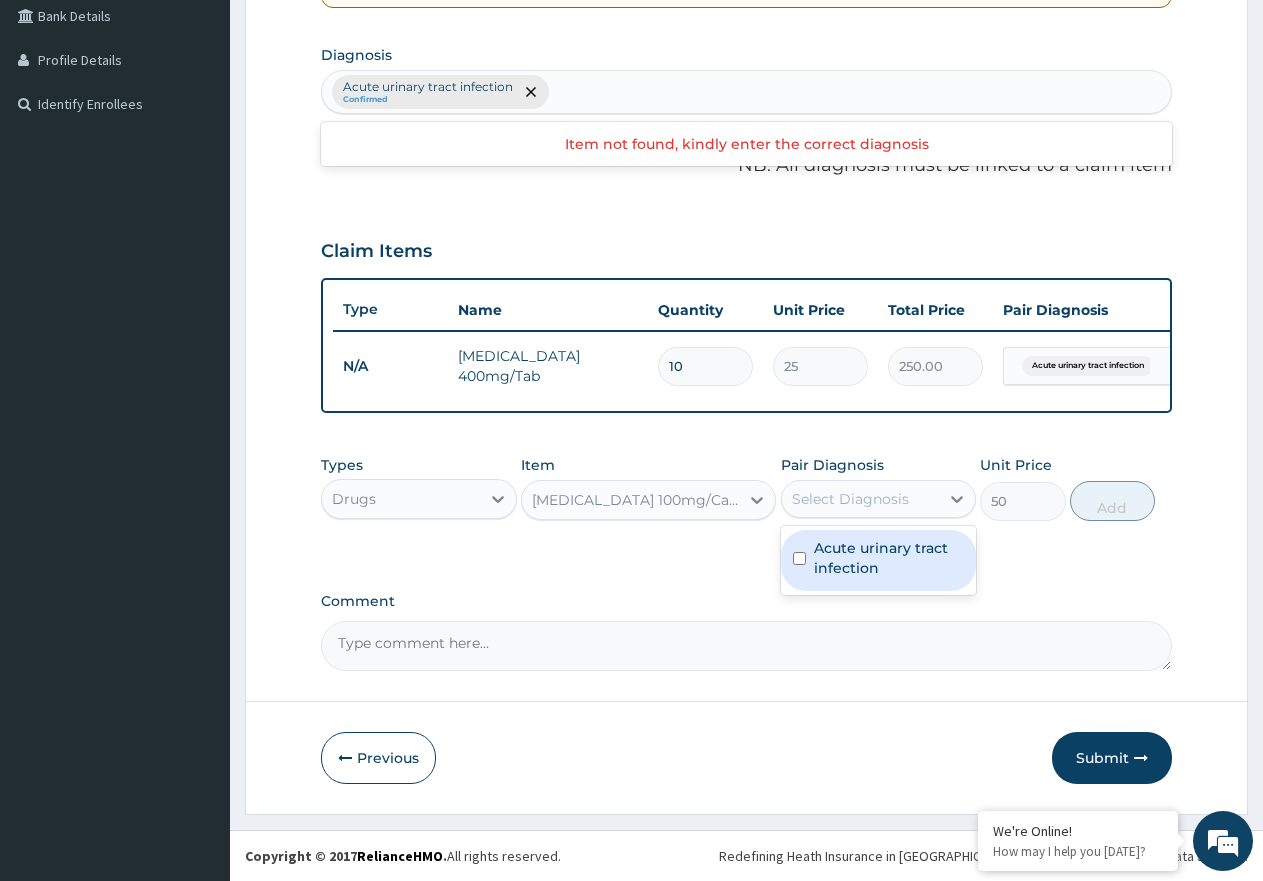 click on "Select Diagnosis" at bounding box center [850, 499] 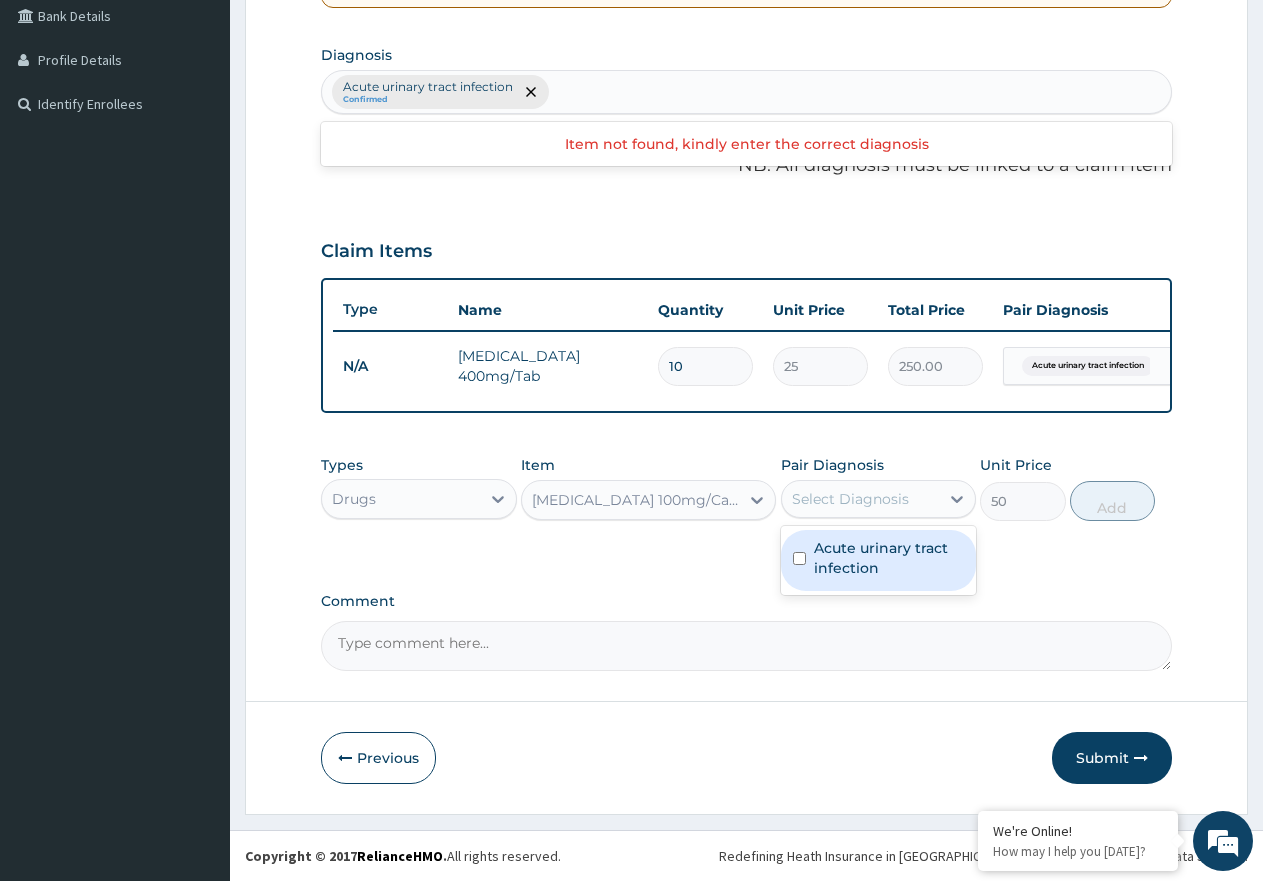 click on "Acute urinary tract infection" at bounding box center [889, 558] 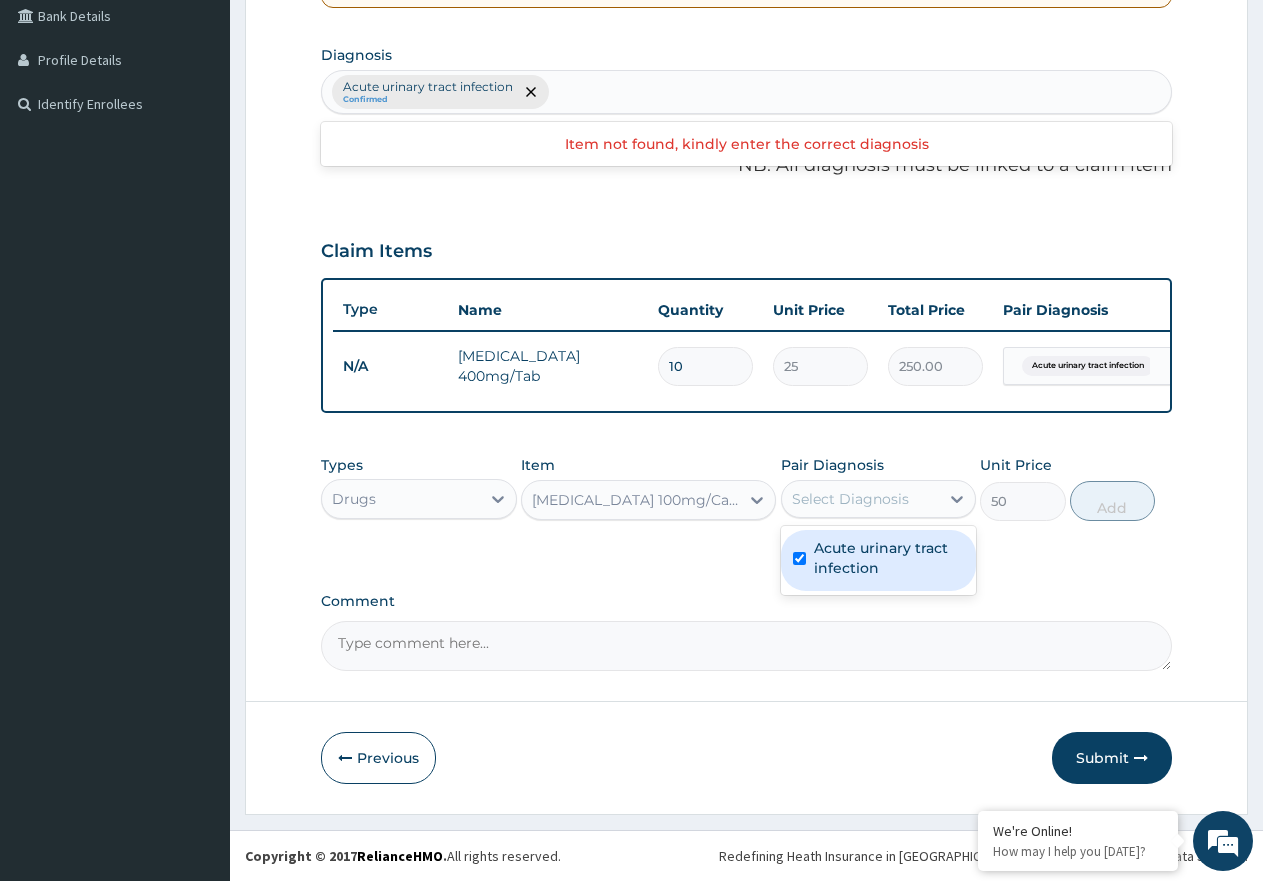 checkbox on "true" 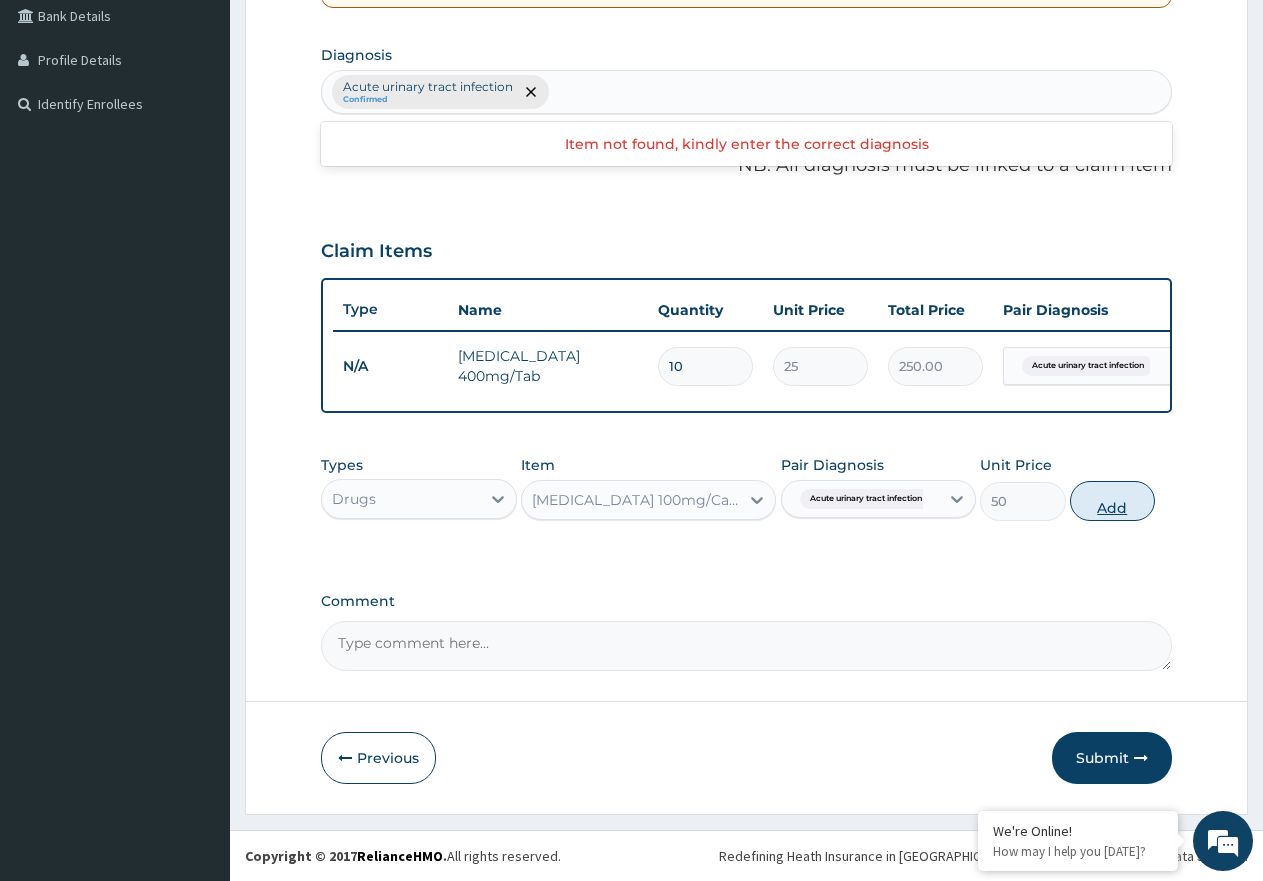 click on "Add" at bounding box center [1112, 501] 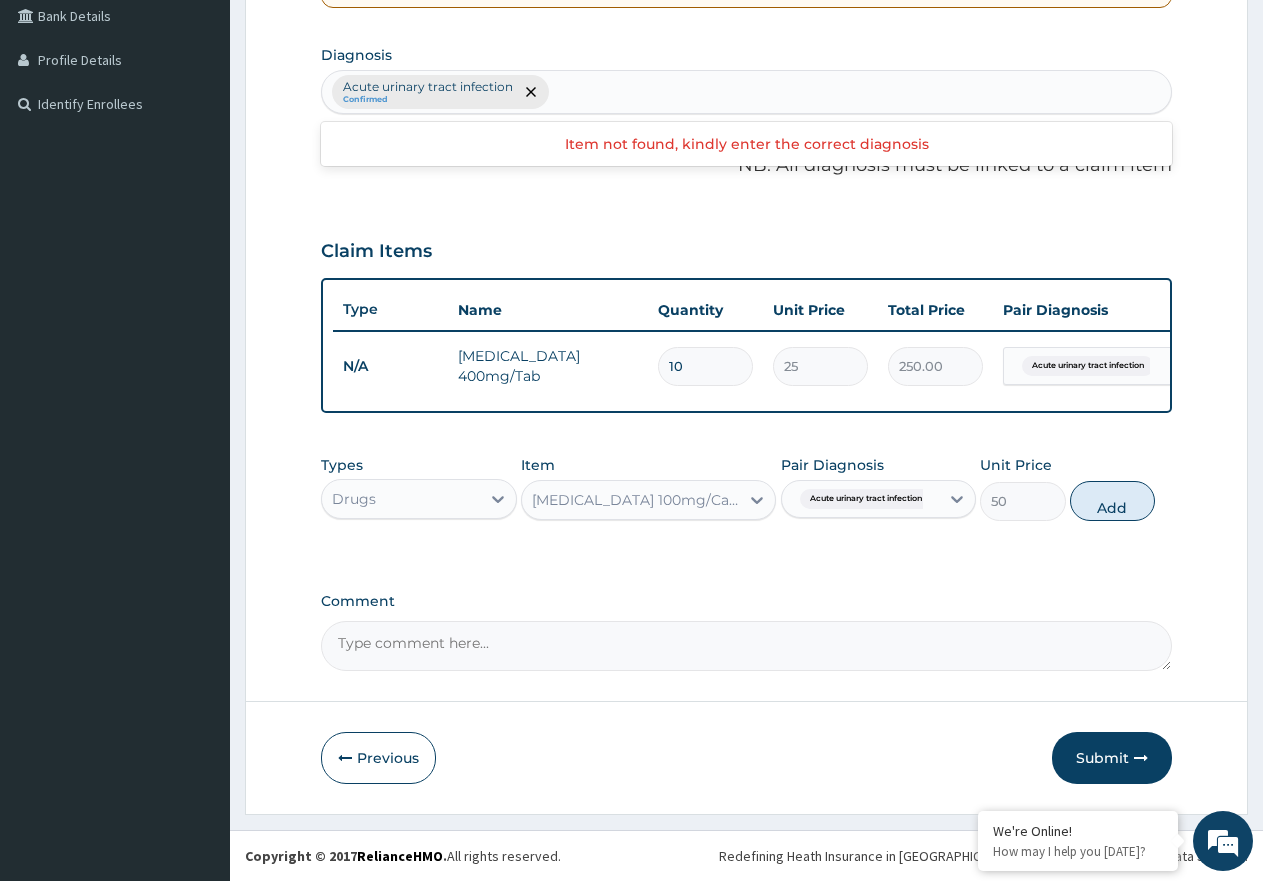 type on "0" 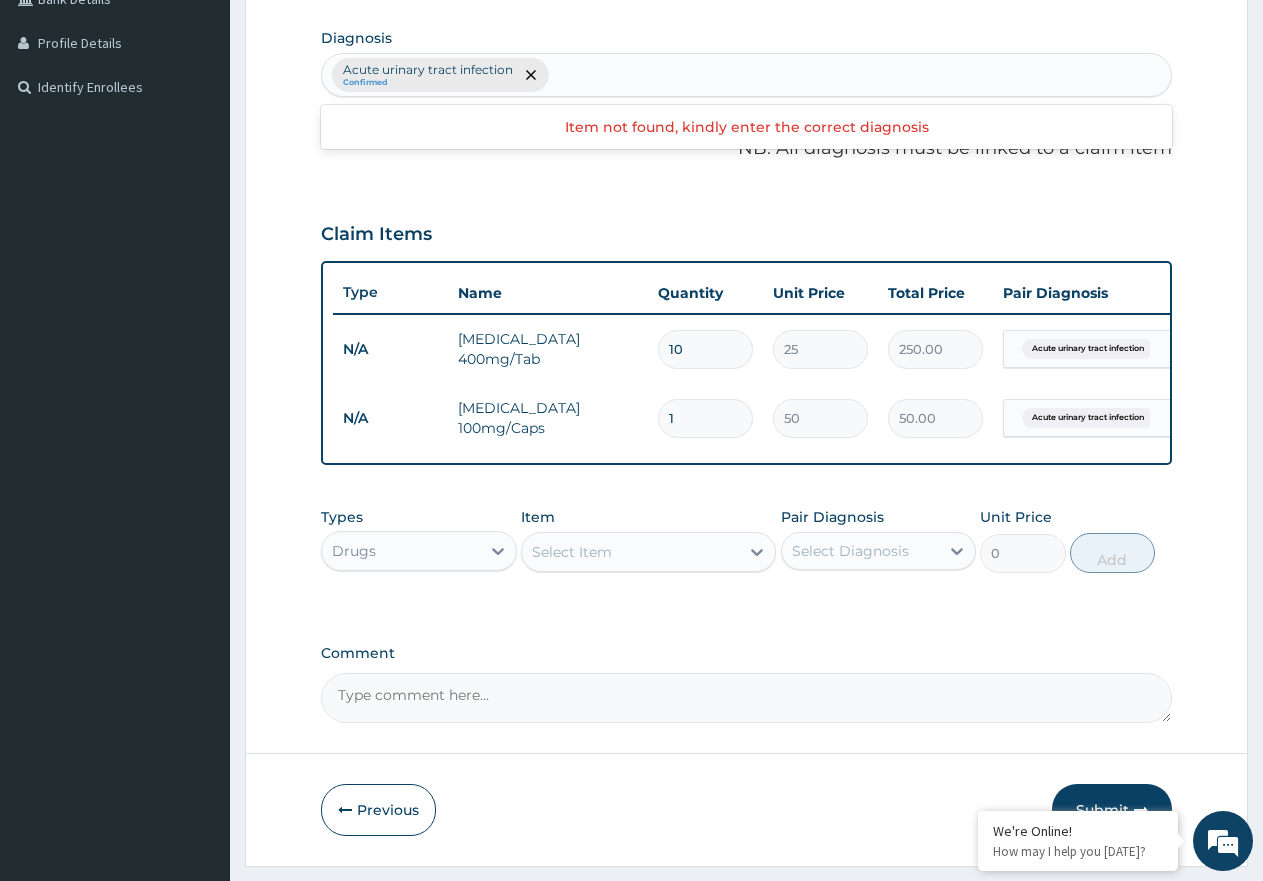 type 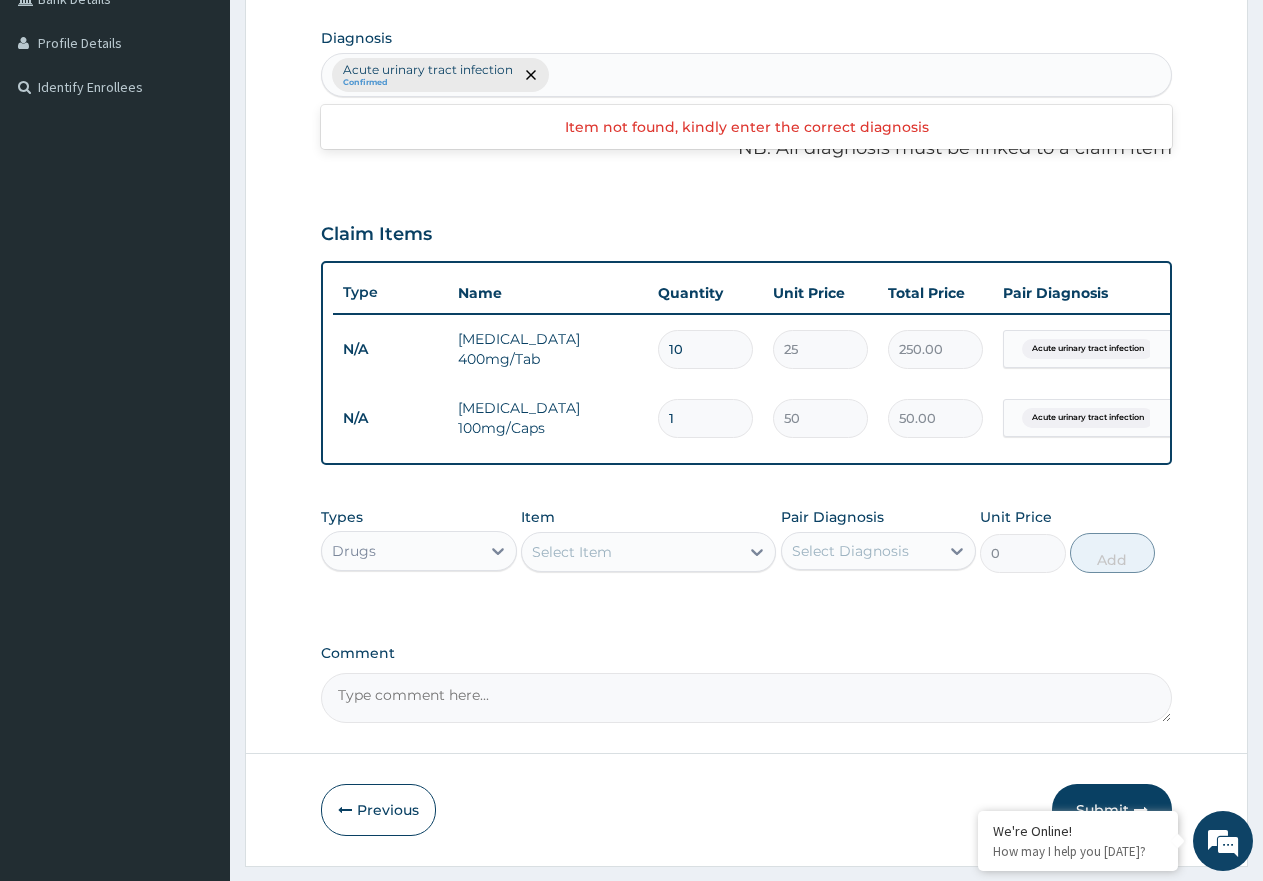 type on "0.00" 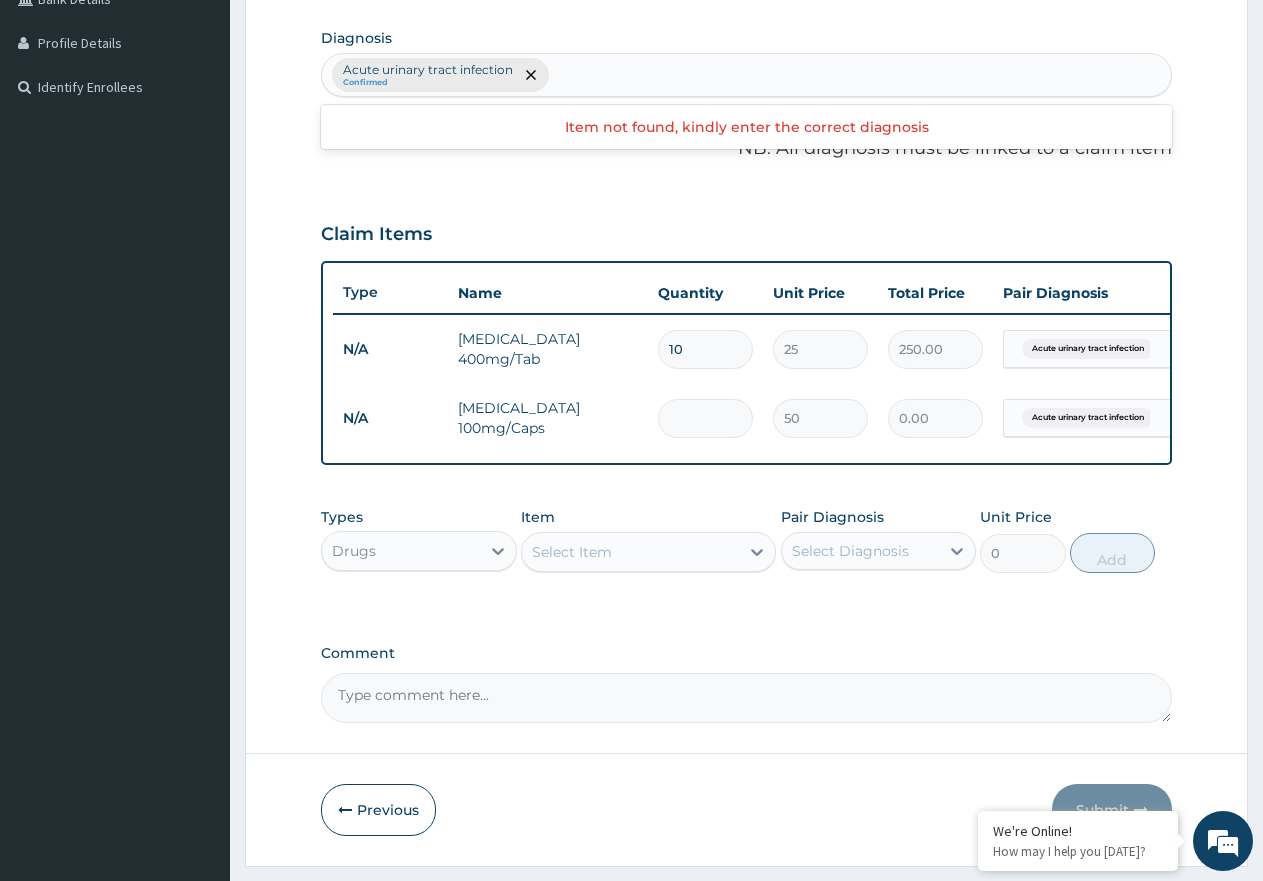 type on "1" 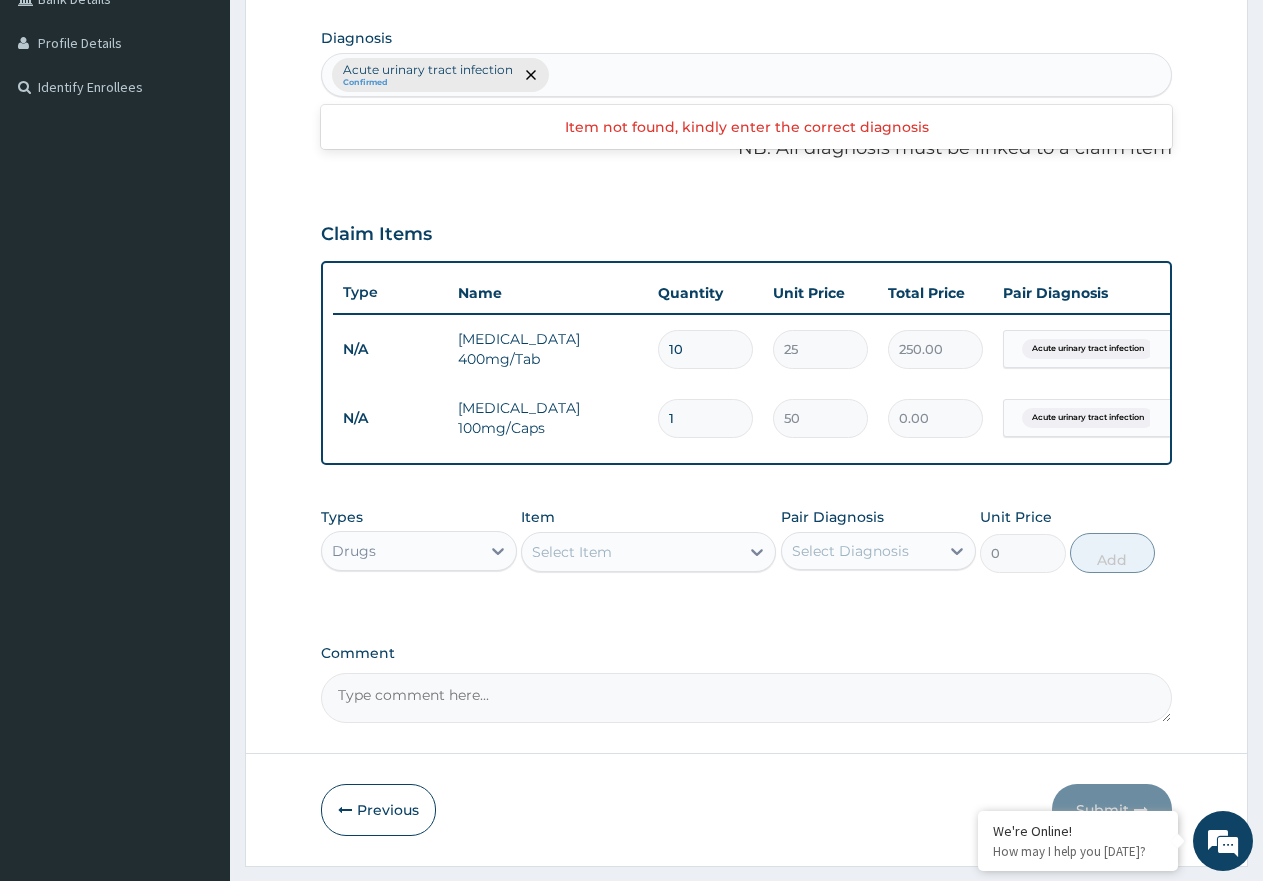 type on "50.00" 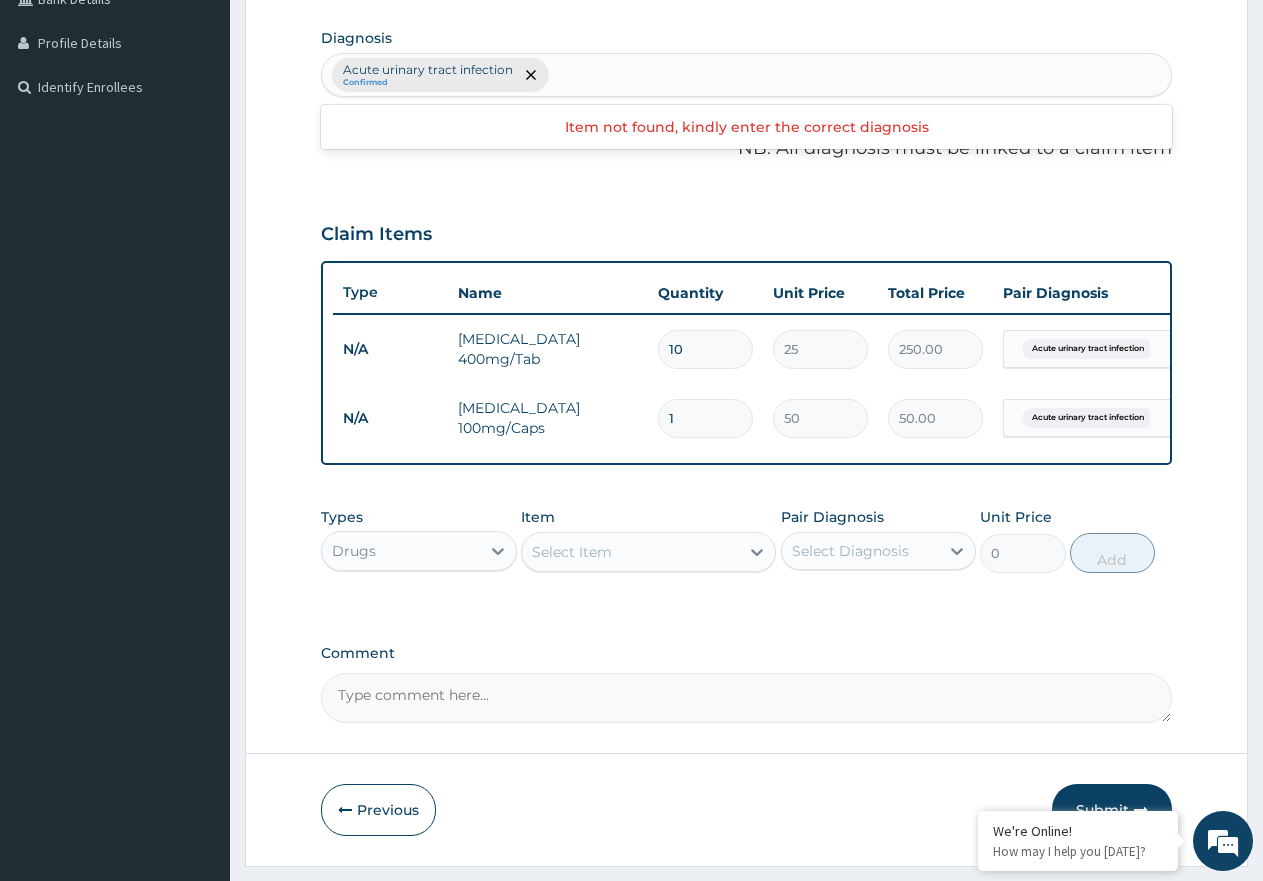 type on "10" 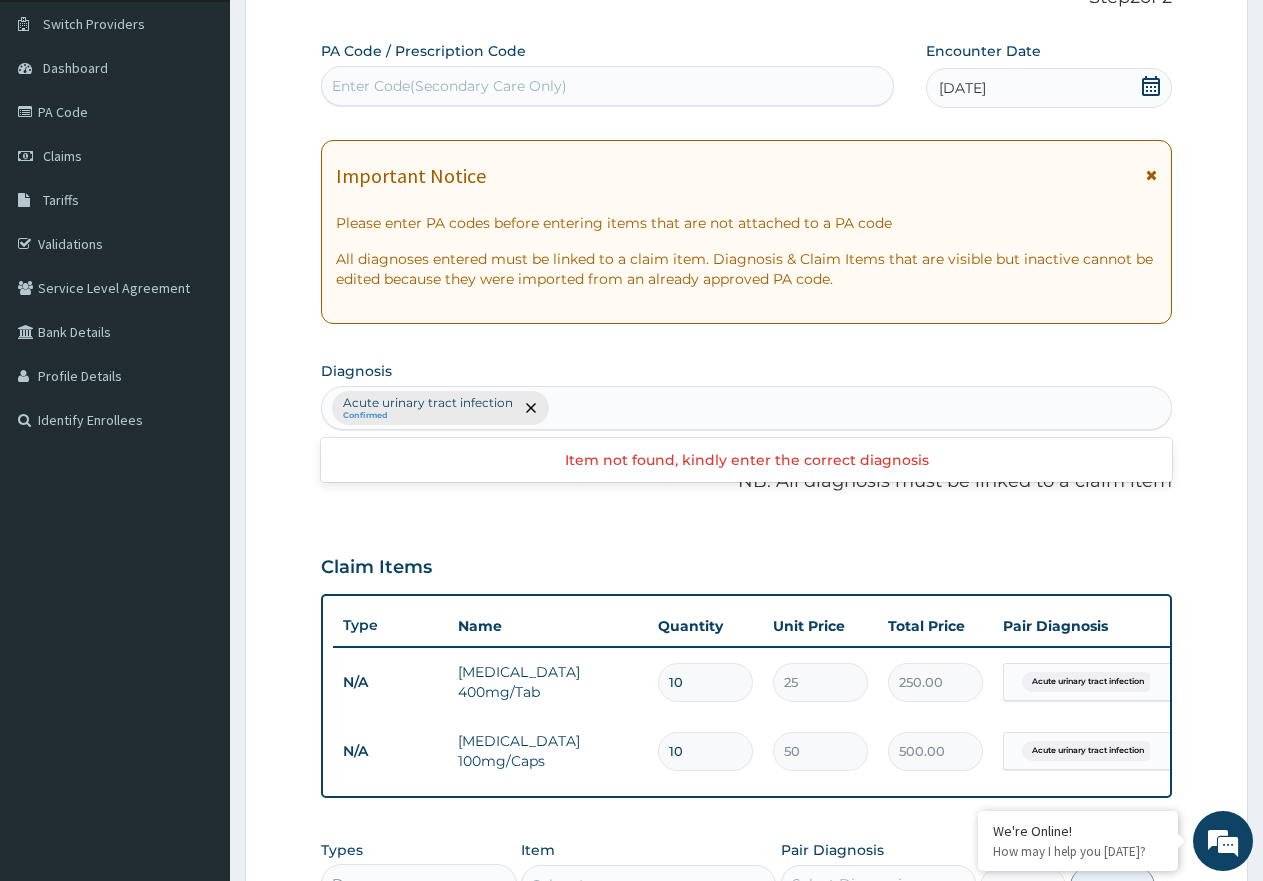 scroll, scrollTop: 552, scrollLeft: 0, axis: vertical 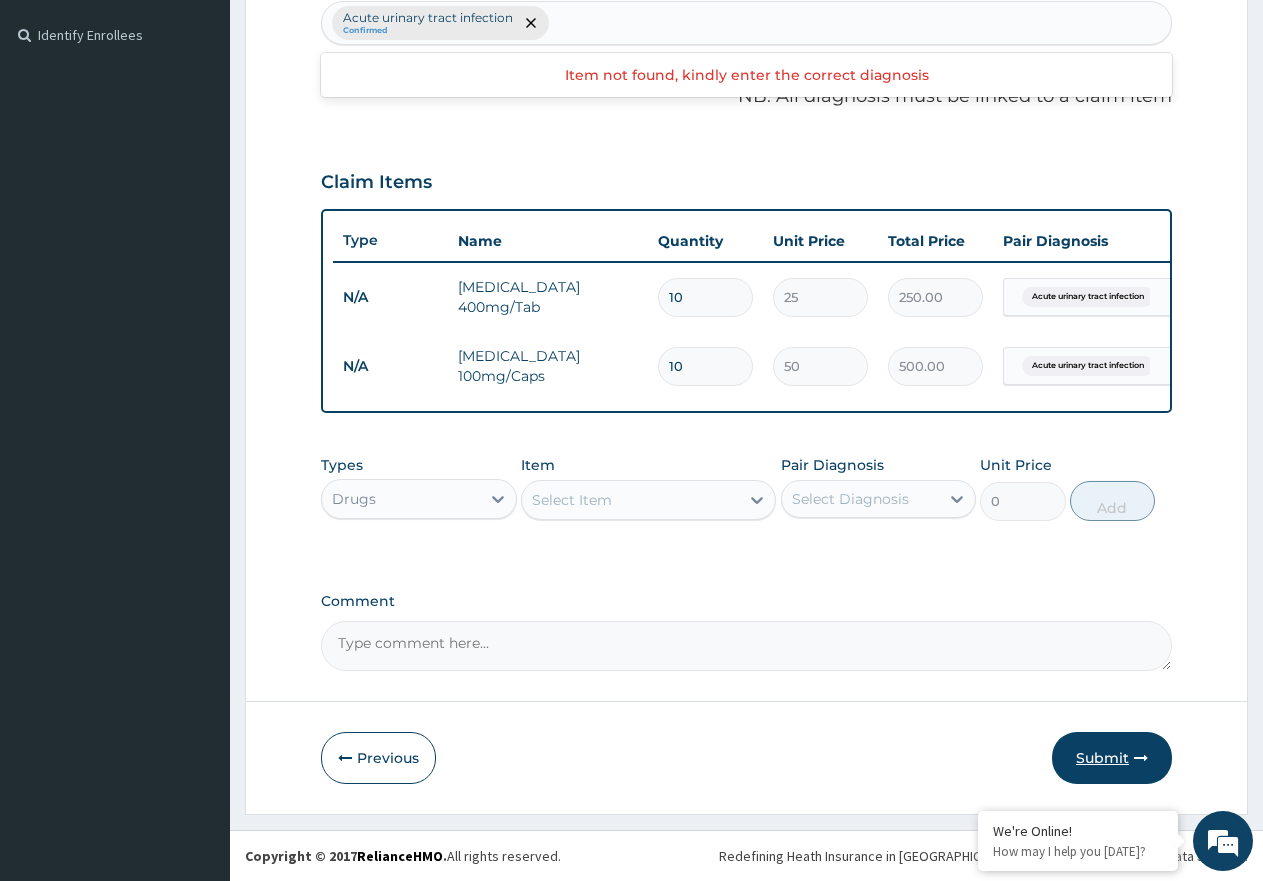type on "10" 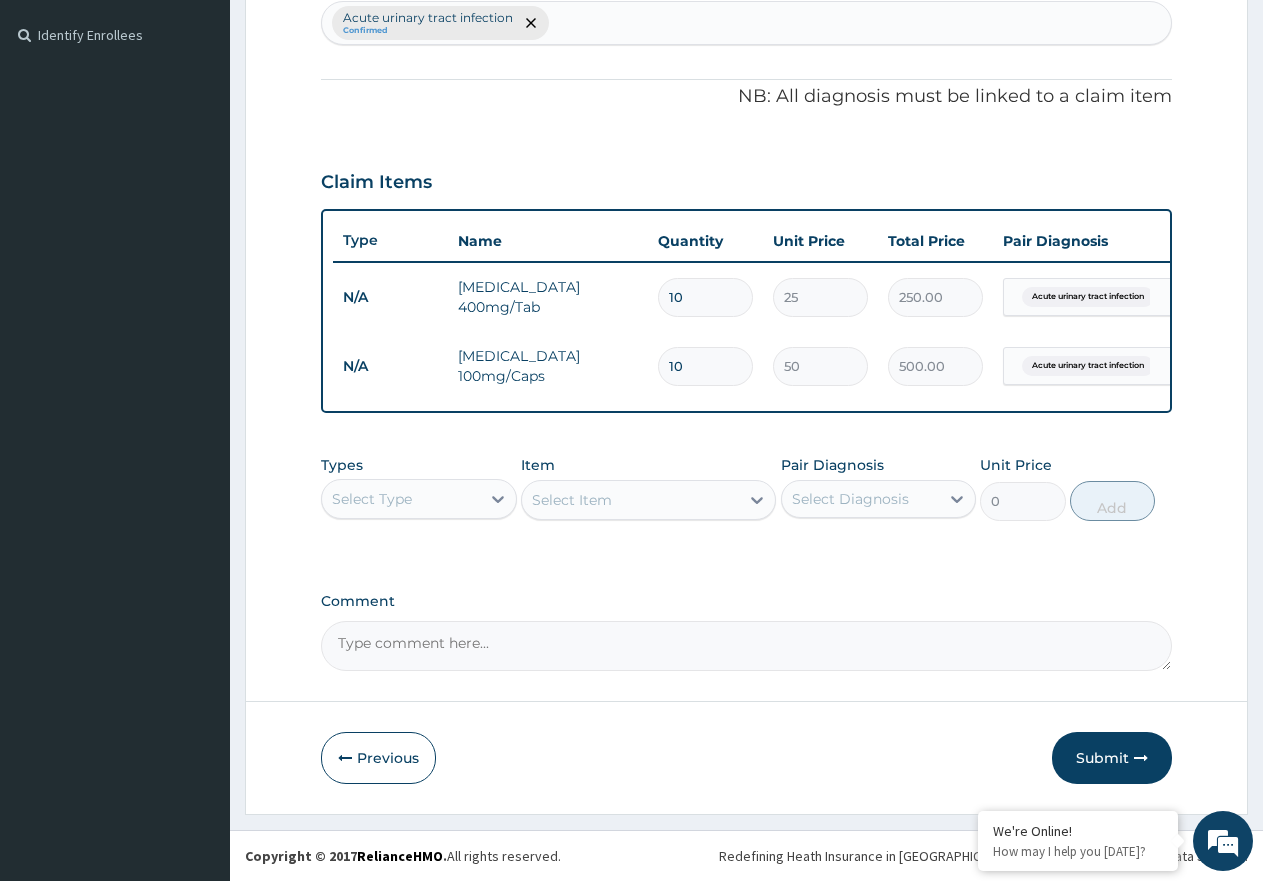 scroll, scrollTop: 552, scrollLeft: 0, axis: vertical 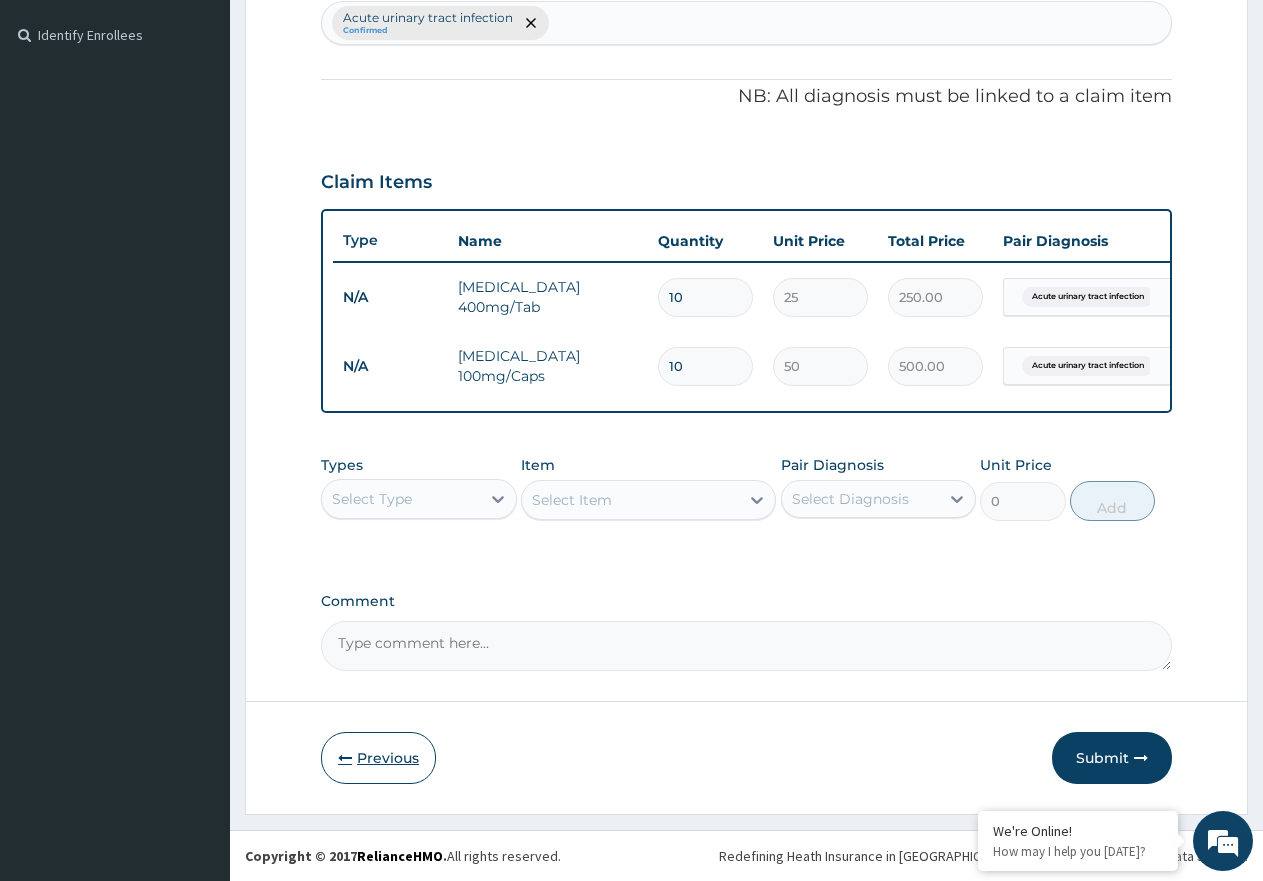 click on "Previous" at bounding box center [378, 758] 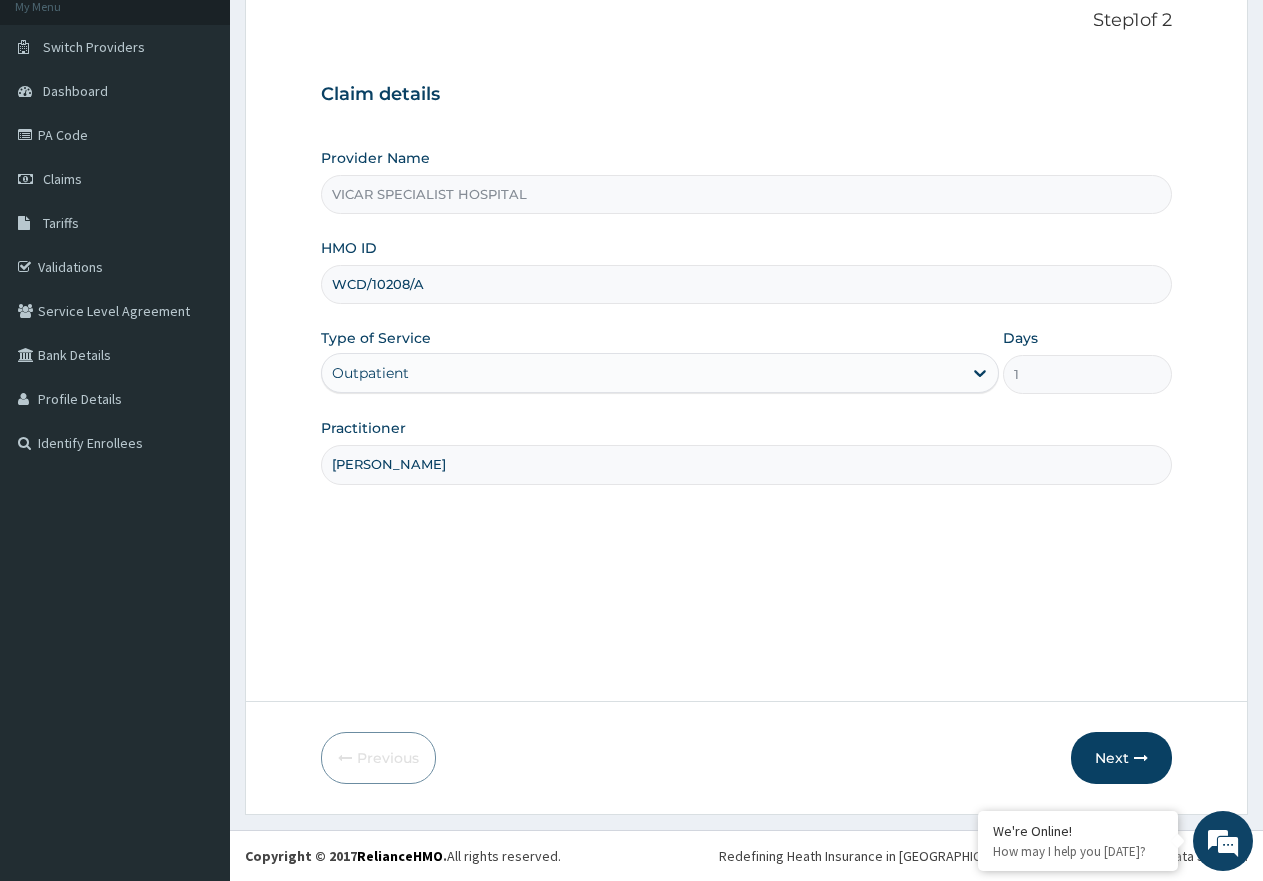 drag, startPoint x: 441, startPoint y: 278, endPoint x: 296, endPoint y: 299, distance: 146.5128 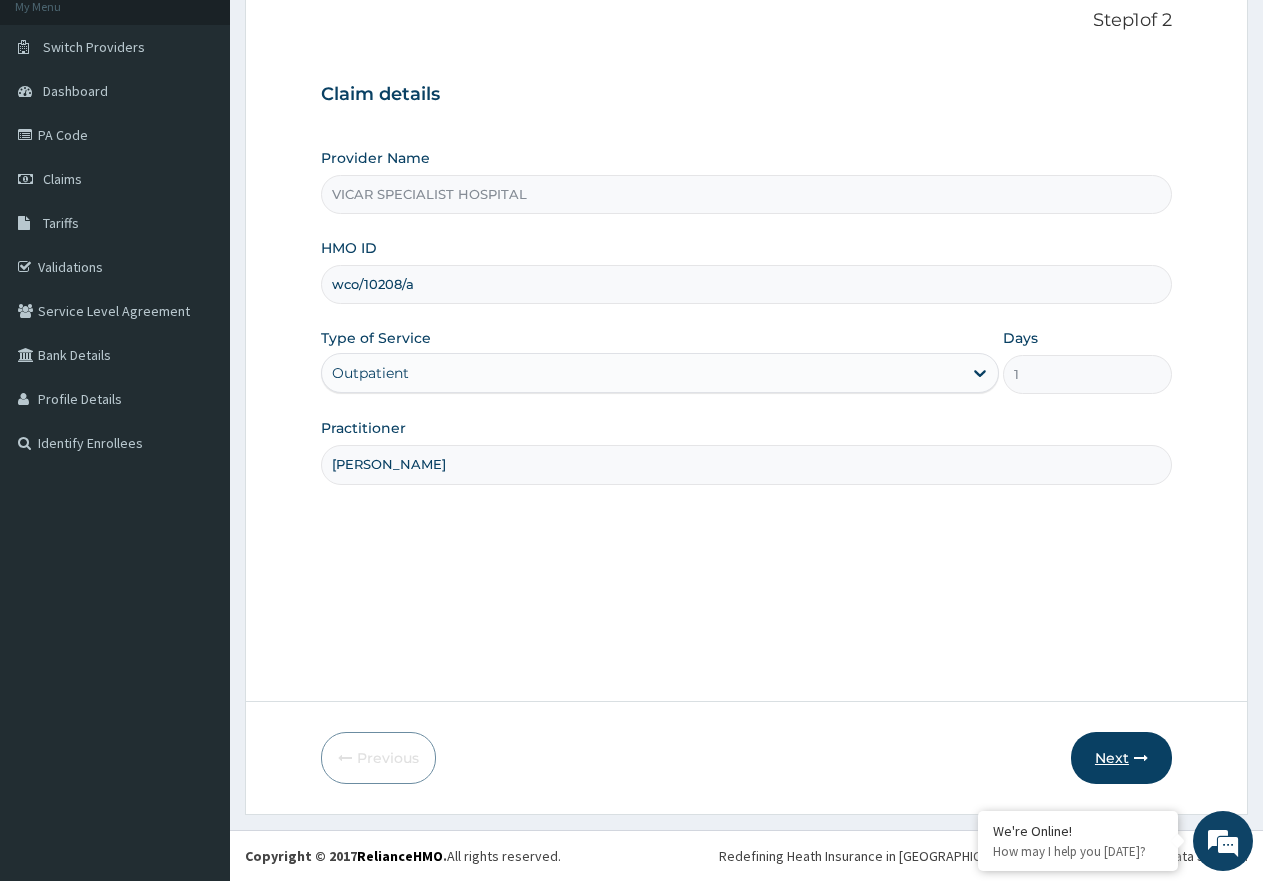 type on "wco/10208/a" 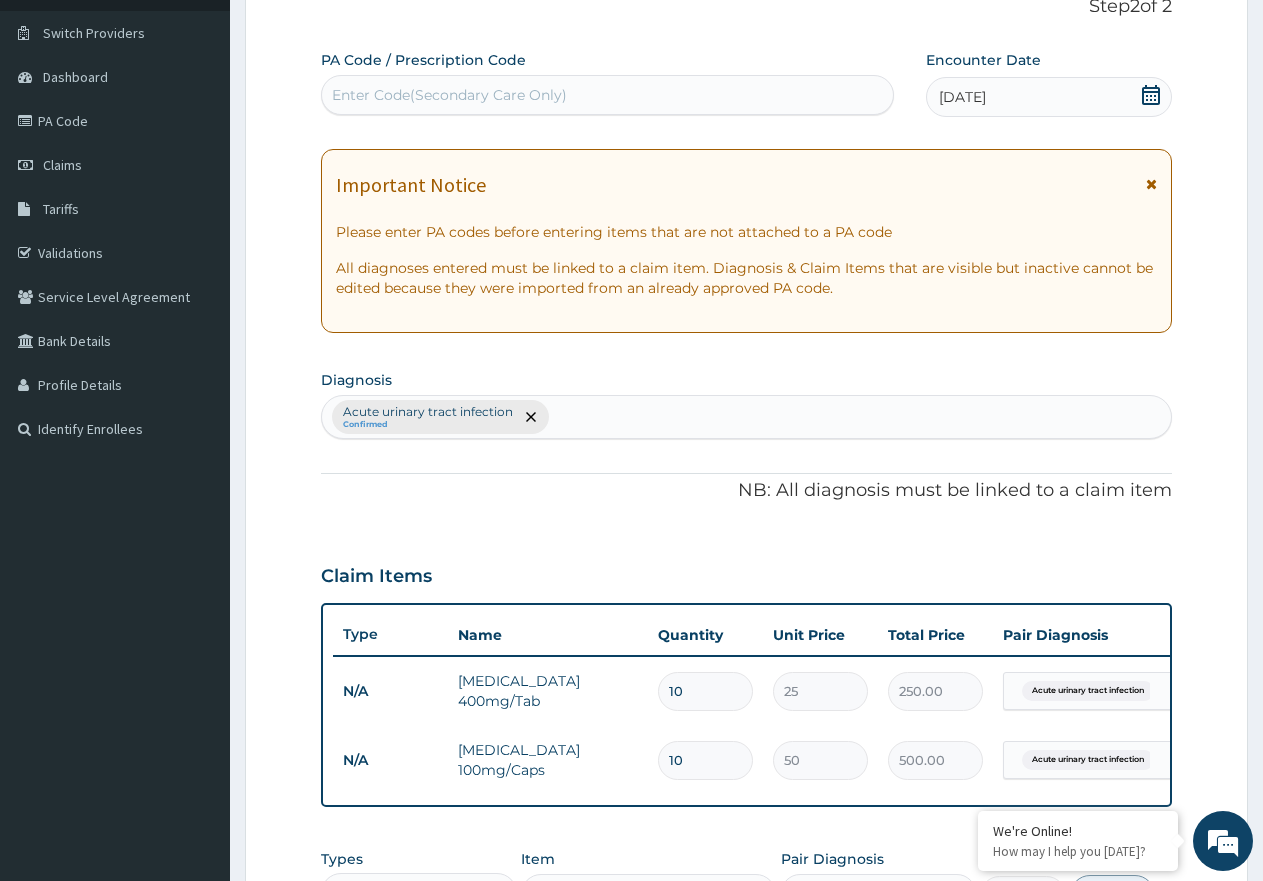 scroll, scrollTop: 552, scrollLeft: 0, axis: vertical 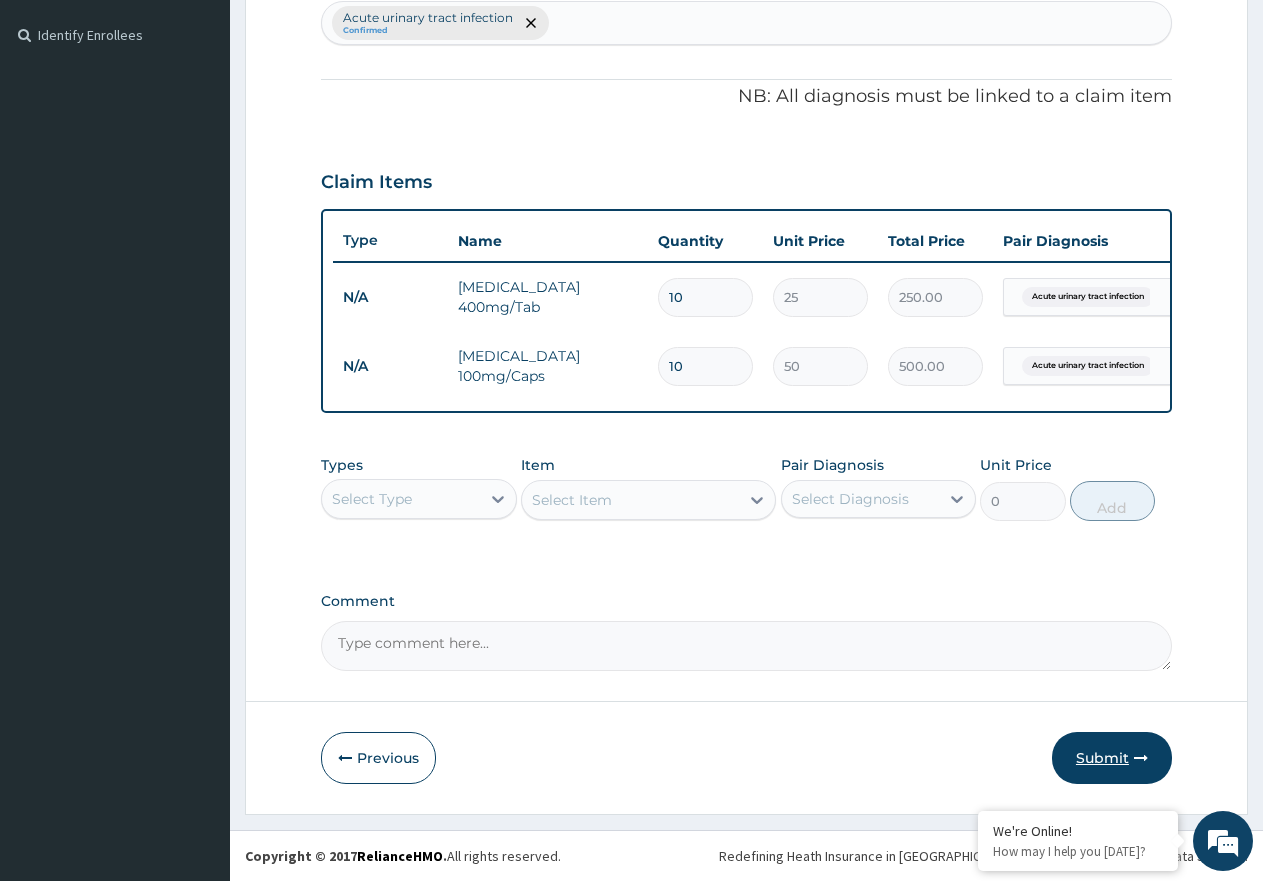 click on "Submit" at bounding box center [1112, 758] 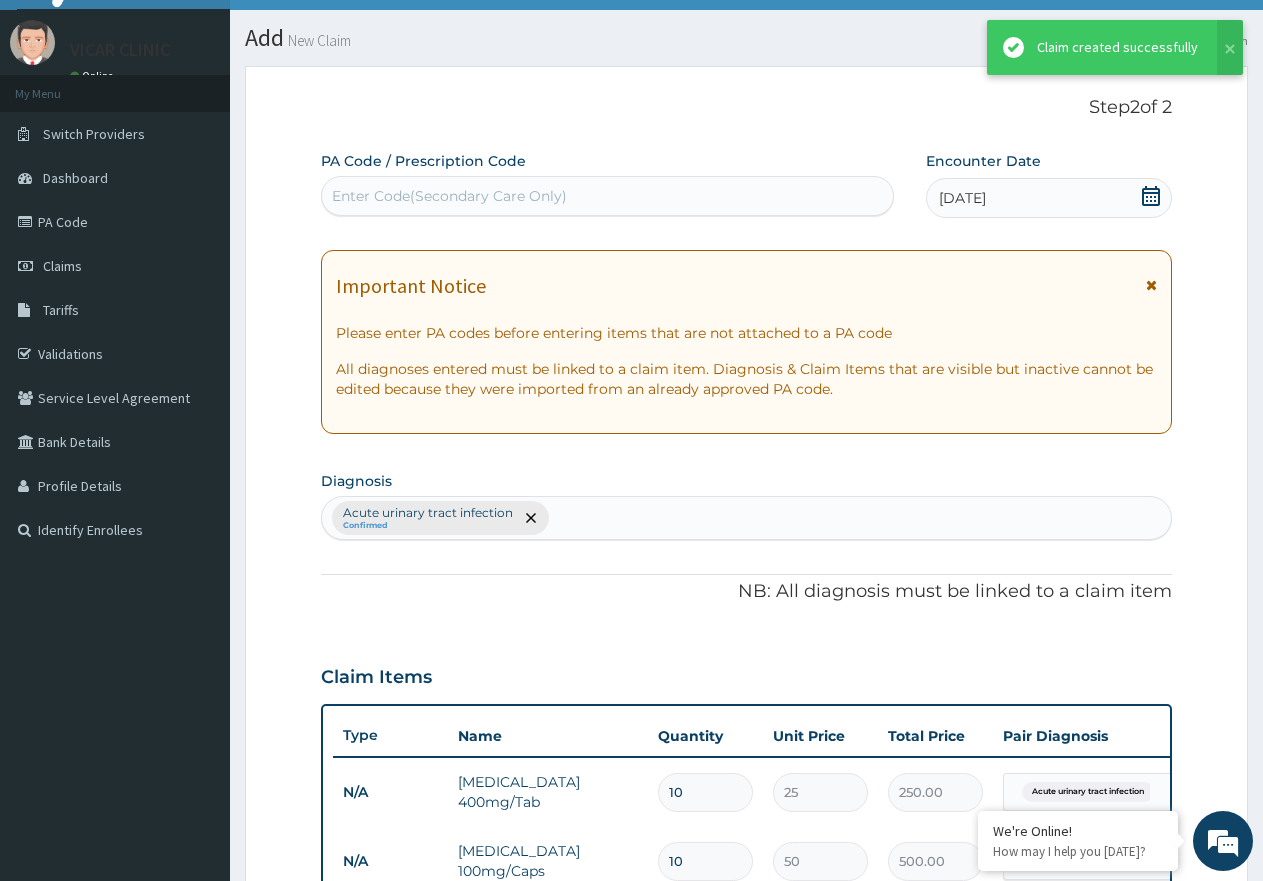 scroll, scrollTop: 552, scrollLeft: 0, axis: vertical 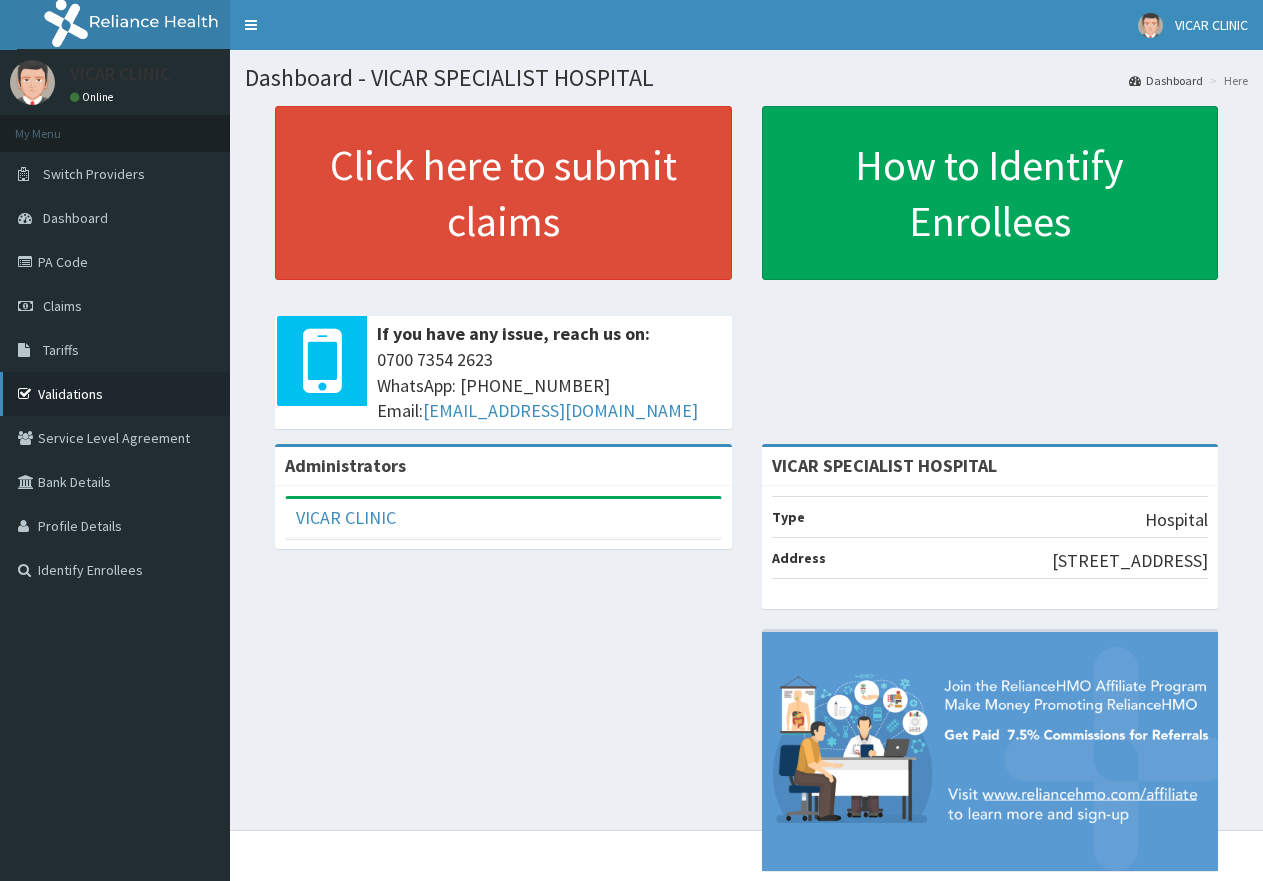 click on "Validations" at bounding box center (115, 394) 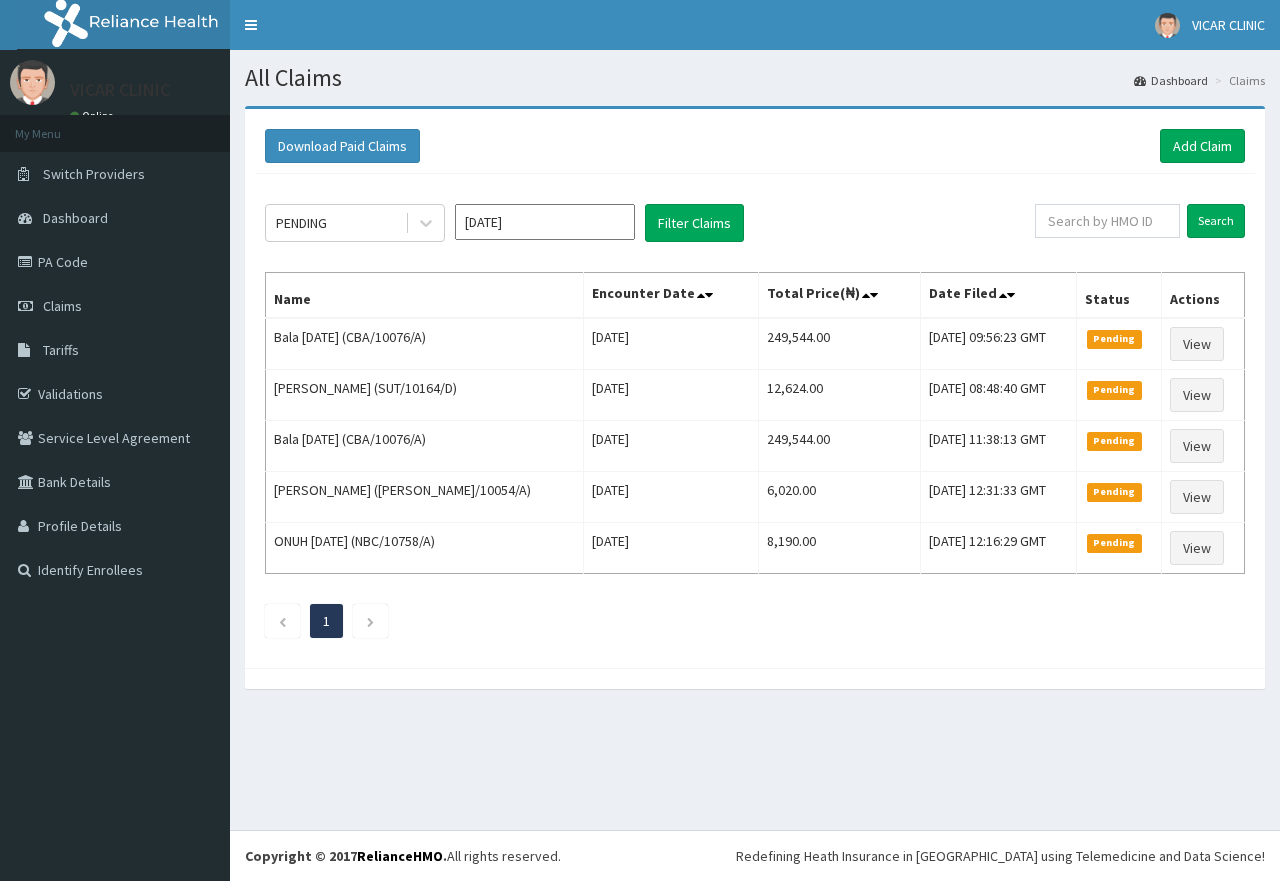 scroll, scrollTop: 0, scrollLeft: 0, axis: both 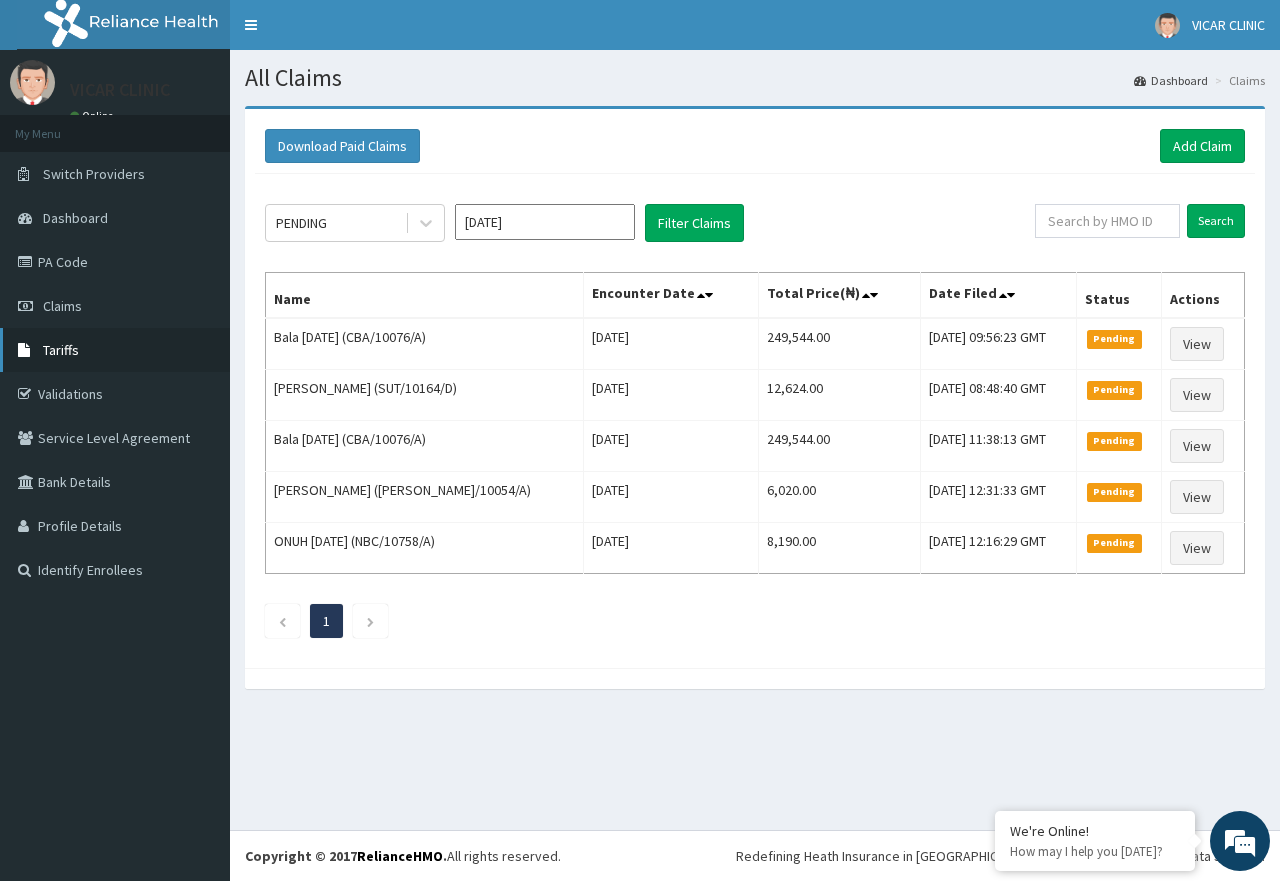 click on "Tariffs" at bounding box center [115, 350] 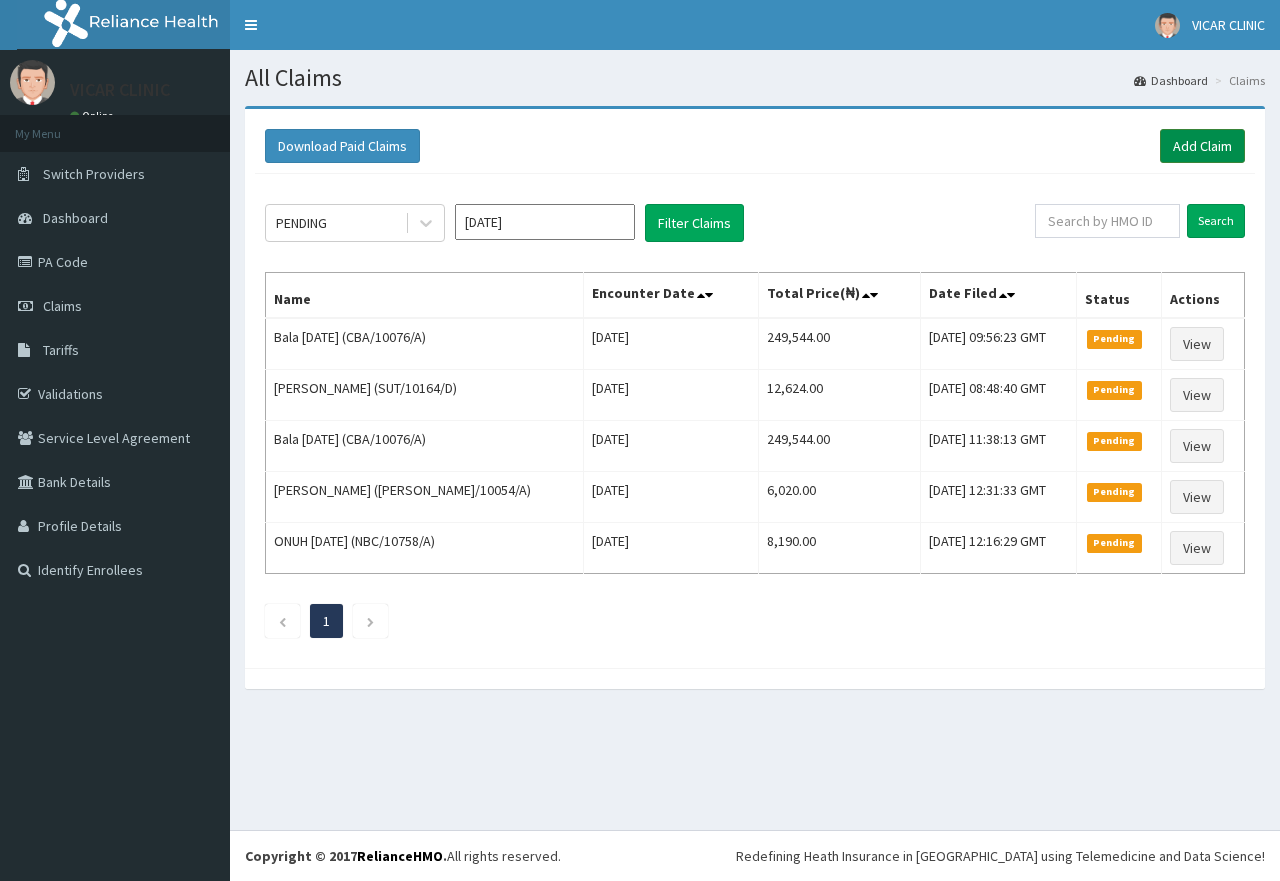 click on "Add Claim" at bounding box center (1202, 146) 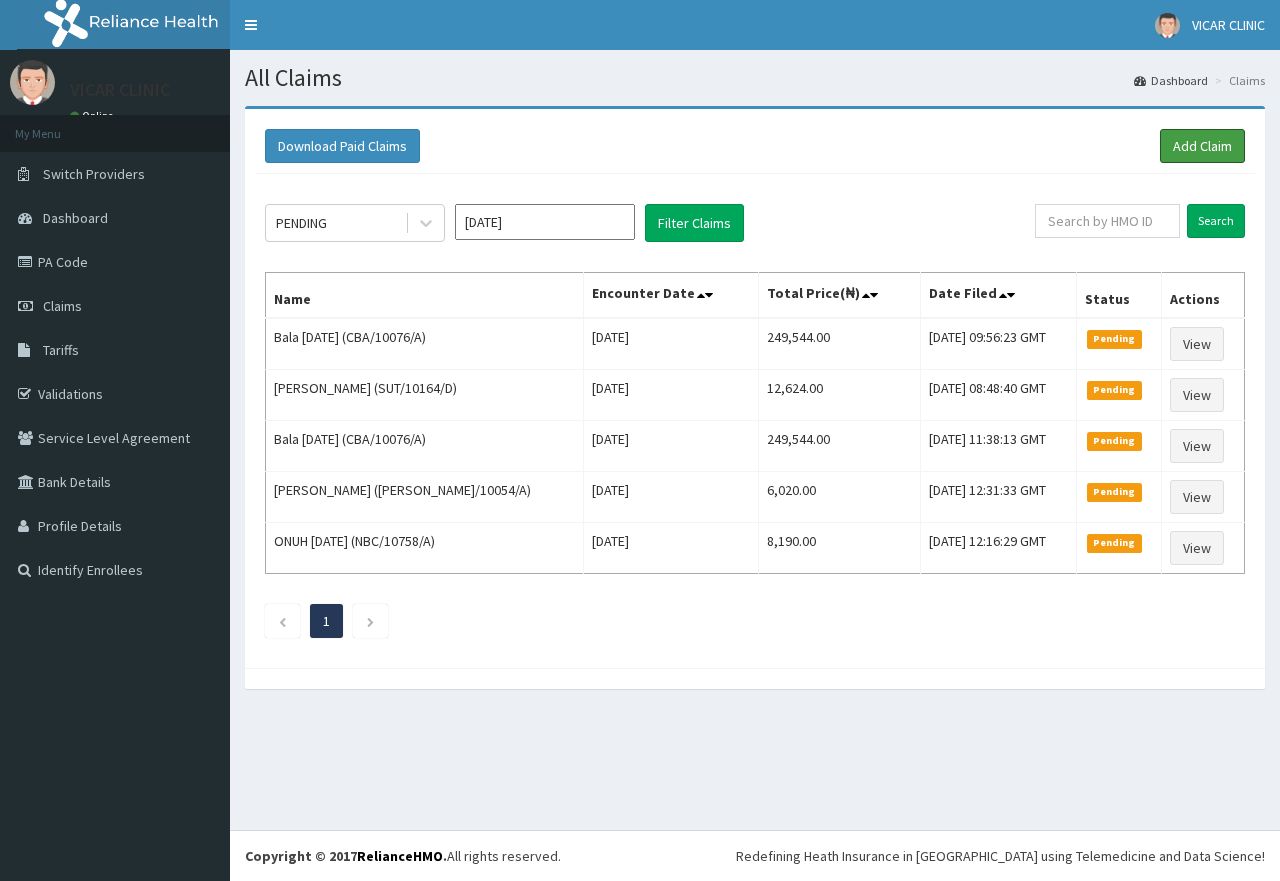 scroll, scrollTop: 0, scrollLeft: 0, axis: both 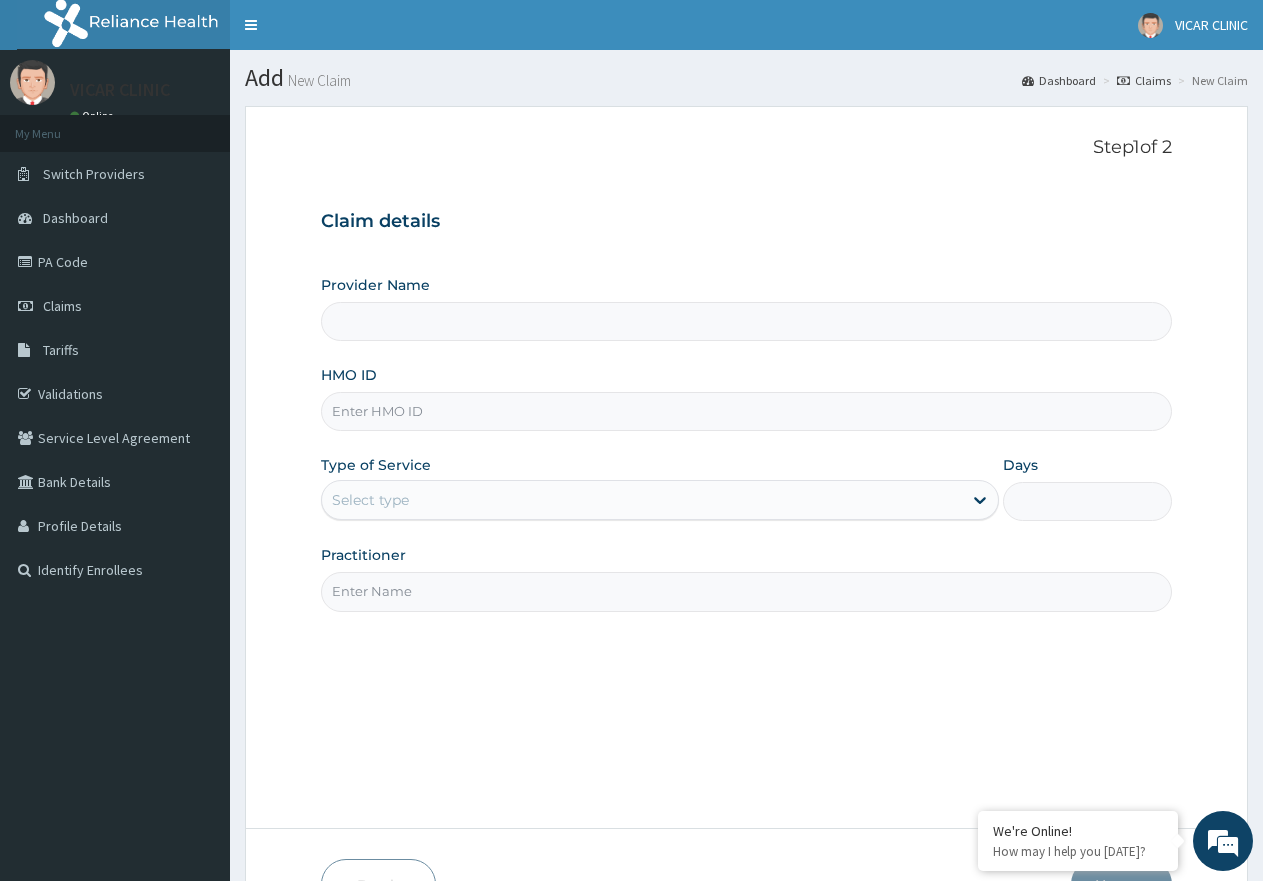 type on "VICAR SPECIALIST HOSPITAL" 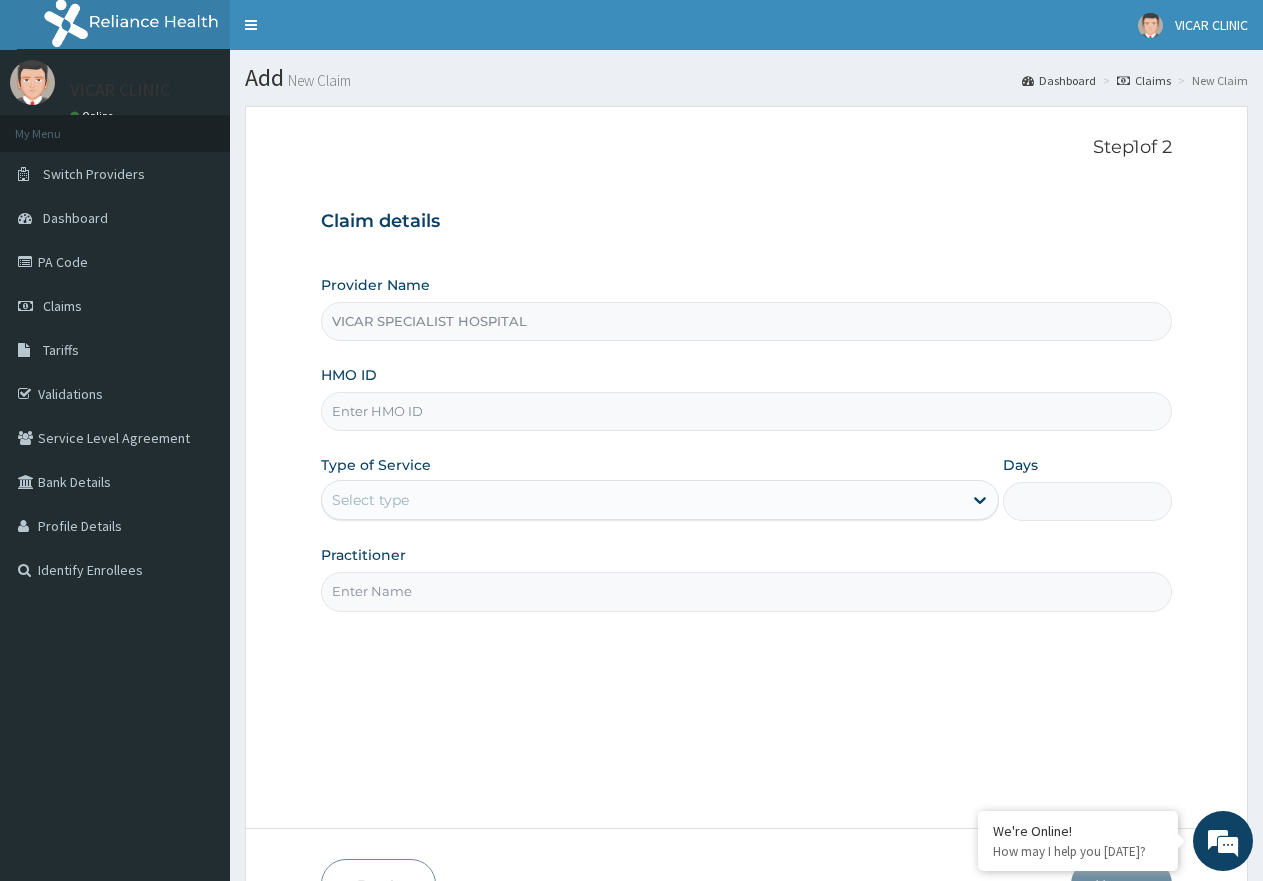 scroll, scrollTop: 0, scrollLeft: 0, axis: both 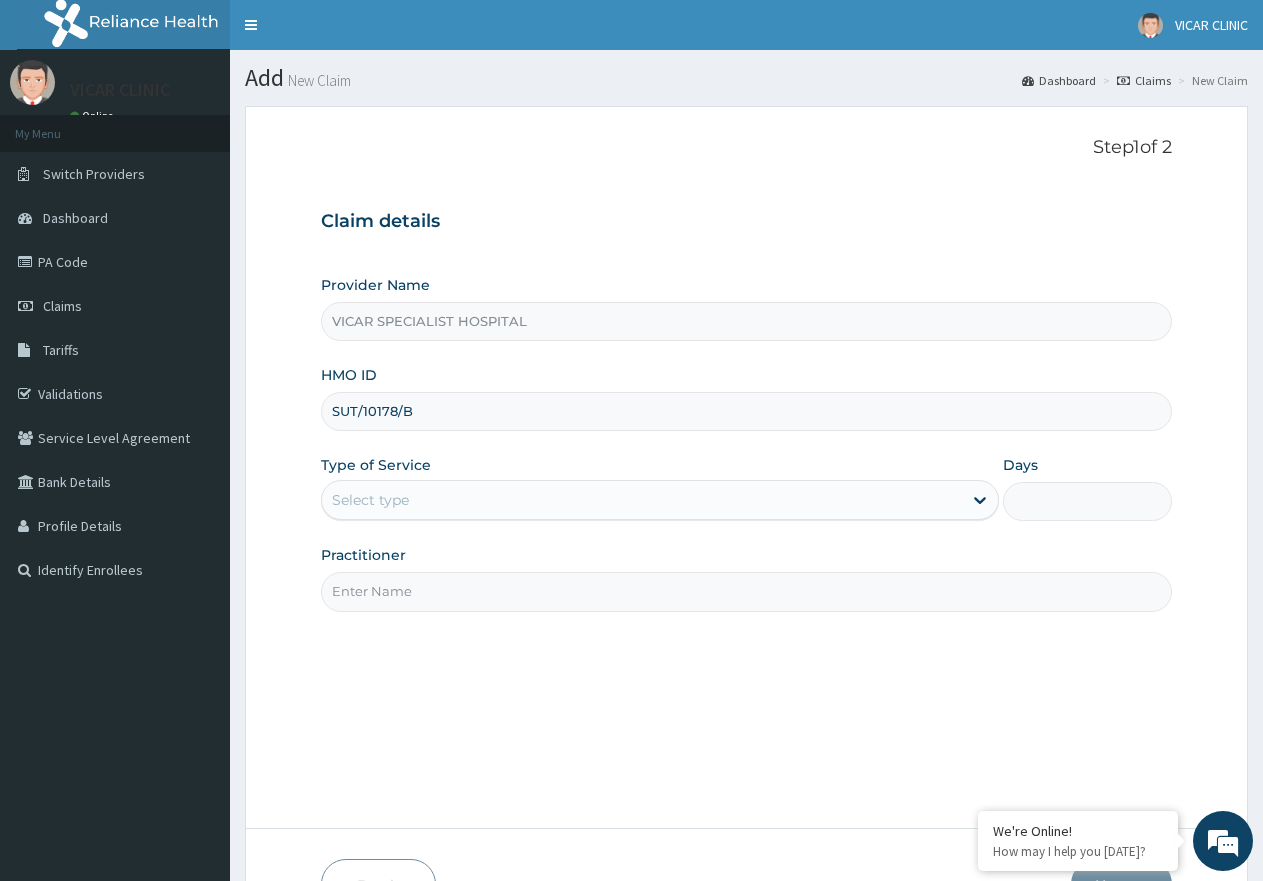 type on "SUT/10178/B" 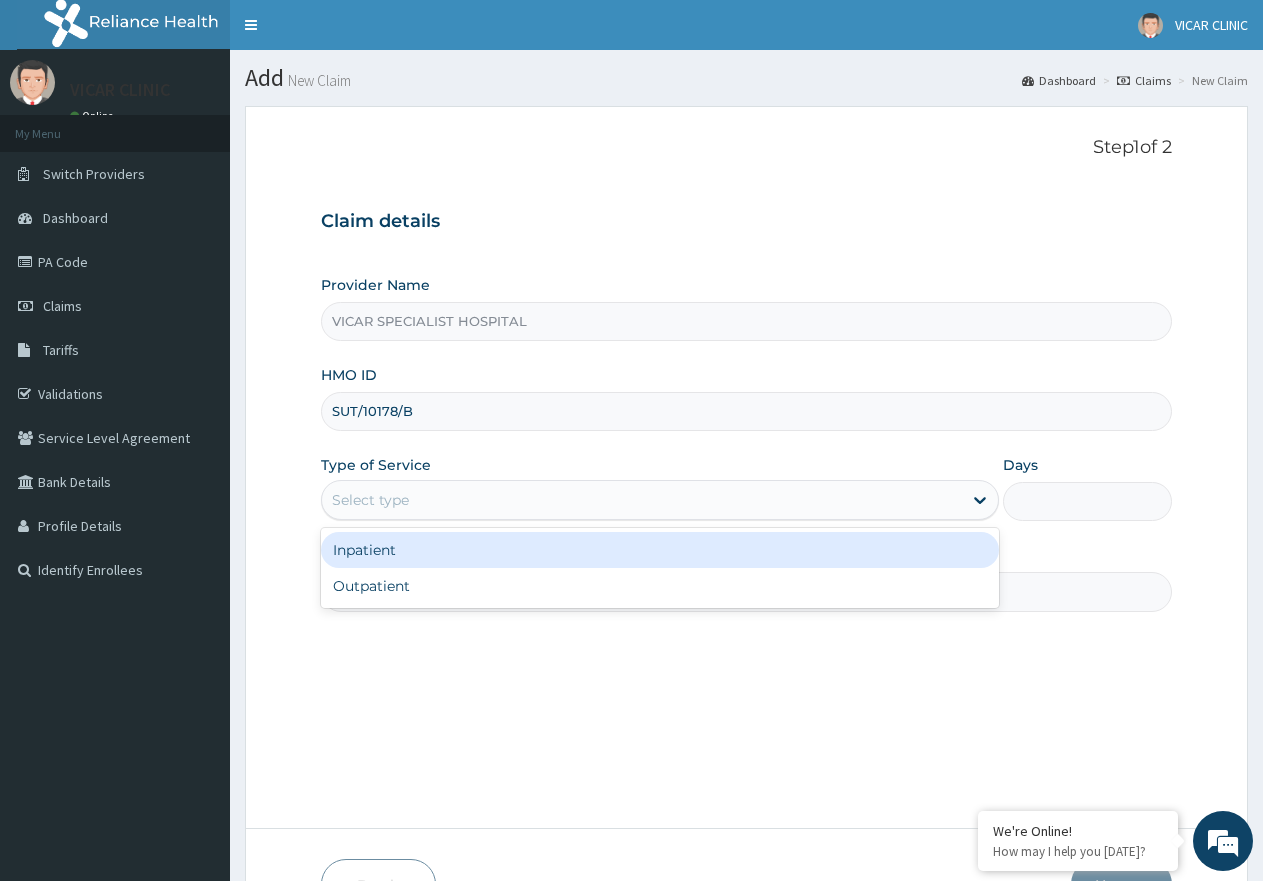 click on "Select type" at bounding box center [641, 500] 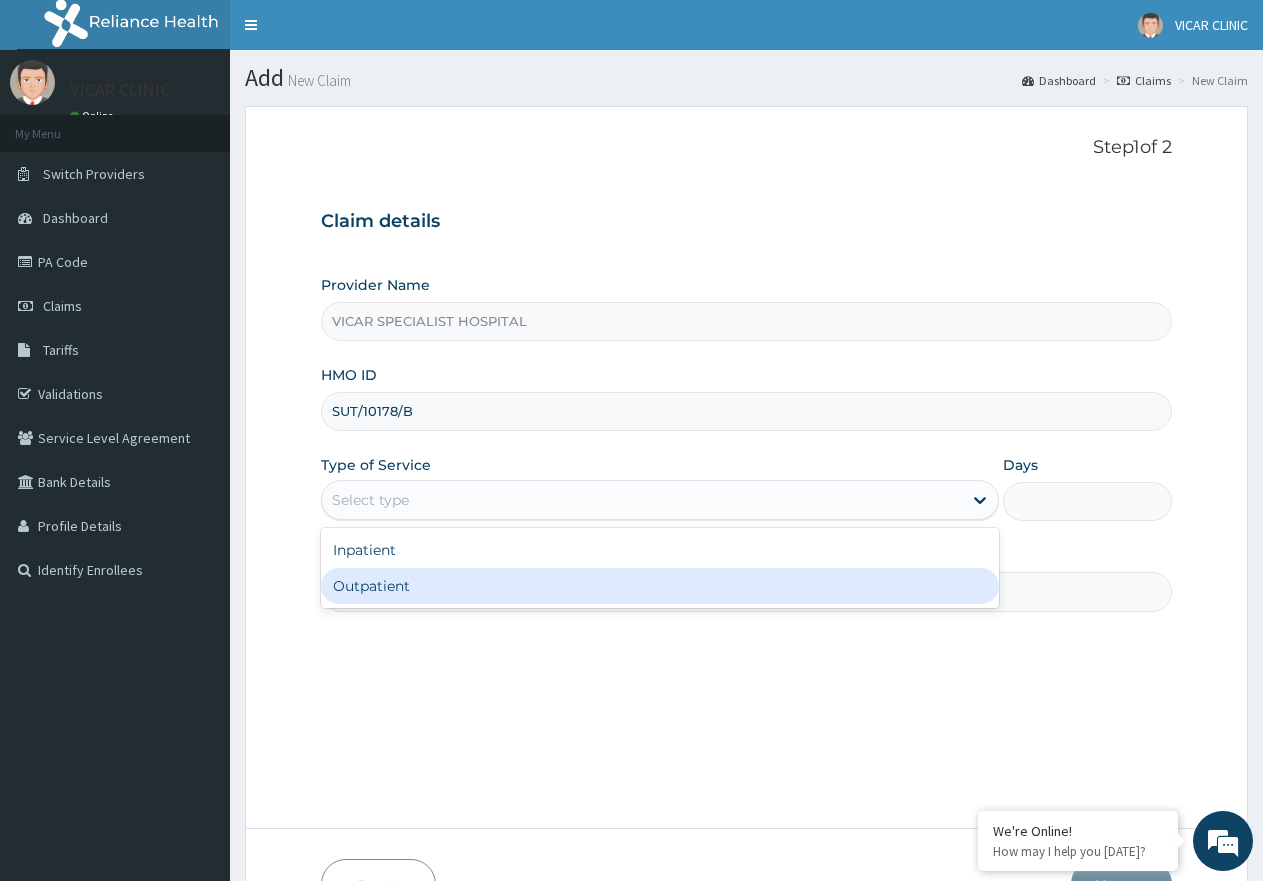 click on "Outpatient" at bounding box center (659, 586) 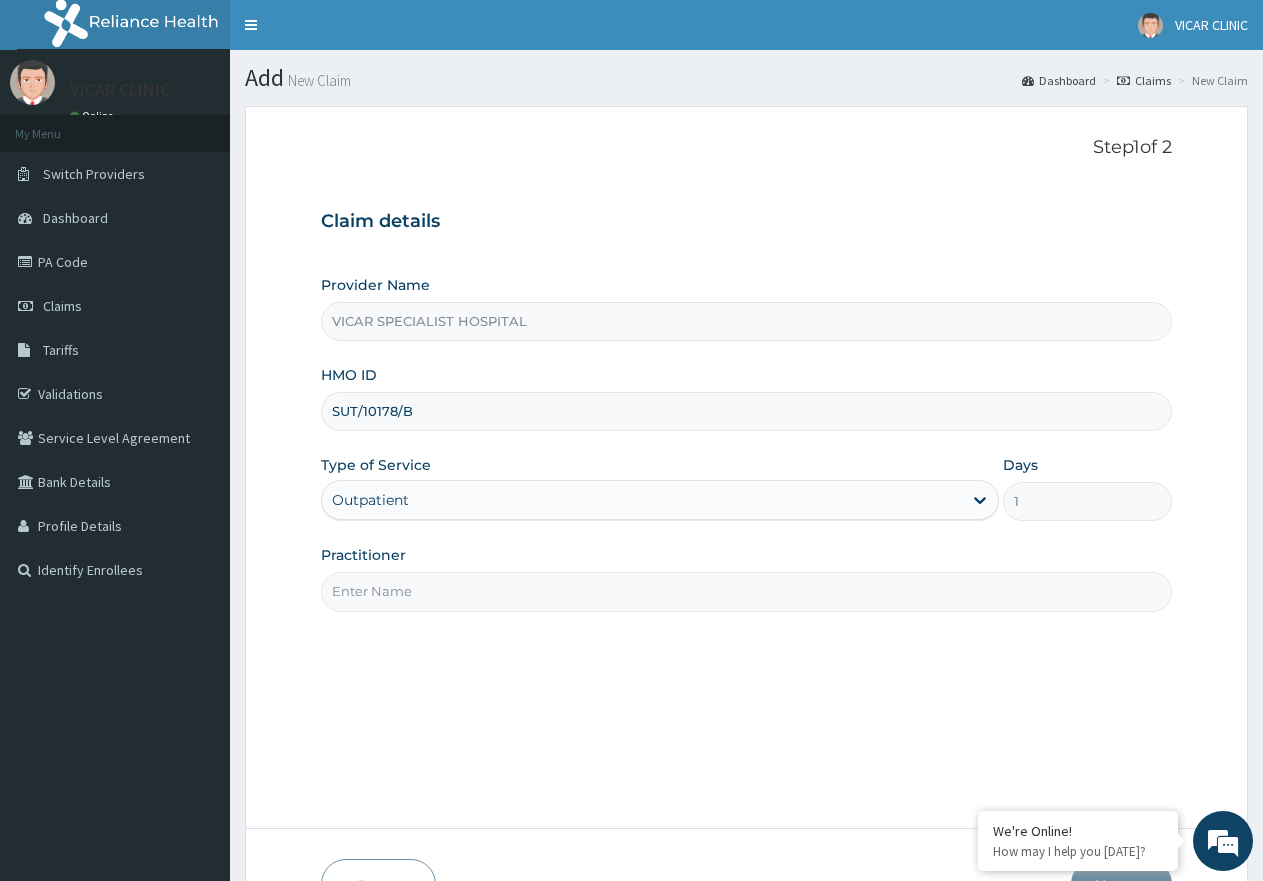 click on "Practitioner" at bounding box center (746, 591) 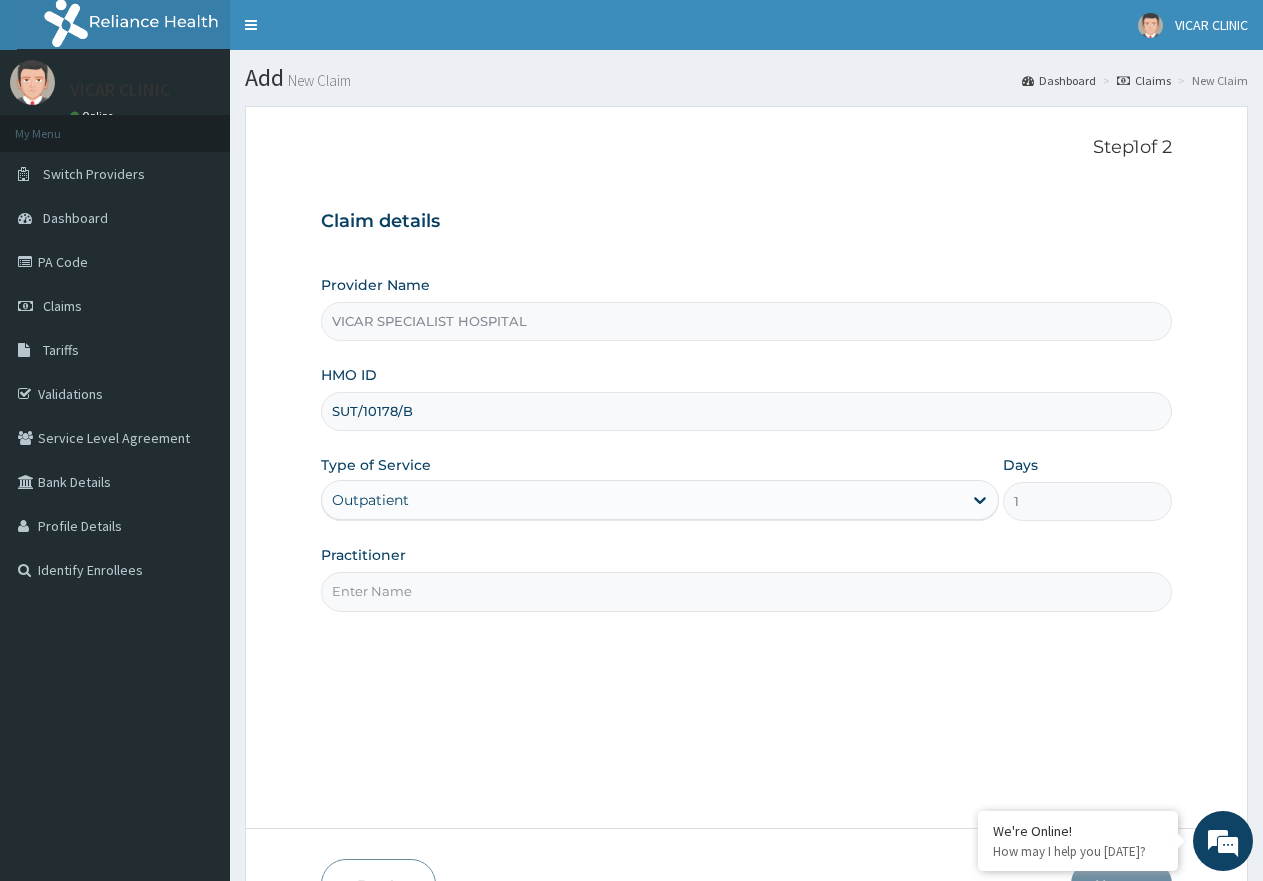 type on "[PERSON_NAME]" 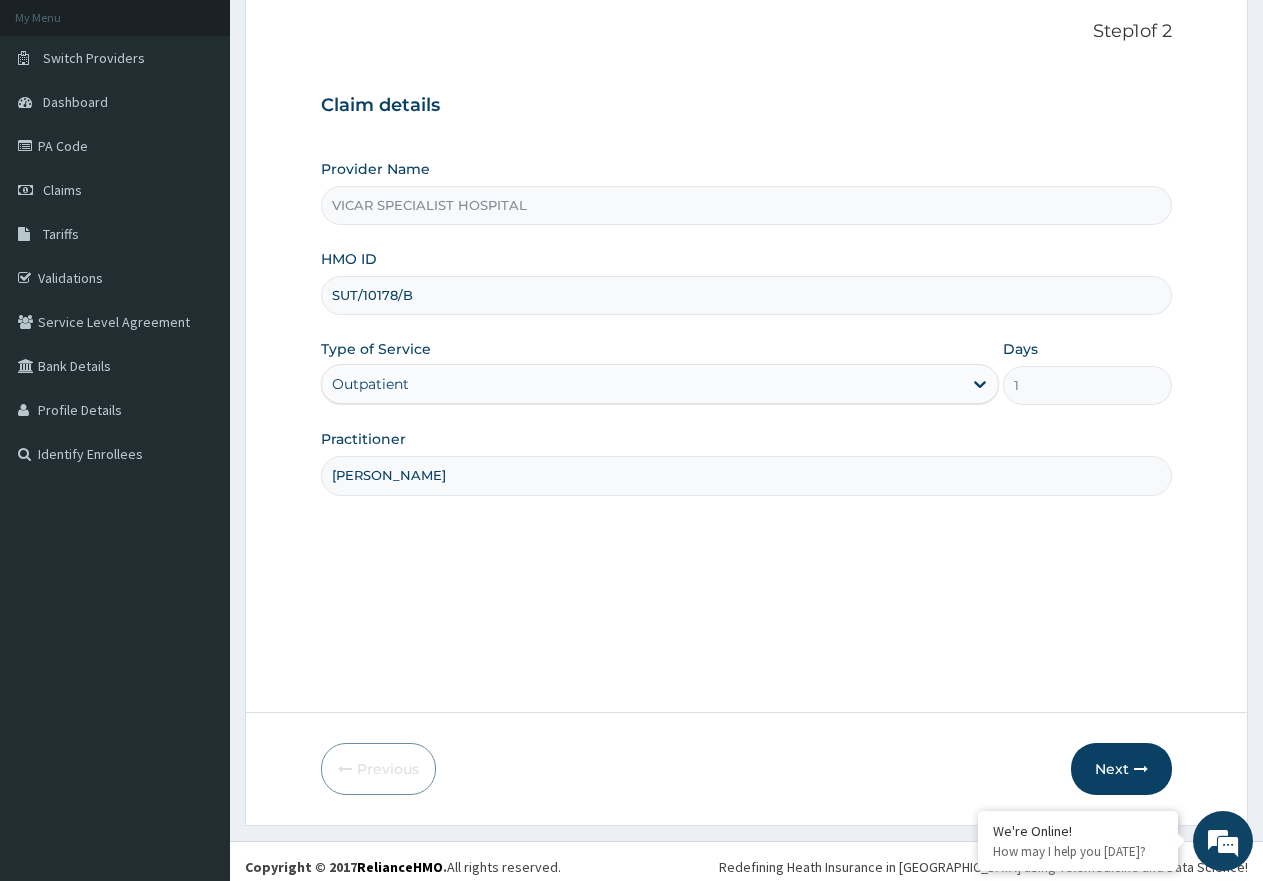 scroll, scrollTop: 127, scrollLeft: 0, axis: vertical 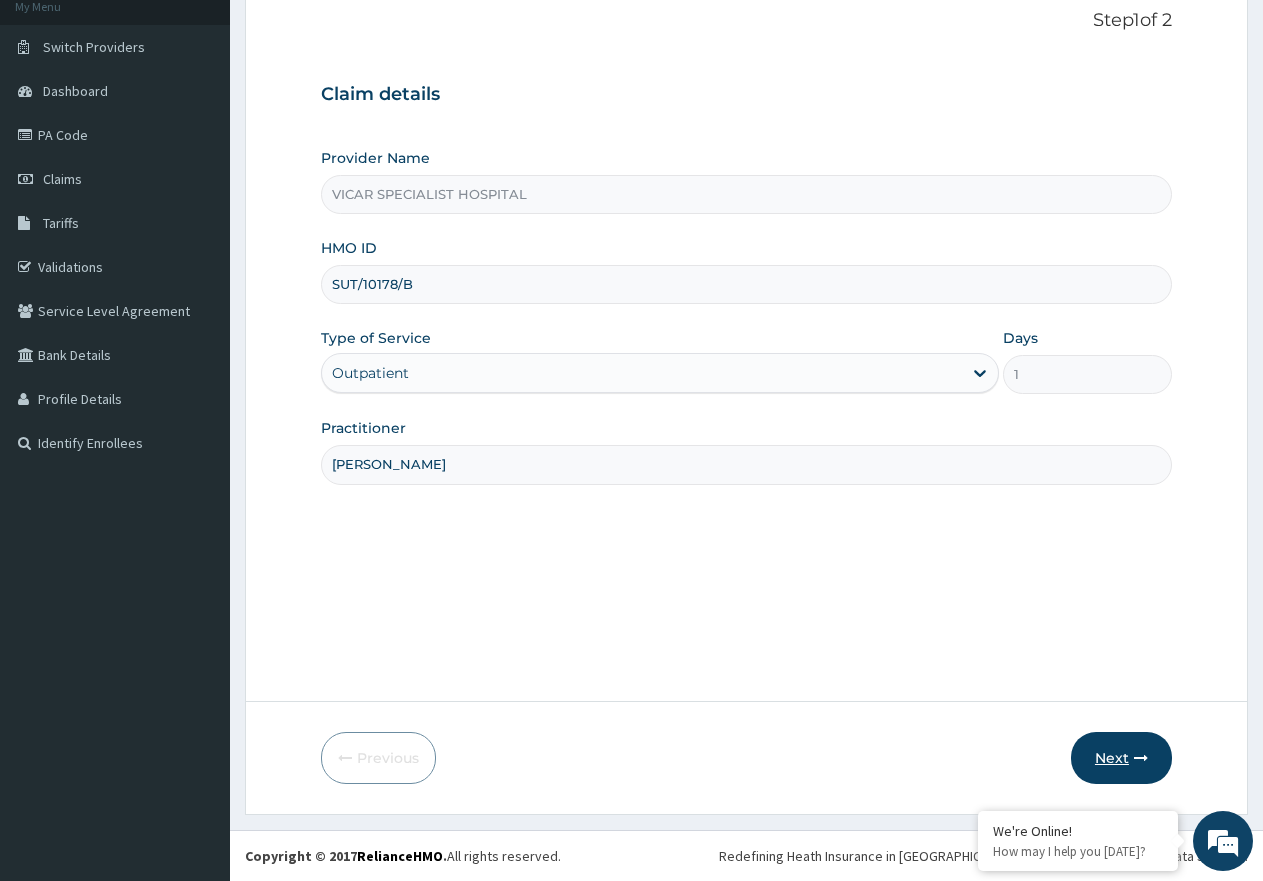 click on "Next" at bounding box center [1121, 758] 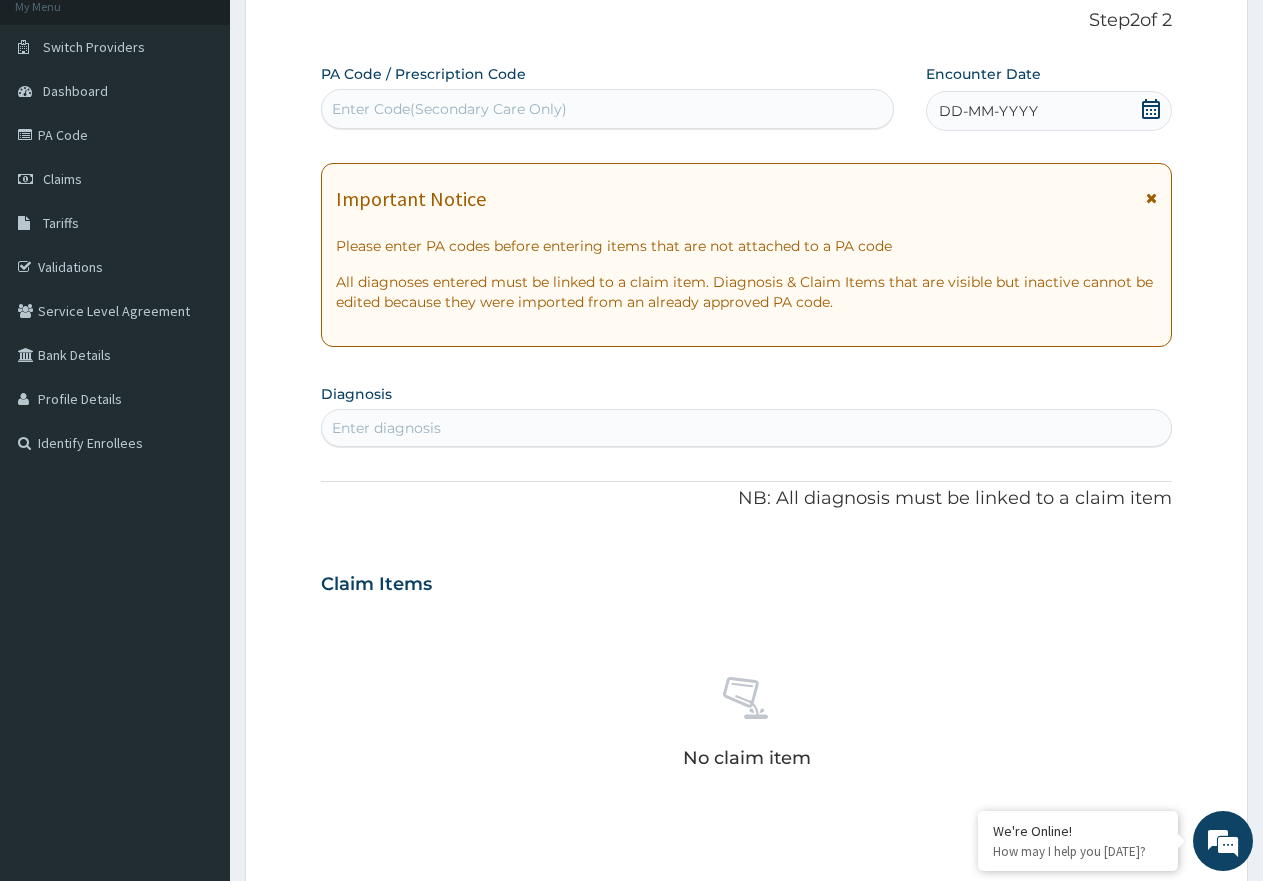 click 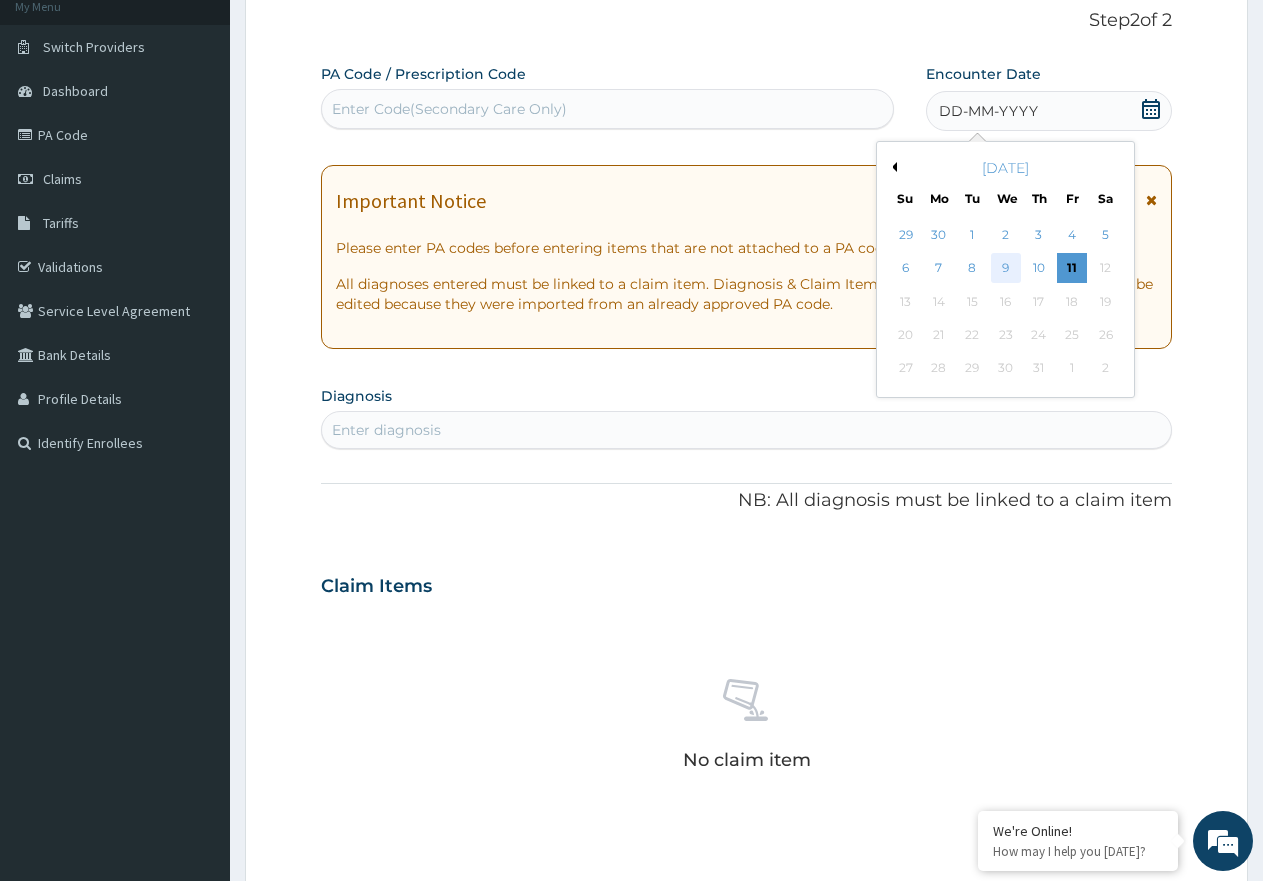 click on "9" at bounding box center [1006, 269] 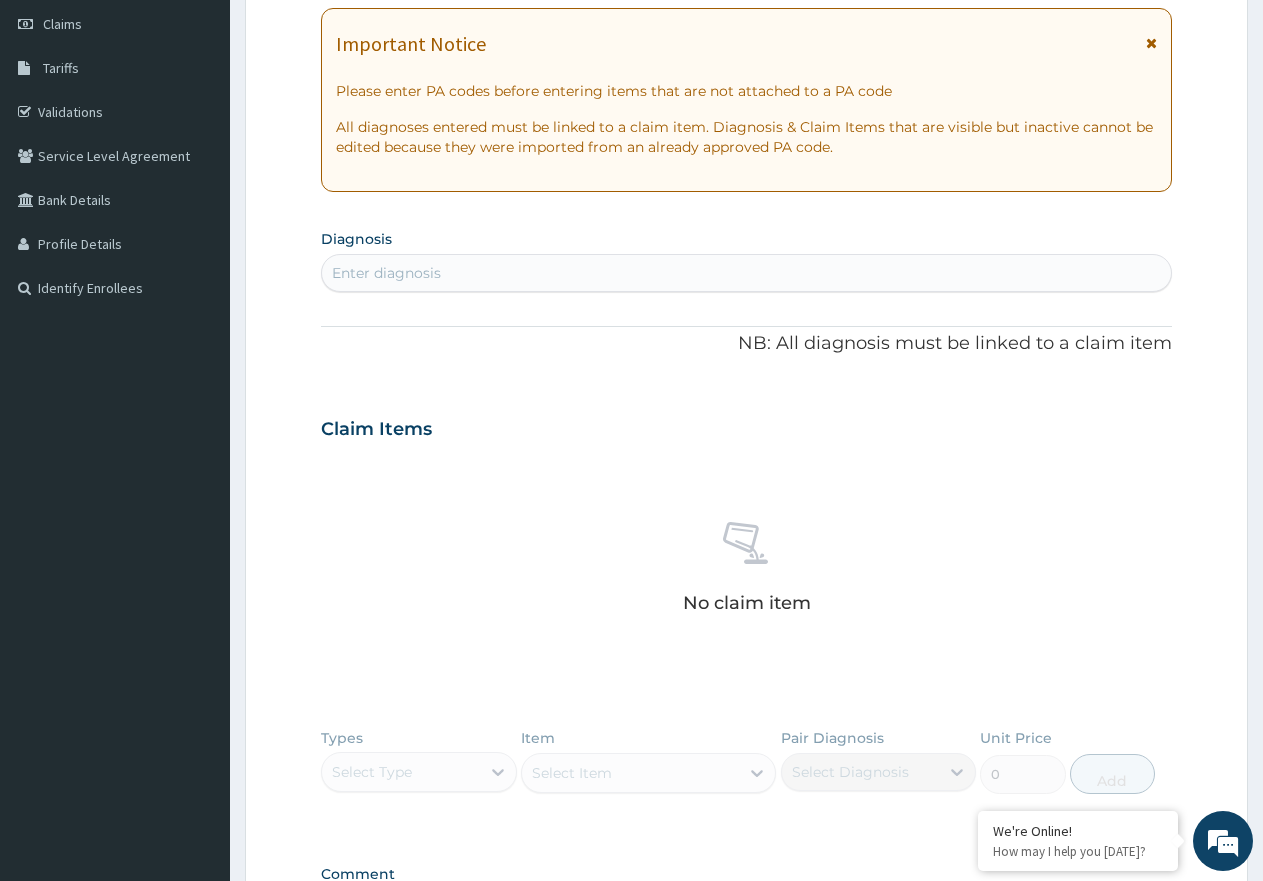 scroll, scrollTop: 327, scrollLeft: 0, axis: vertical 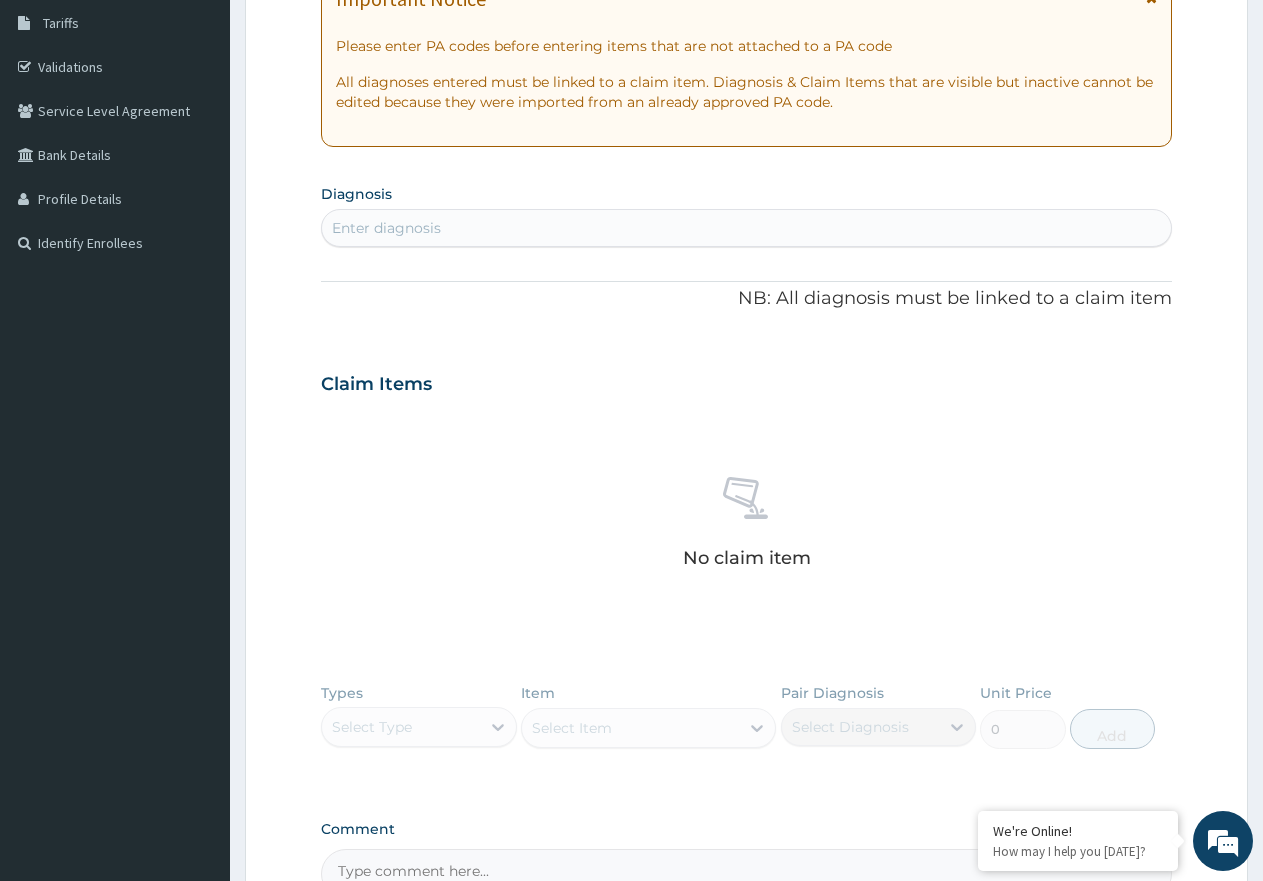 click on "Enter diagnosis" at bounding box center (386, 228) 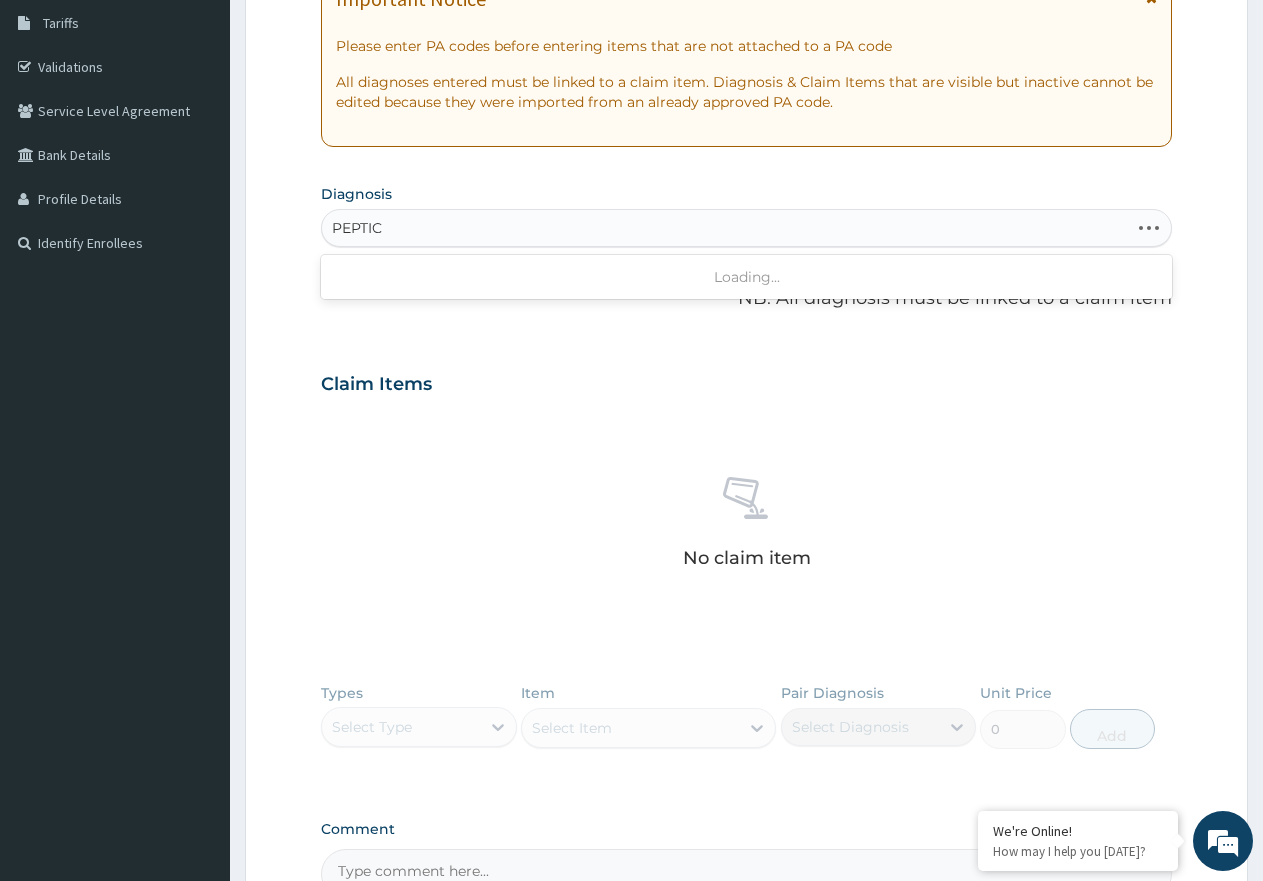 type on "PEPTIC" 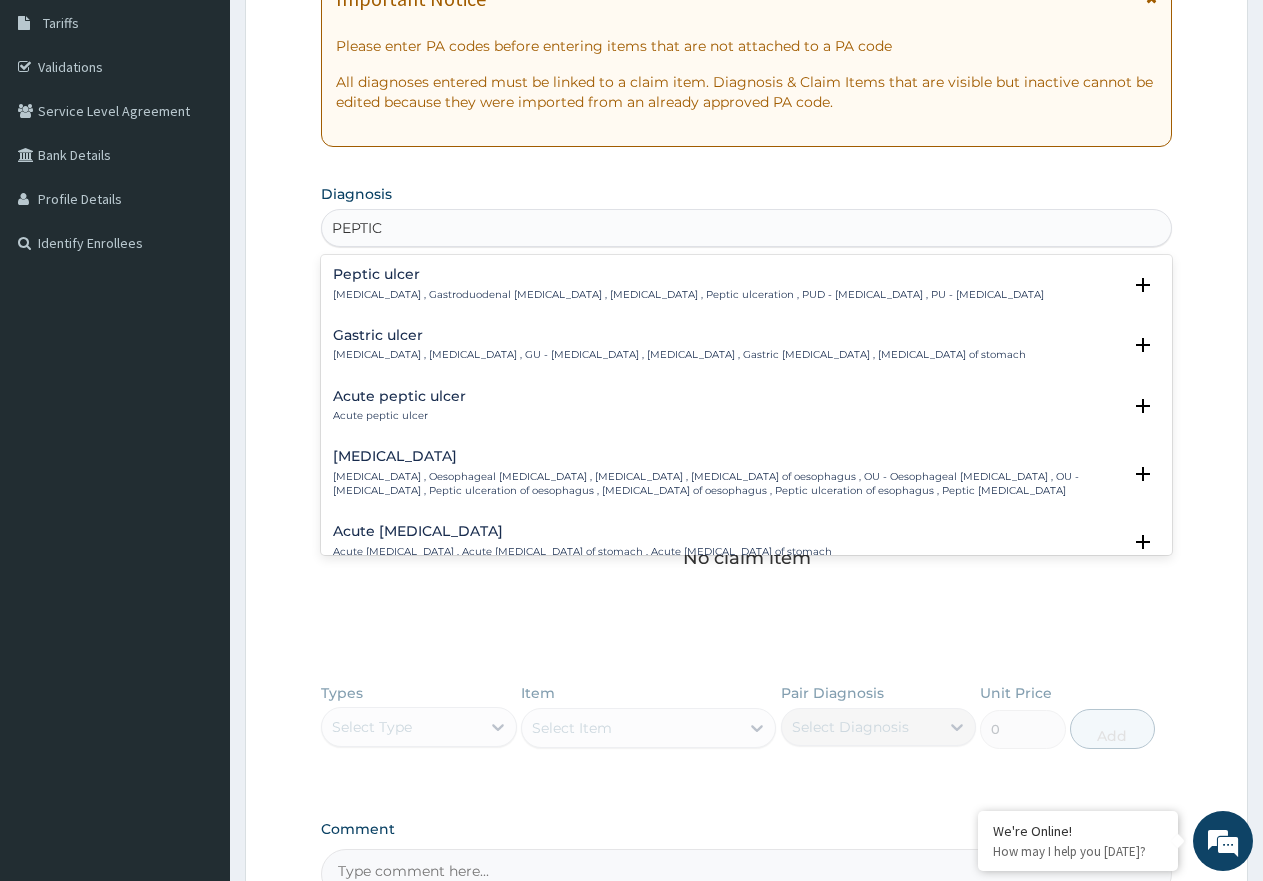 click on "Peptic ulcer" at bounding box center (688, 274) 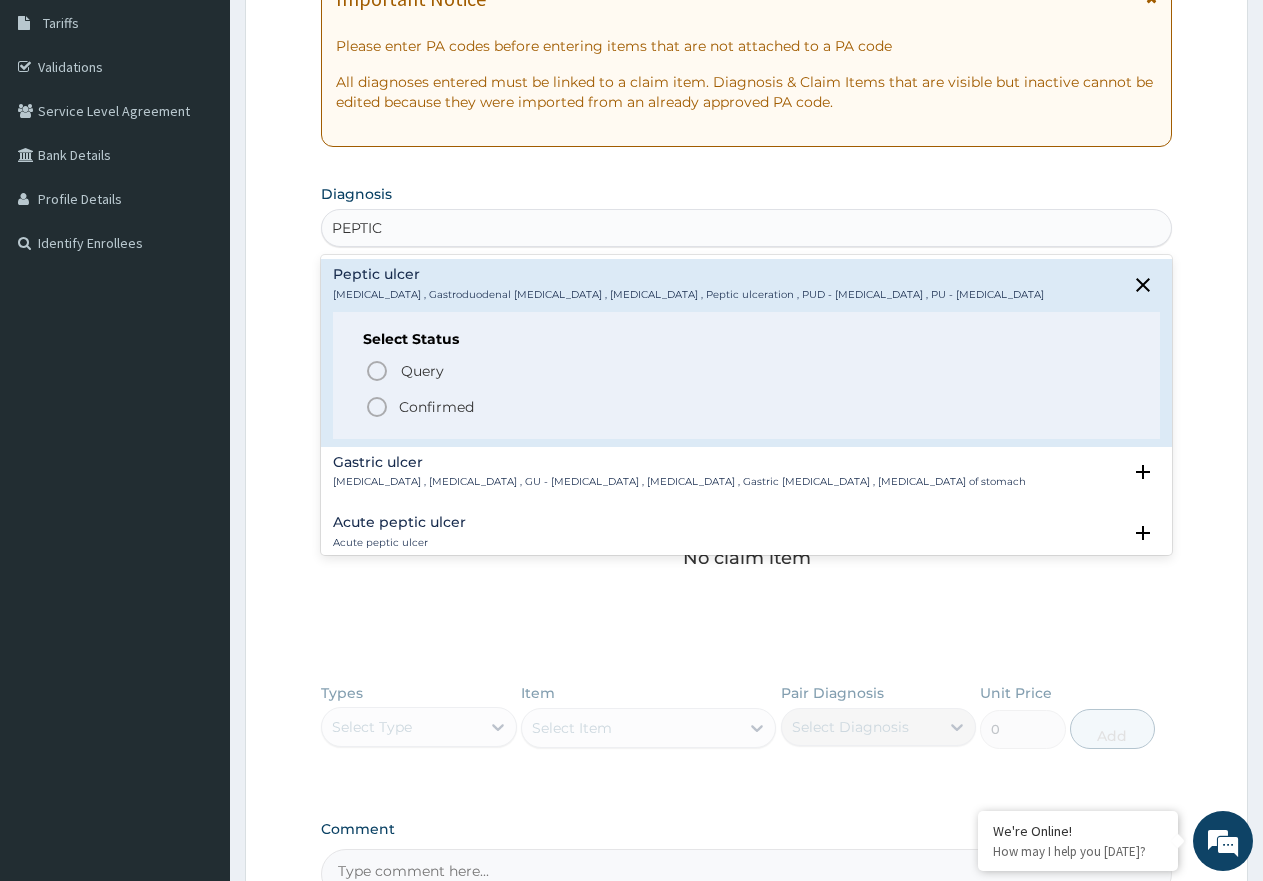 click 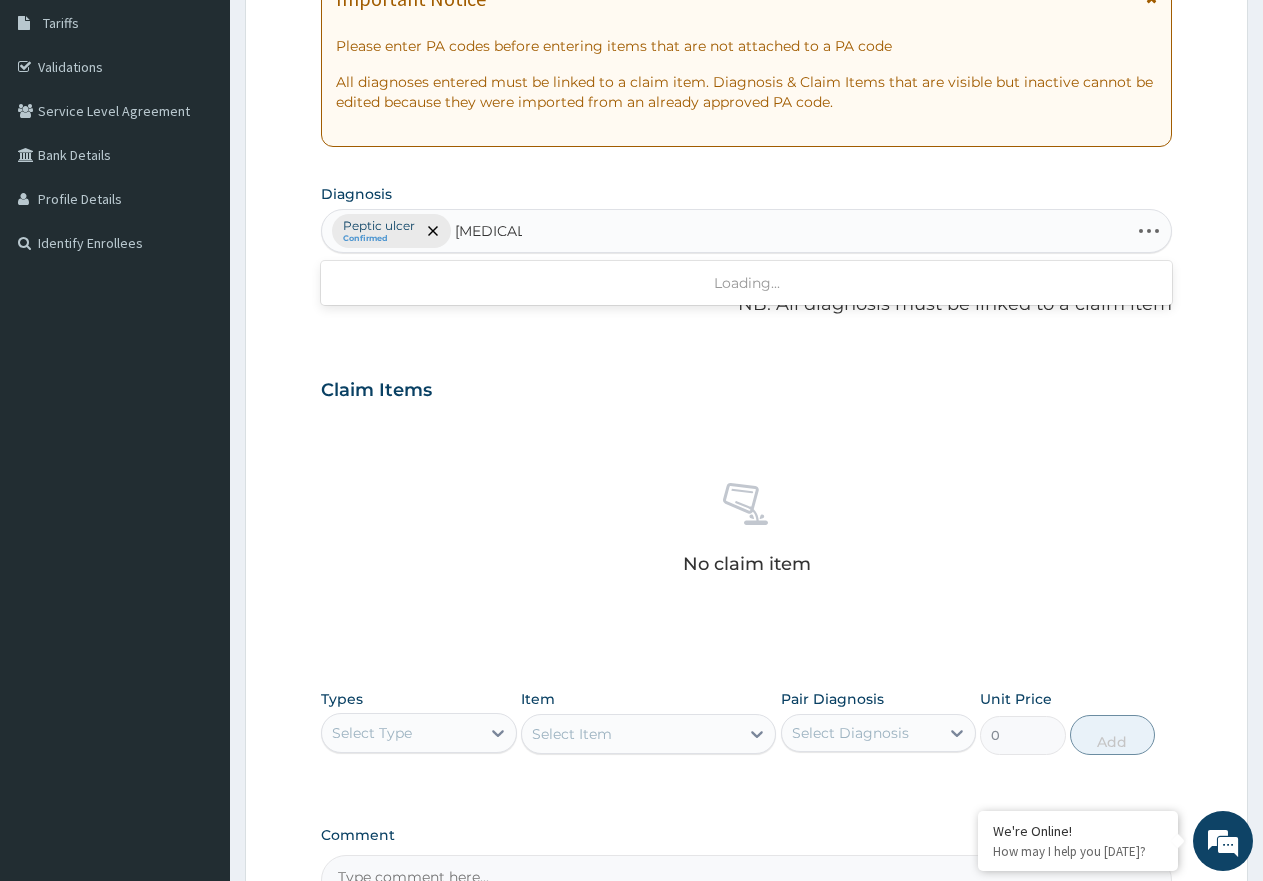 type on "MALARI" 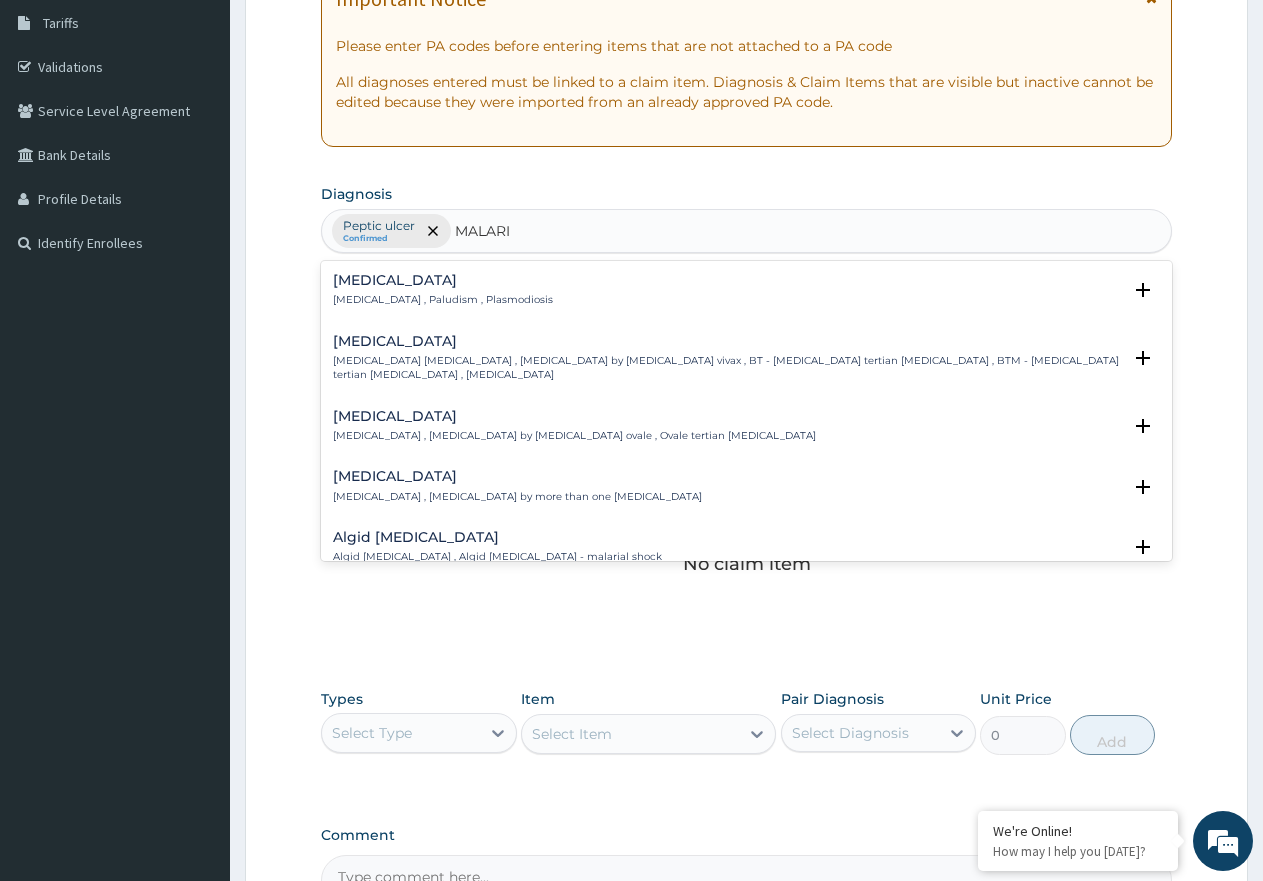 click on "Malaria" at bounding box center (443, 280) 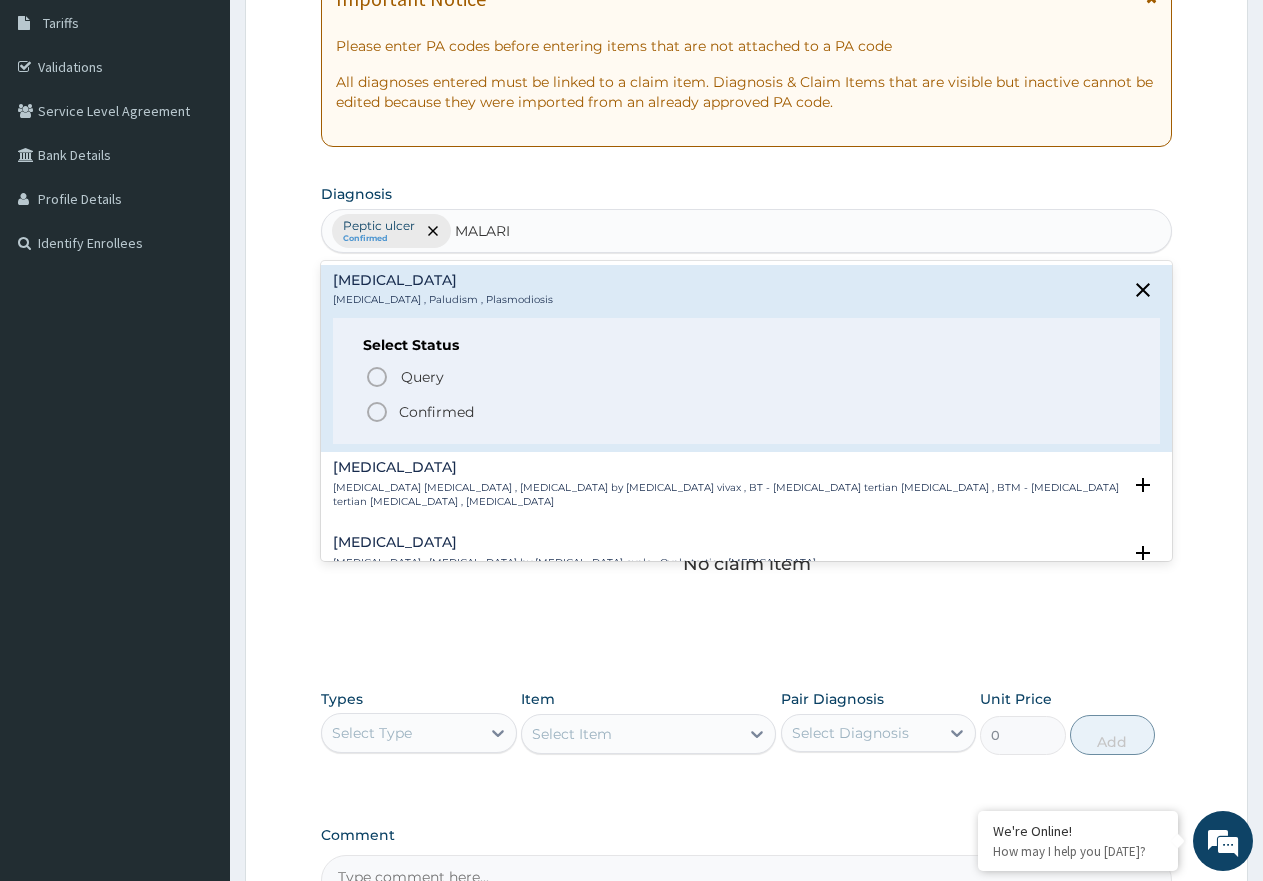 click on "Confirmed" at bounding box center [436, 412] 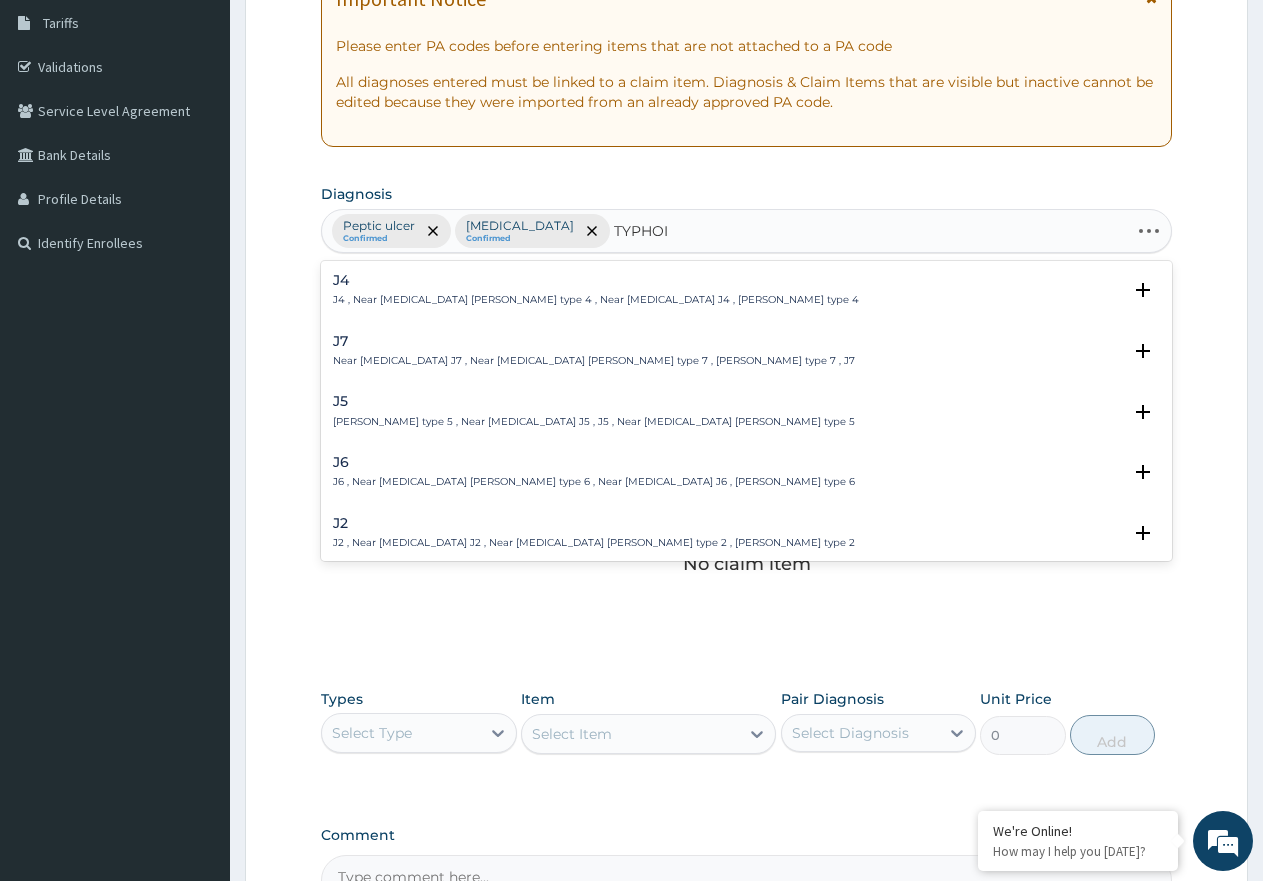 type on "TYPHOID" 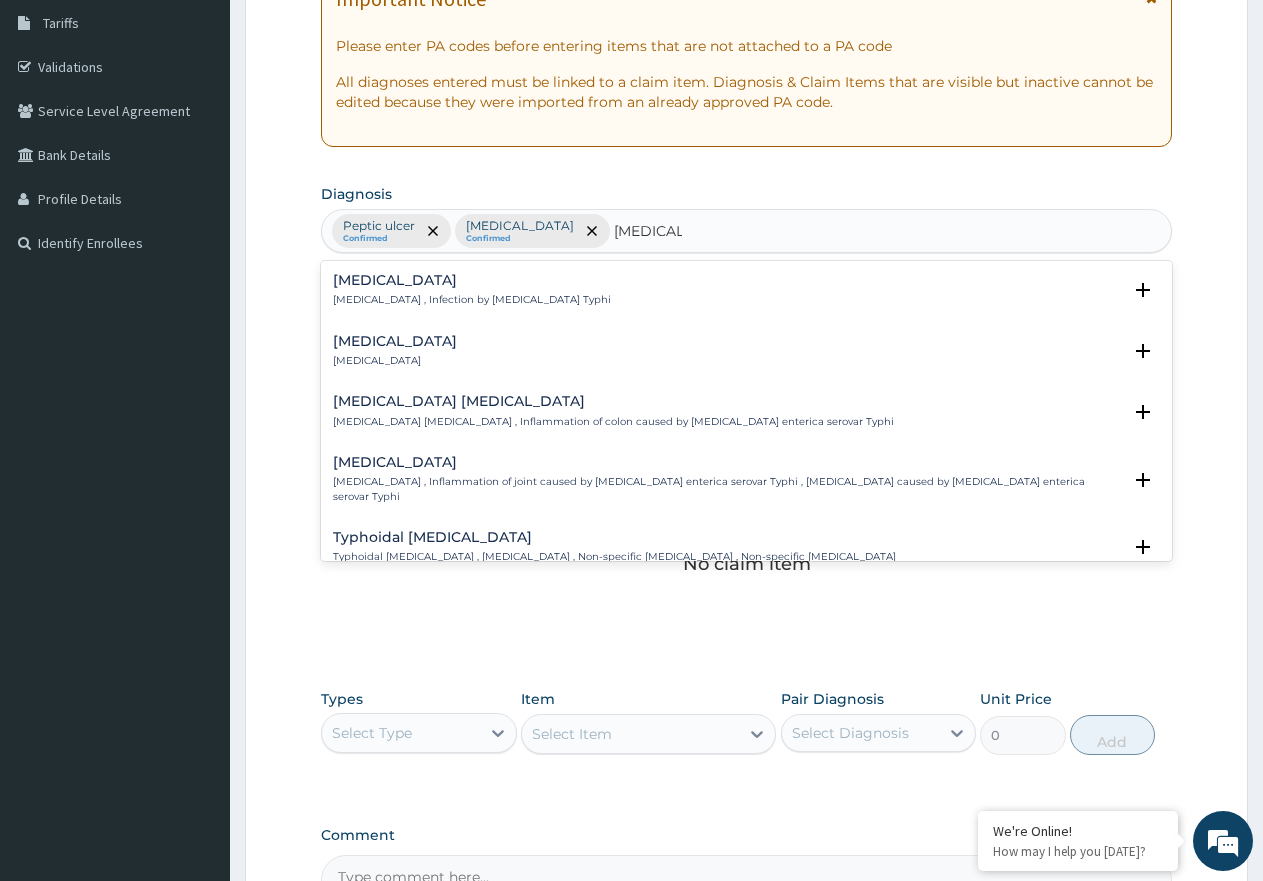 click on "Typhoid fever , Infection by Salmonella Typhi" at bounding box center [472, 300] 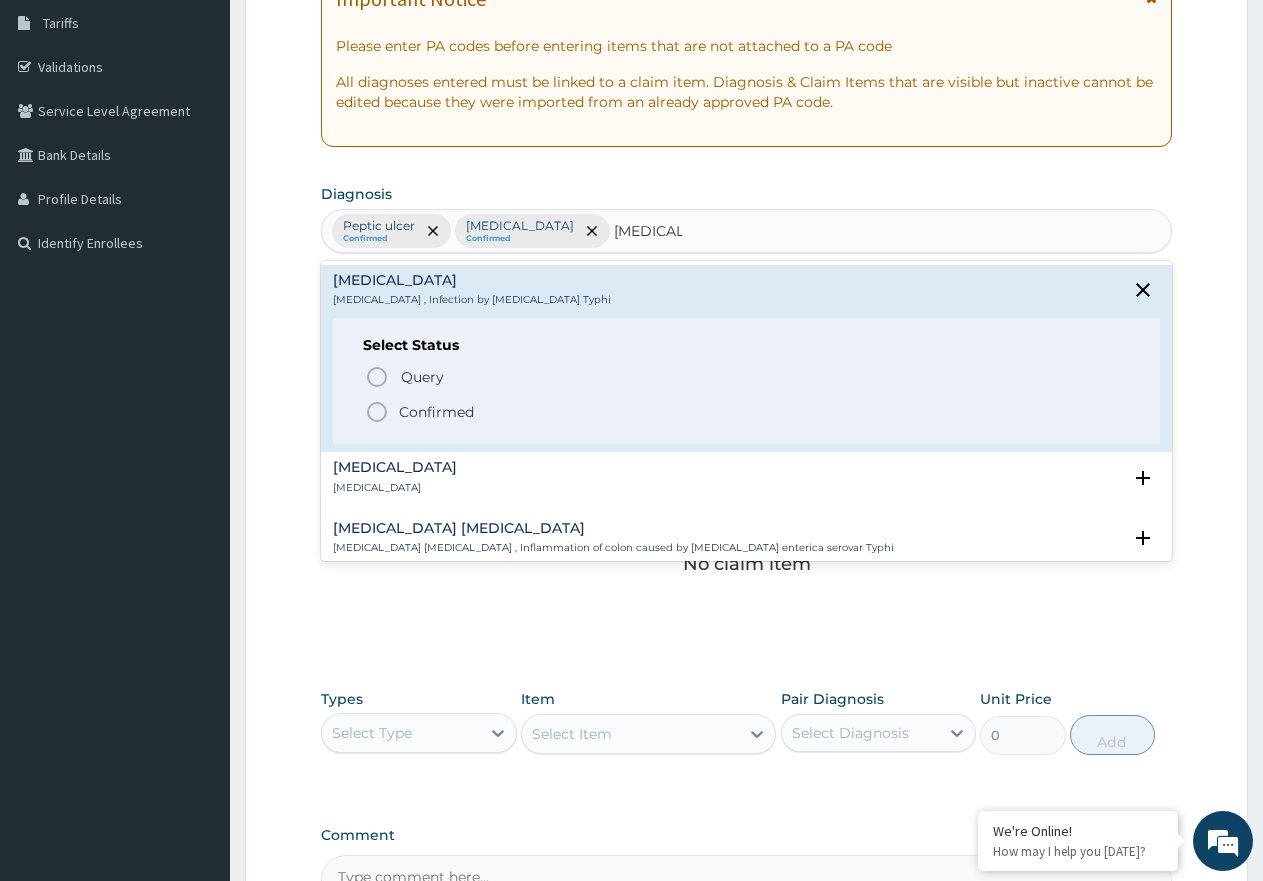 click on "Confirmed" at bounding box center [436, 412] 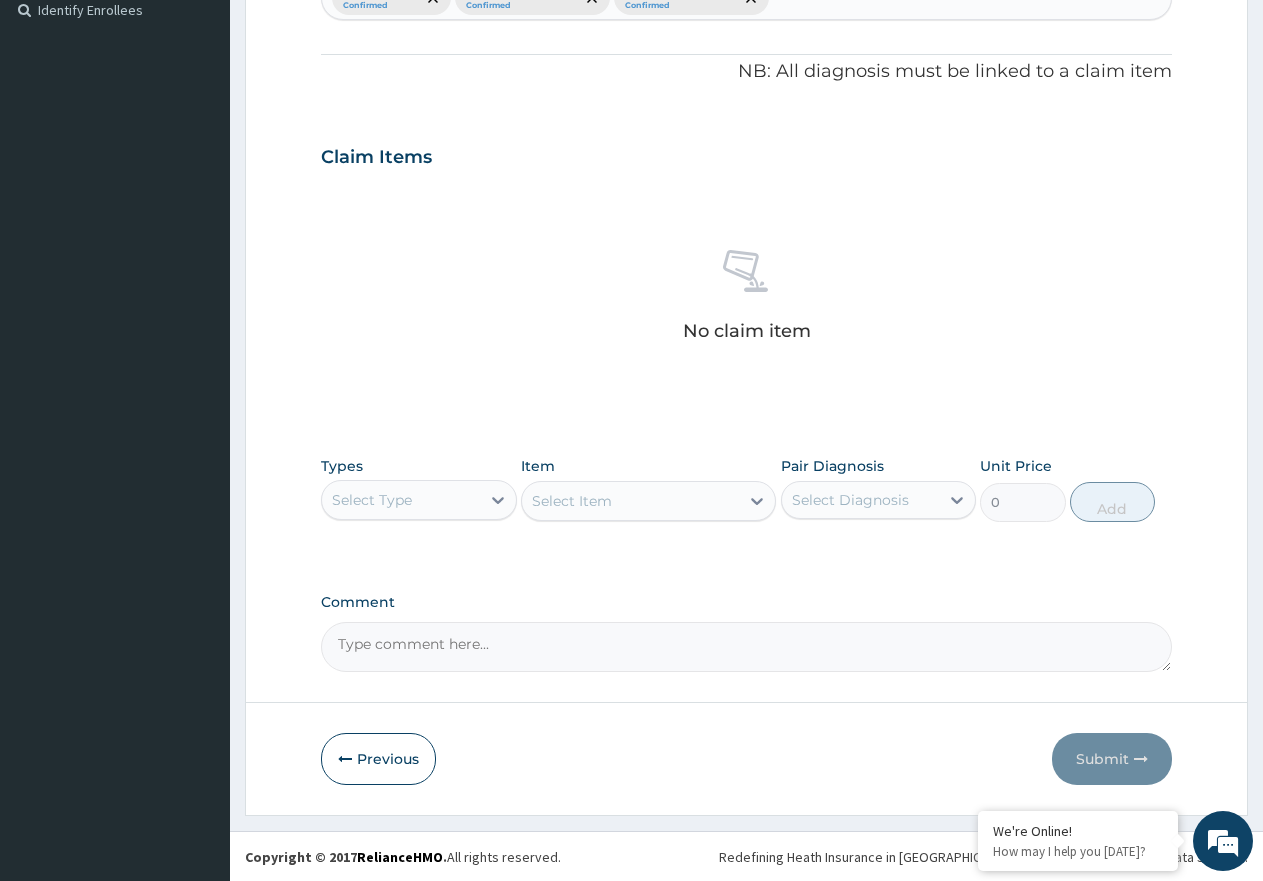 scroll, scrollTop: 561, scrollLeft: 0, axis: vertical 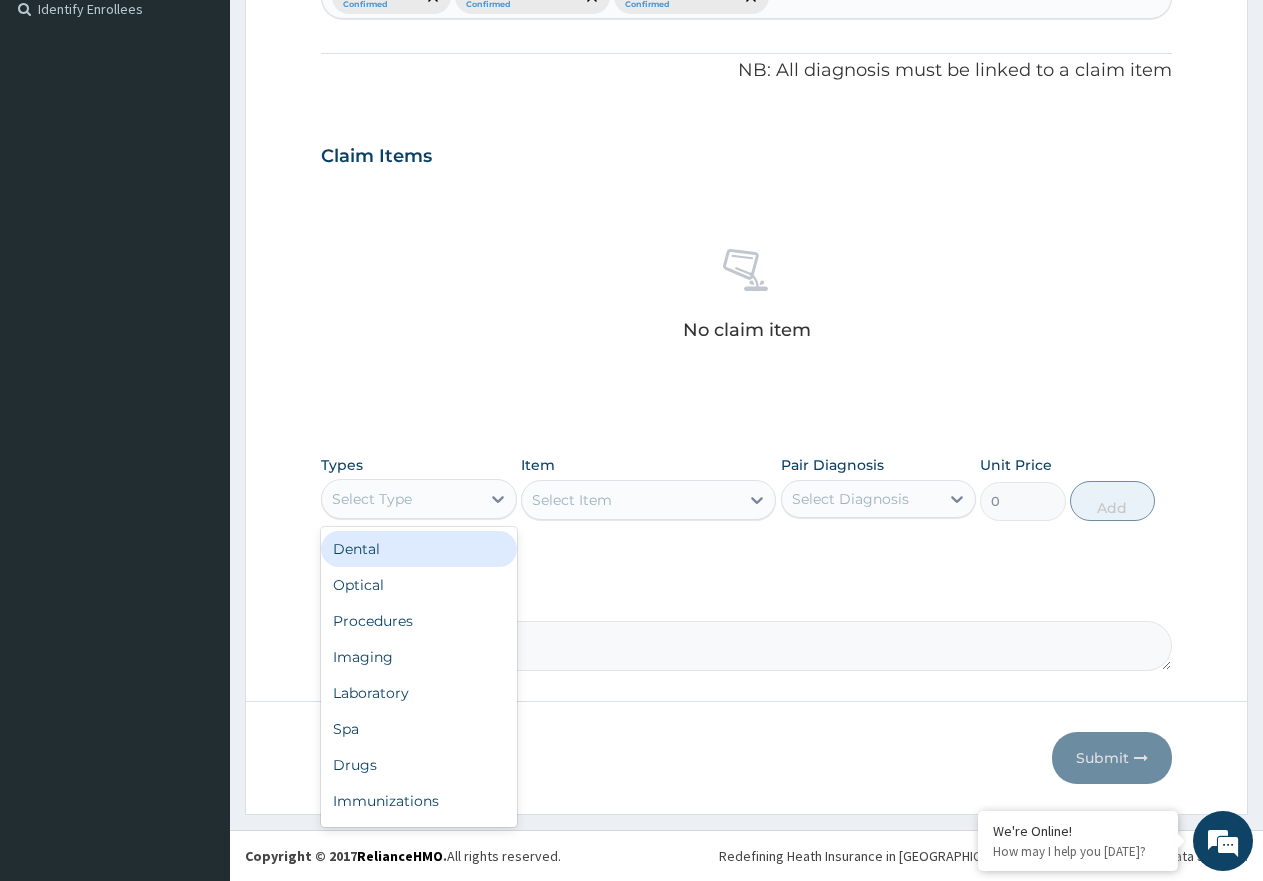 drag, startPoint x: 404, startPoint y: 507, endPoint x: 441, endPoint y: 441, distance: 75.66373 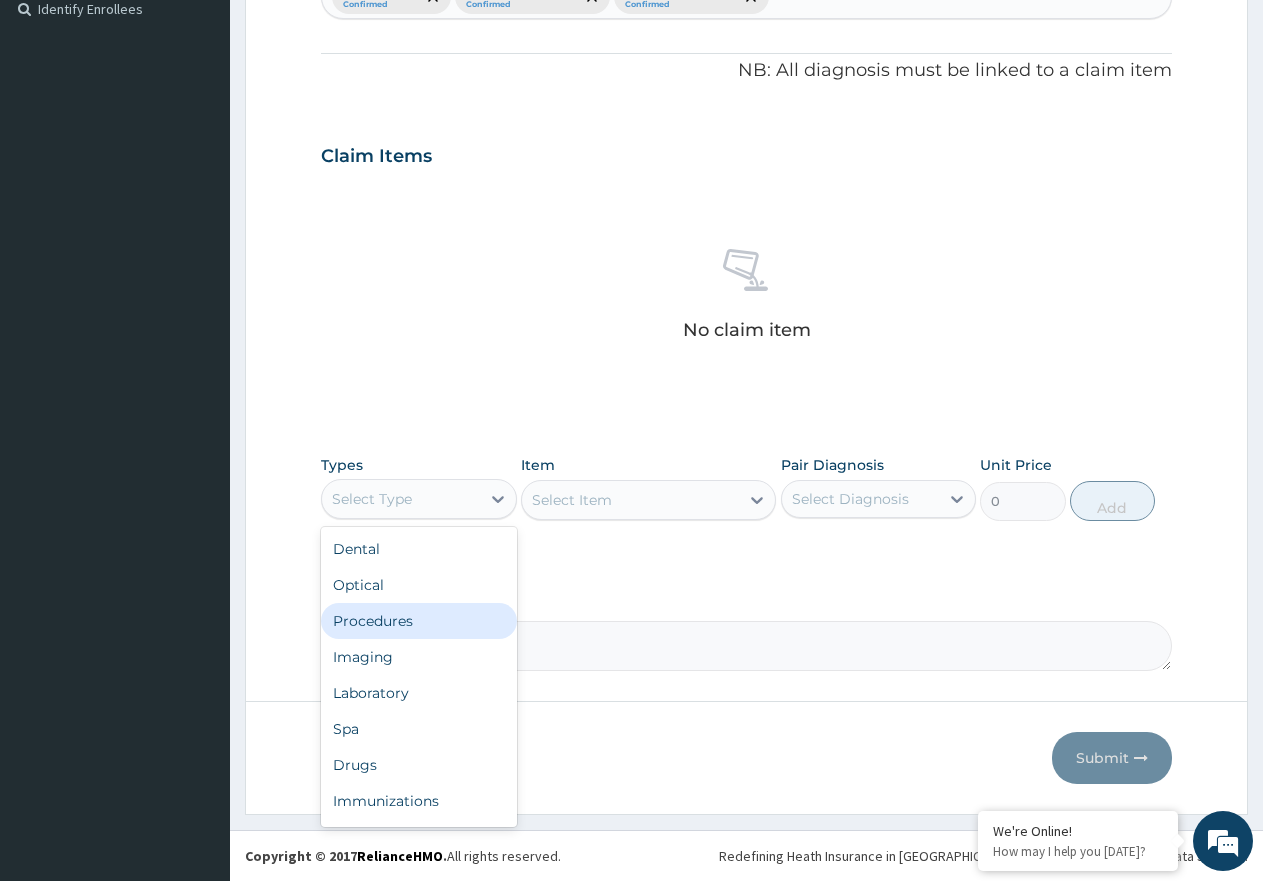 click on "Procedures" at bounding box center [419, 621] 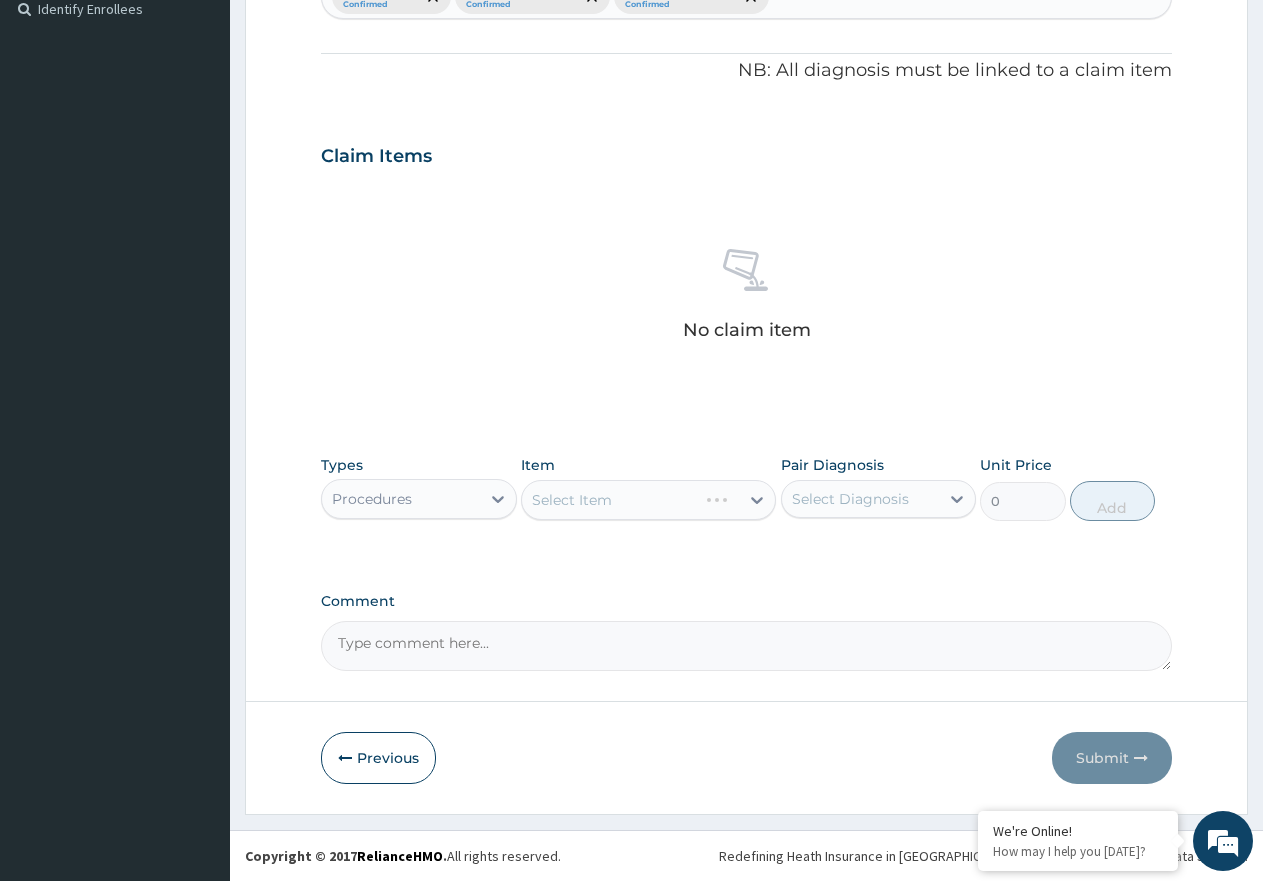 click on "Select Item" at bounding box center [648, 500] 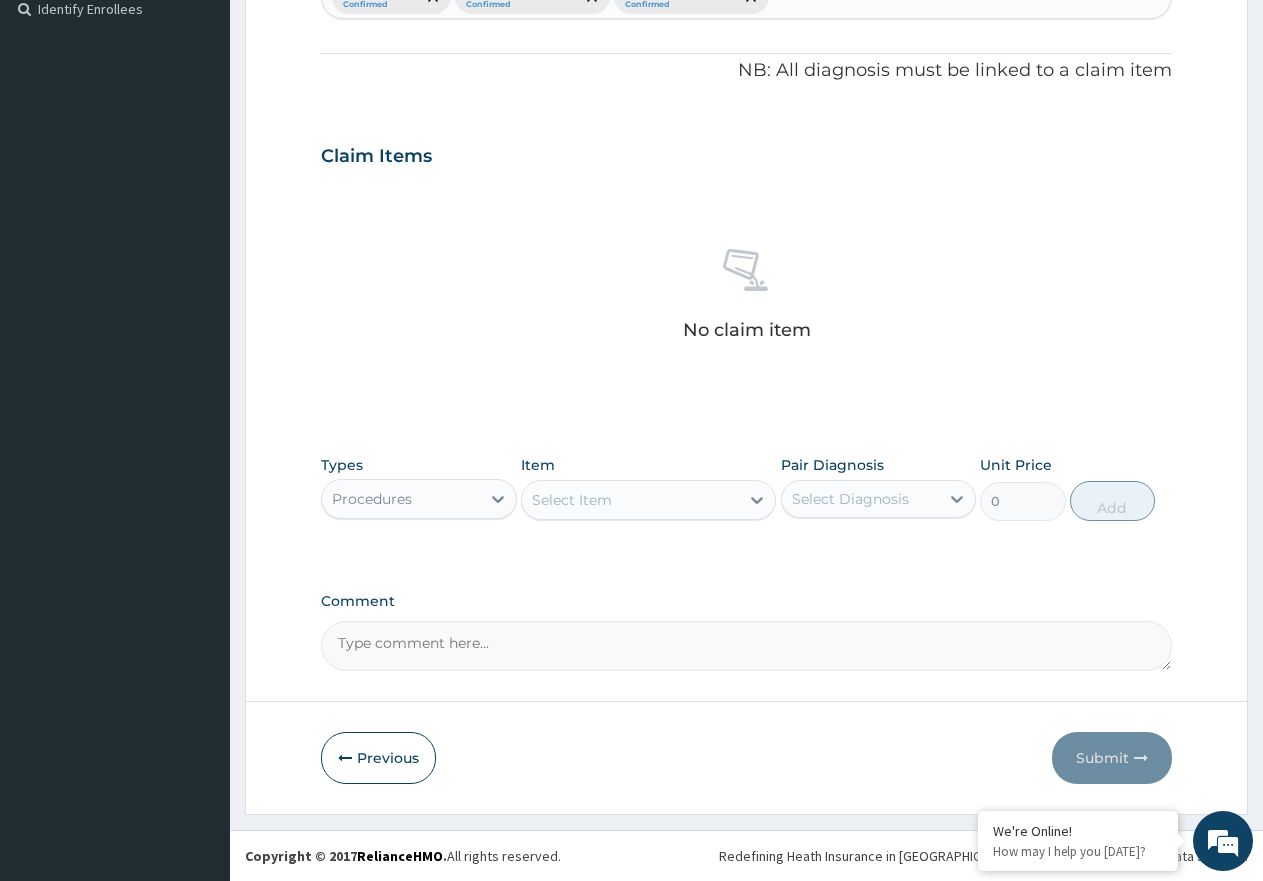 click on "Select Item" at bounding box center [630, 500] 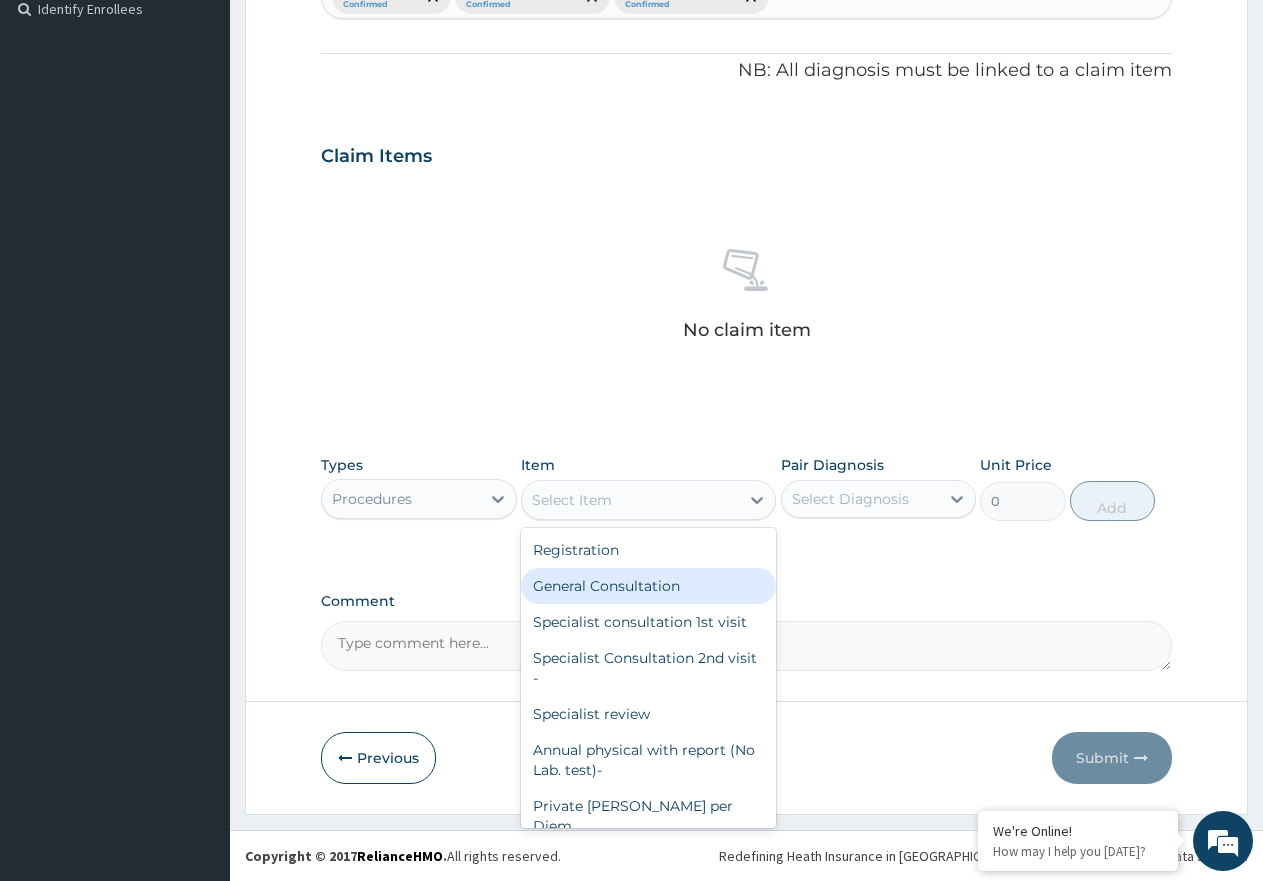 click on "General Consultation" at bounding box center [648, 586] 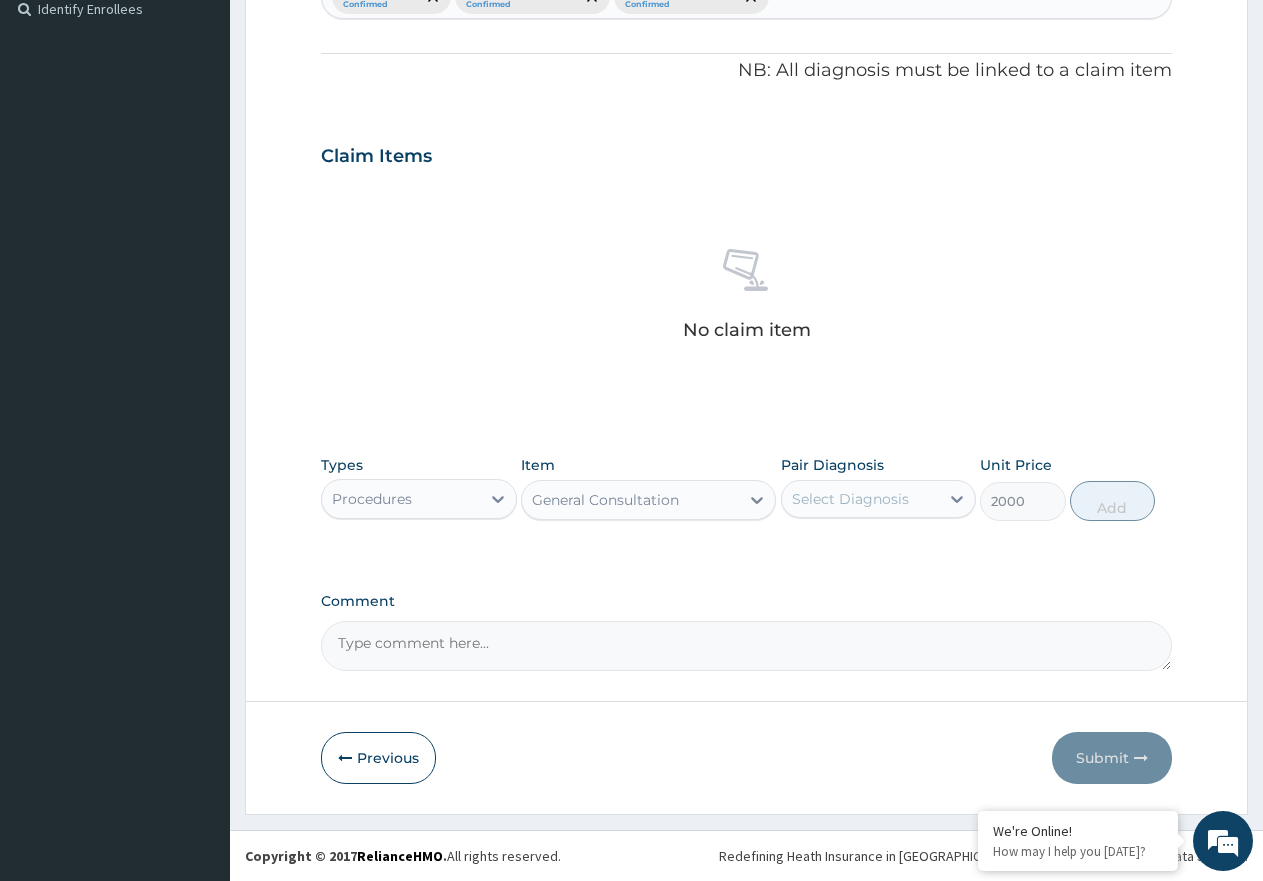 click on "Select Diagnosis" at bounding box center (850, 499) 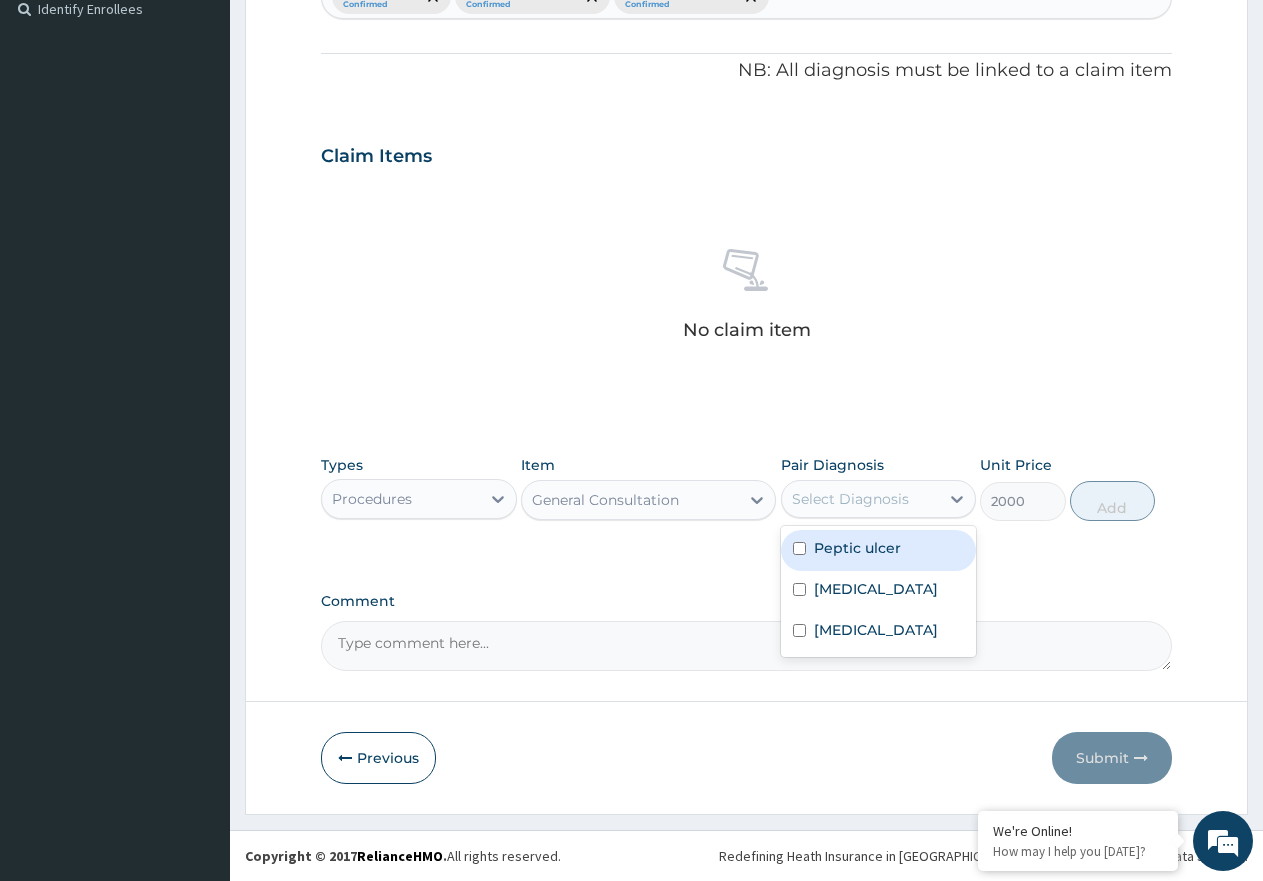 drag, startPoint x: 863, startPoint y: 520, endPoint x: 872, endPoint y: 536, distance: 18.35756 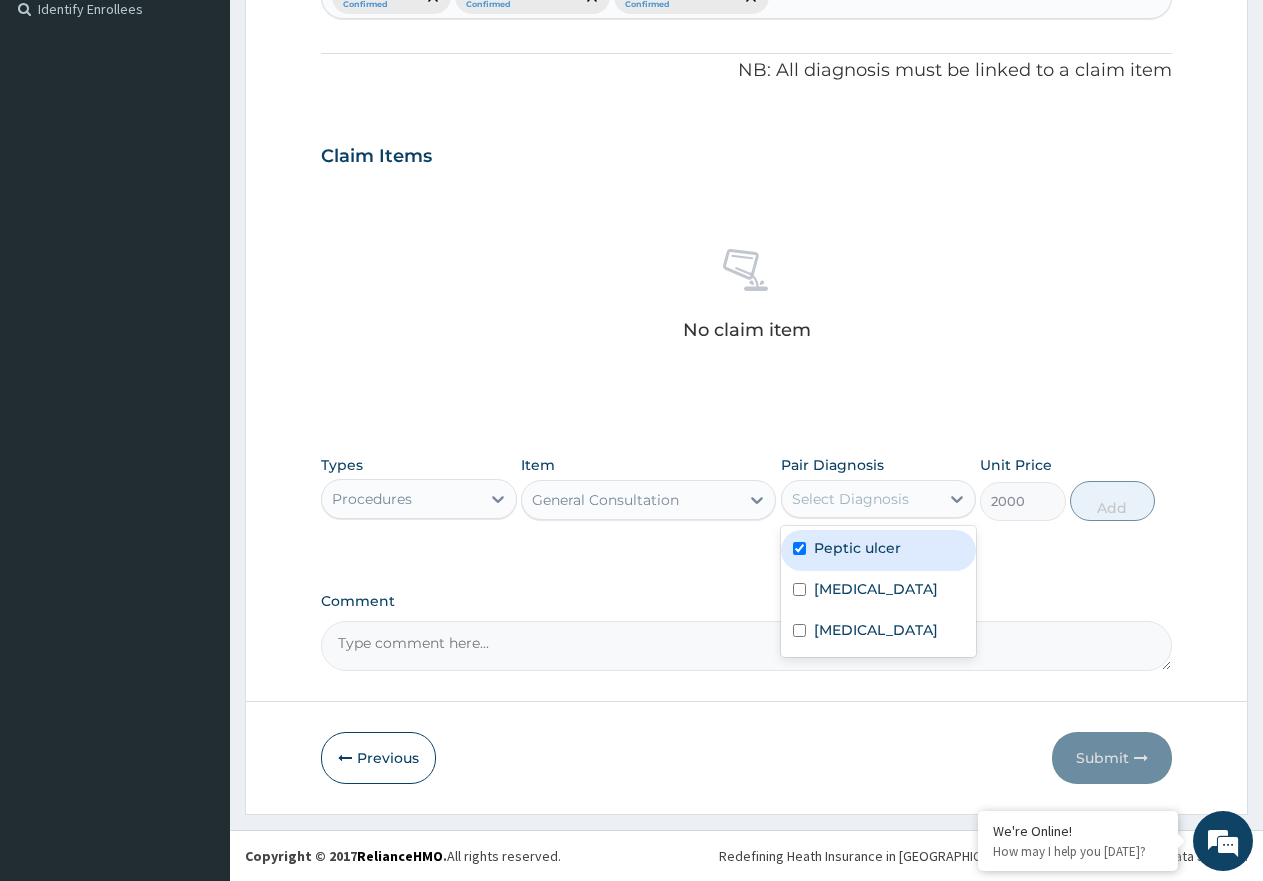 checkbox on "true" 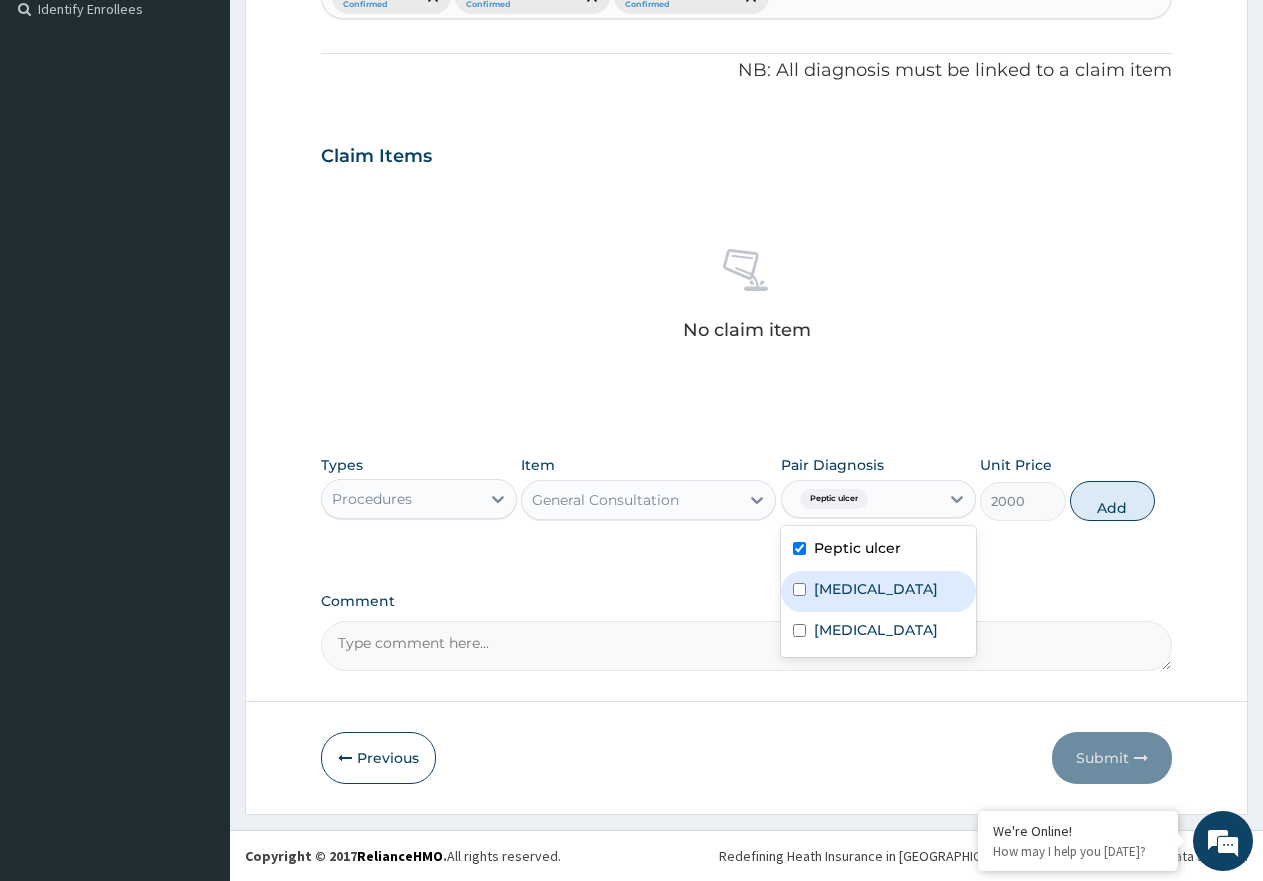 click on "Malaria" at bounding box center [879, 591] 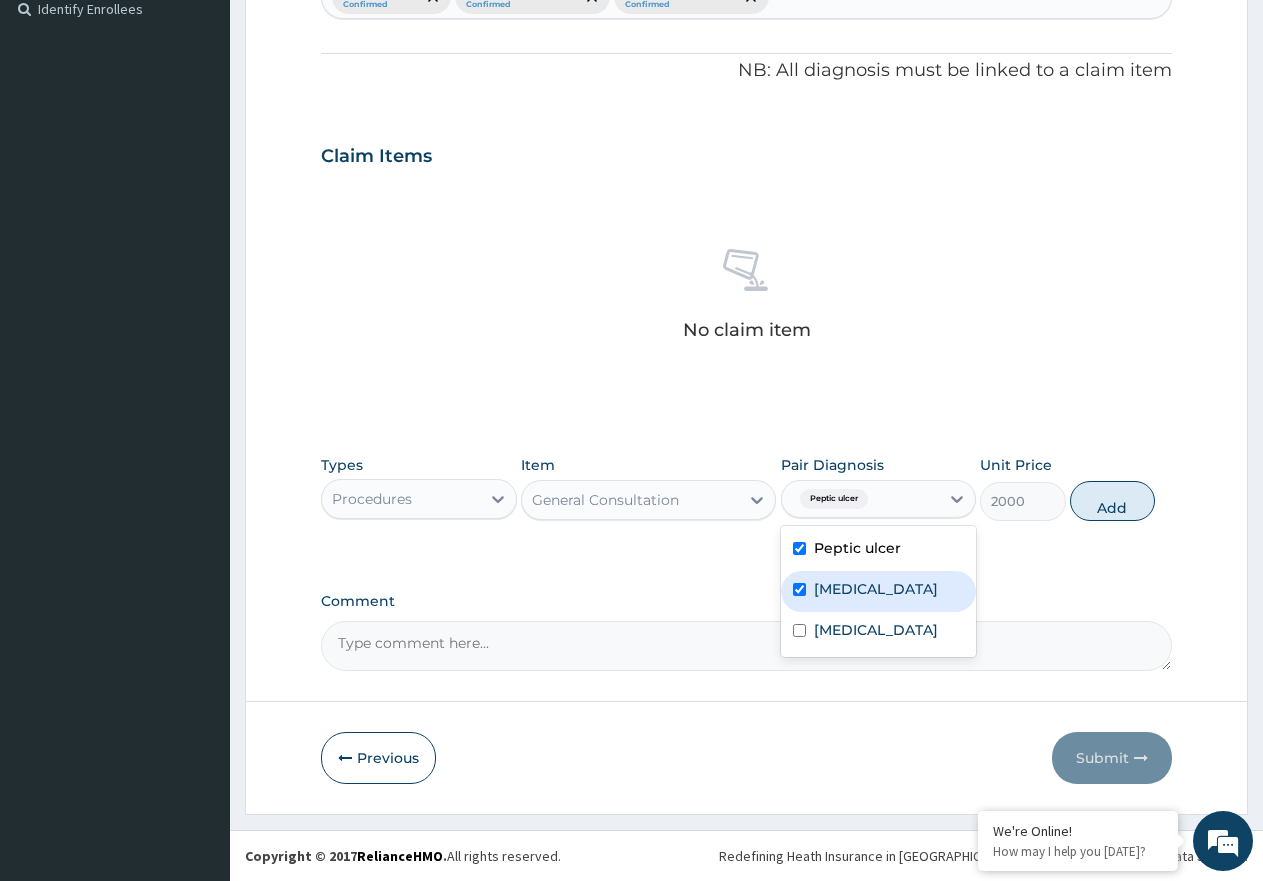 checkbox on "true" 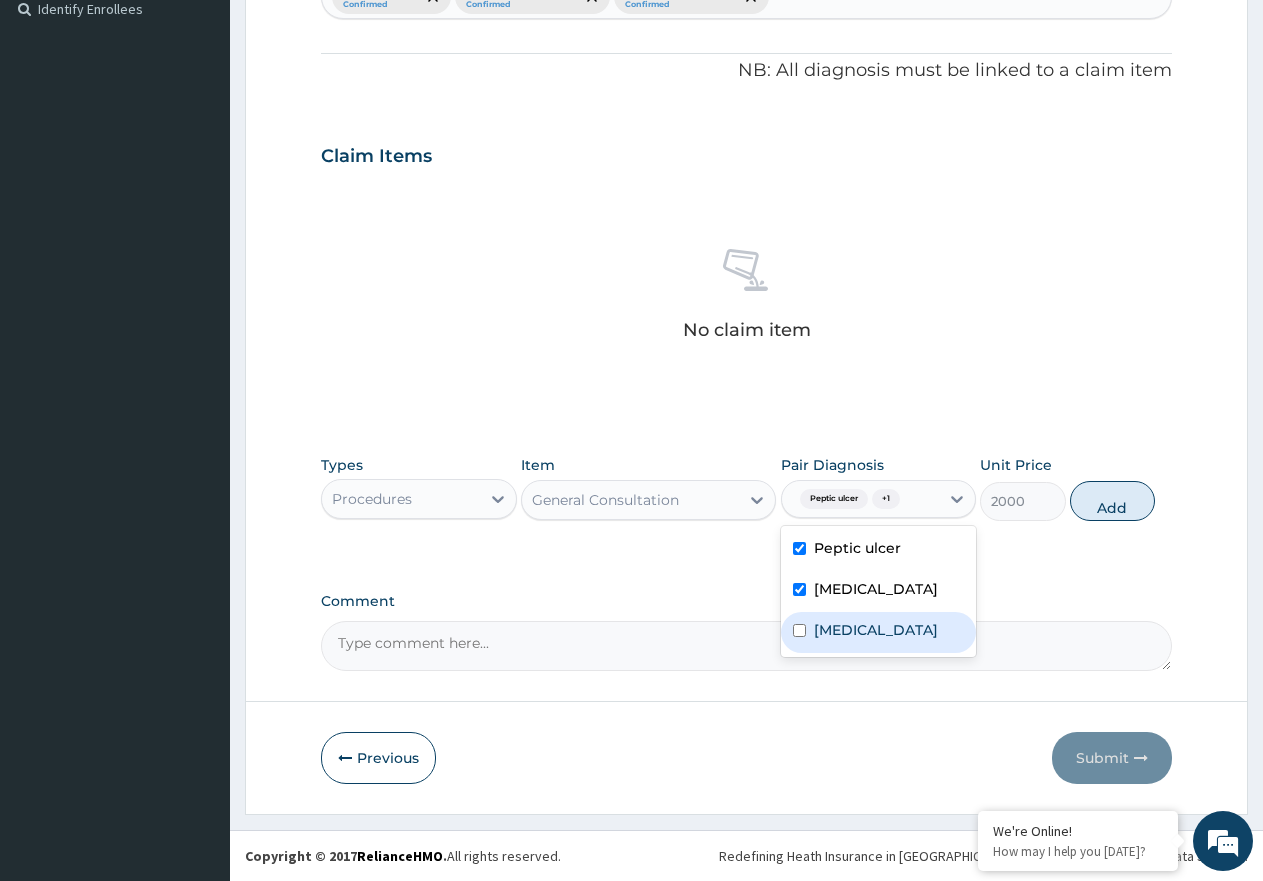 click on "Typhoid fever" at bounding box center [876, 630] 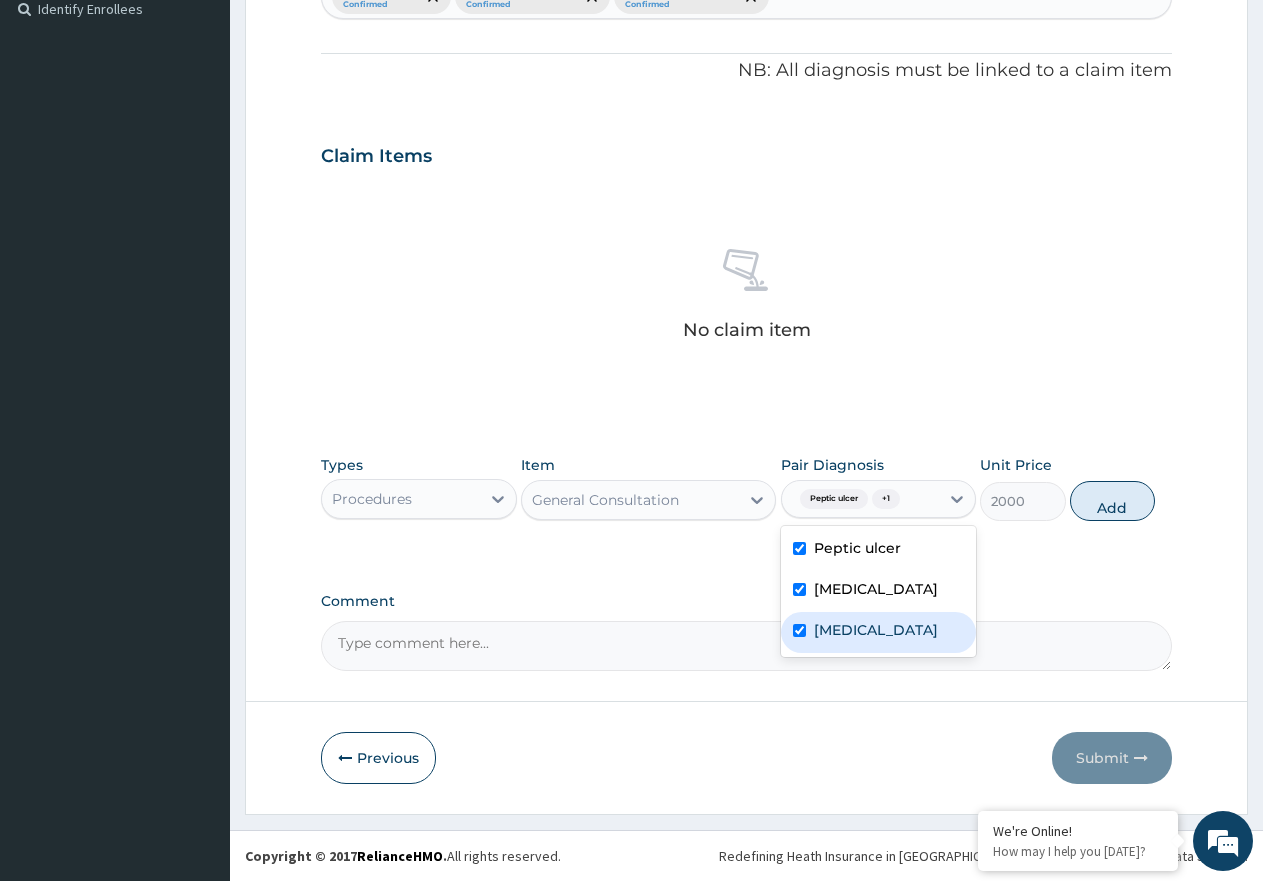checkbox on "true" 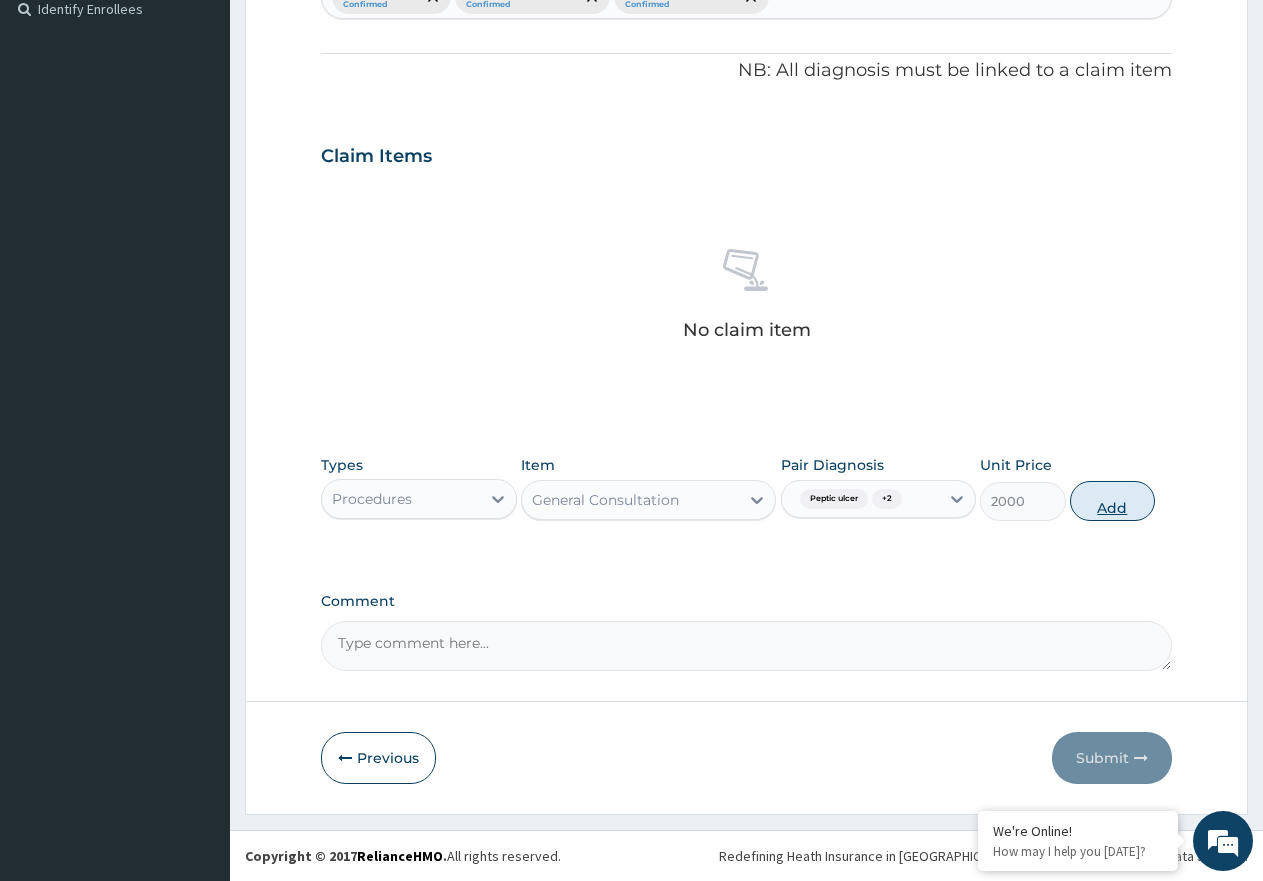 click on "Add" at bounding box center (1112, 501) 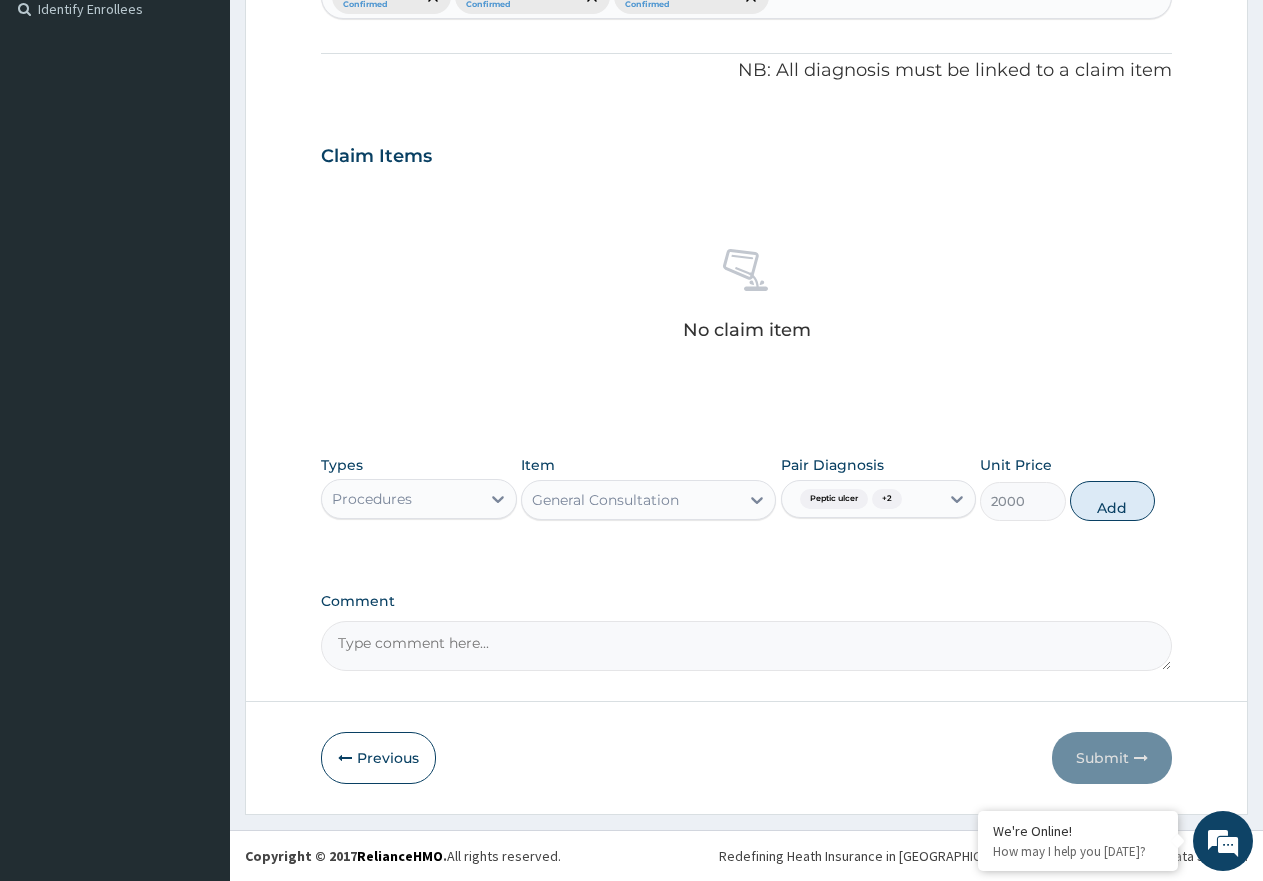 type on "0" 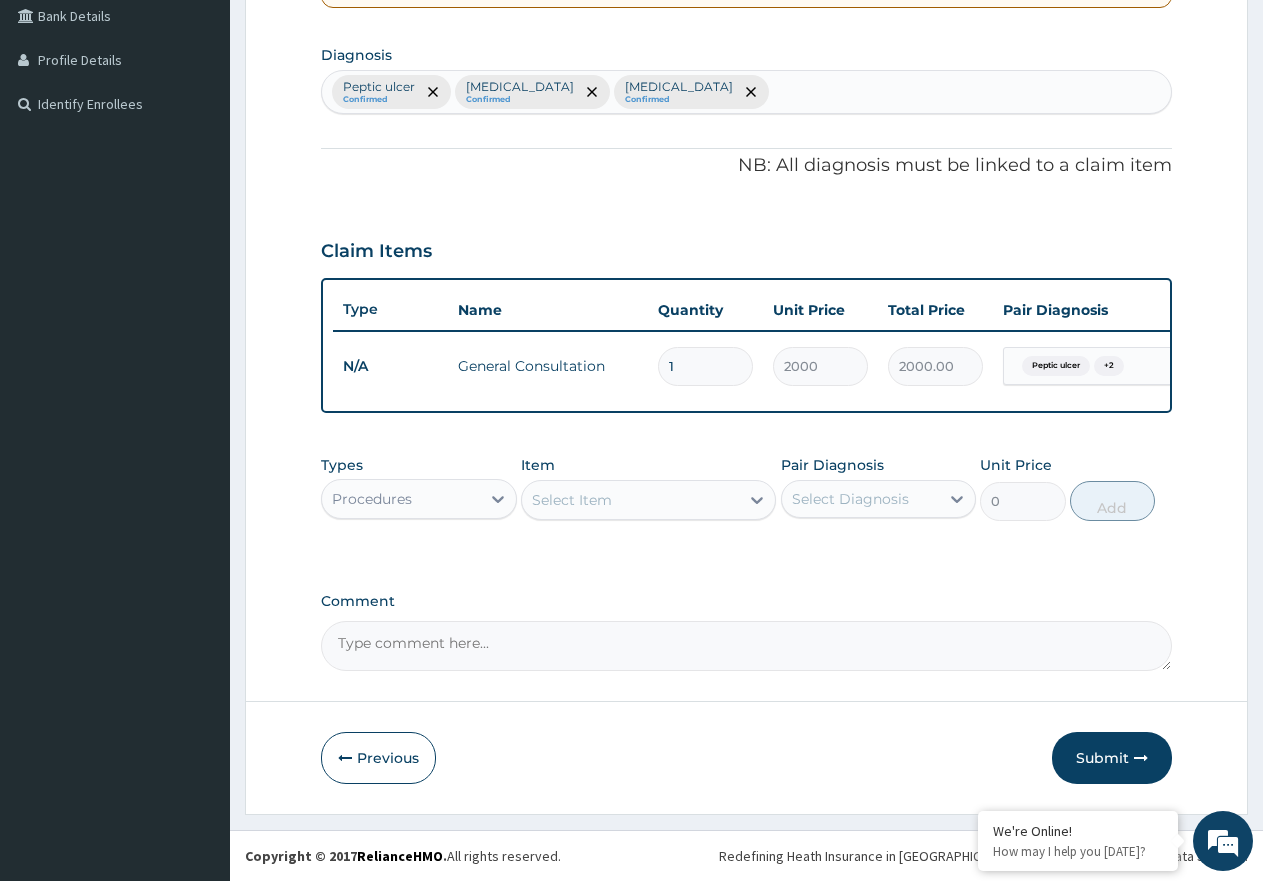 scroll, scrollTop: 483, scrollLeft: 0, axis: vertical 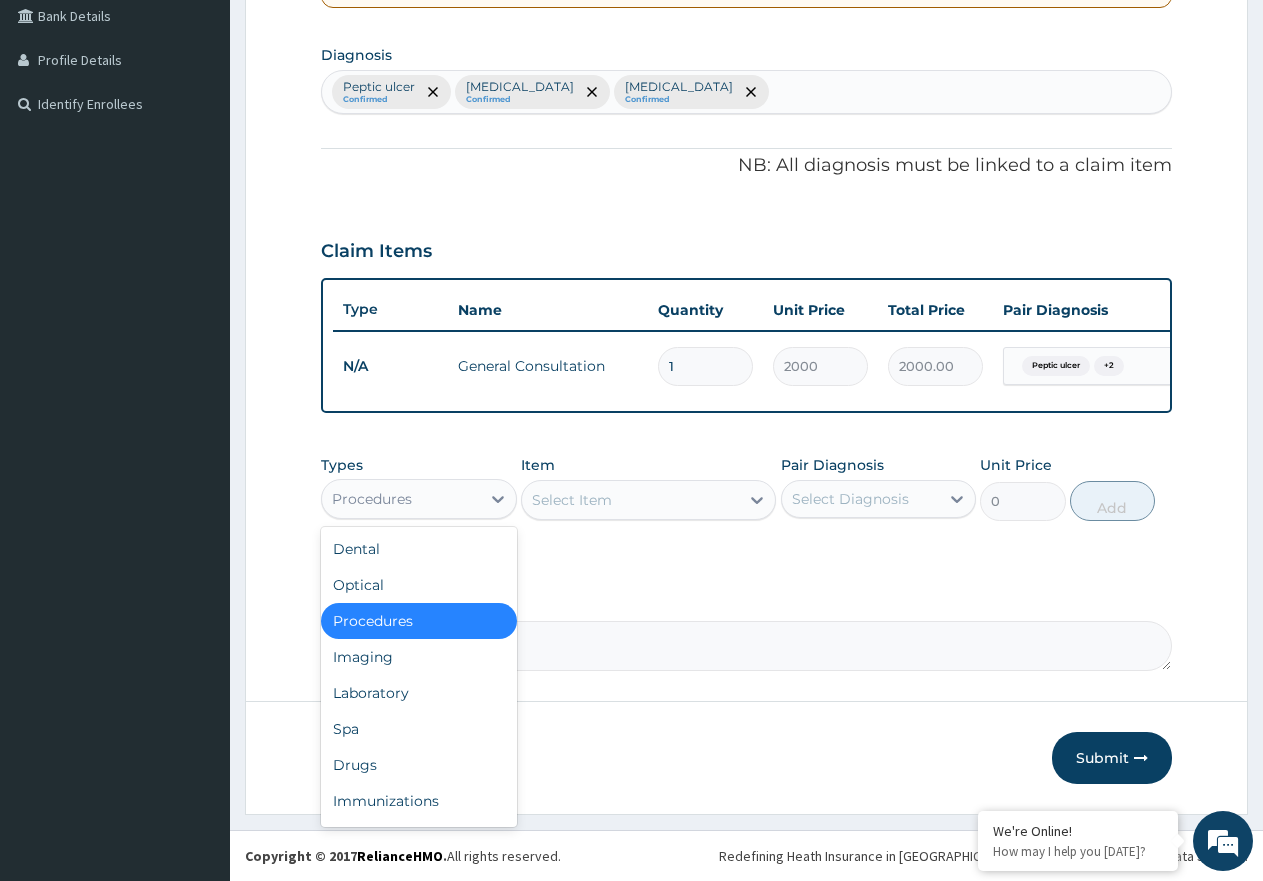 click on "Procedures" at bounding box center [401, 499] 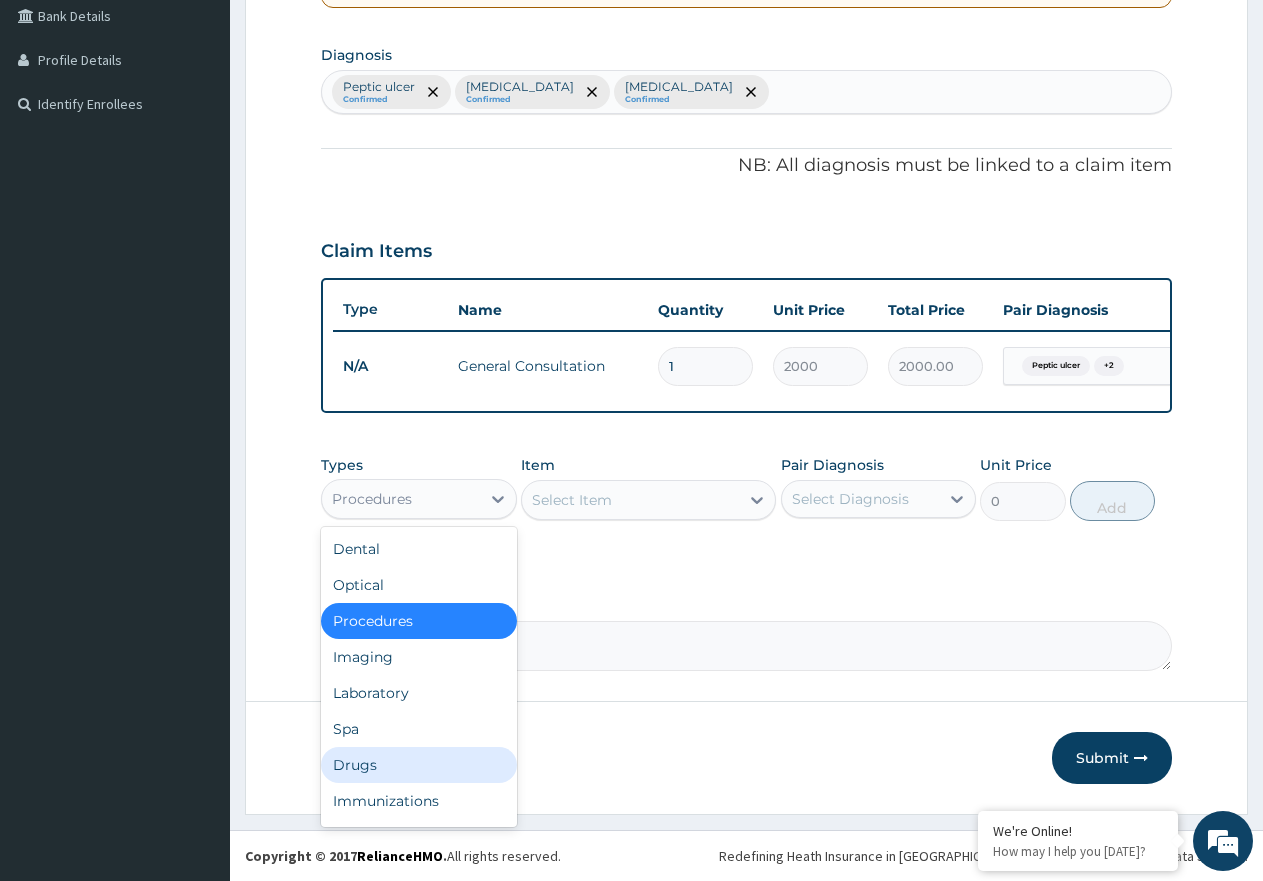 click on "Drugs" at bounding box center (419, 765) 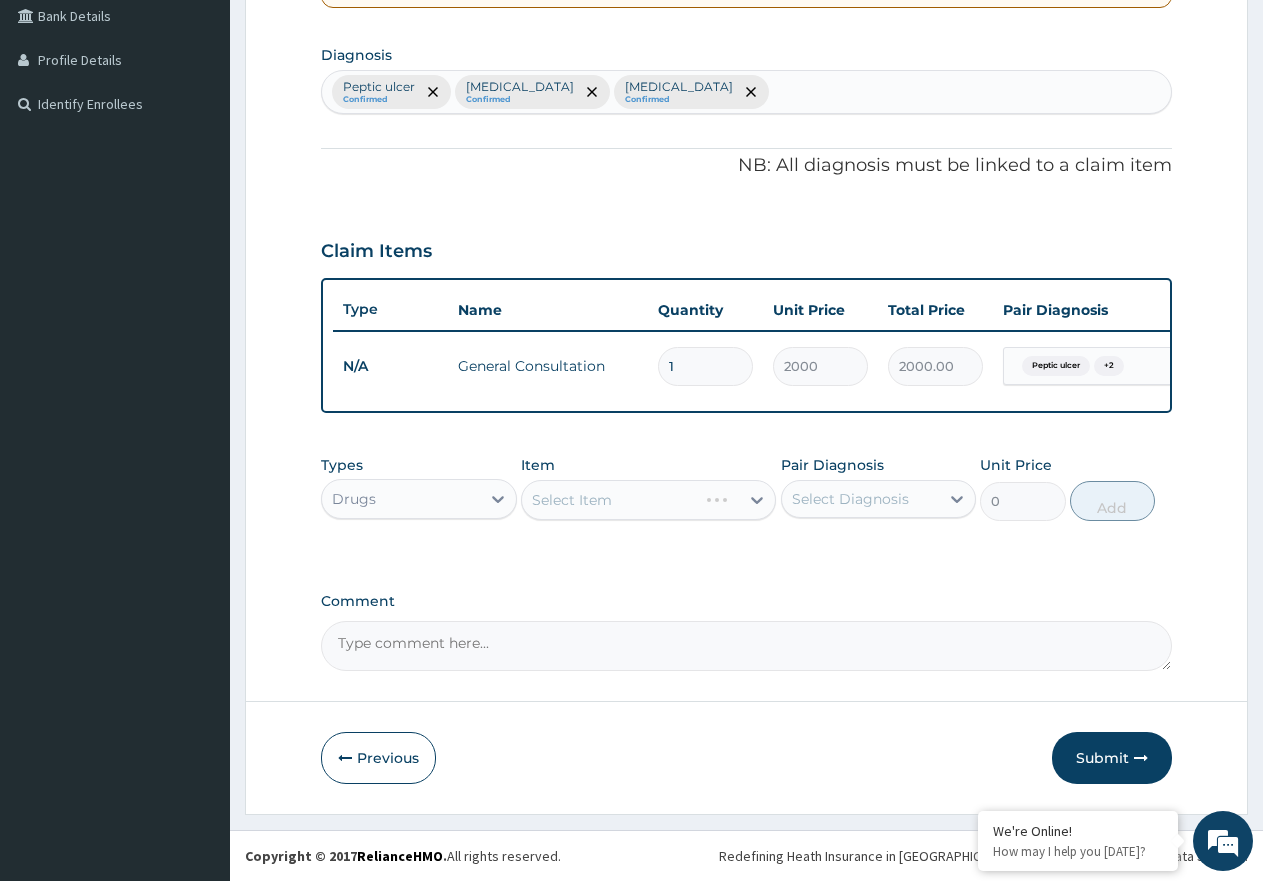 click on "Select Item" at bounding box center [648, 500] 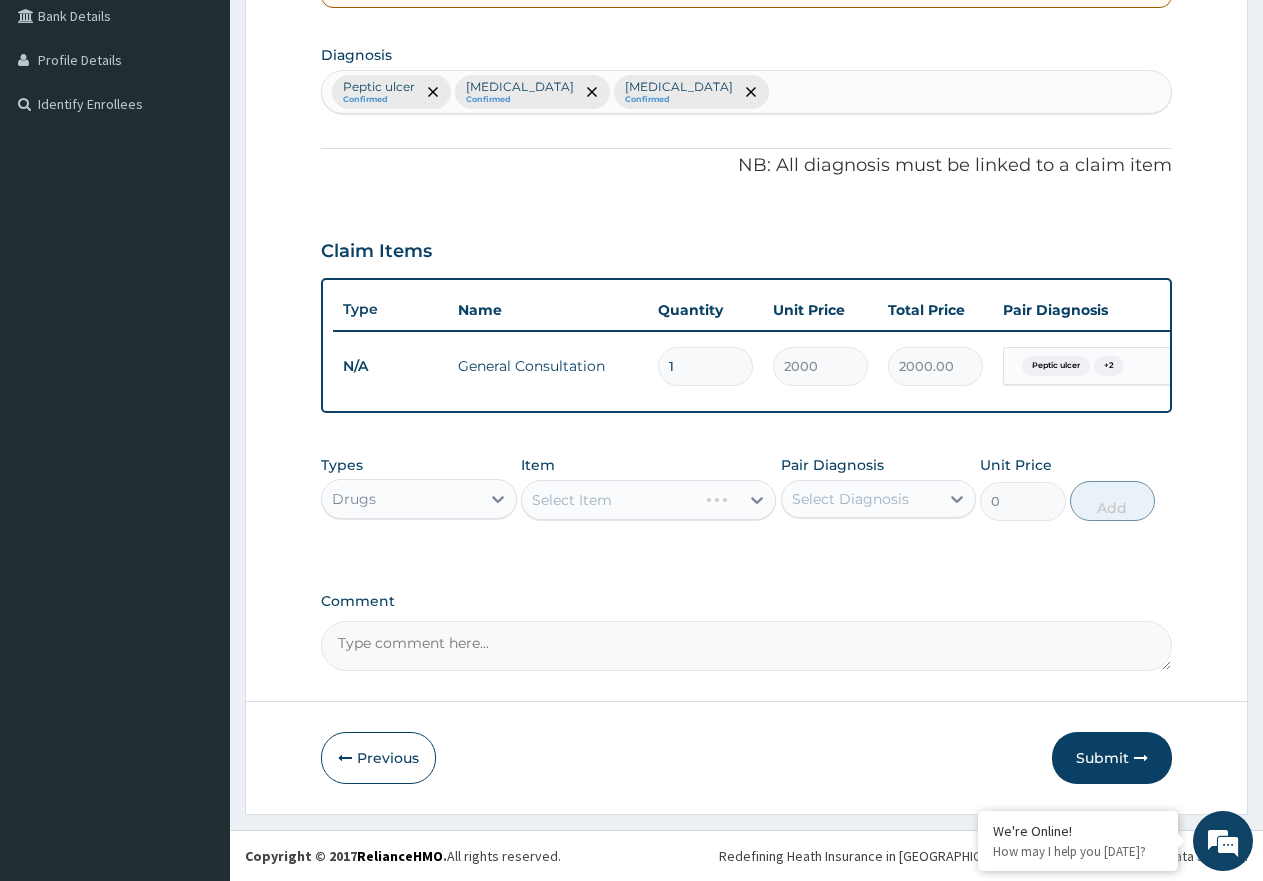 click on "Select Item" at bounding box center (648, 500) 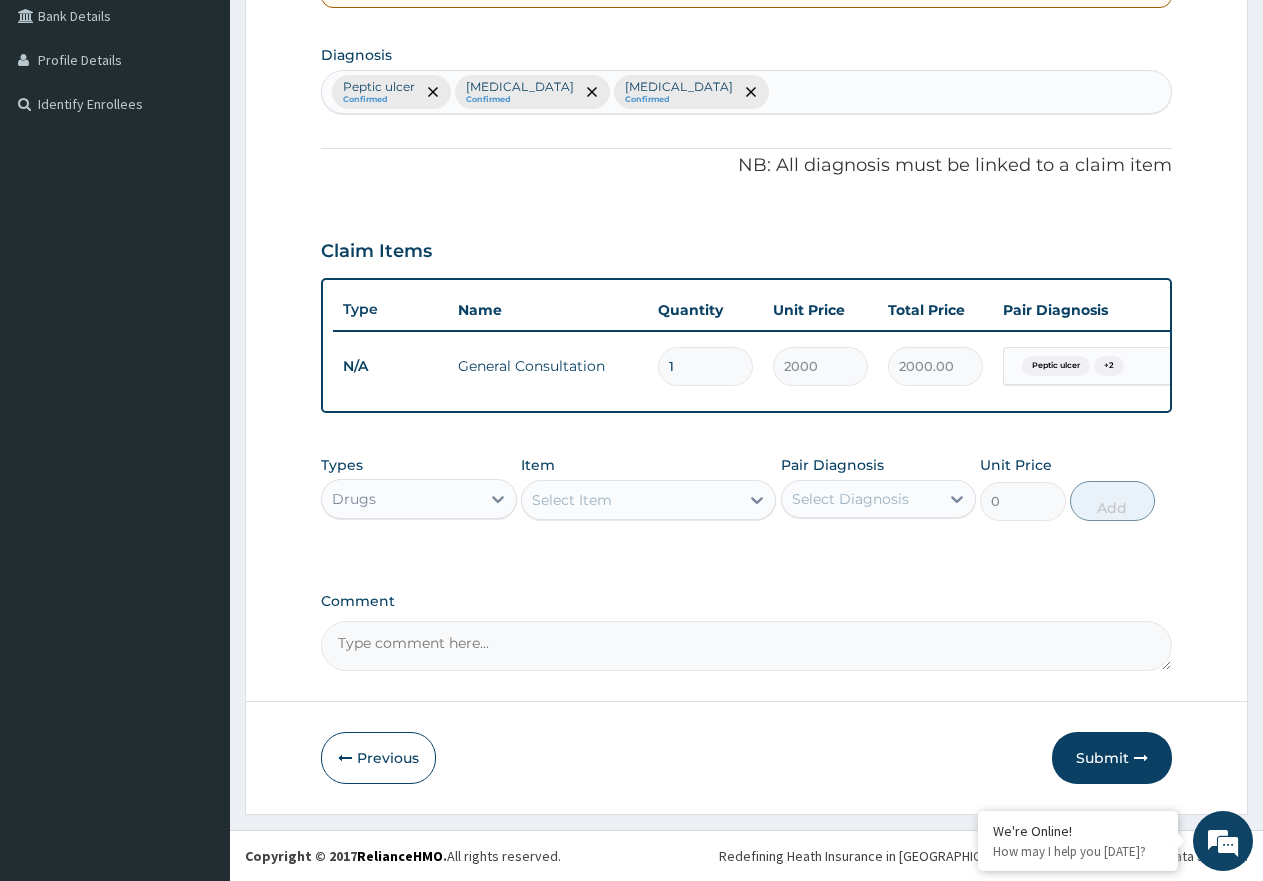 click on "Select Item" at bounding box center [572, 500] 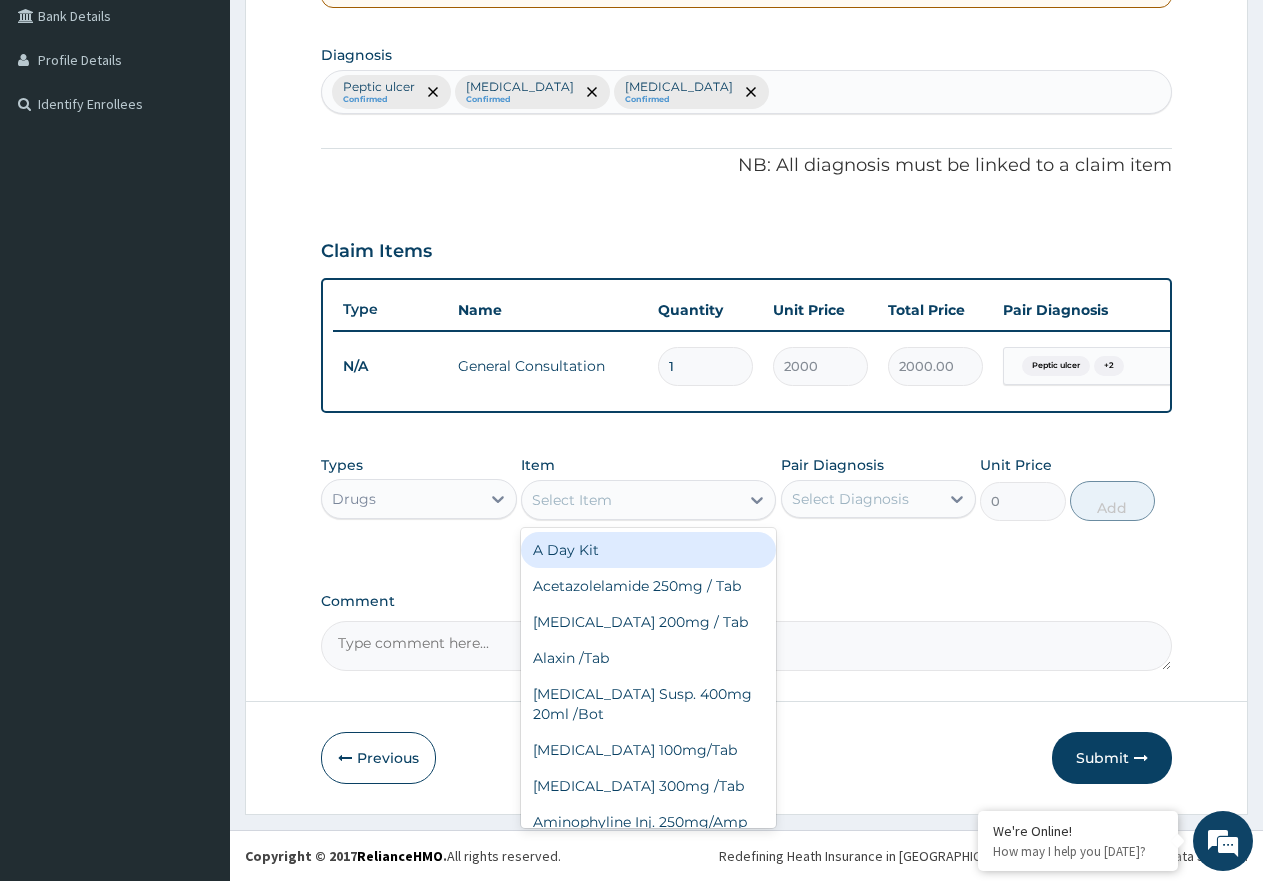 type on "G" 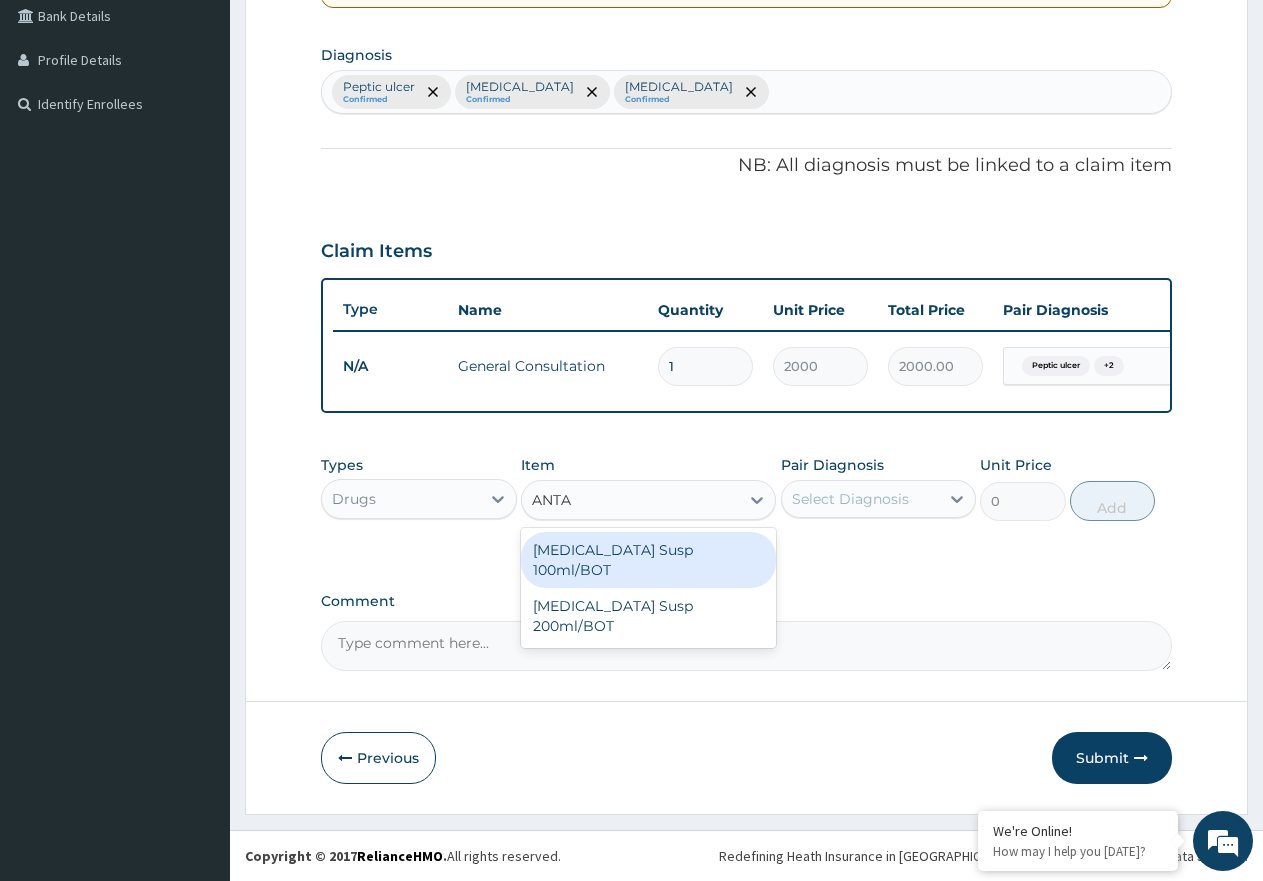 type on "ANTAC" 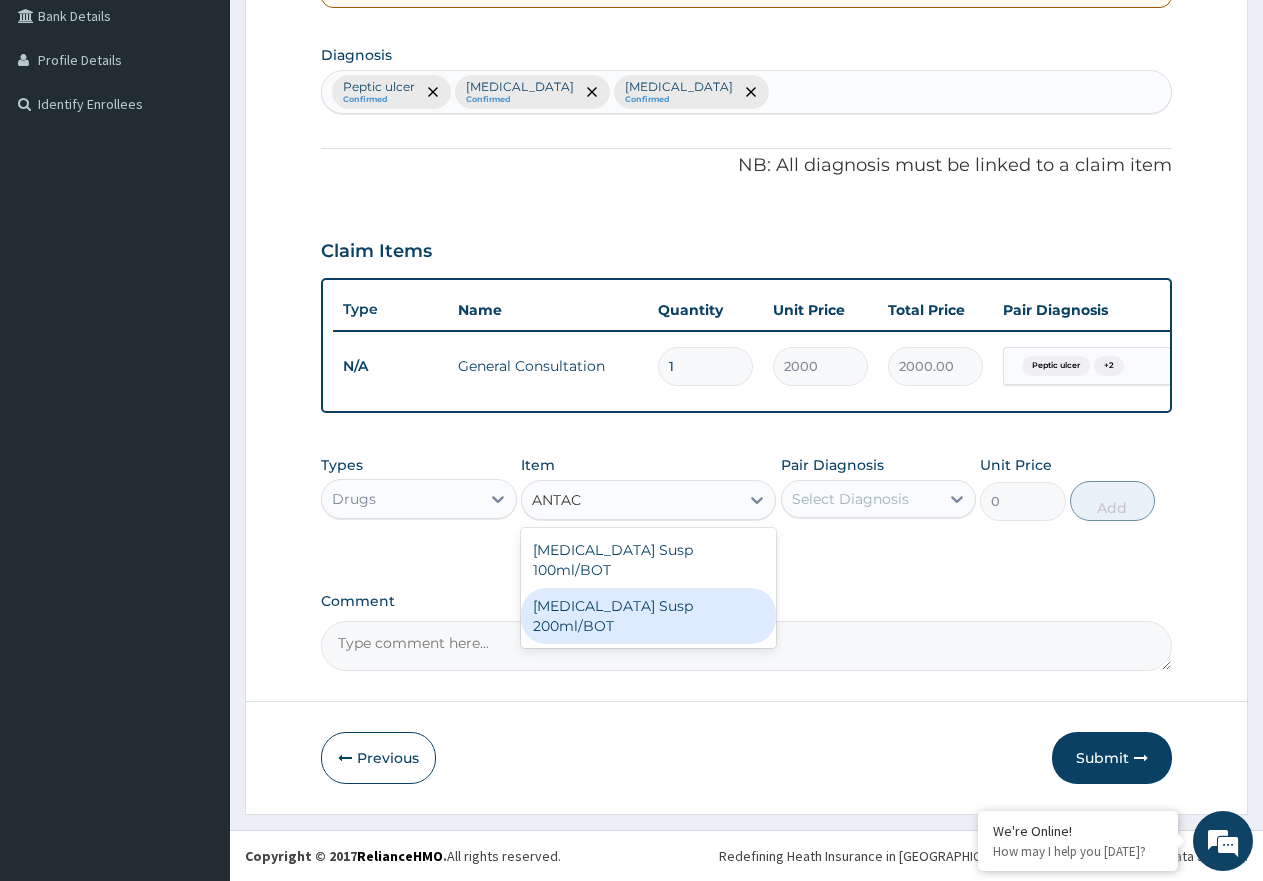 click on "[MEDICAL_DATA] Susp 200ml/BOT" at bounding box center [648, 616] 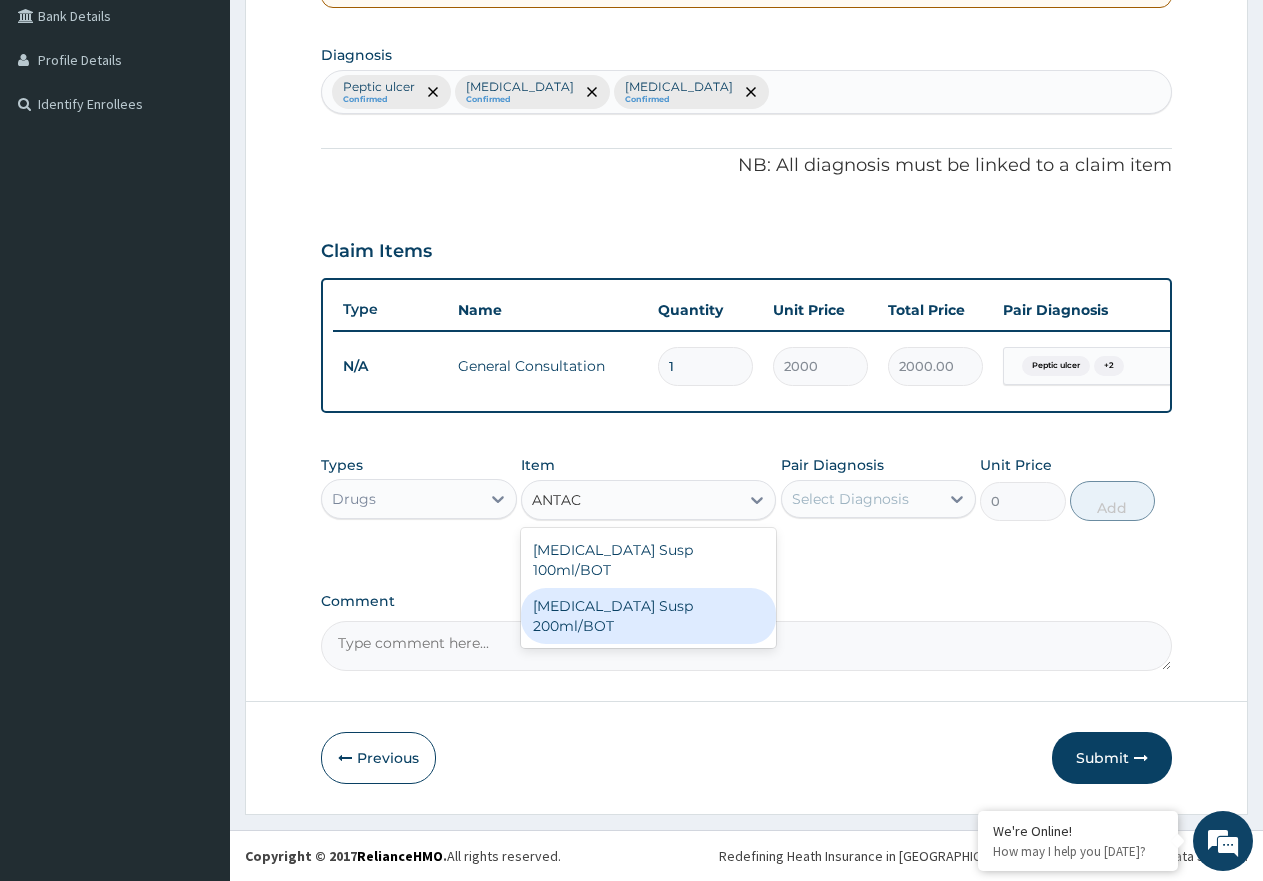 type 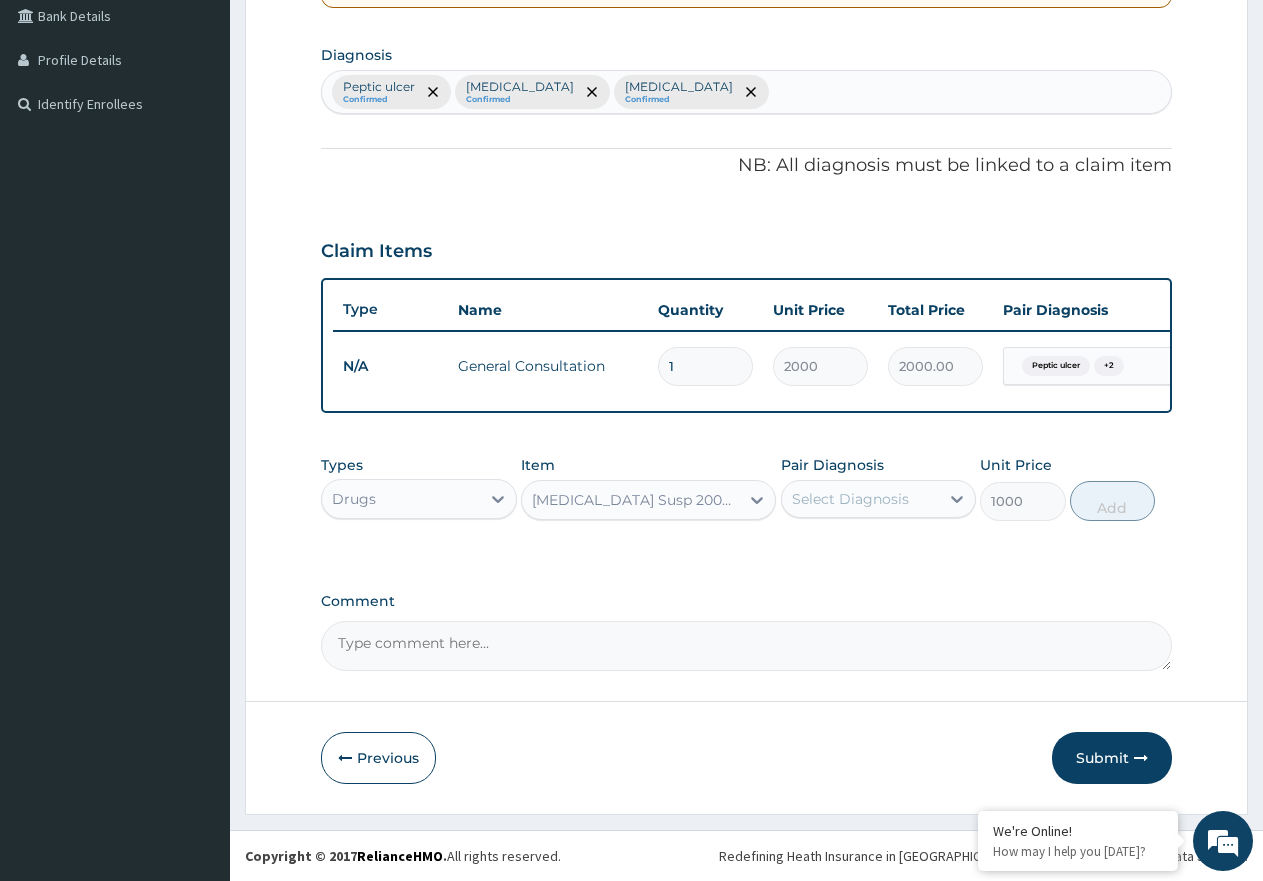 click on "Select Diagnosis" at bounding box center (861, 499) 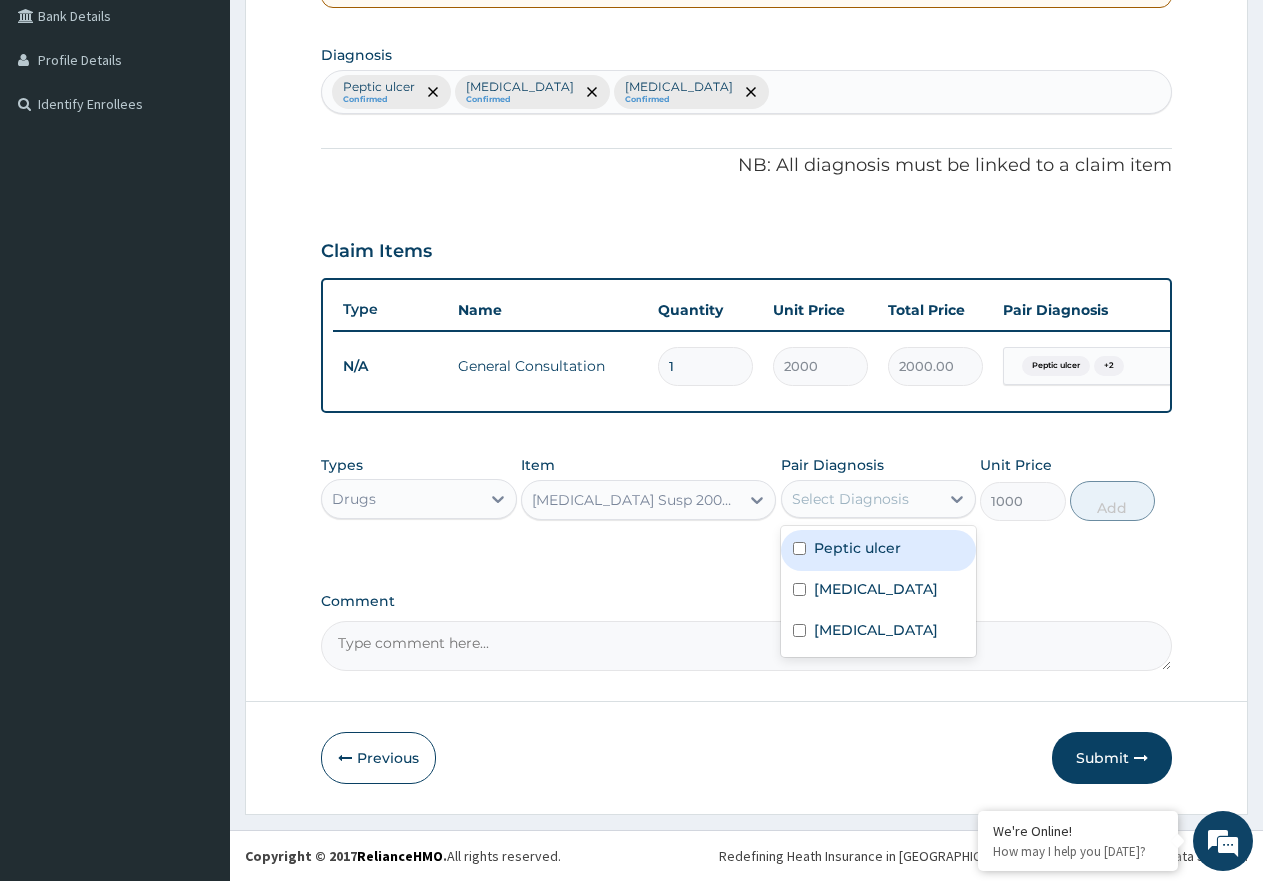 click on "Peptic ulcer" at bounding box center [857, 548] 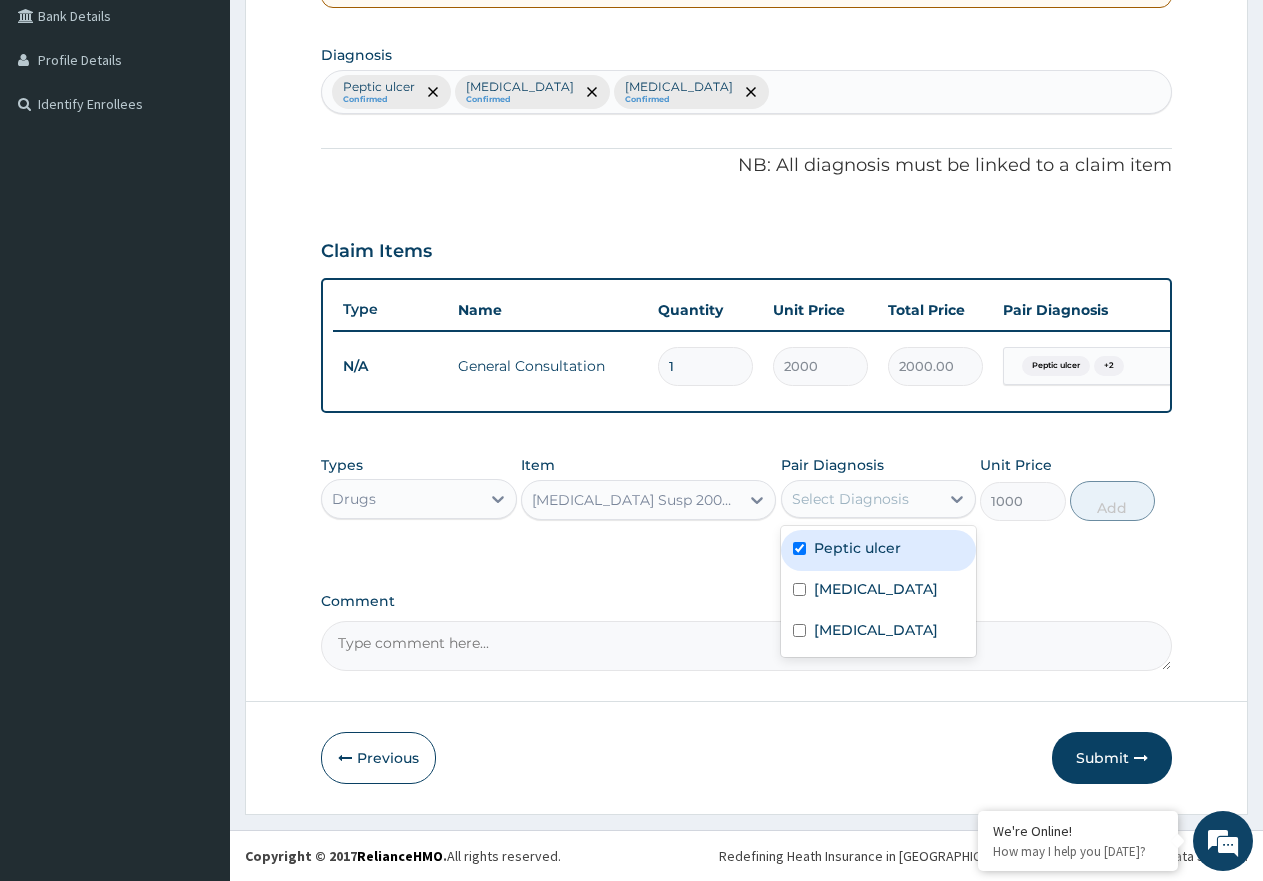 checkbox on "true" 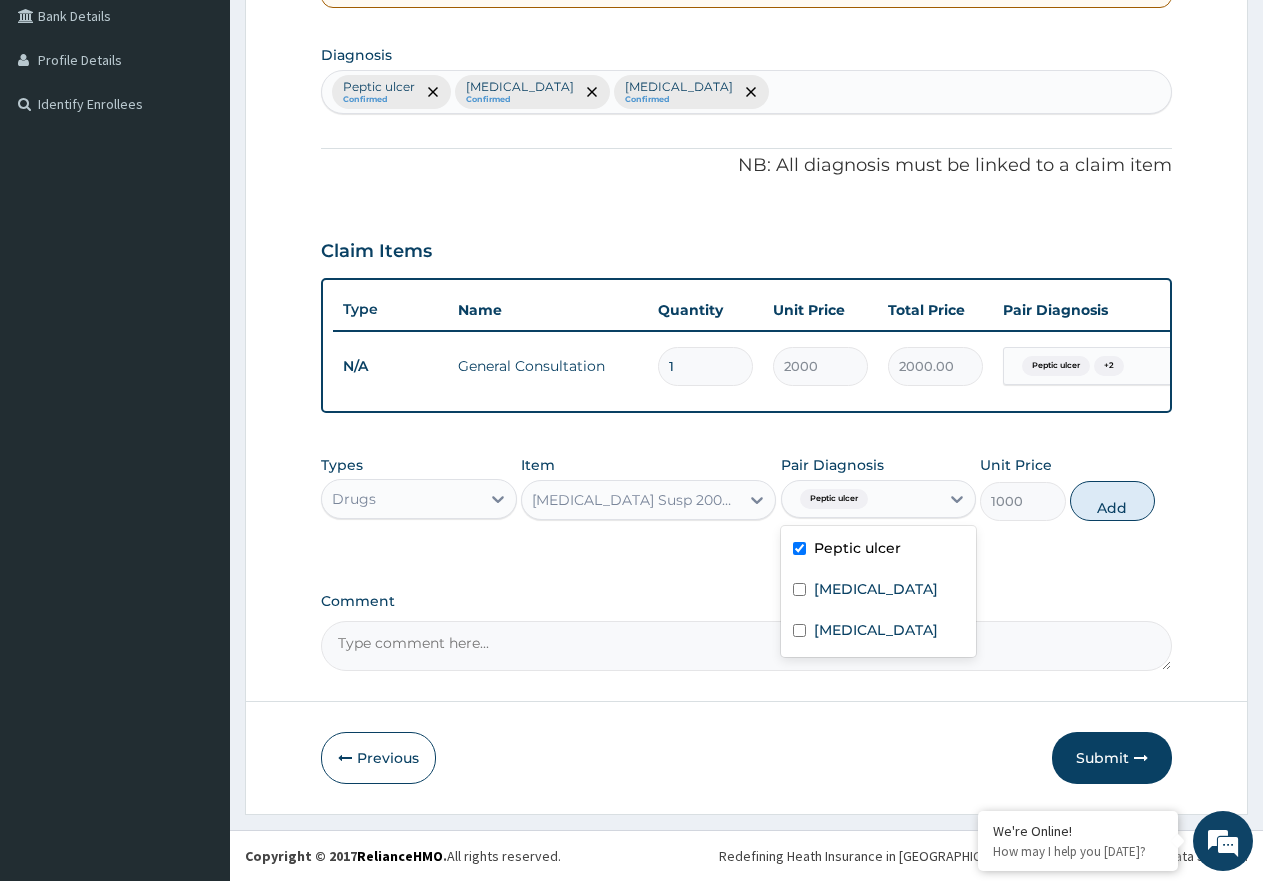 drag, startPoint x: 1115, startPoint y: 509, endPoint x: 1050, endPoint y: 508, distance: 65.00769 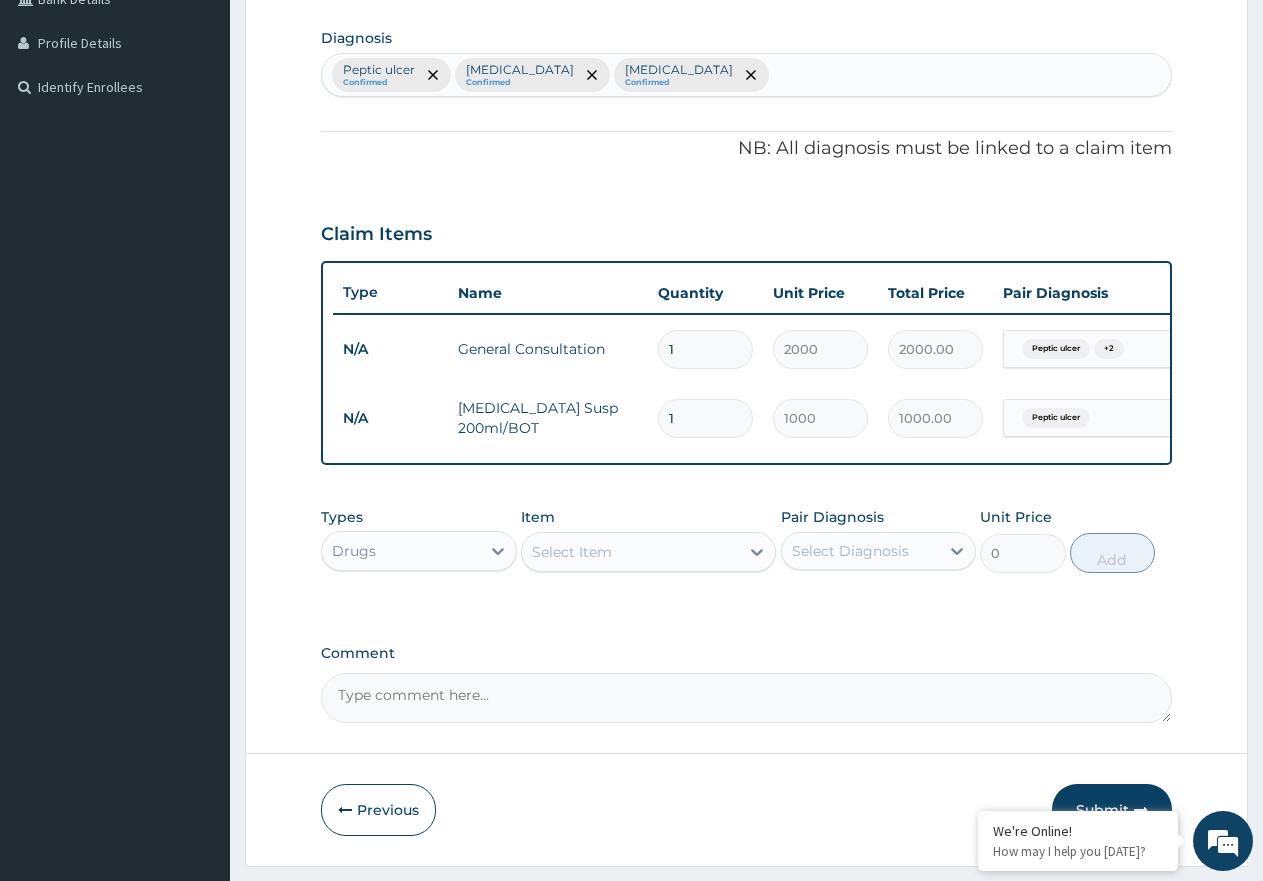 click on "Select Item" at bounding box center (630, 552) 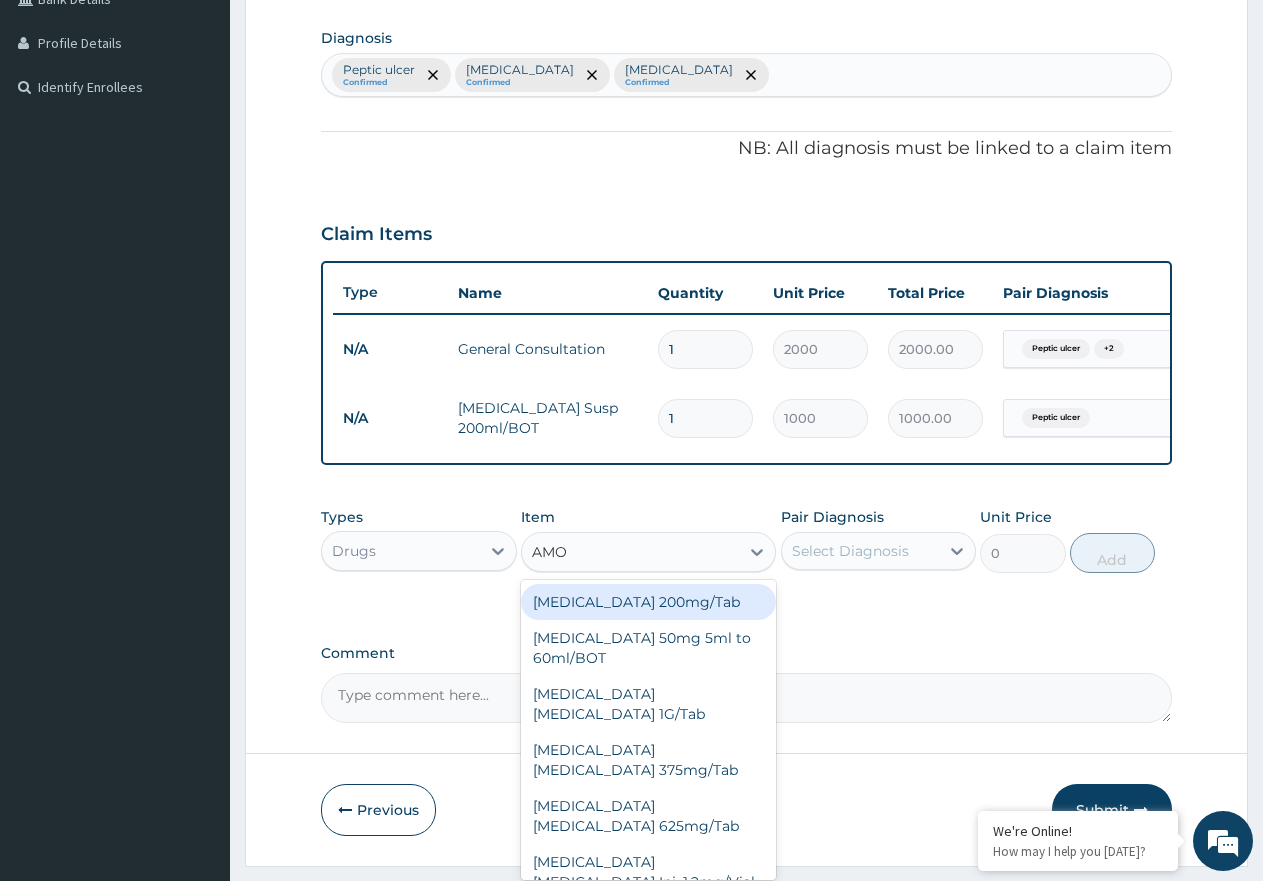 type on "AMOX" 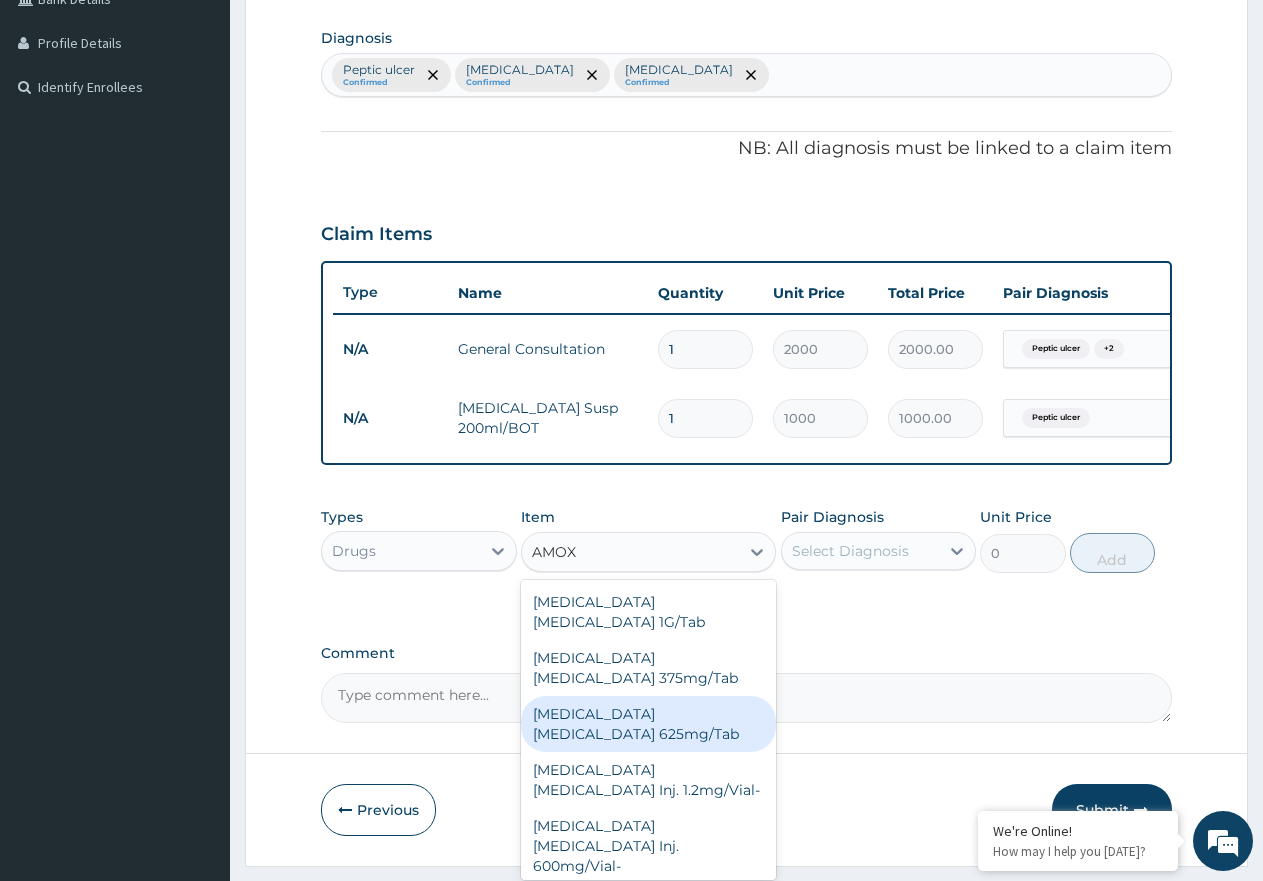 click on "[MEDICAL_DATA] [MEDICAL_DATA] 625mg/Tab" at bounding box center [648, 724] 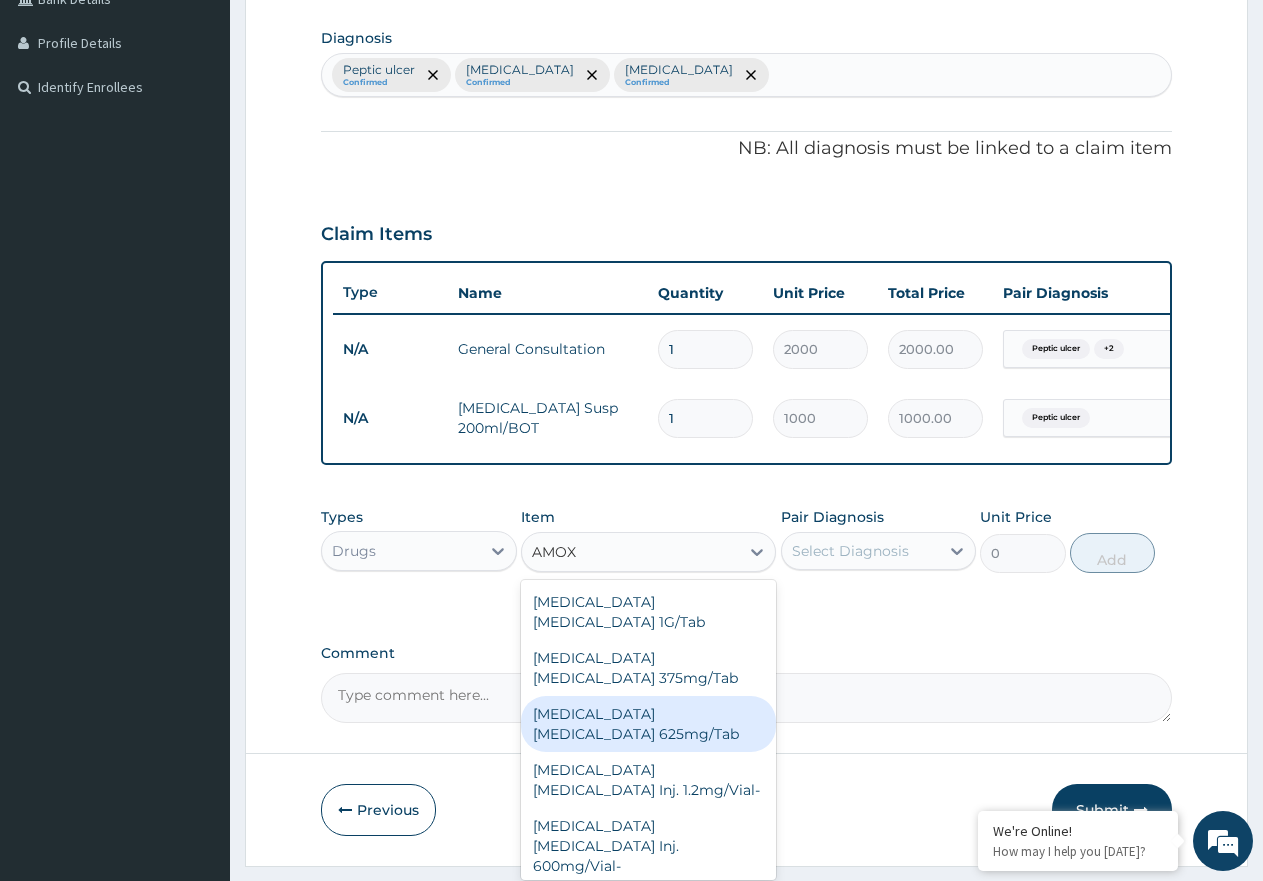 type 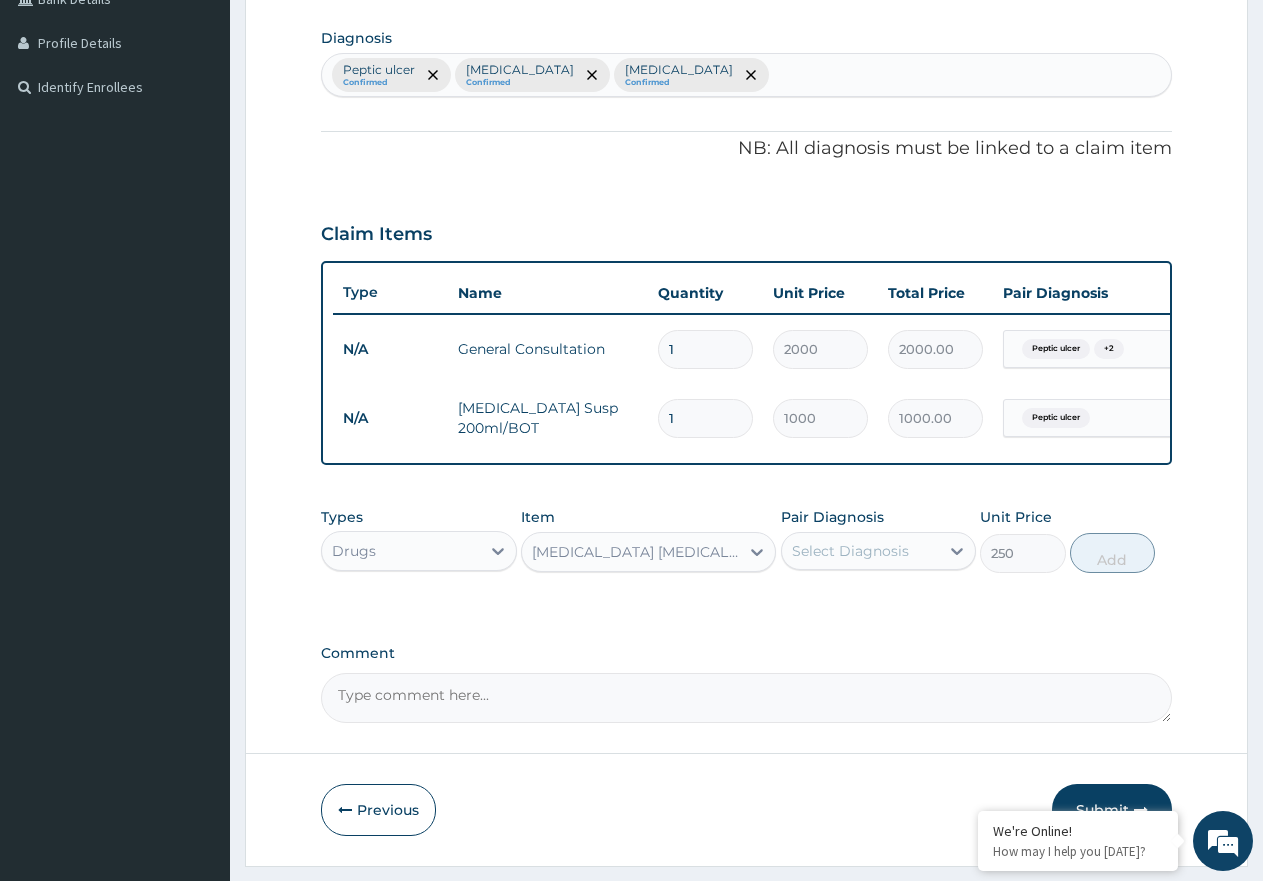drag, startPoint x: 870, startPoint y: 566, endPoint x: 869, endPoint y: 592, distance: 26.019224 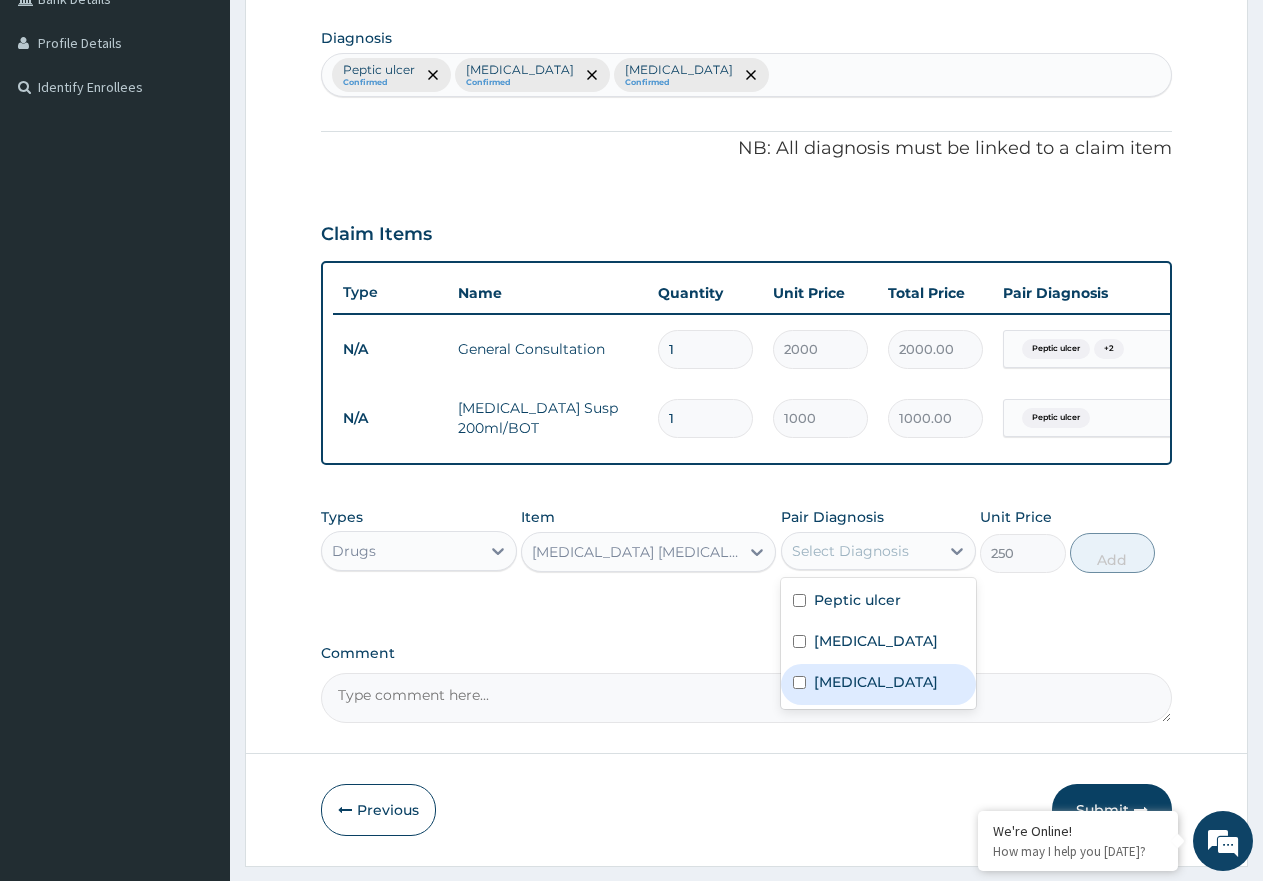 drag, startPoint x: 871, startPoint y: 705, endPoint x: 1049, endPoint y: 593, distance: 210.30453 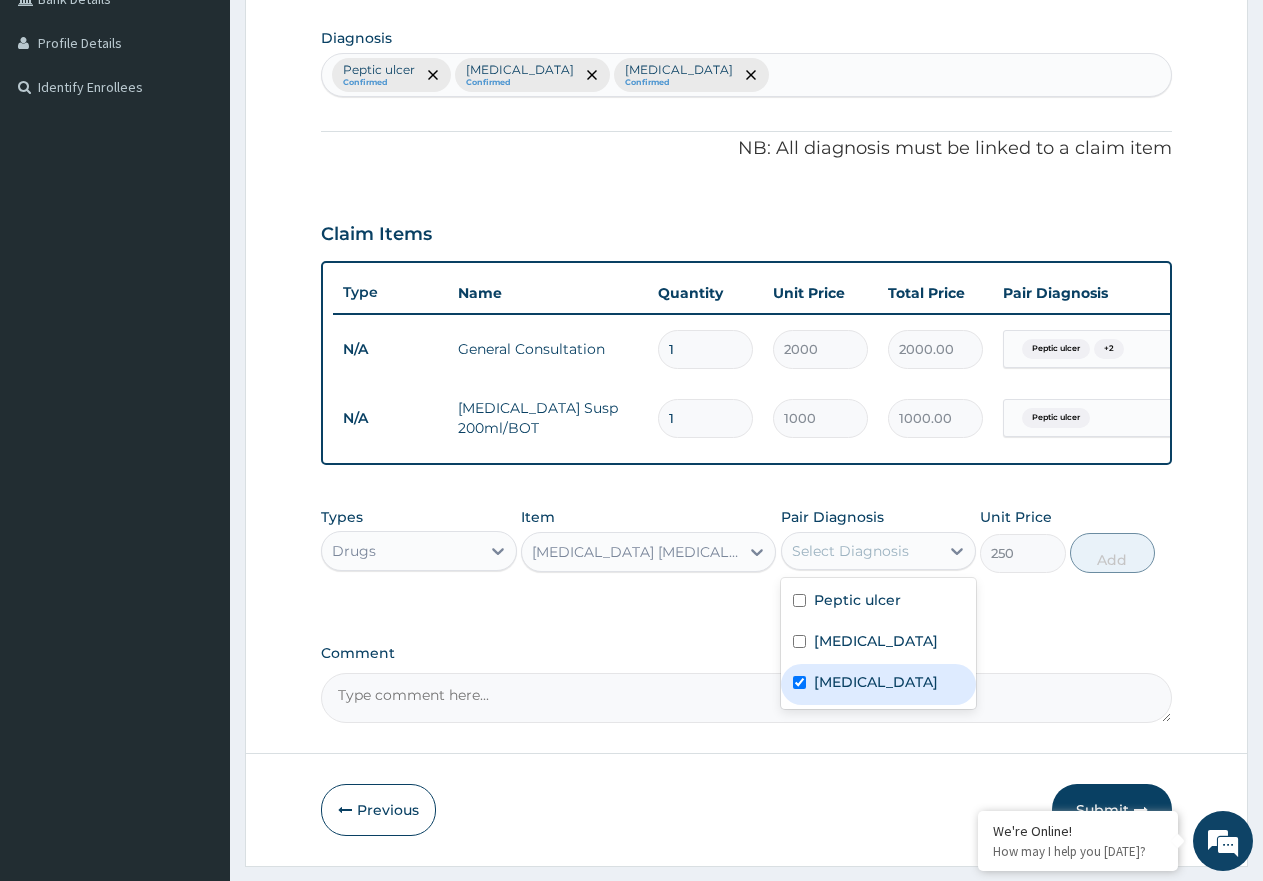 checkbox on "true" 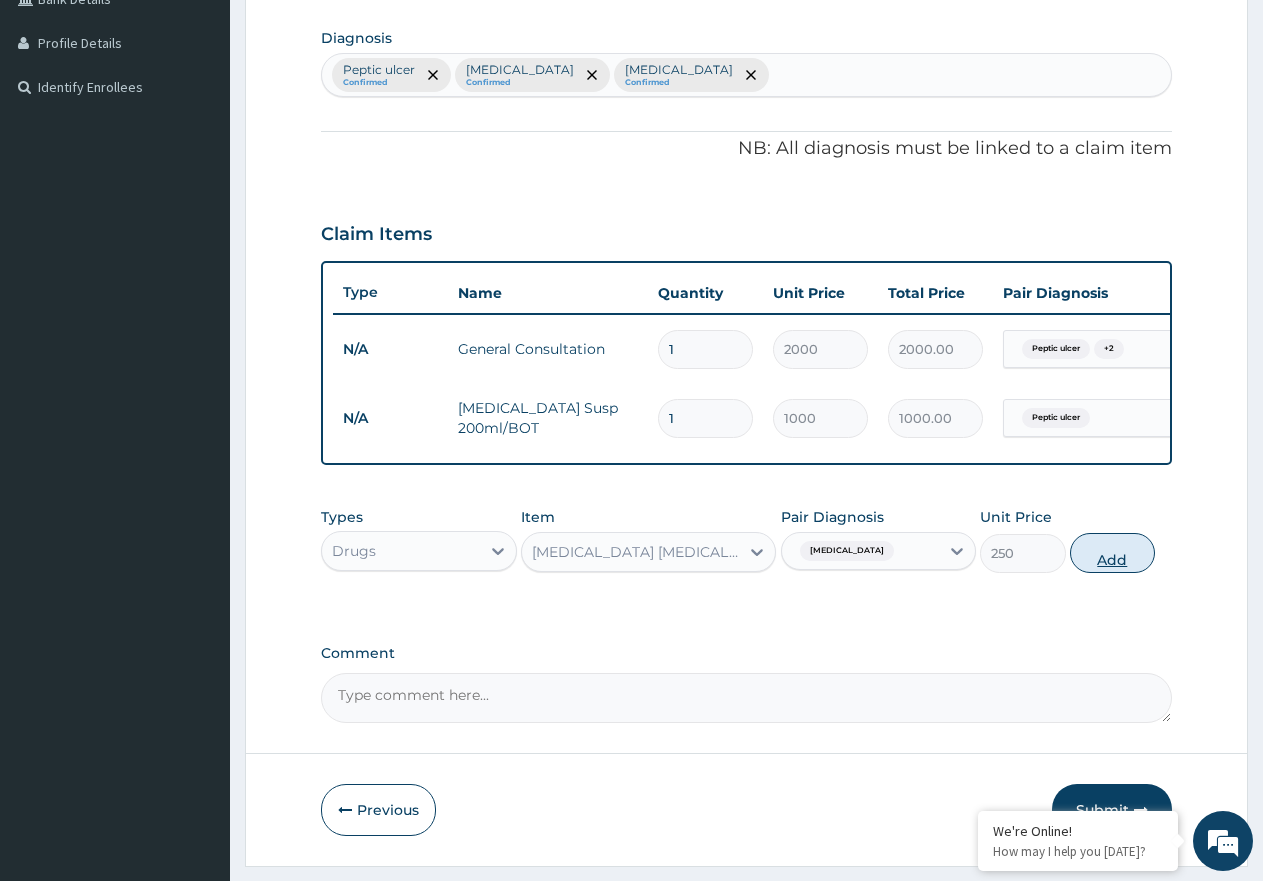 click on "Add" at bounding box center (1112, 553) 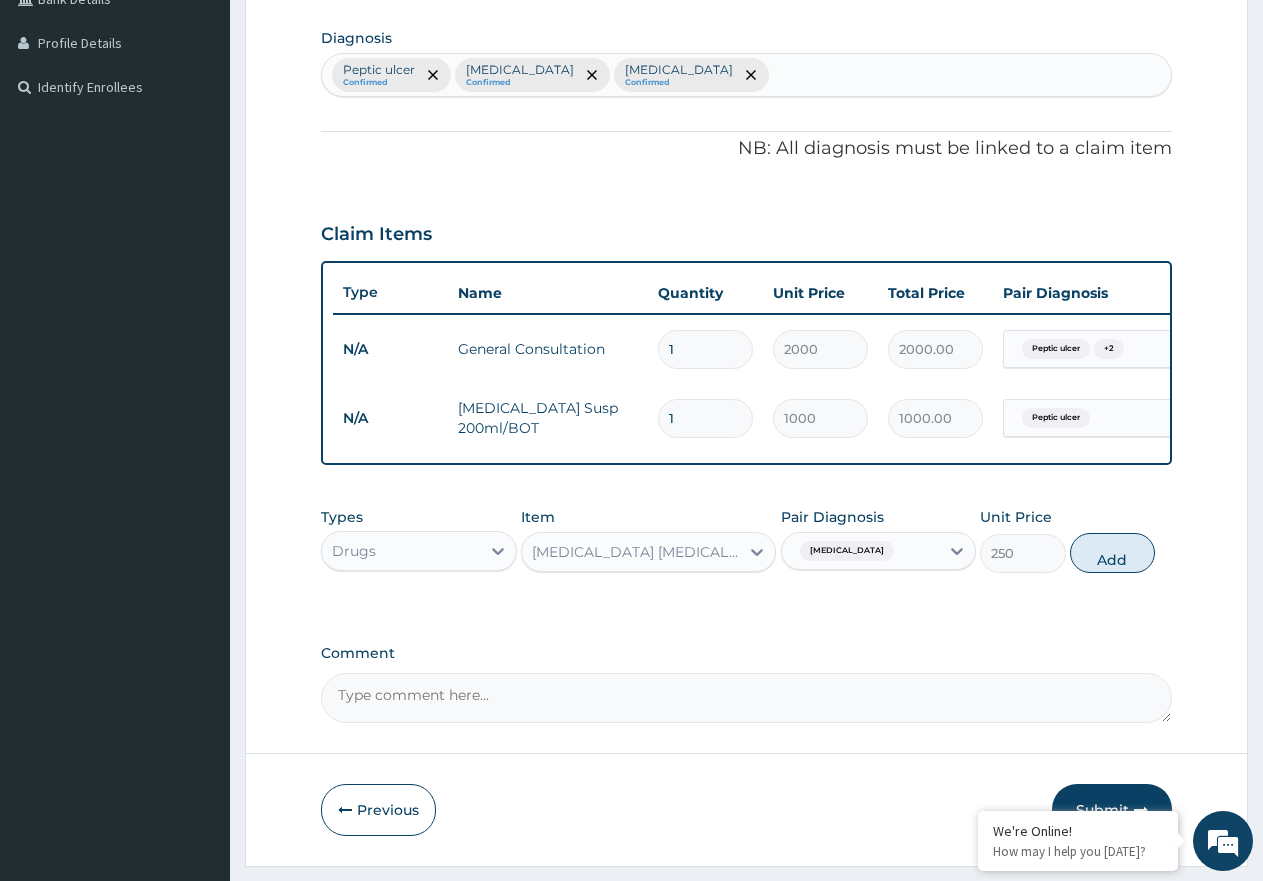 type on "0" 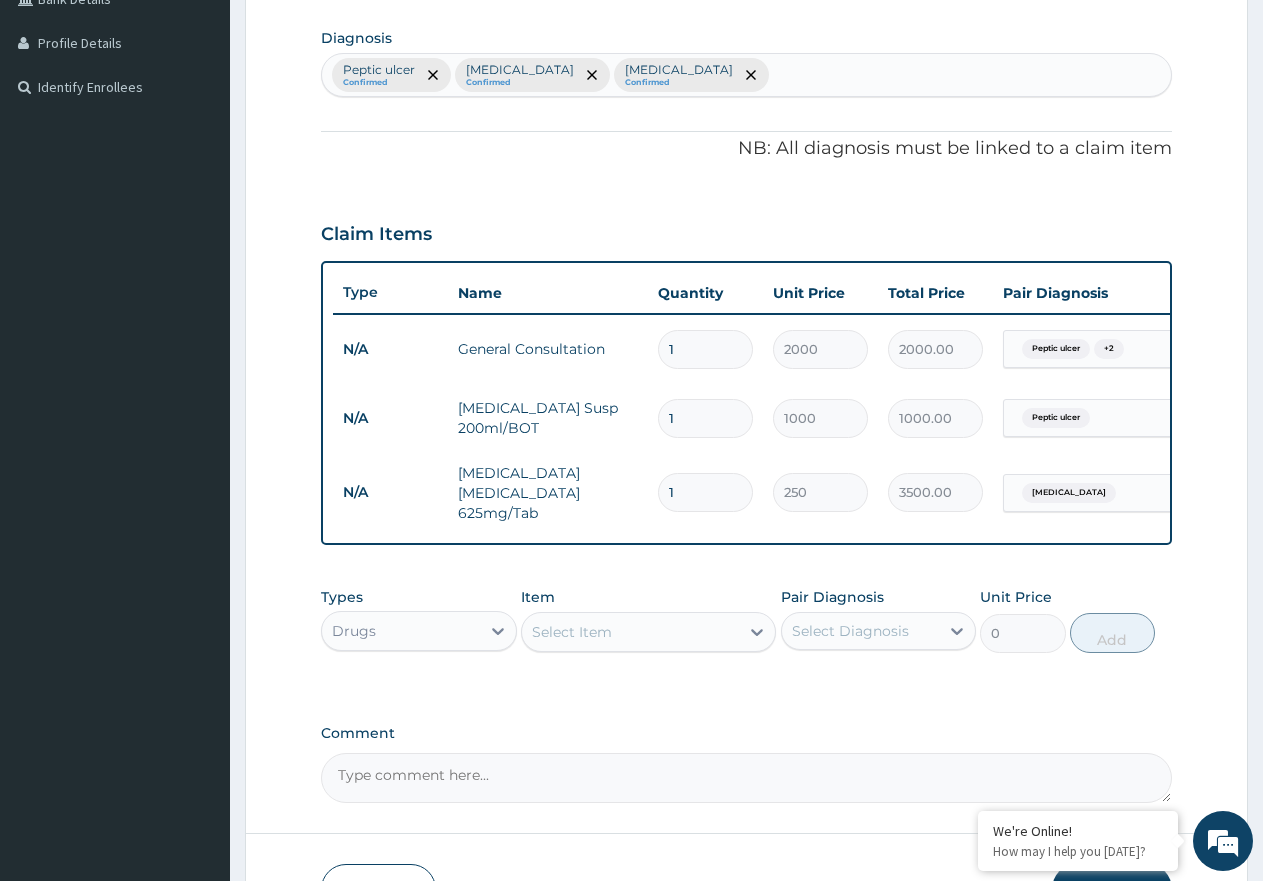 type on "14" 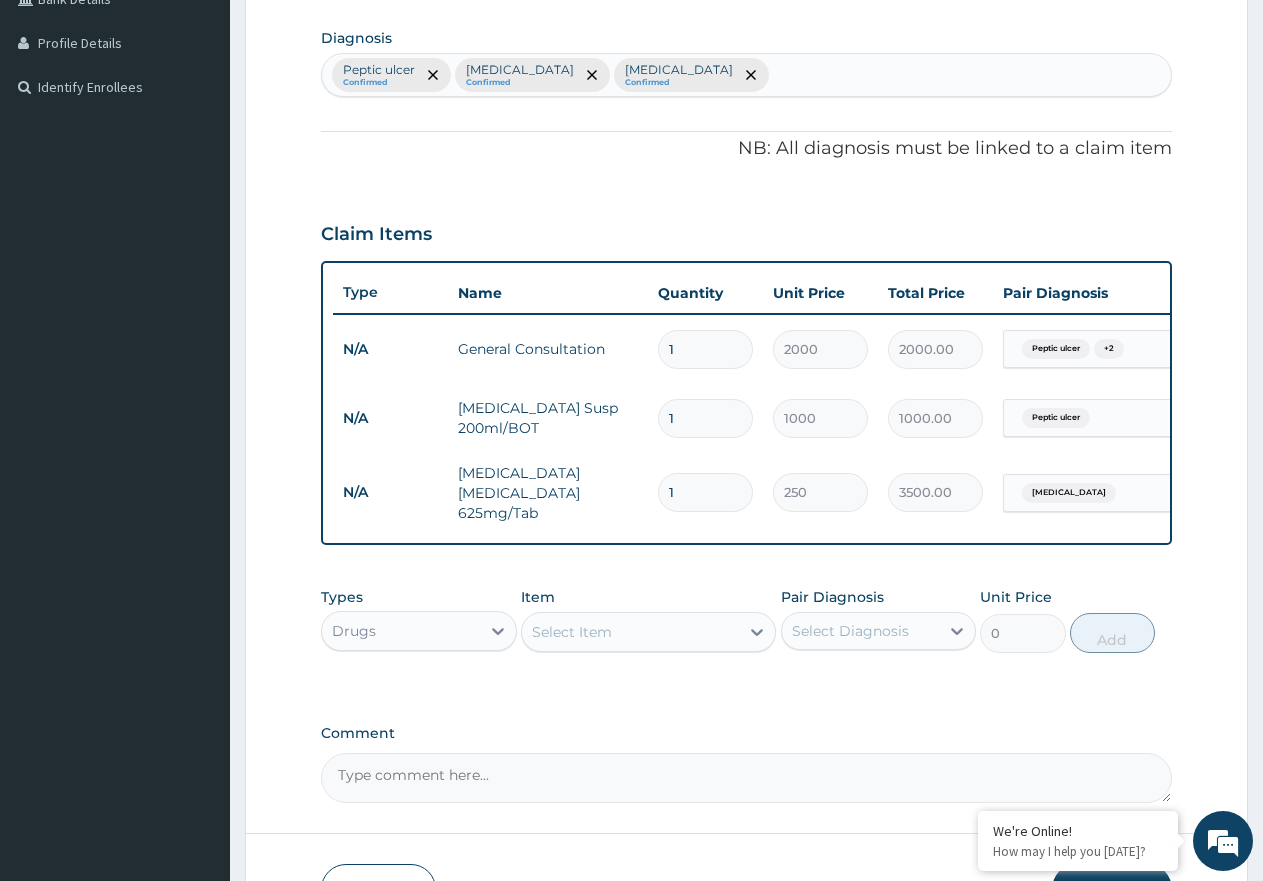 type on "3500.00" 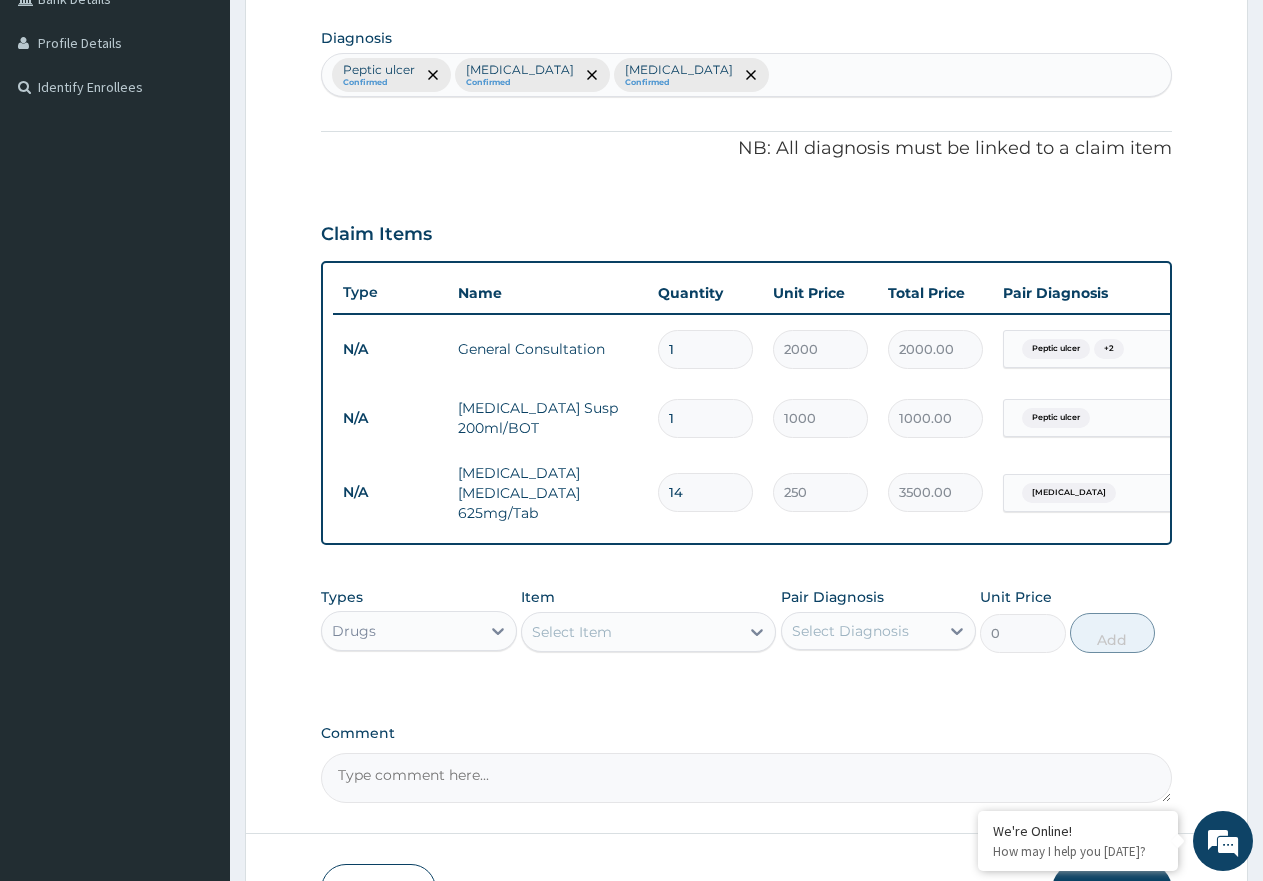 type on "14" 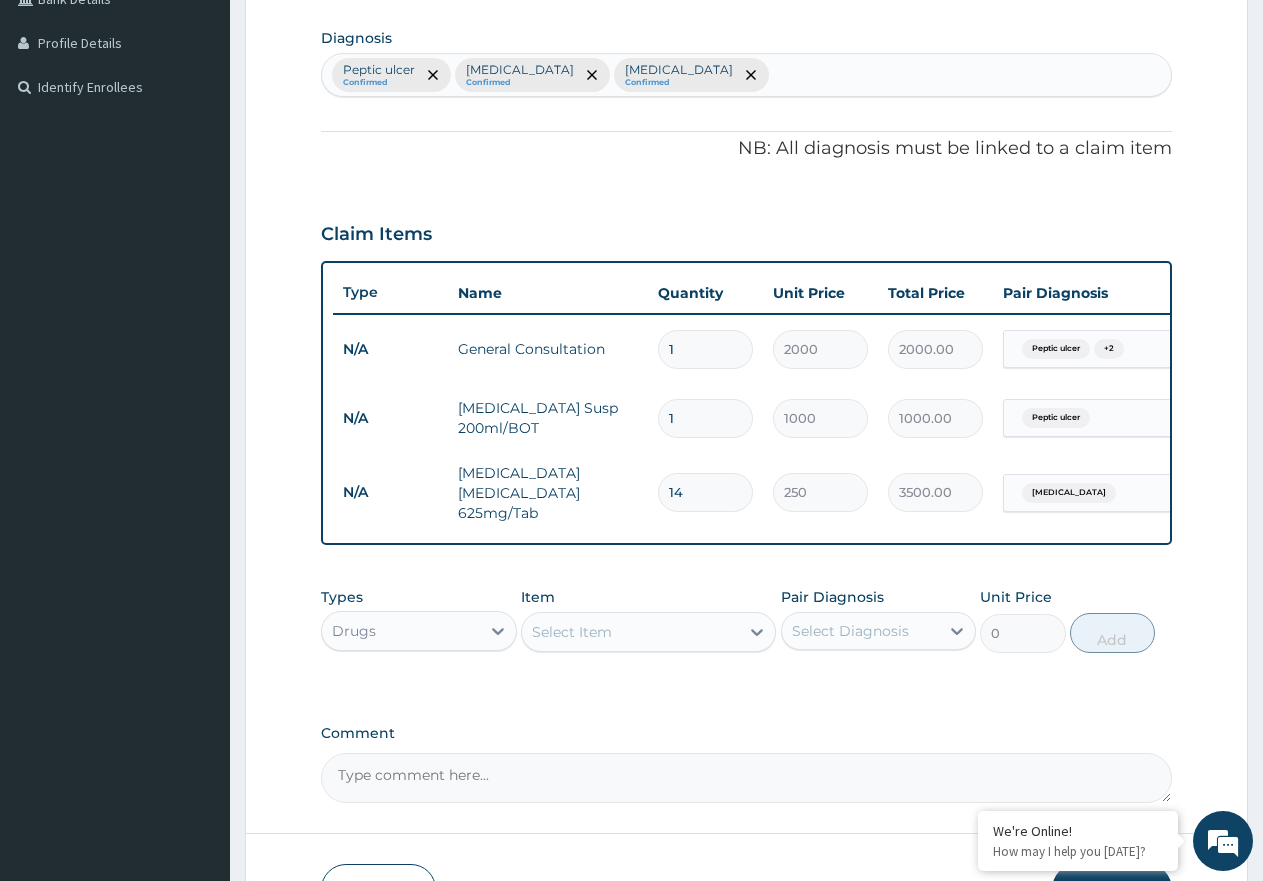 click on "Select Item" at bounding box center (572, 632) 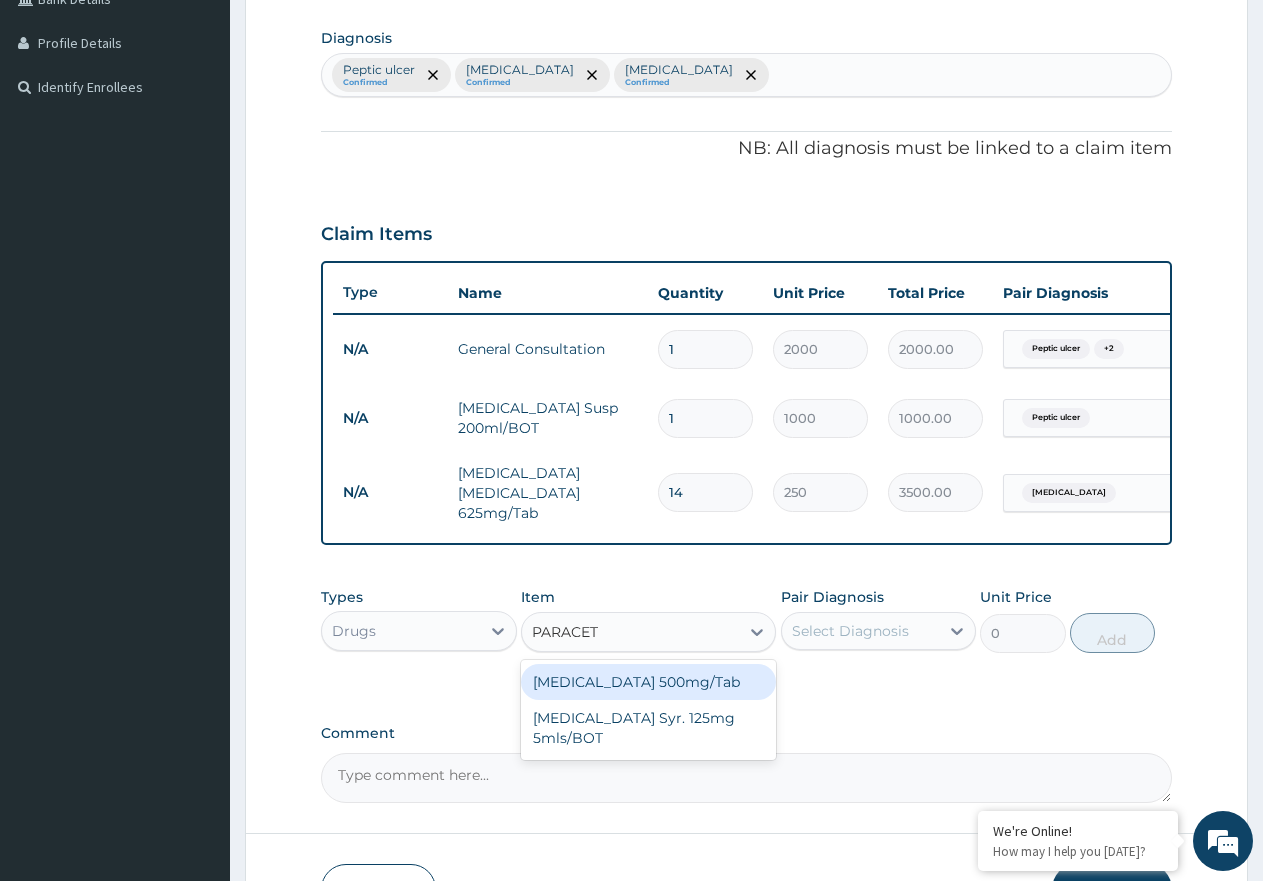 type on "PARACETA" 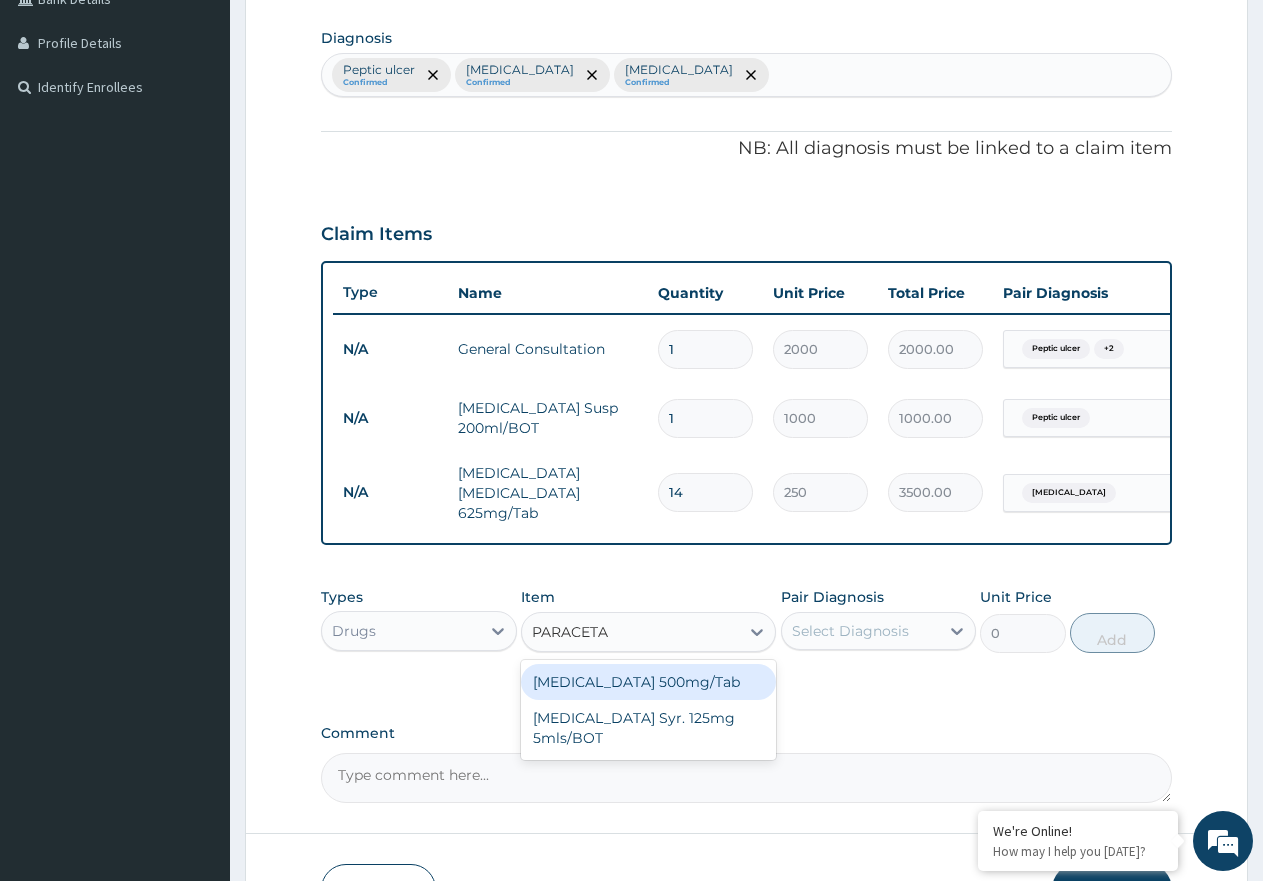 click on "Paracetamol 500mg/Tab" at bounding box center (648, 682) 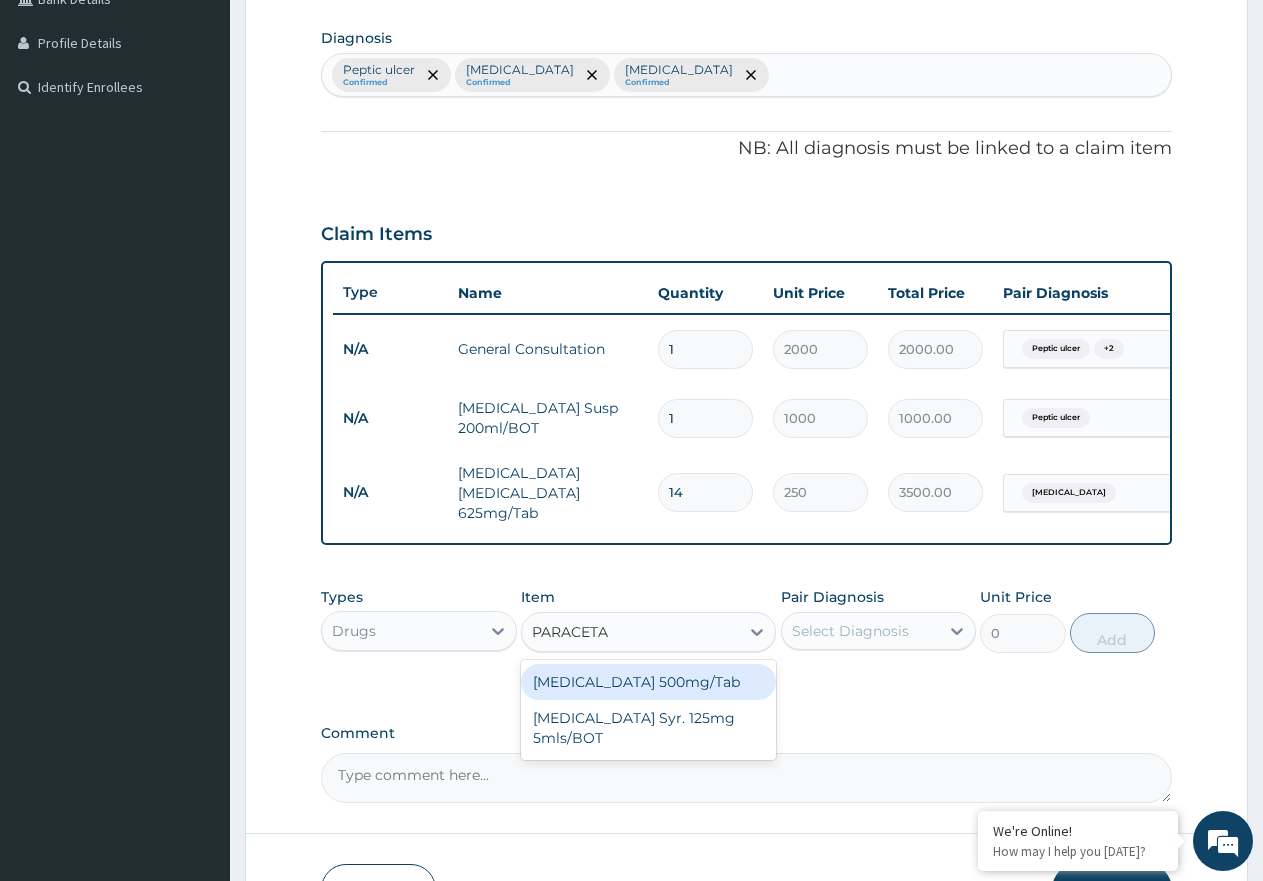 type 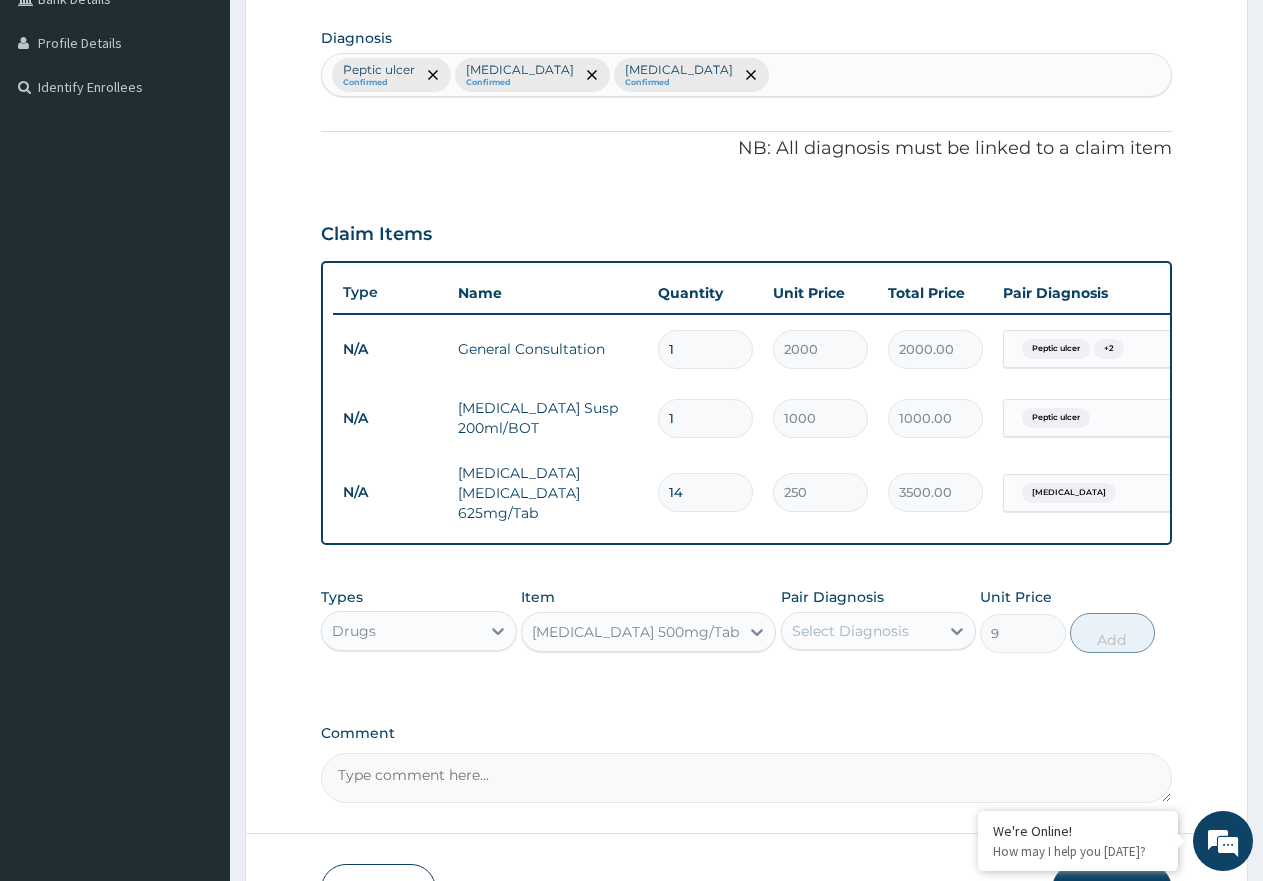 click on "Select Diagnosis" at bounding box center (850, 631) 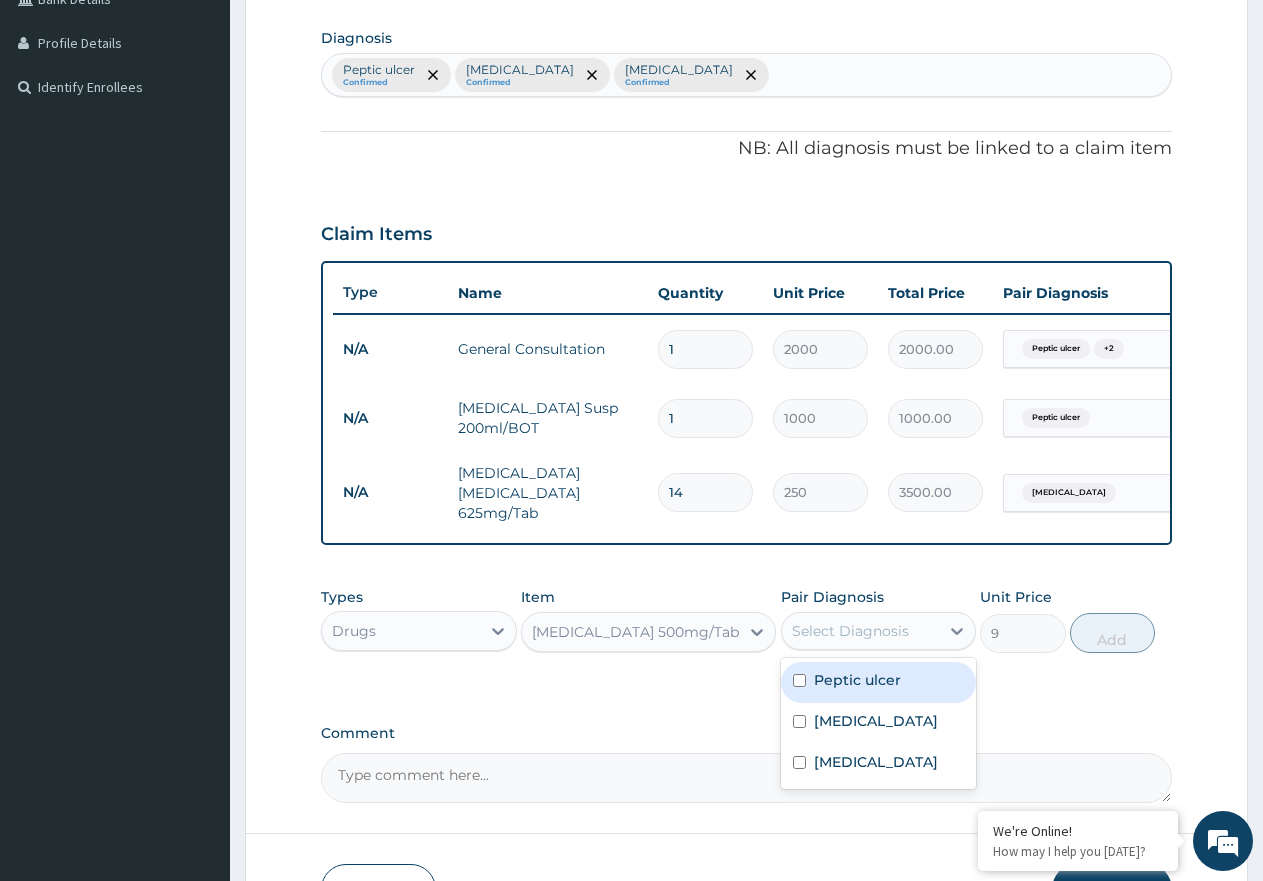 click on "Peptic ulcer" at bounding box center (857, 680) 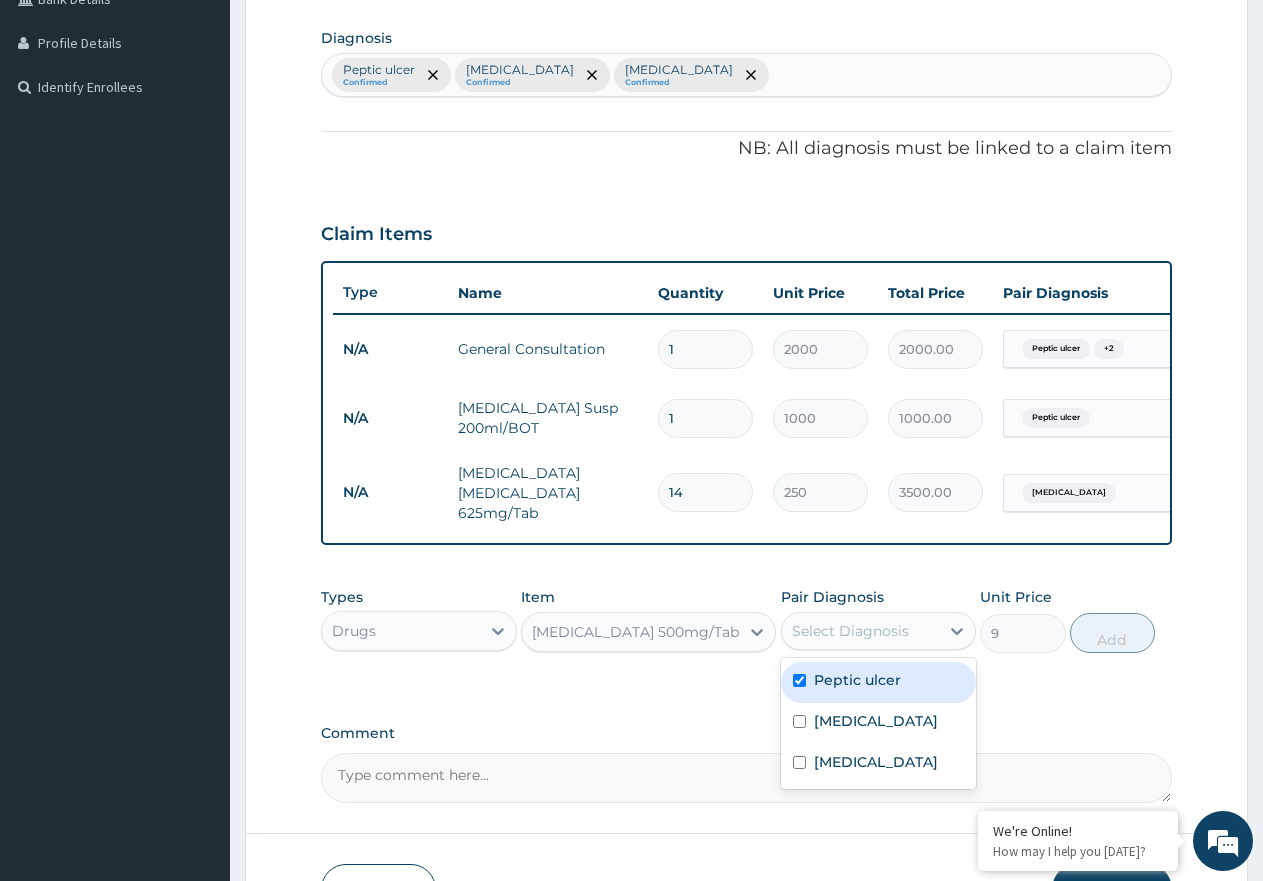 checkbox on "true" 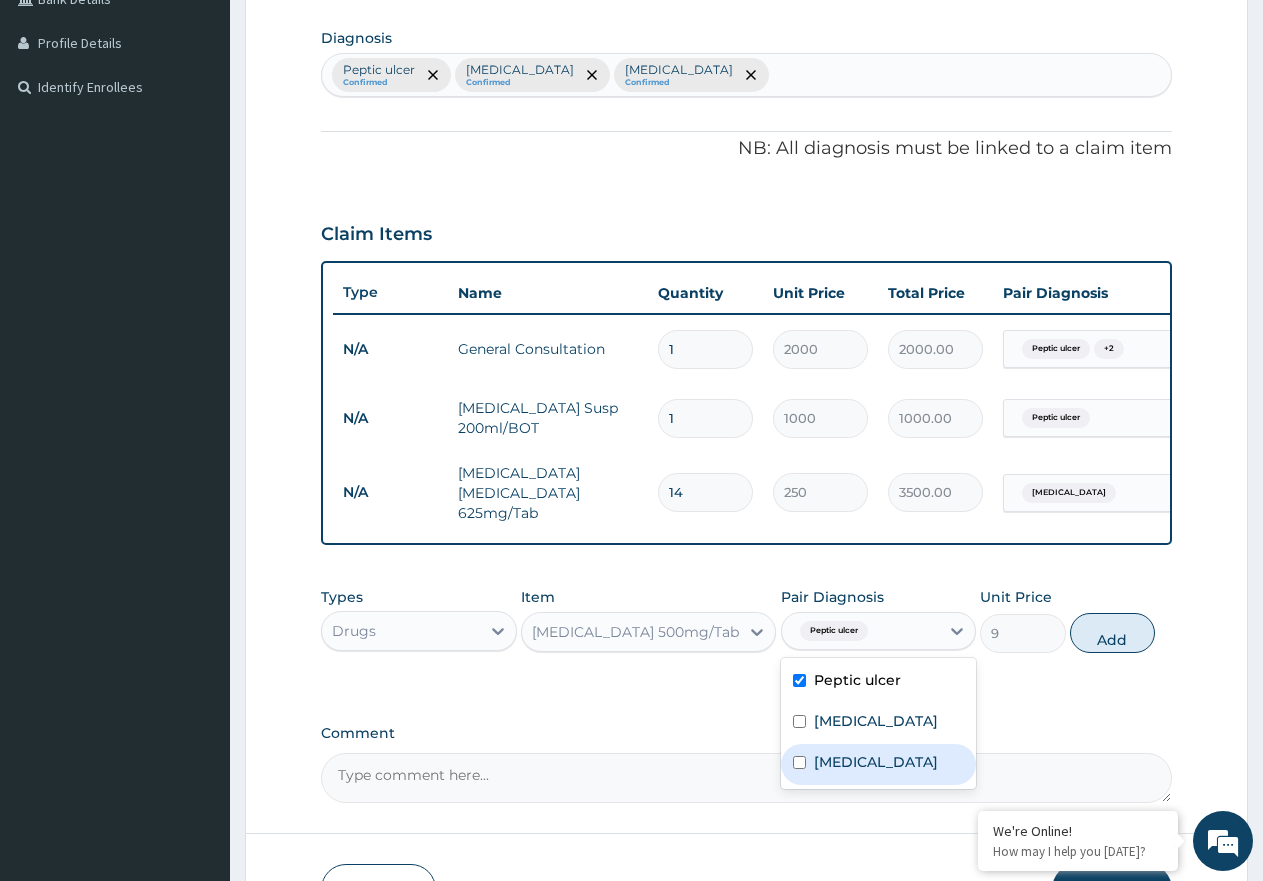 click on "Typhoid fever" at bounding box center [879, 764] 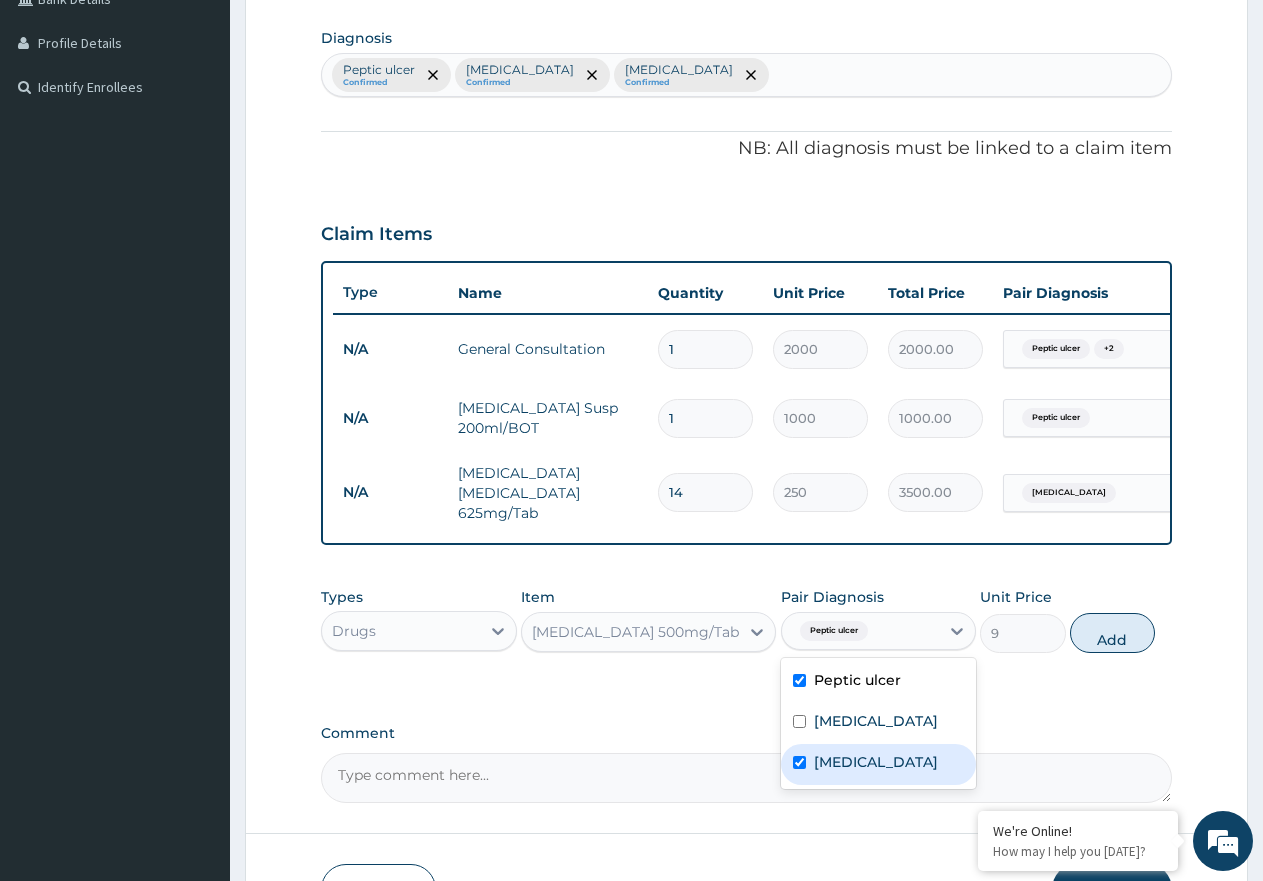 checkbox on "true" 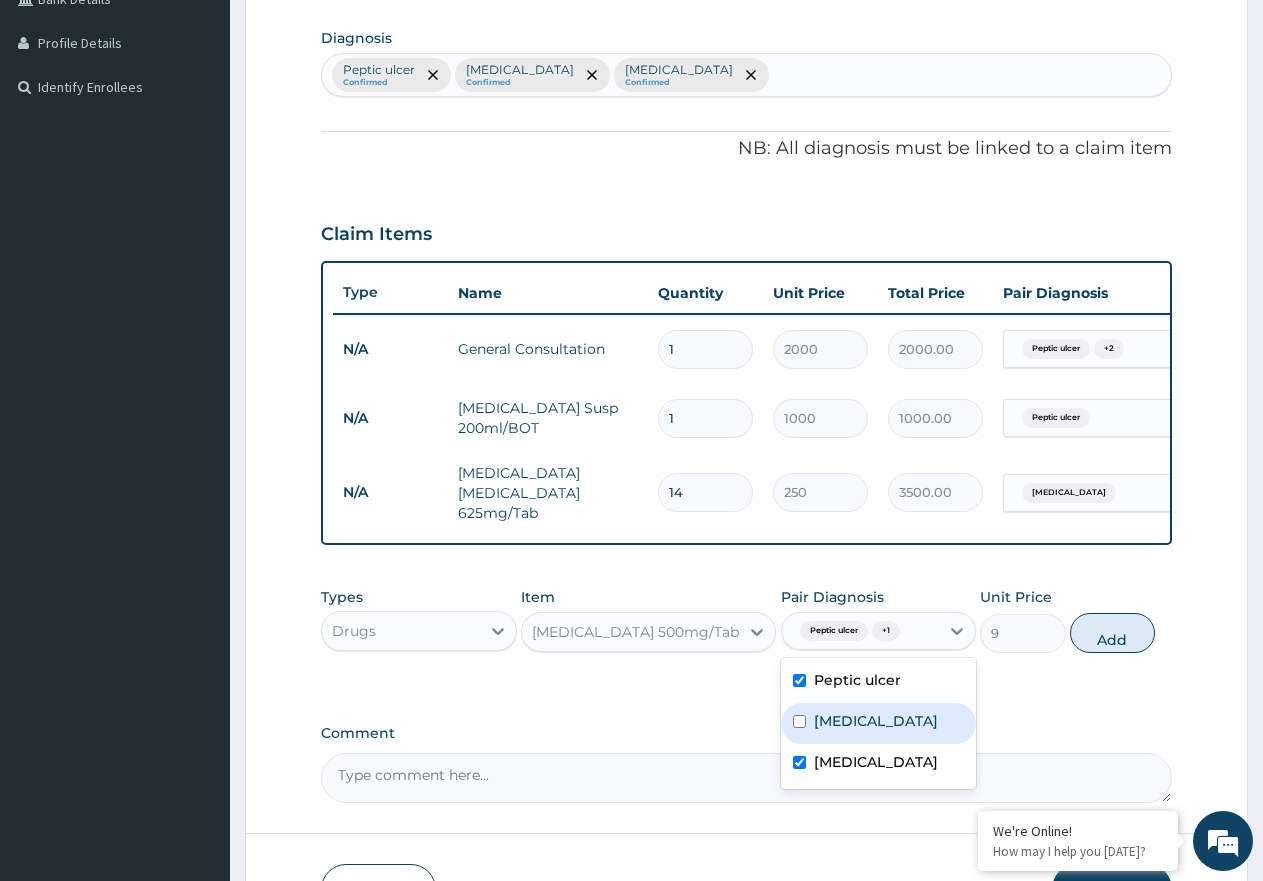 click on "Malaria" at bounding box center (876, 721) 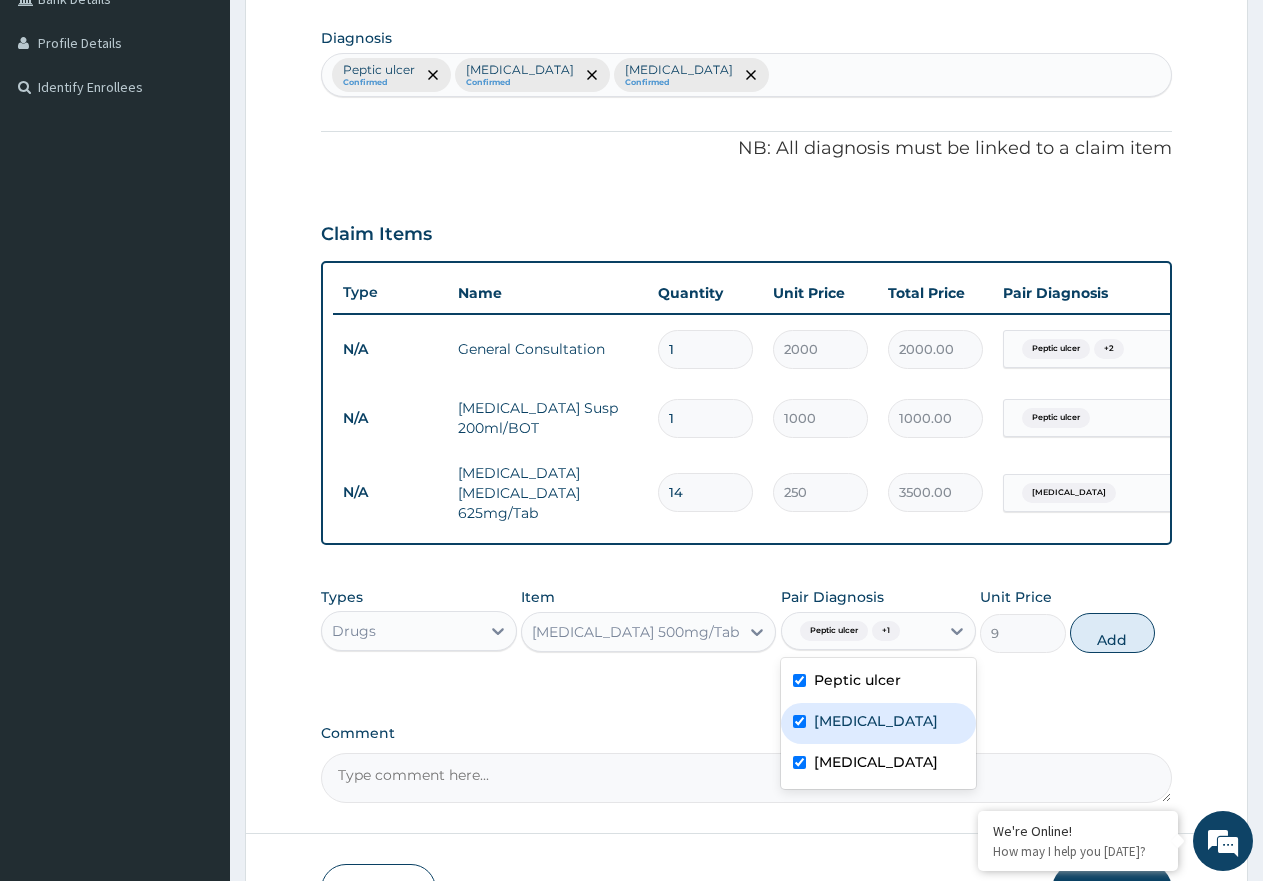 checkbox on "true" 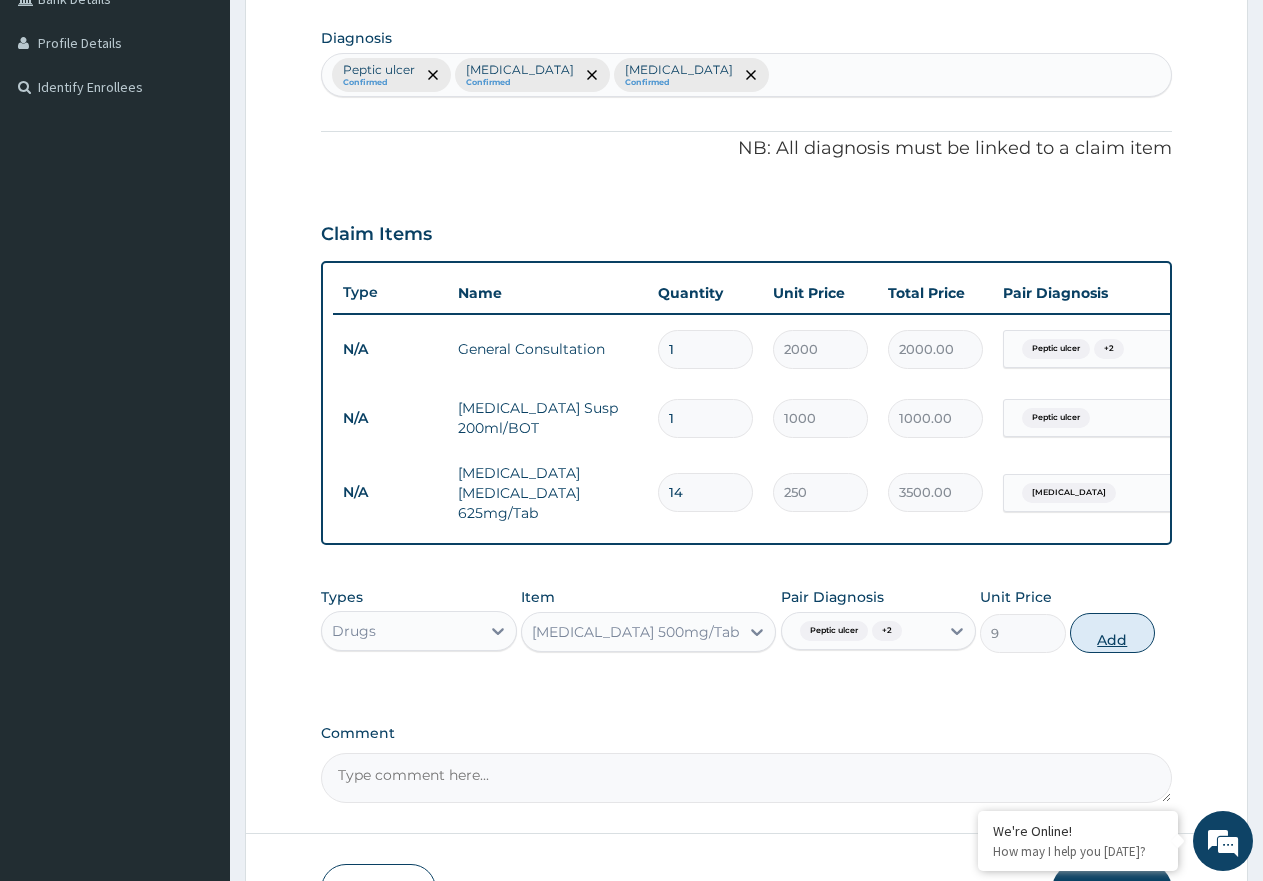 click on "Add" at bounding box center [1112, 633] 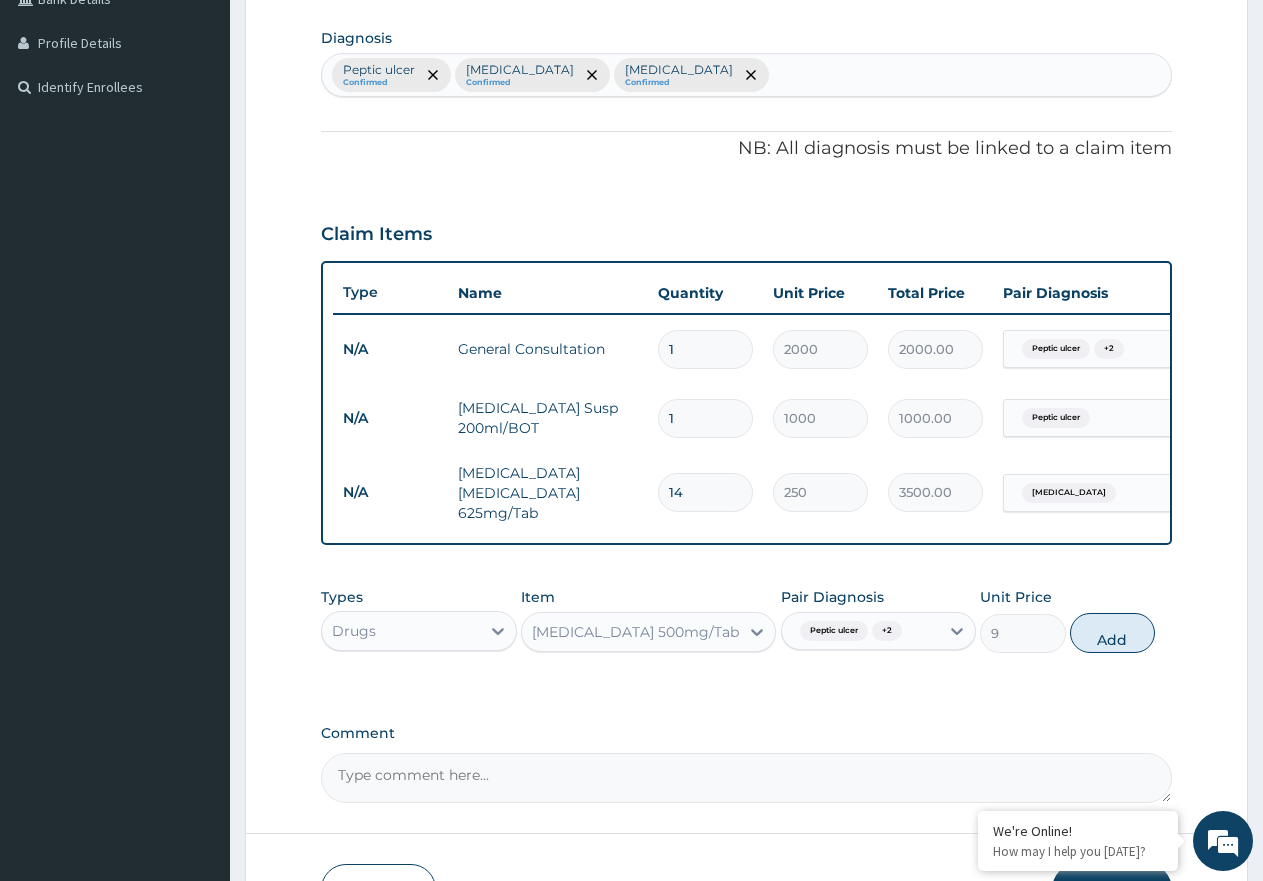 type on "0" 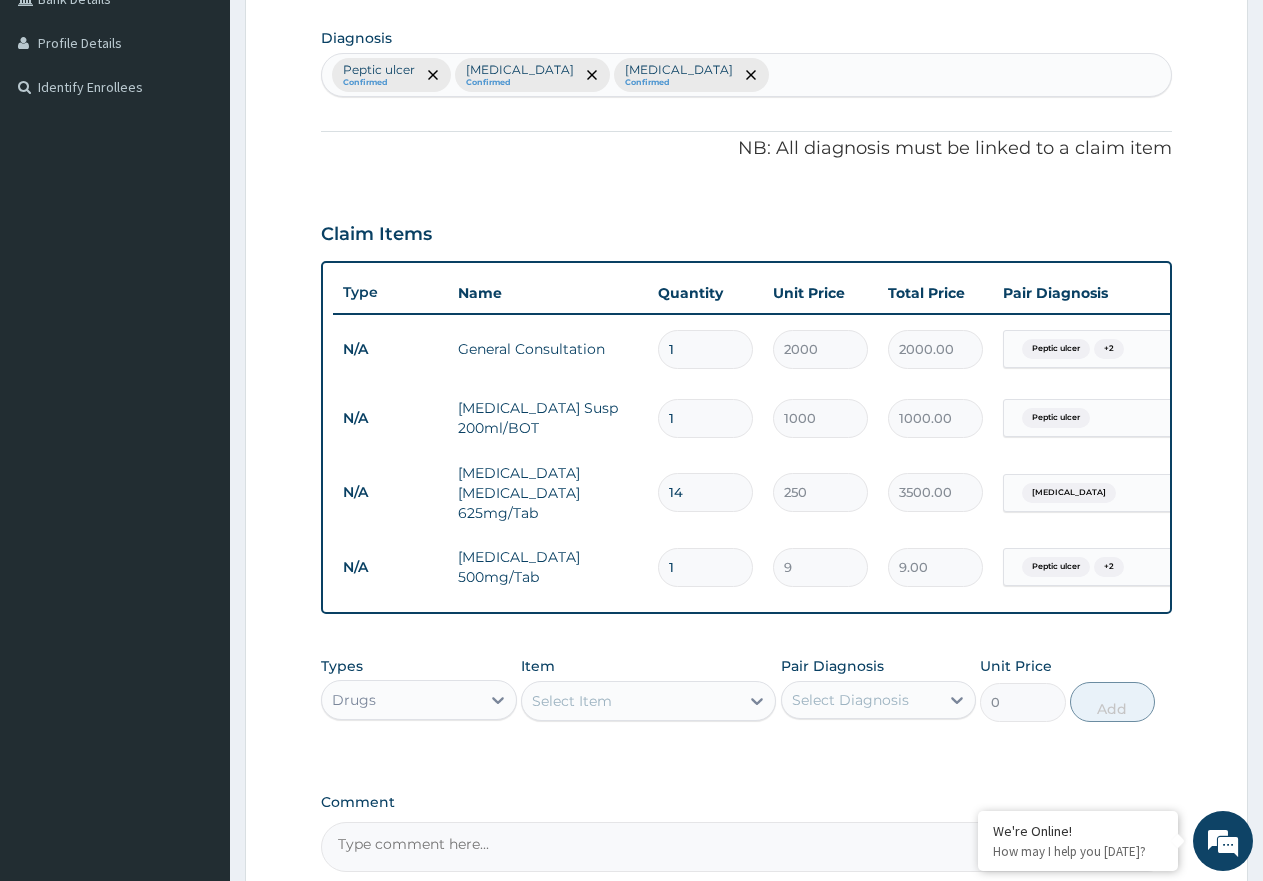 type on "18" 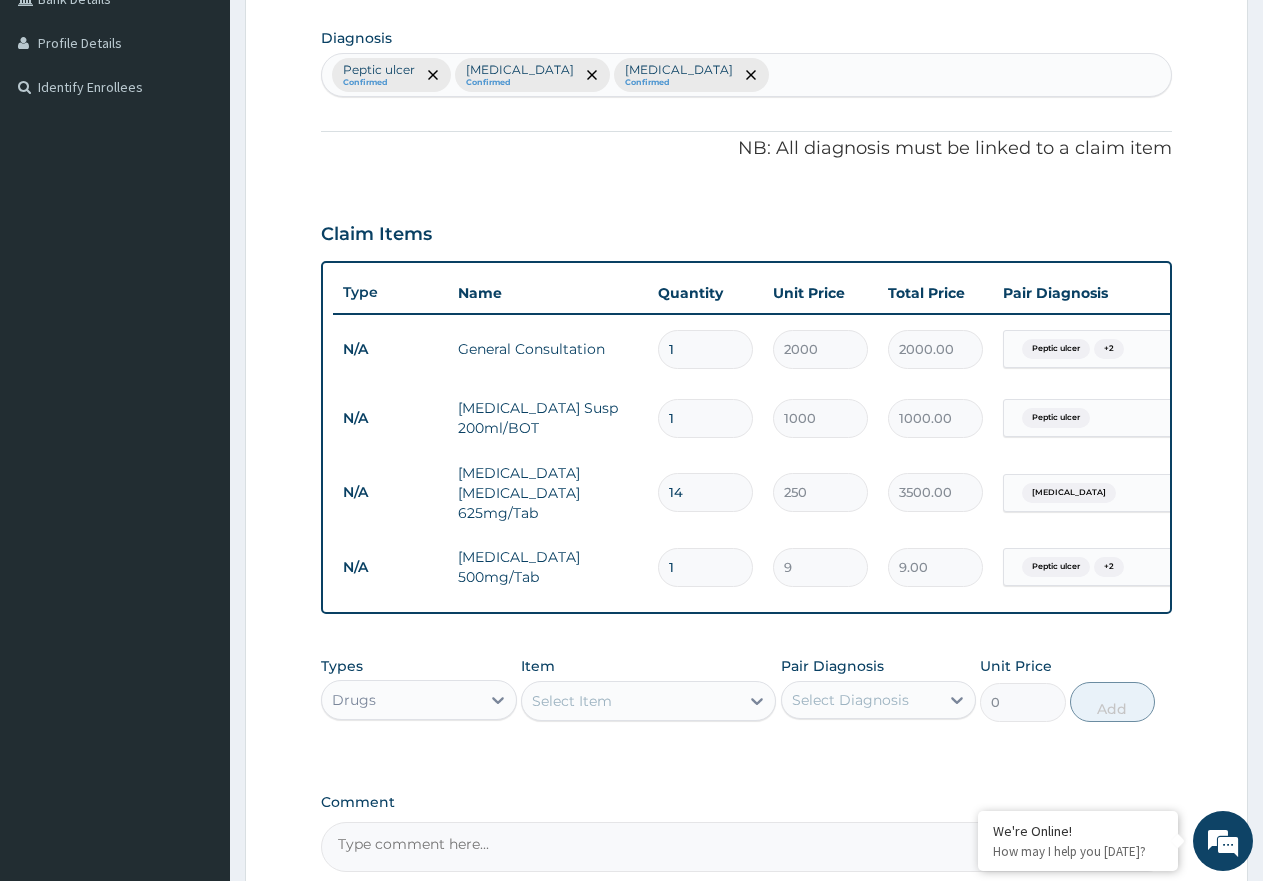type on "162.00" 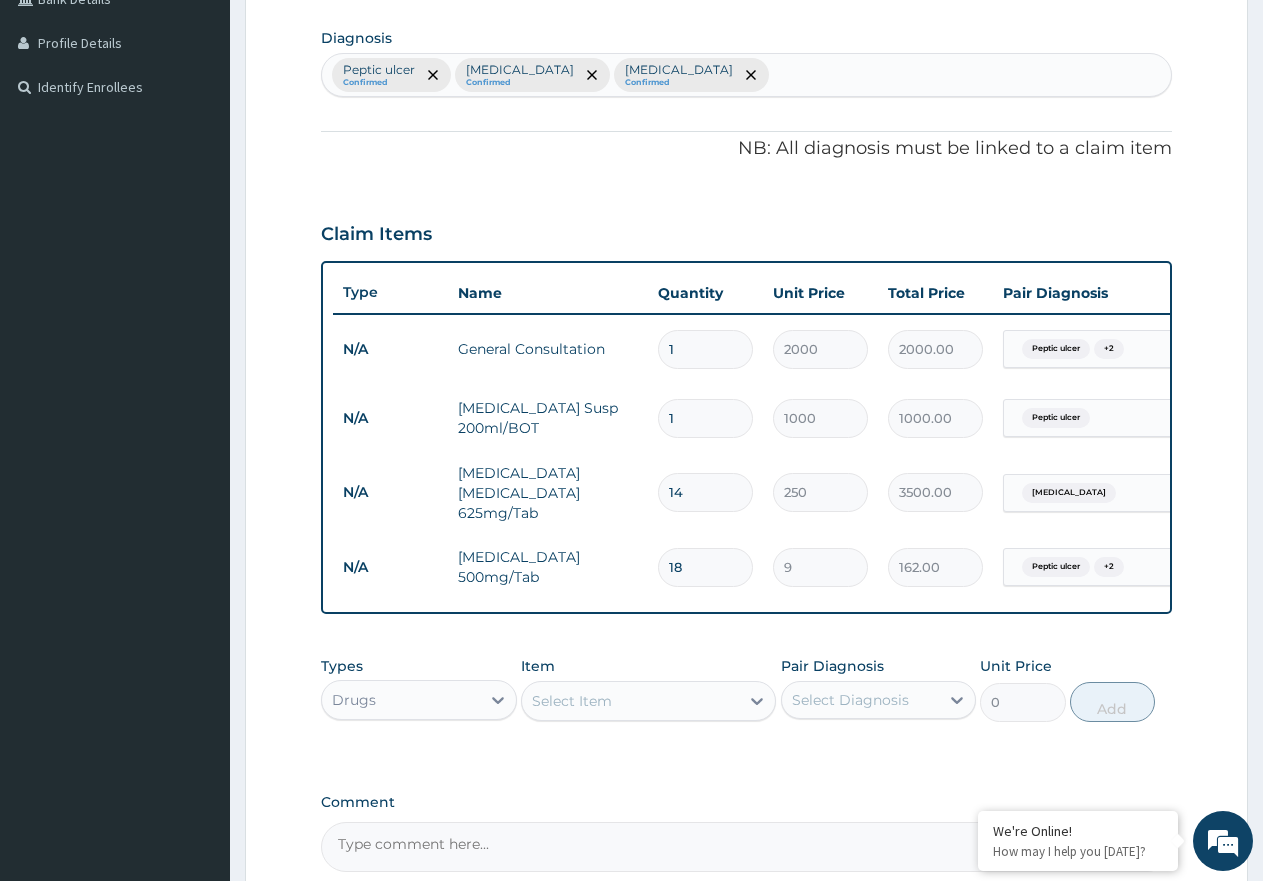 type on "18" 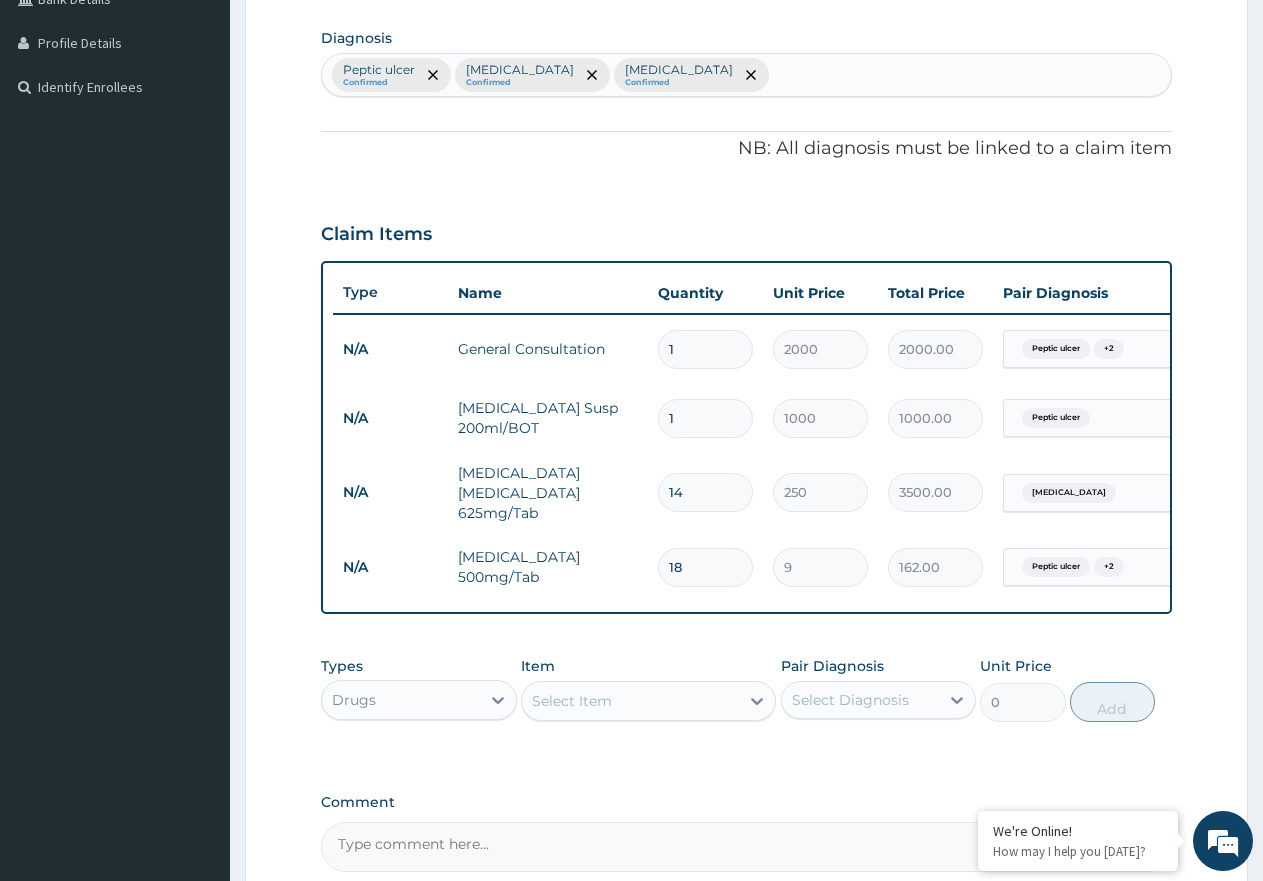 click on "Select Item" at bounding box center [630, 701] 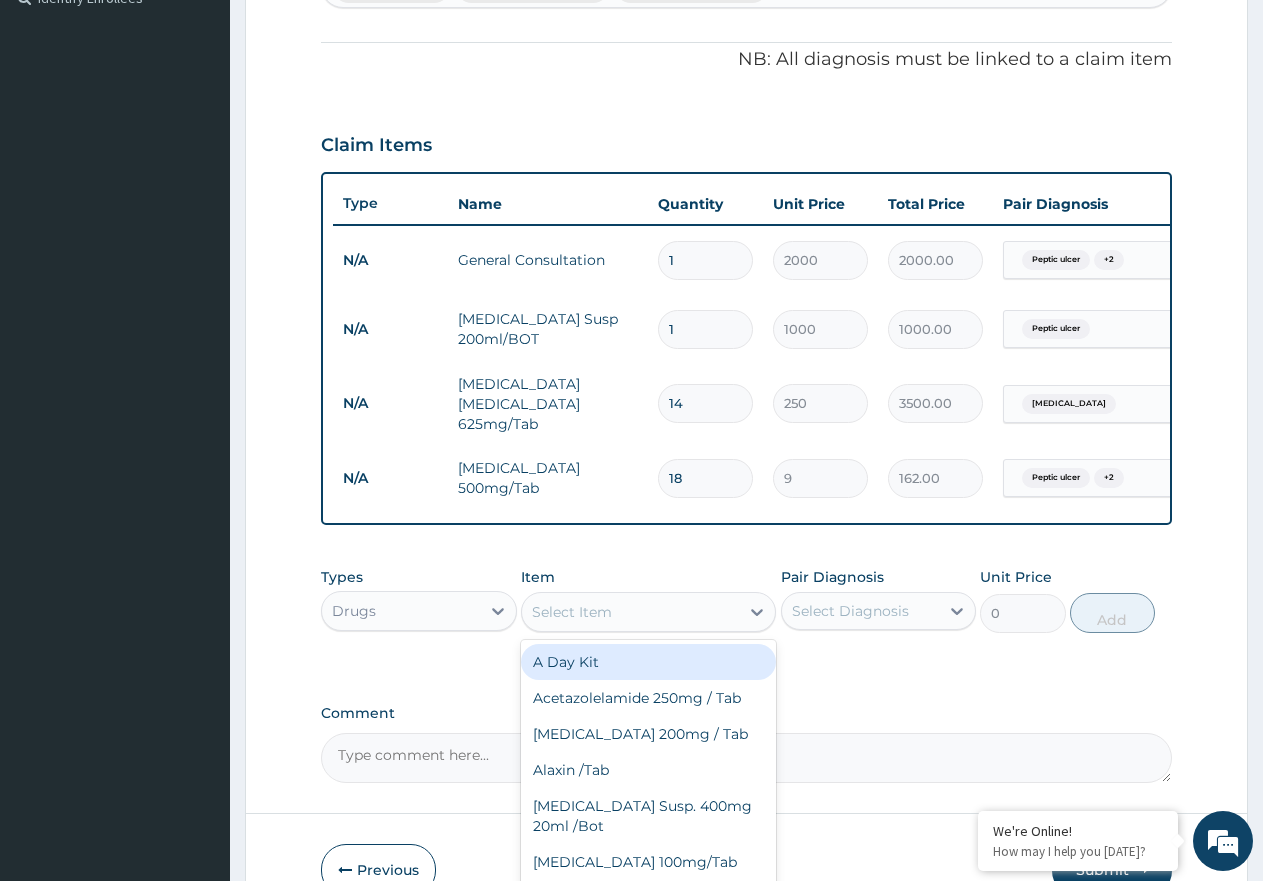 scroll, scrollTop: 690, scrollLeft: 0, axis: vertical 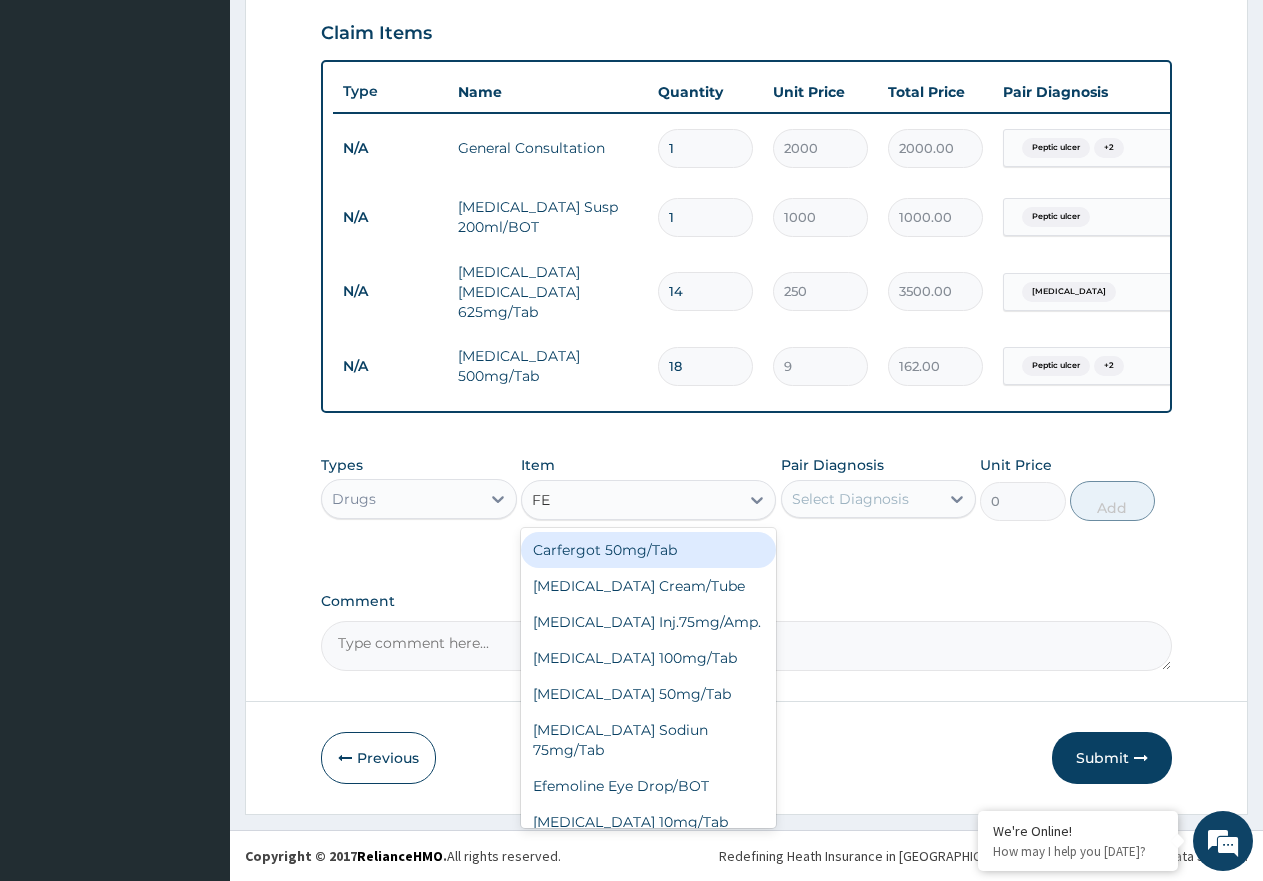 type on "FER" 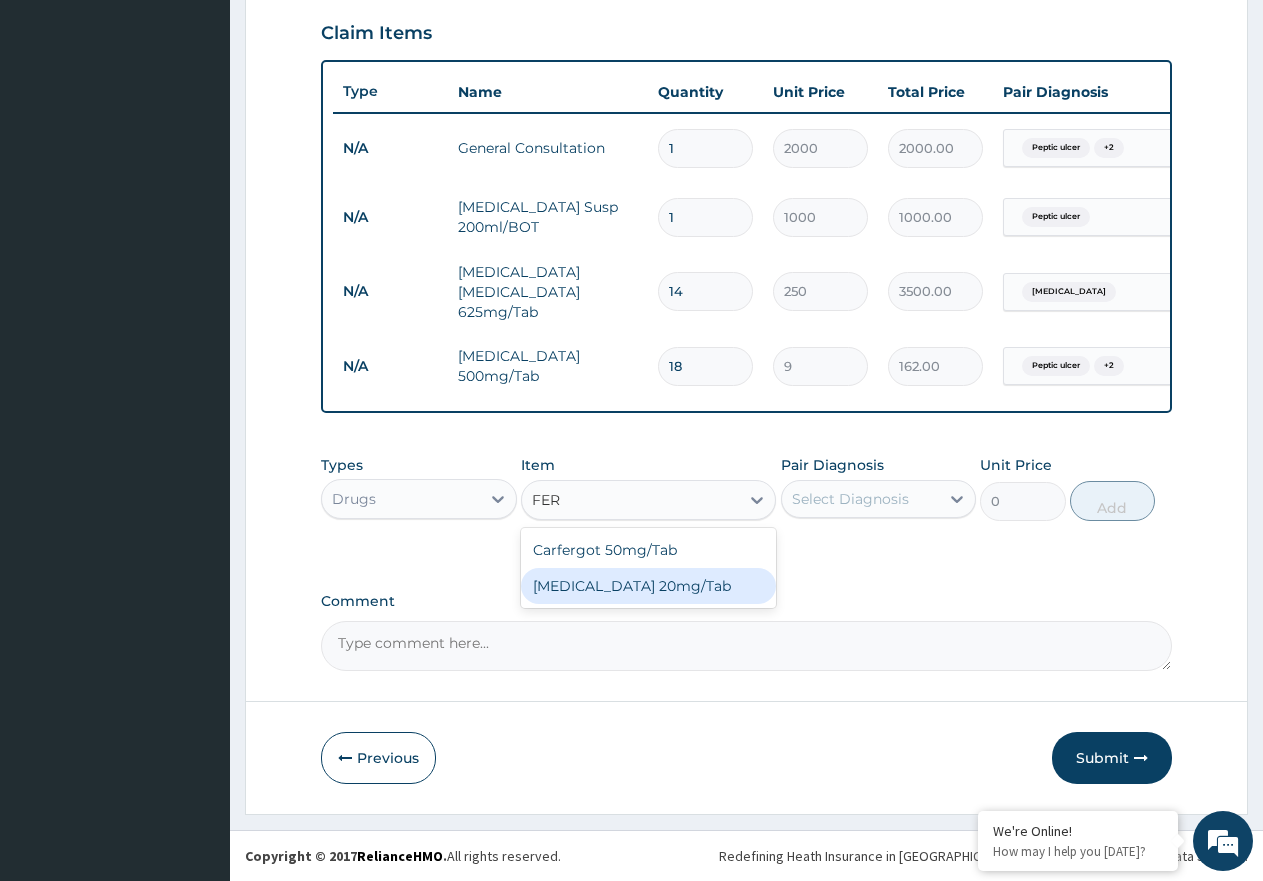 click on "[MEDICAL_DATA] 20mg/Tab" at bounding box center (648, 586) 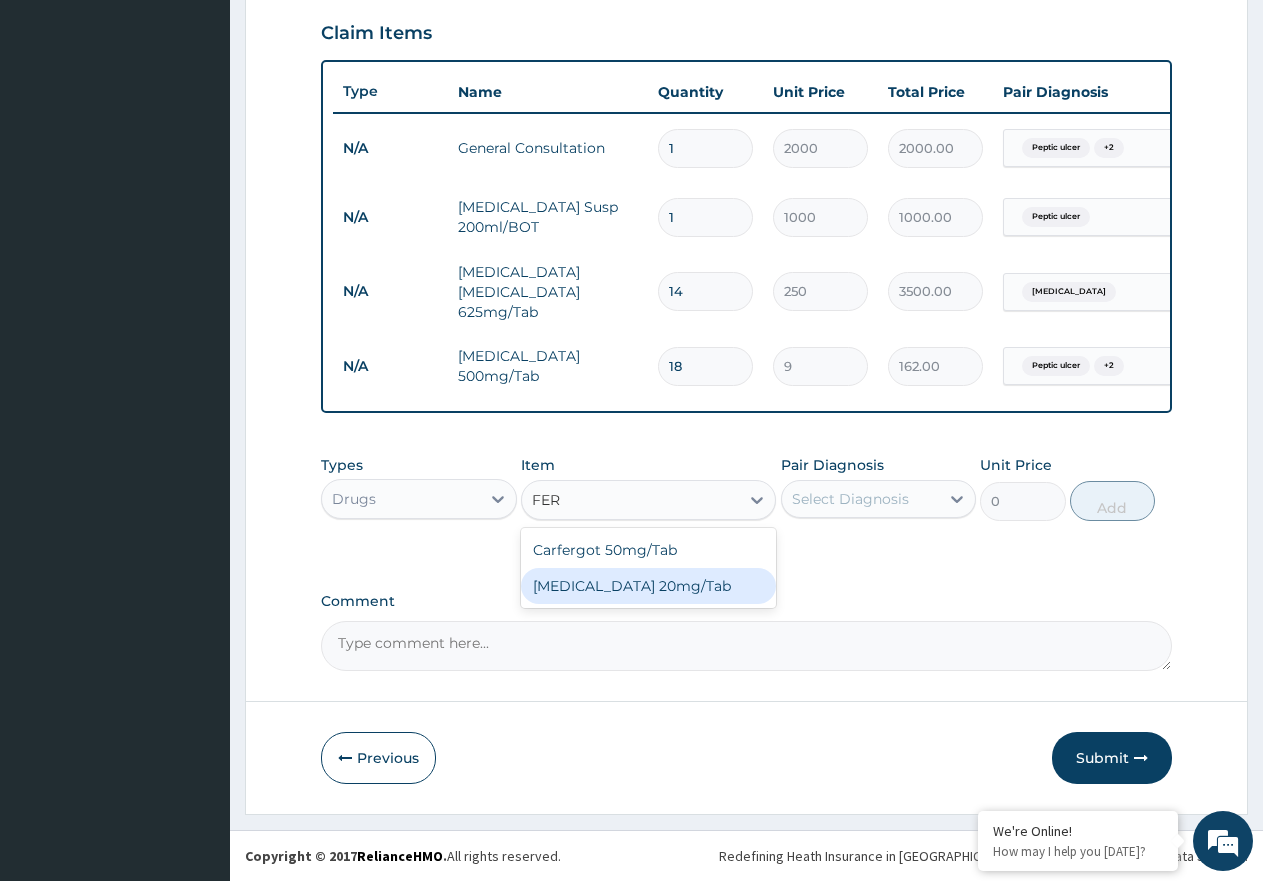 type 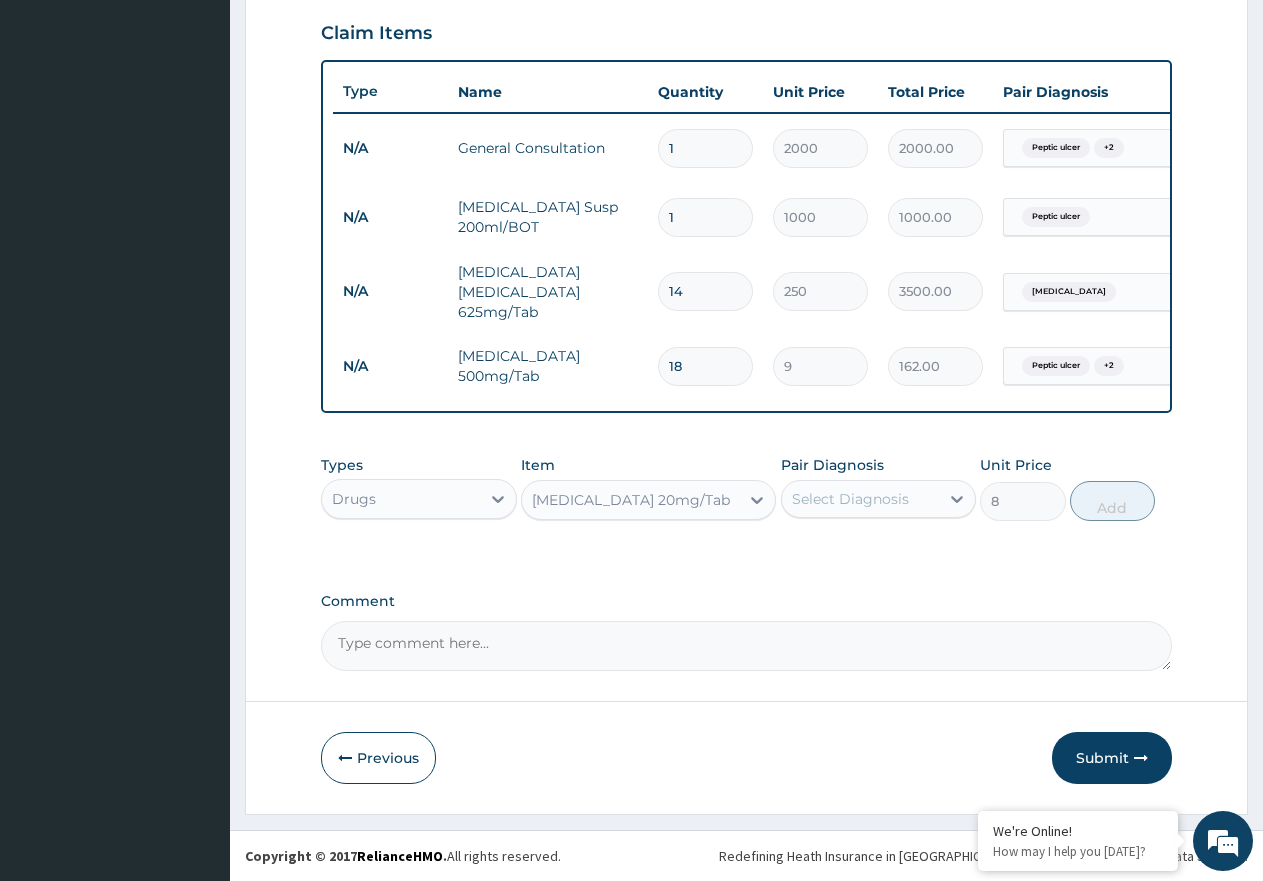 click on "Select Diagnosis" at bounding box center [850, 499] 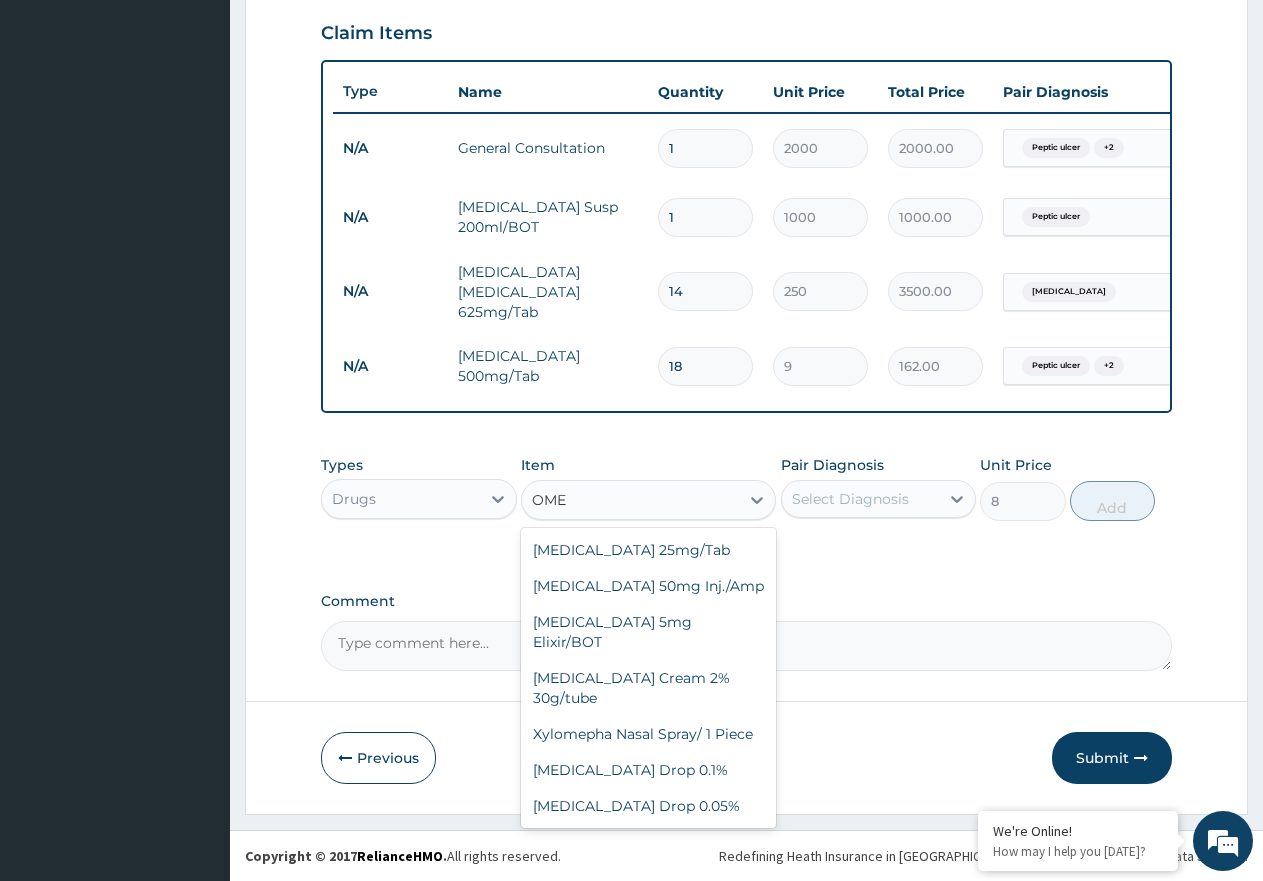 scroll, scrollTop: 0, scrollLeft: 0, axis: both 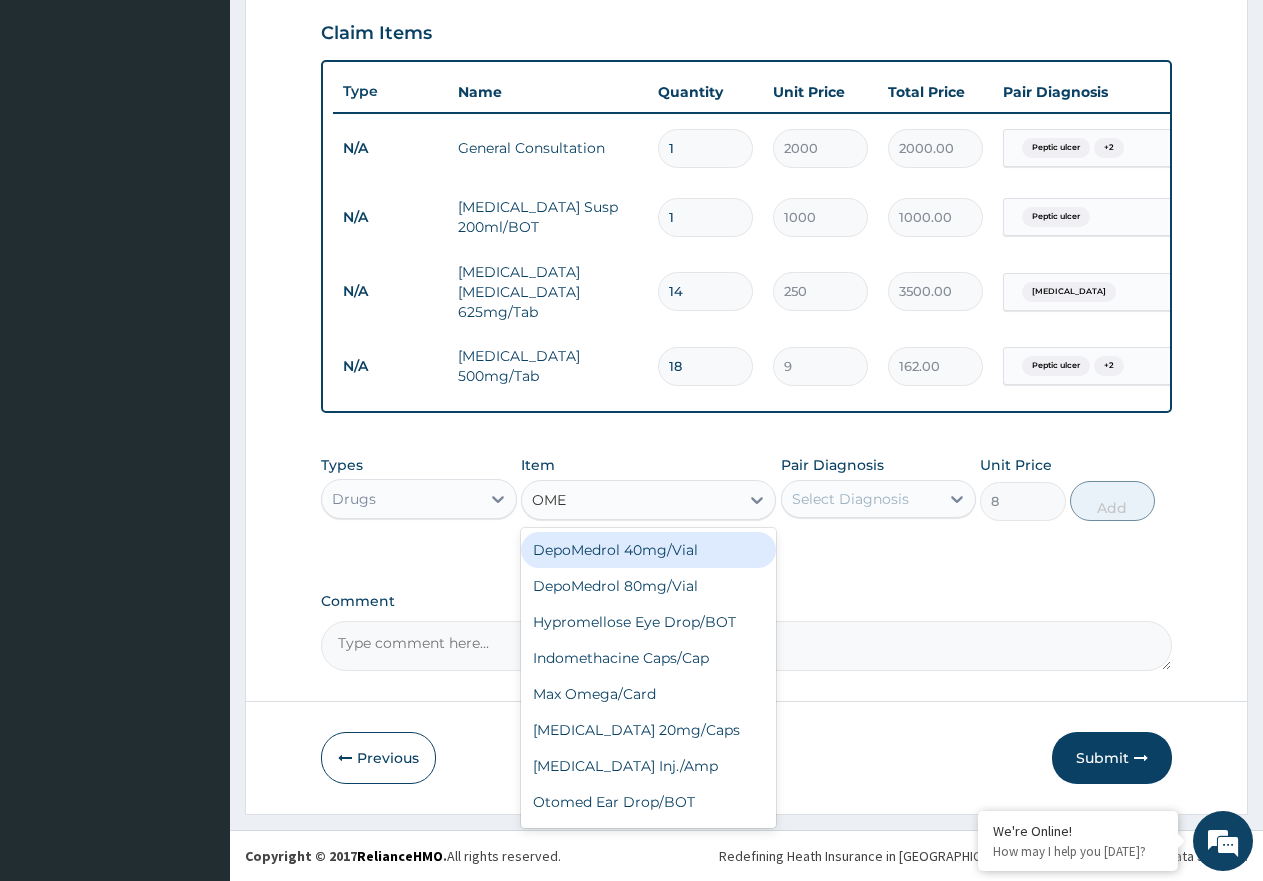 type on "OMEG" 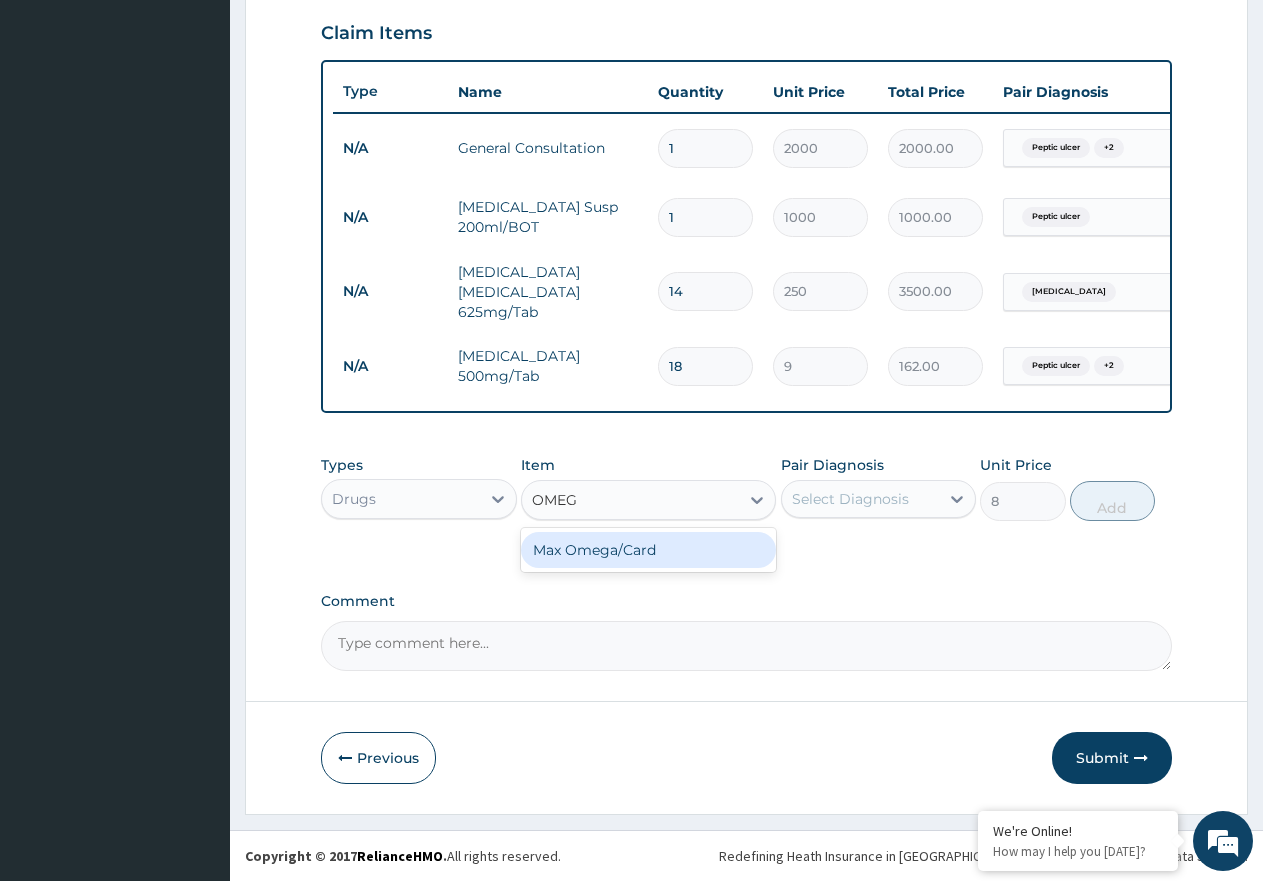 click on "Max Omega/Card" at bounding box center [648, 550] 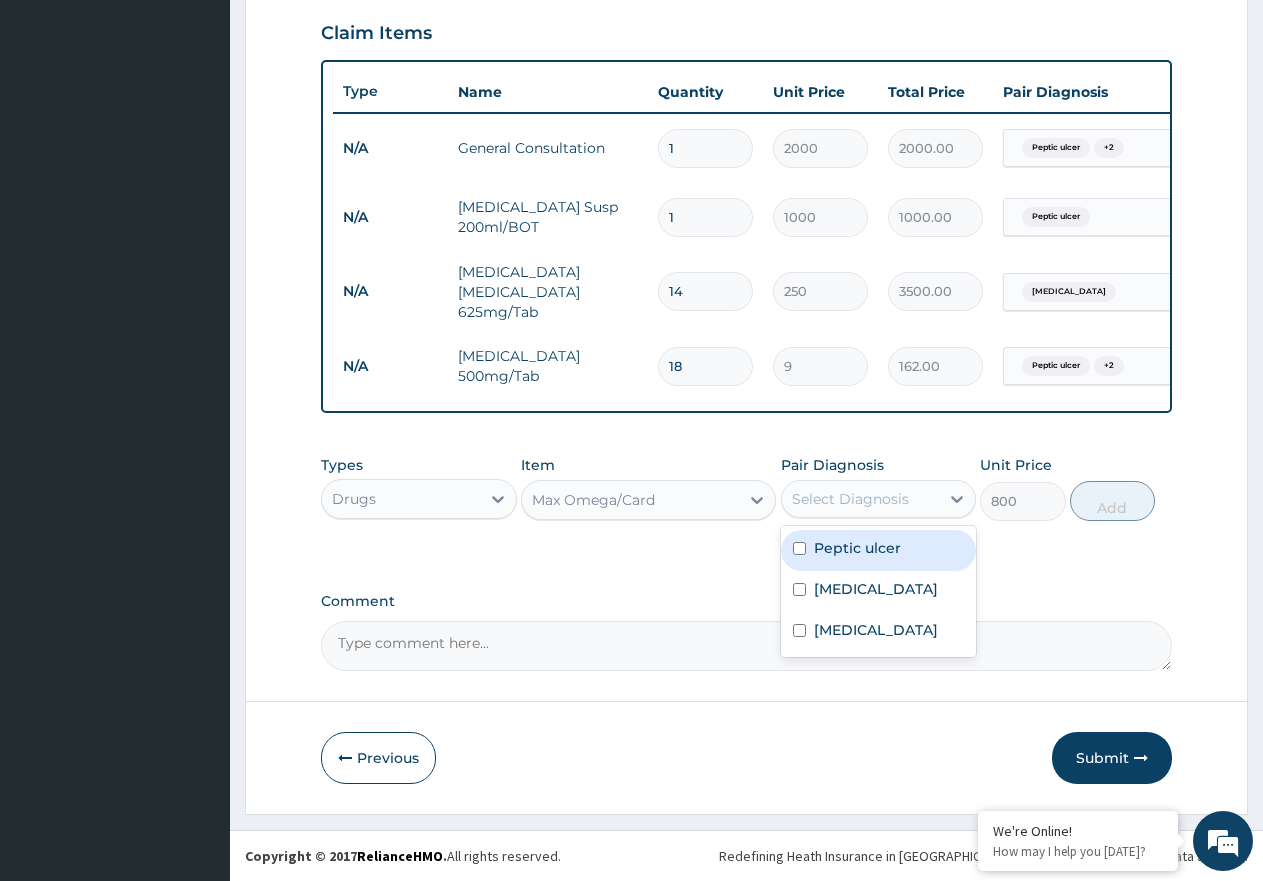 click on "Select Diagnosis" at bounding box center (861, 499) 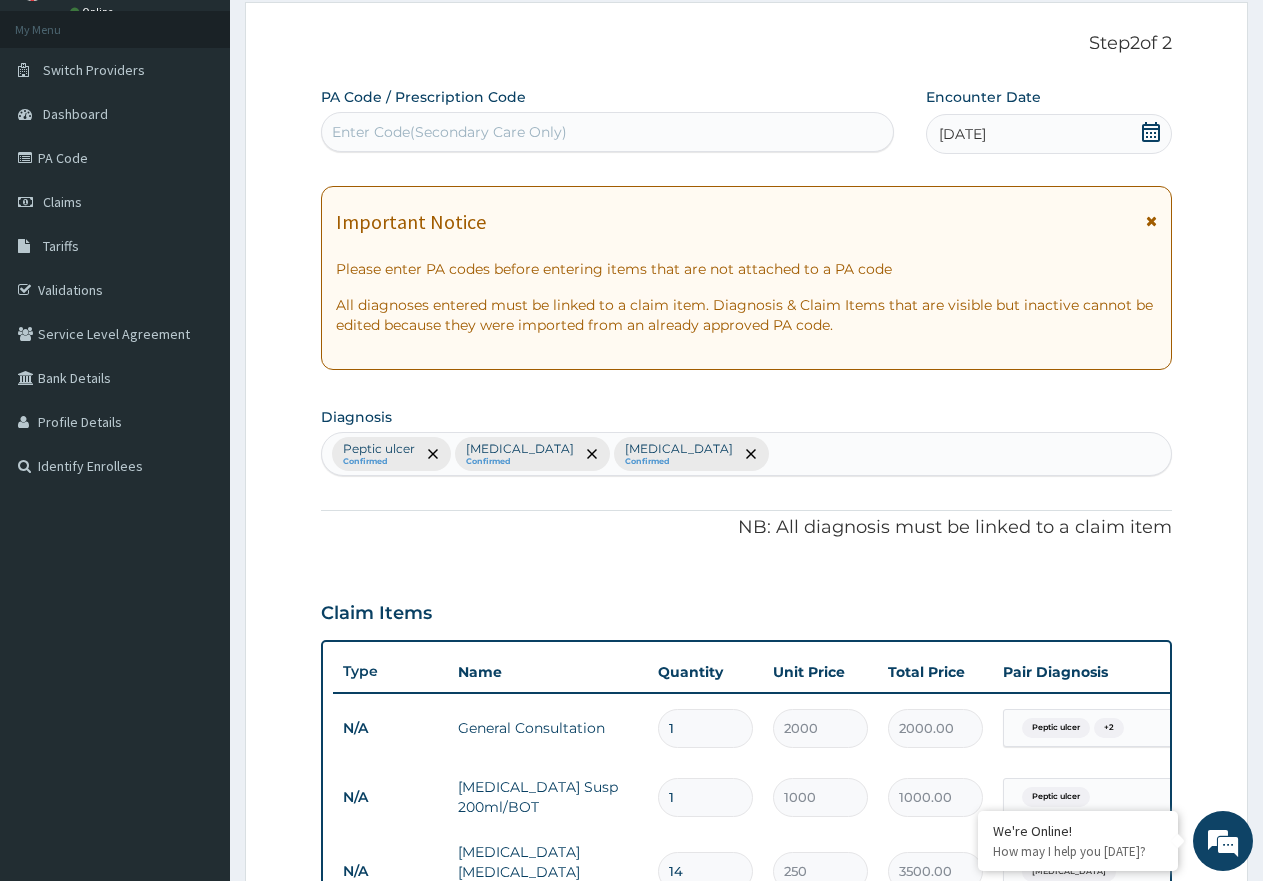 scroll, scrollTop: 90, scrollLeft: 0, axis: vertical 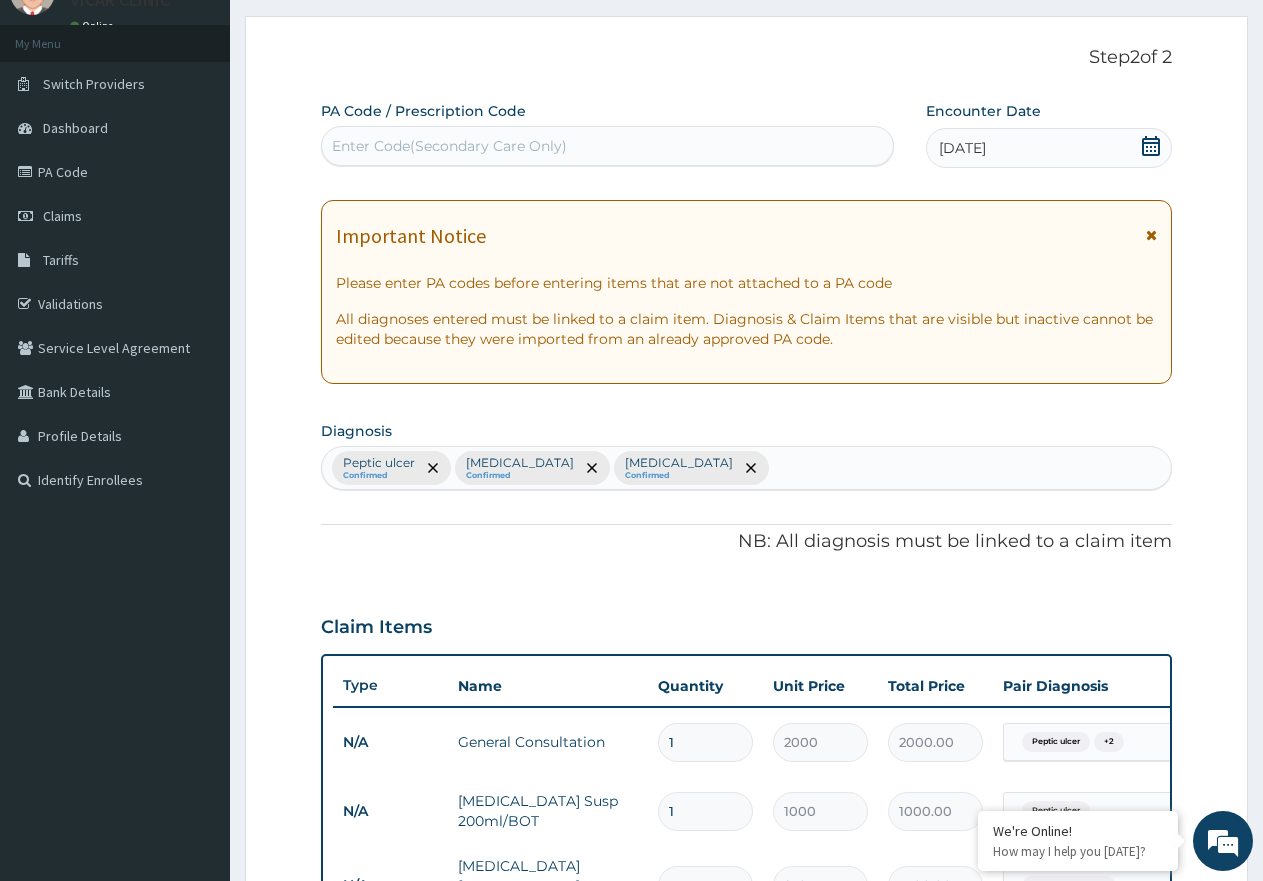 click on "Enter Code(Secondary Care Only)" at bounding box center (607, 146) 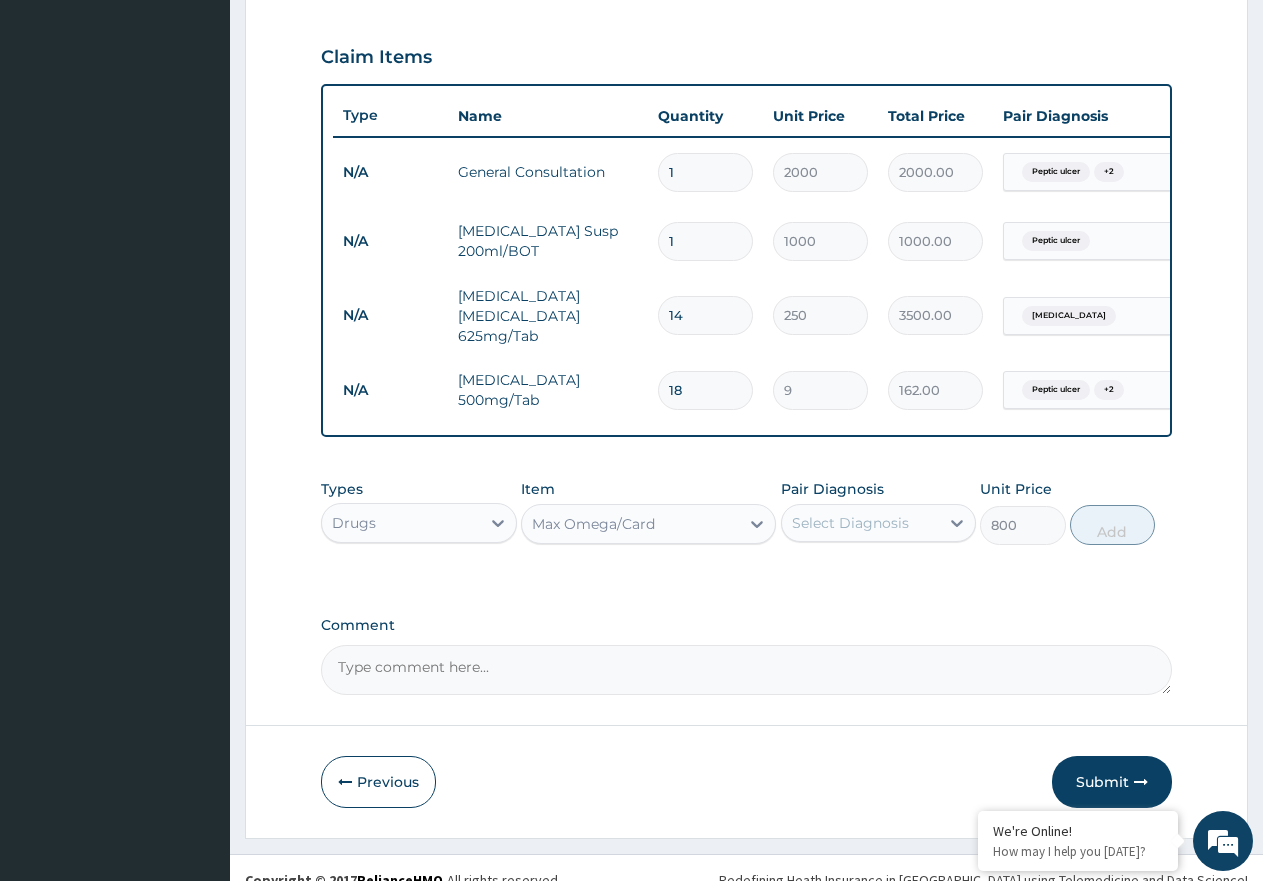 scroll, scrollTop: 690, scrollLeft: 0, axis: vertical 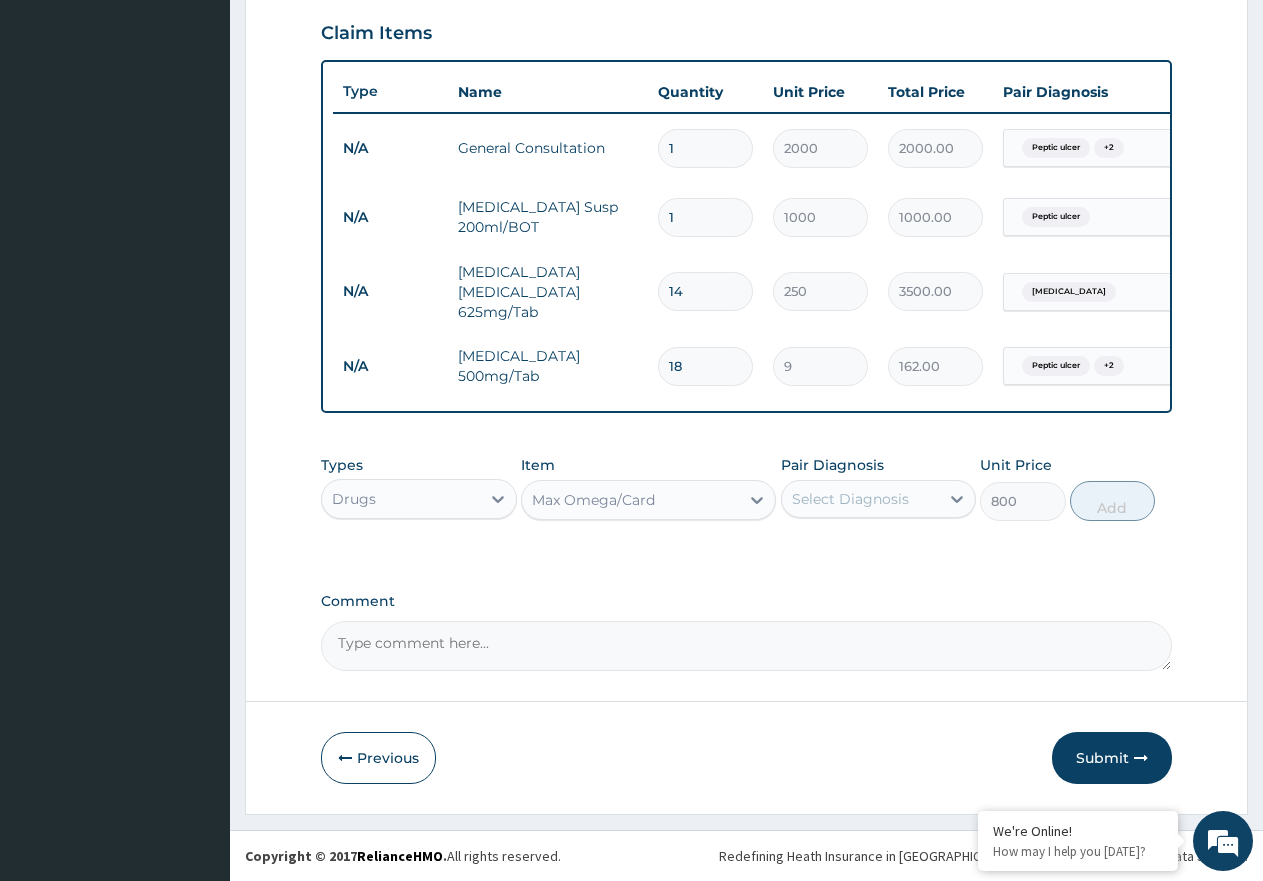 click on "Select Diagnosis" at bounding box center (850, 499) 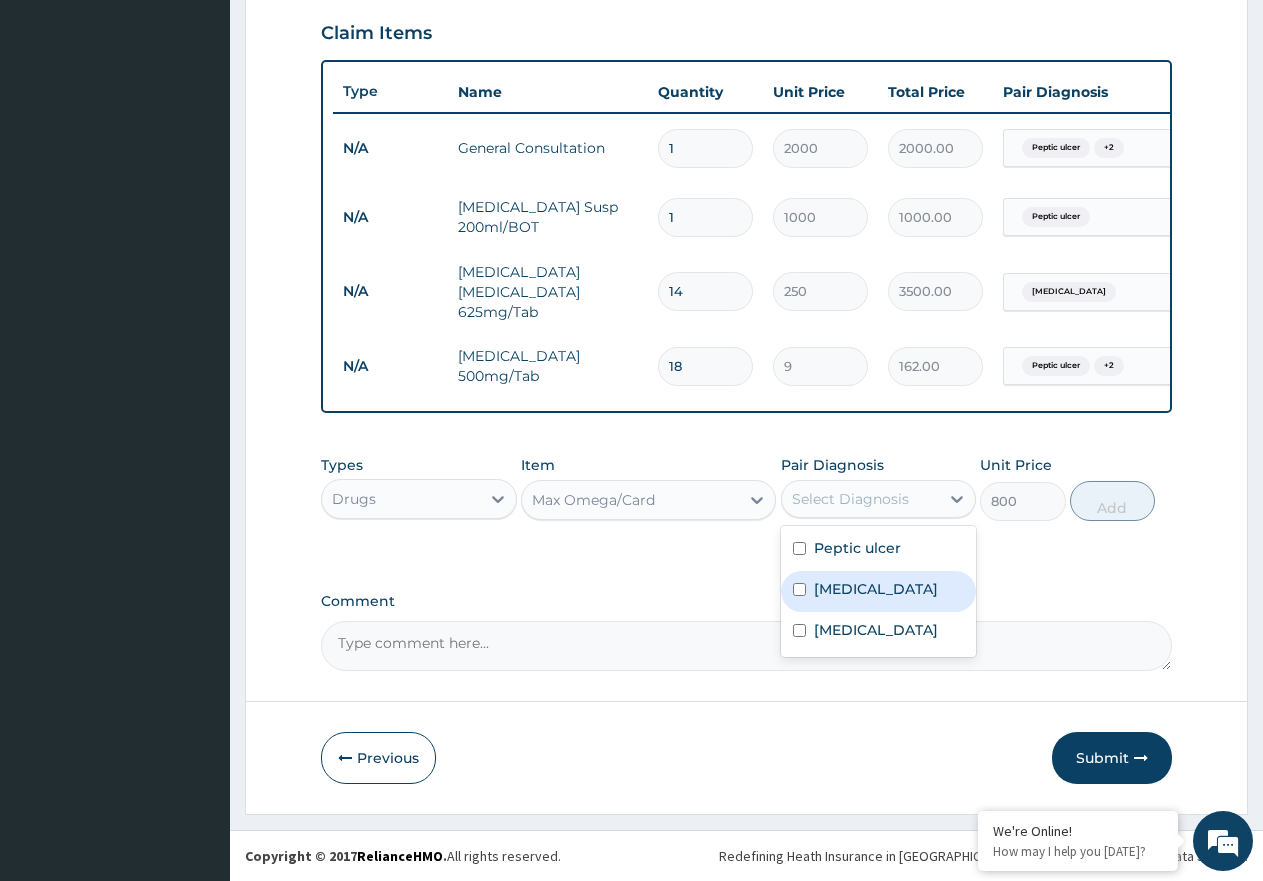click on "Malaria" at bounding box center (876, 589) 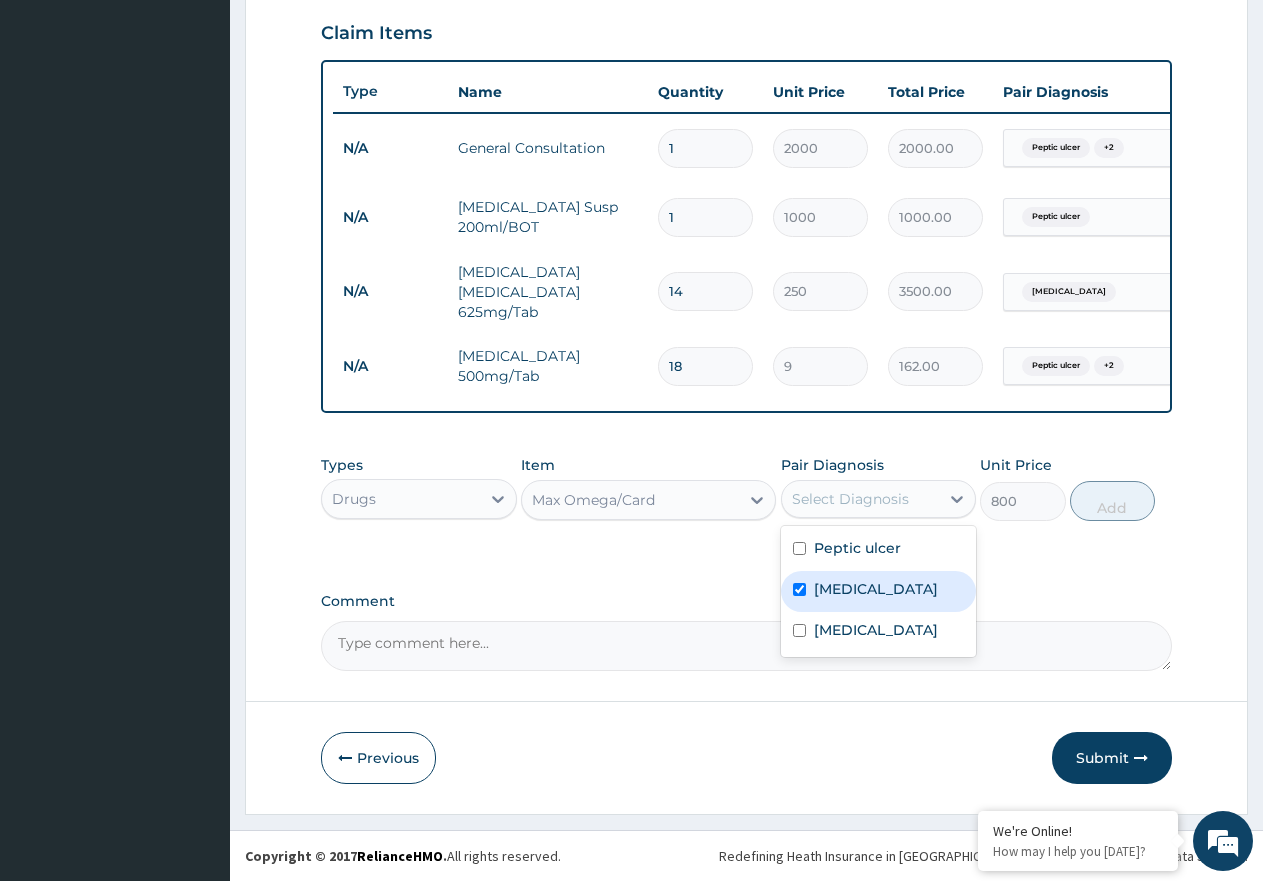 checkbox on "true" 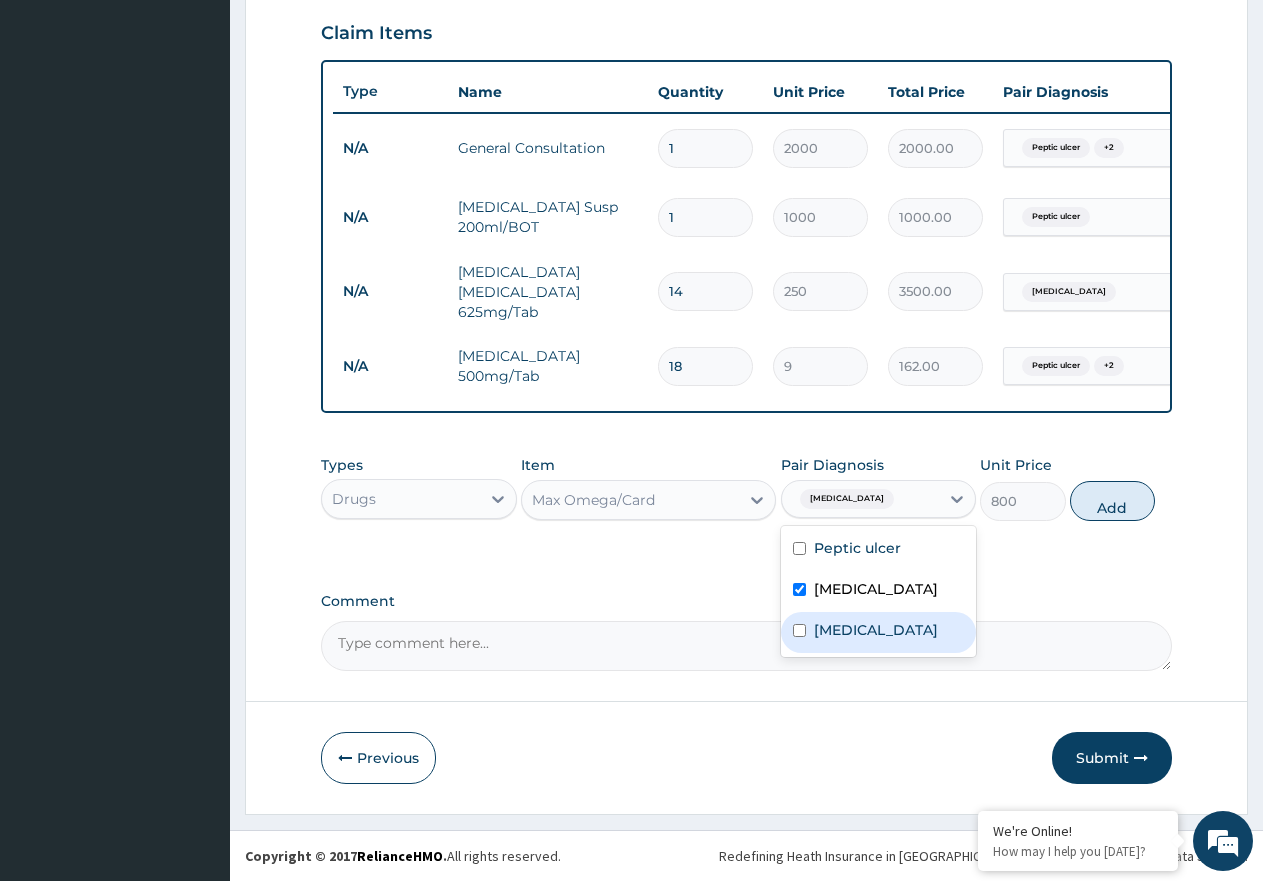 click on "Typhoid fever" at bounding box center (879, 632) 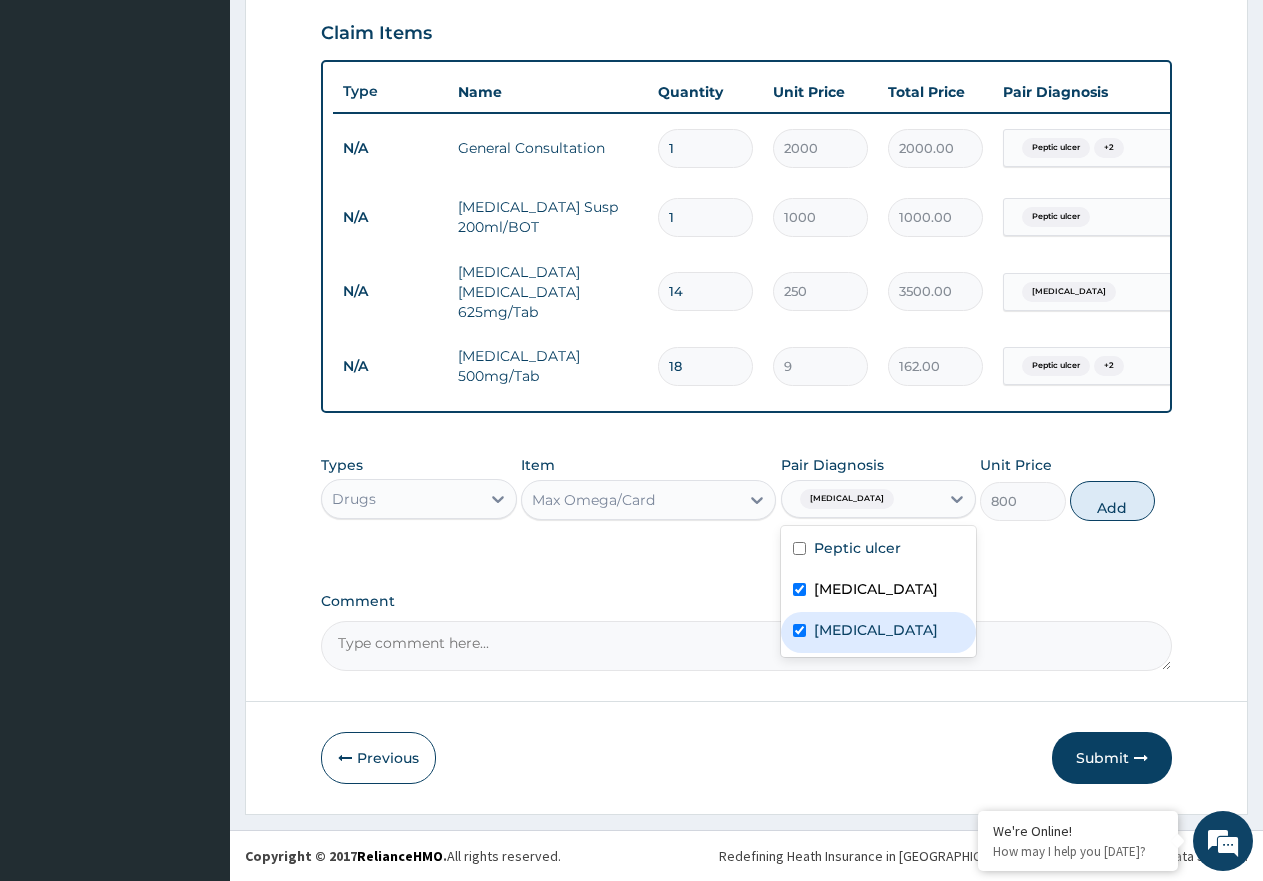 checkbox on "true" 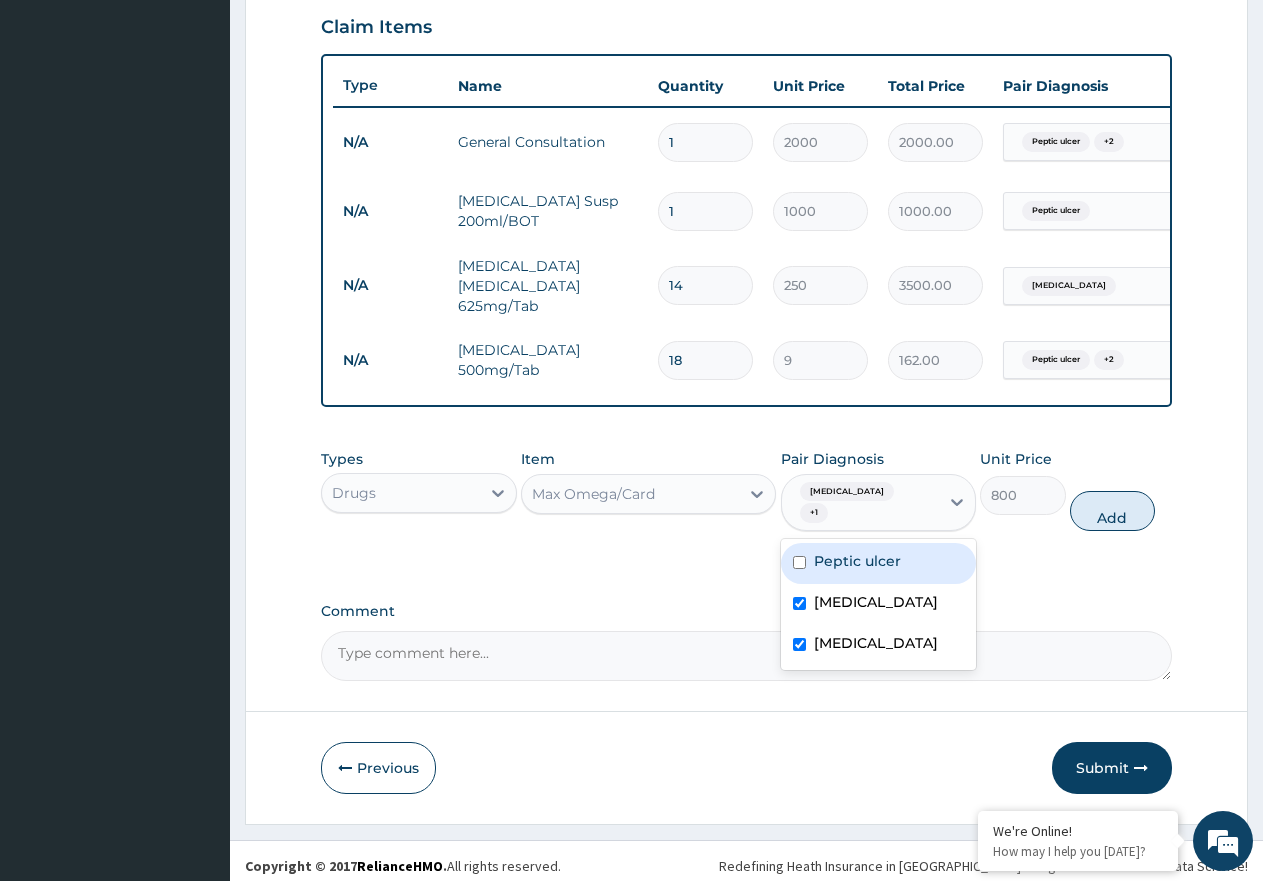 click on "Peptic ulcer" at bounding box center [879, 563] 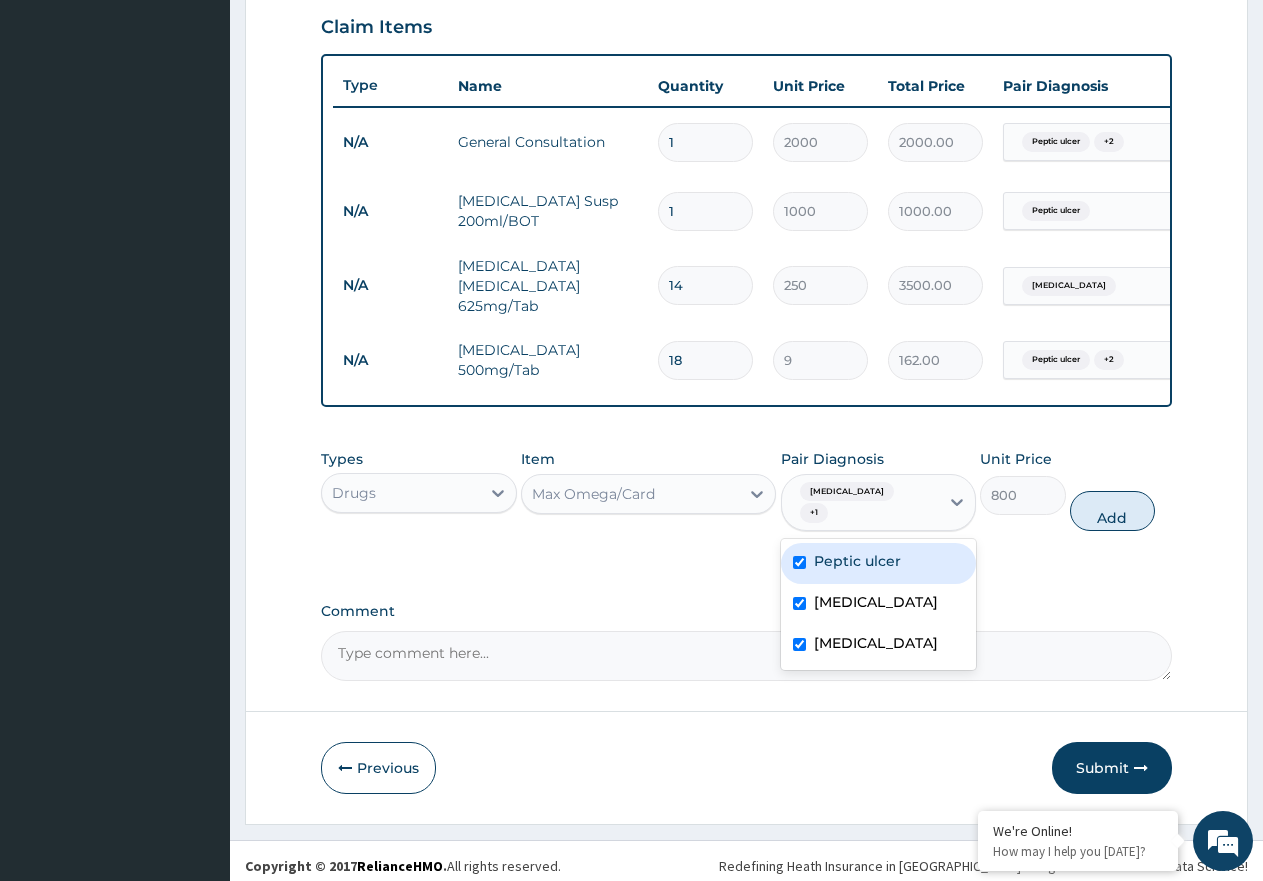 checkbox on "true" 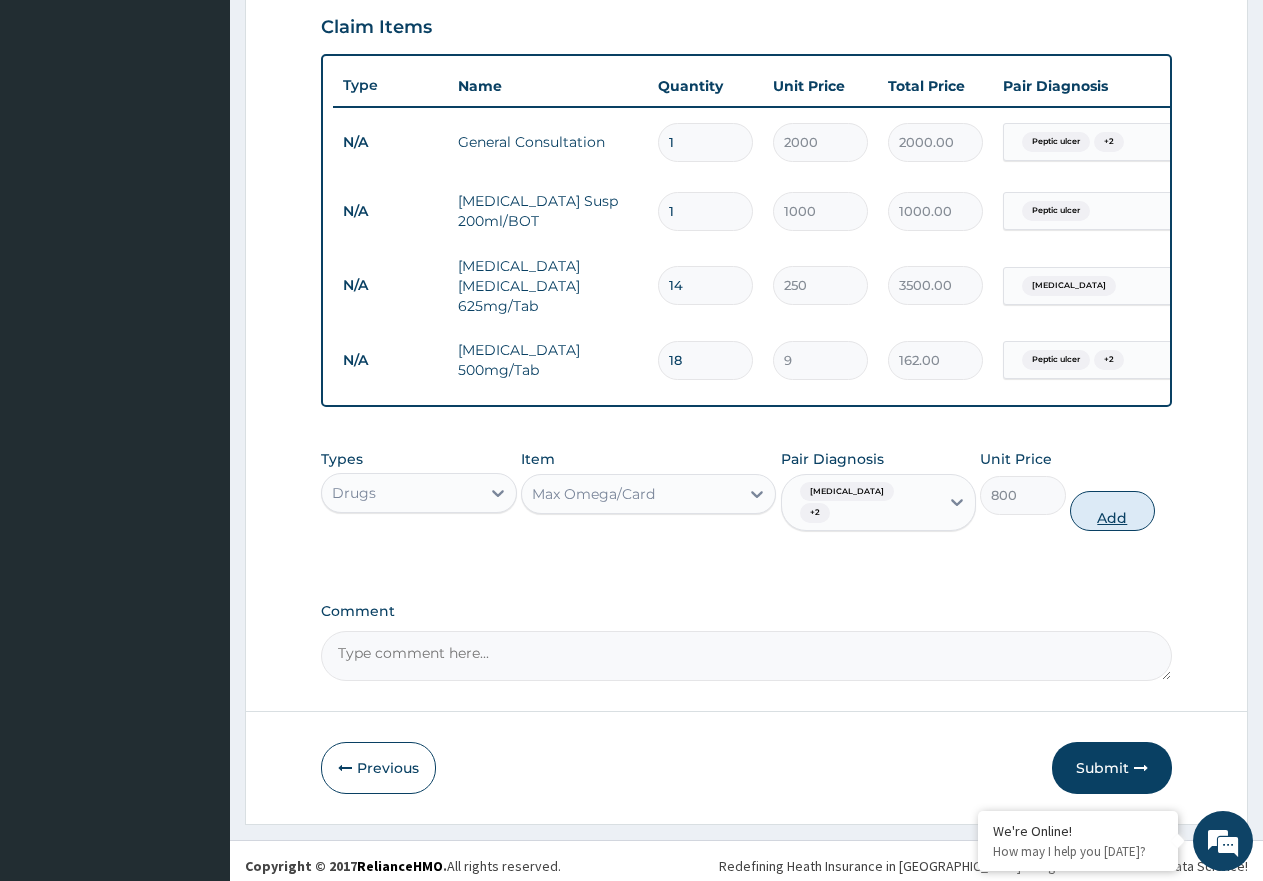 click on "Add" at bounding box center (1112, 511) 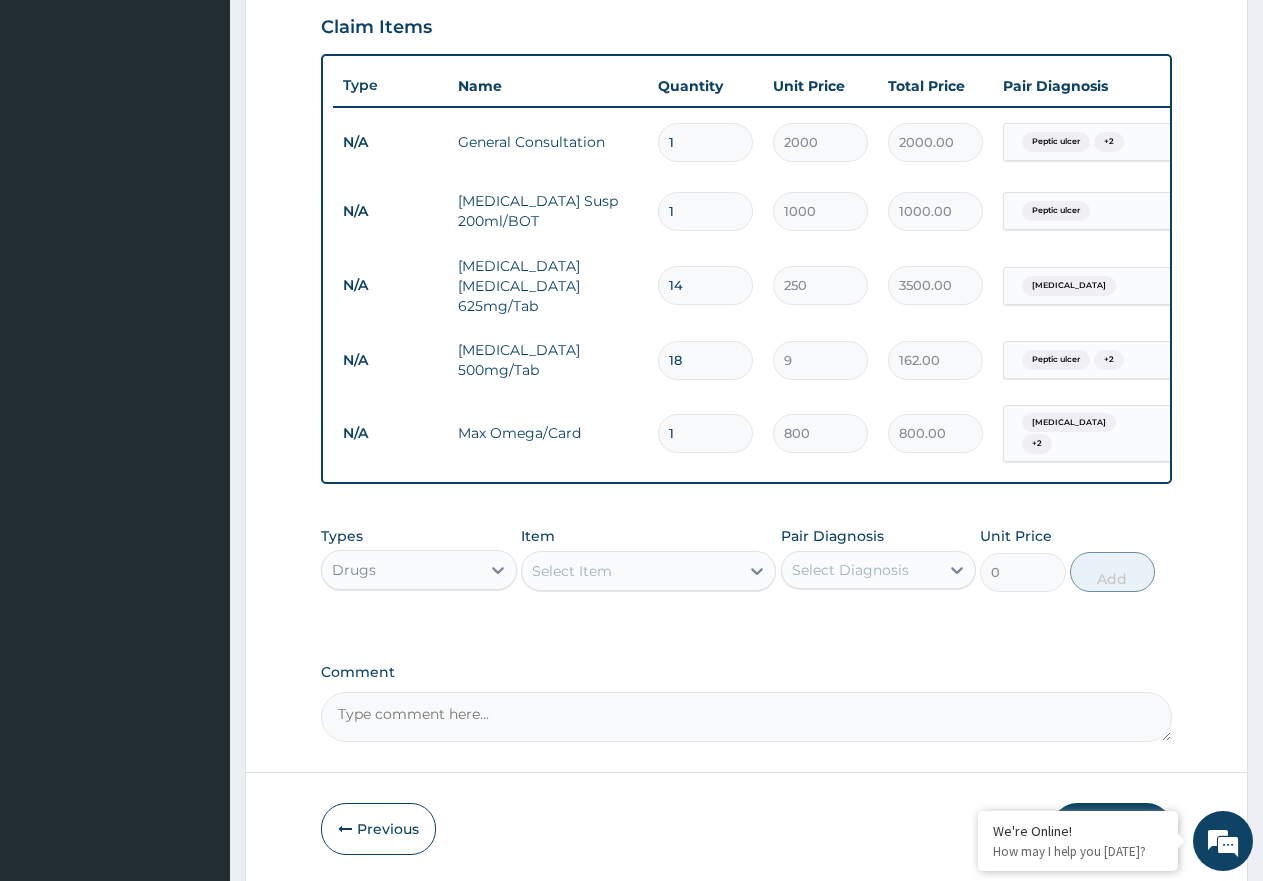 type on "3" 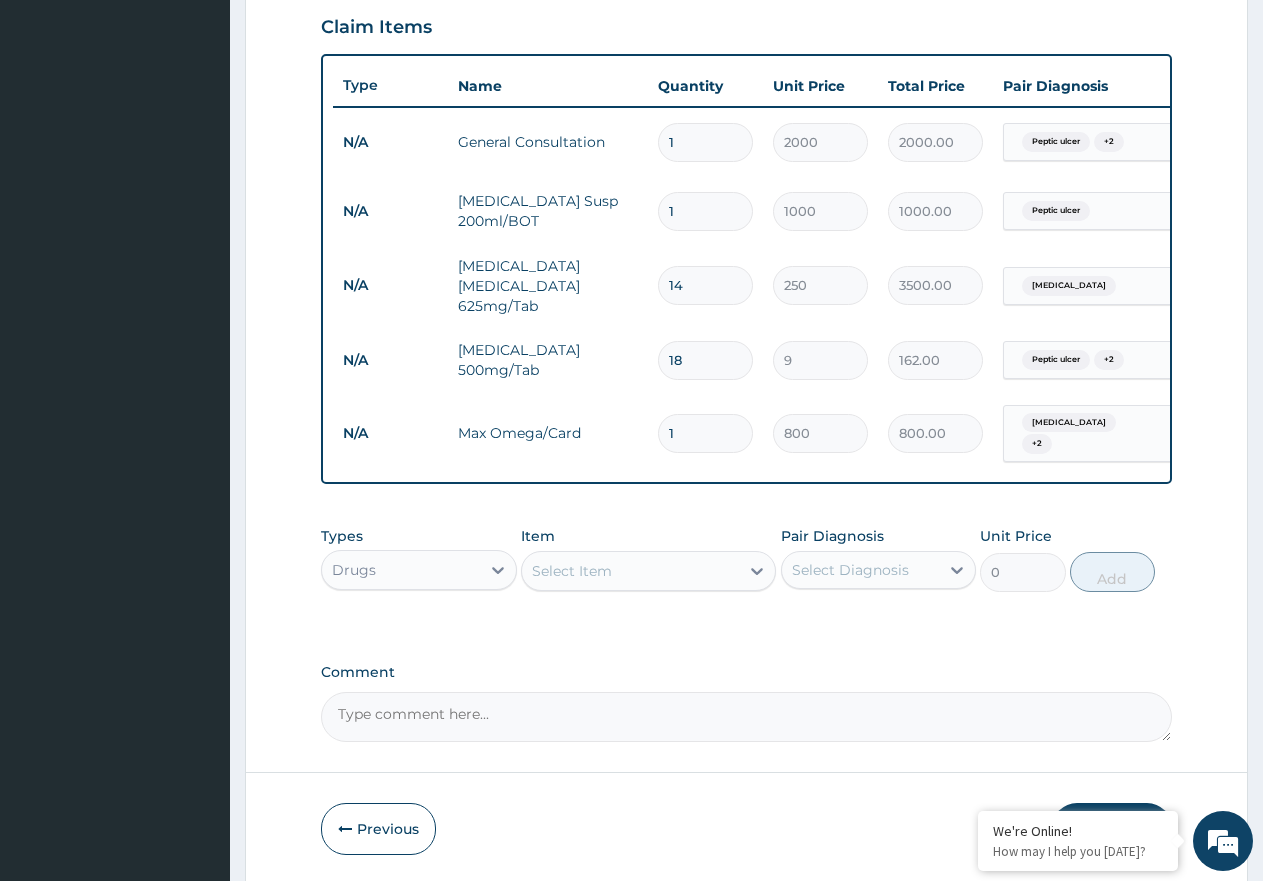 type on "2400.00" 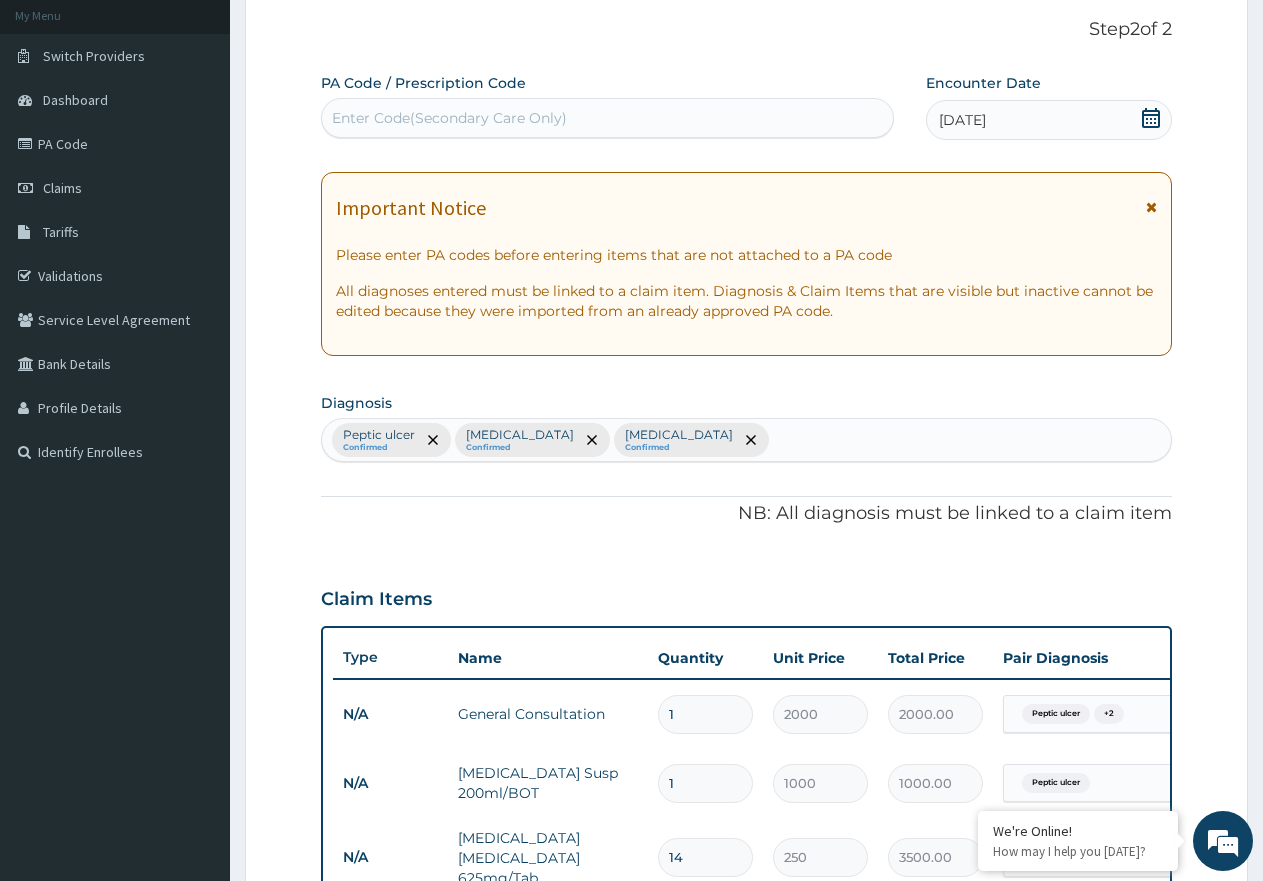 scroll, scrollTop: 90, scrollLeft: 0, axis: vertical 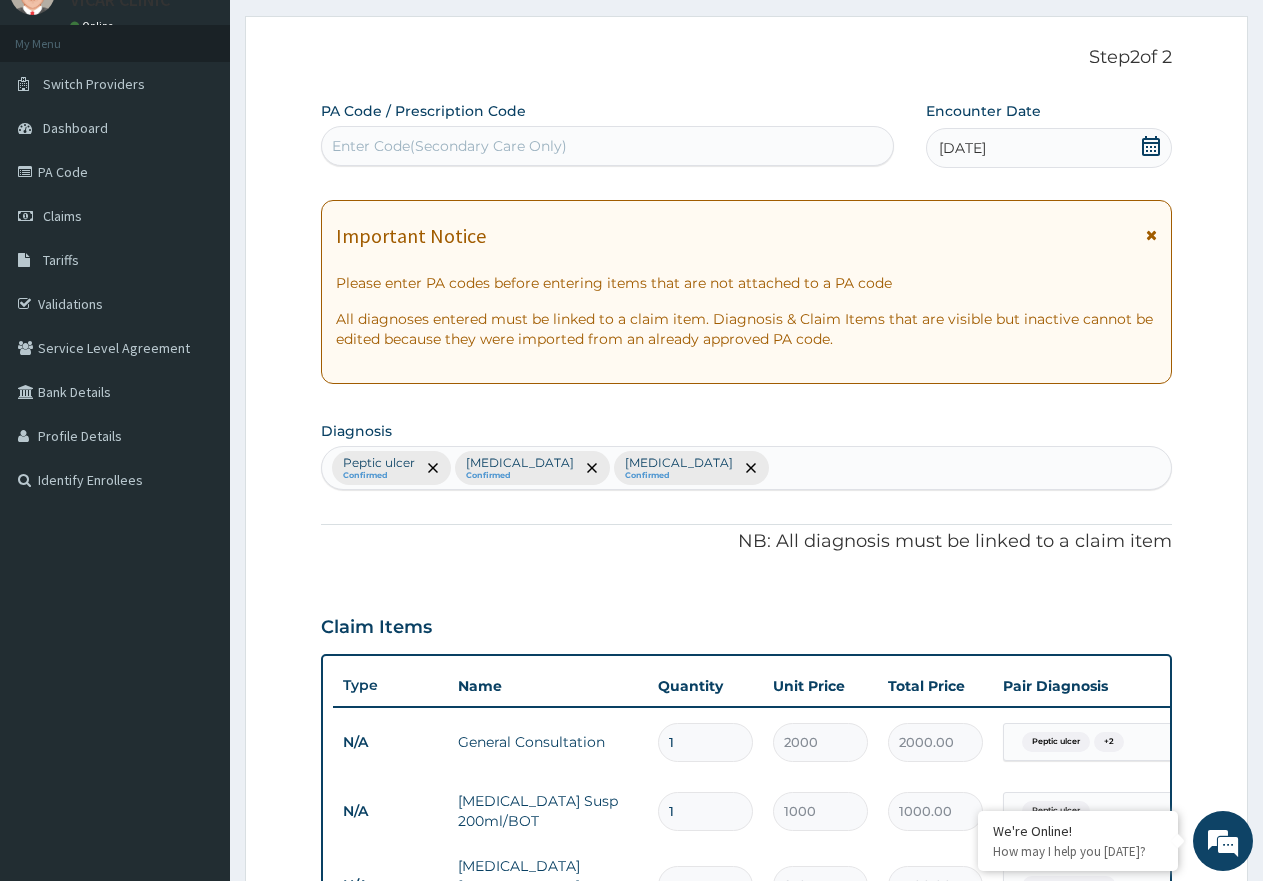 type on "3" 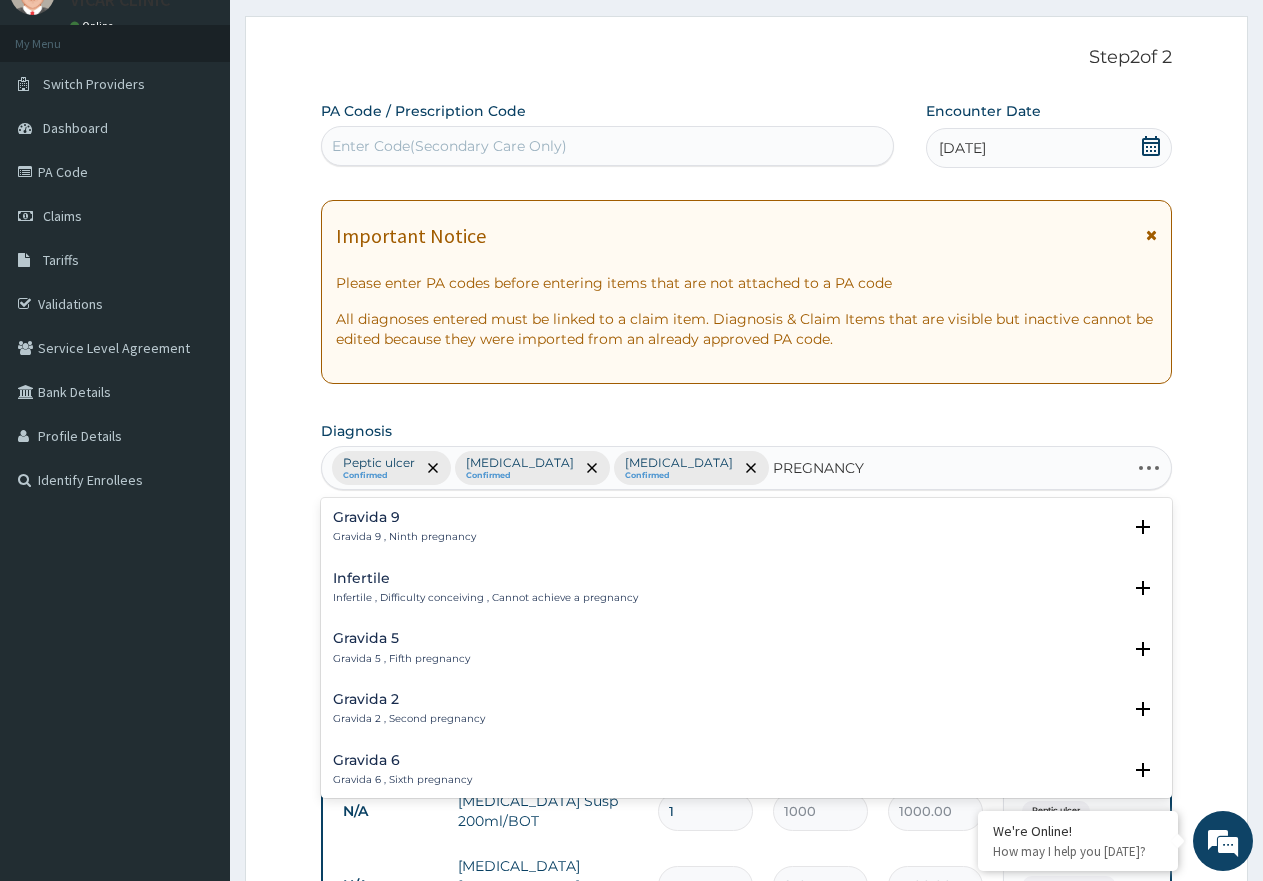 type on "PREGNANCY" 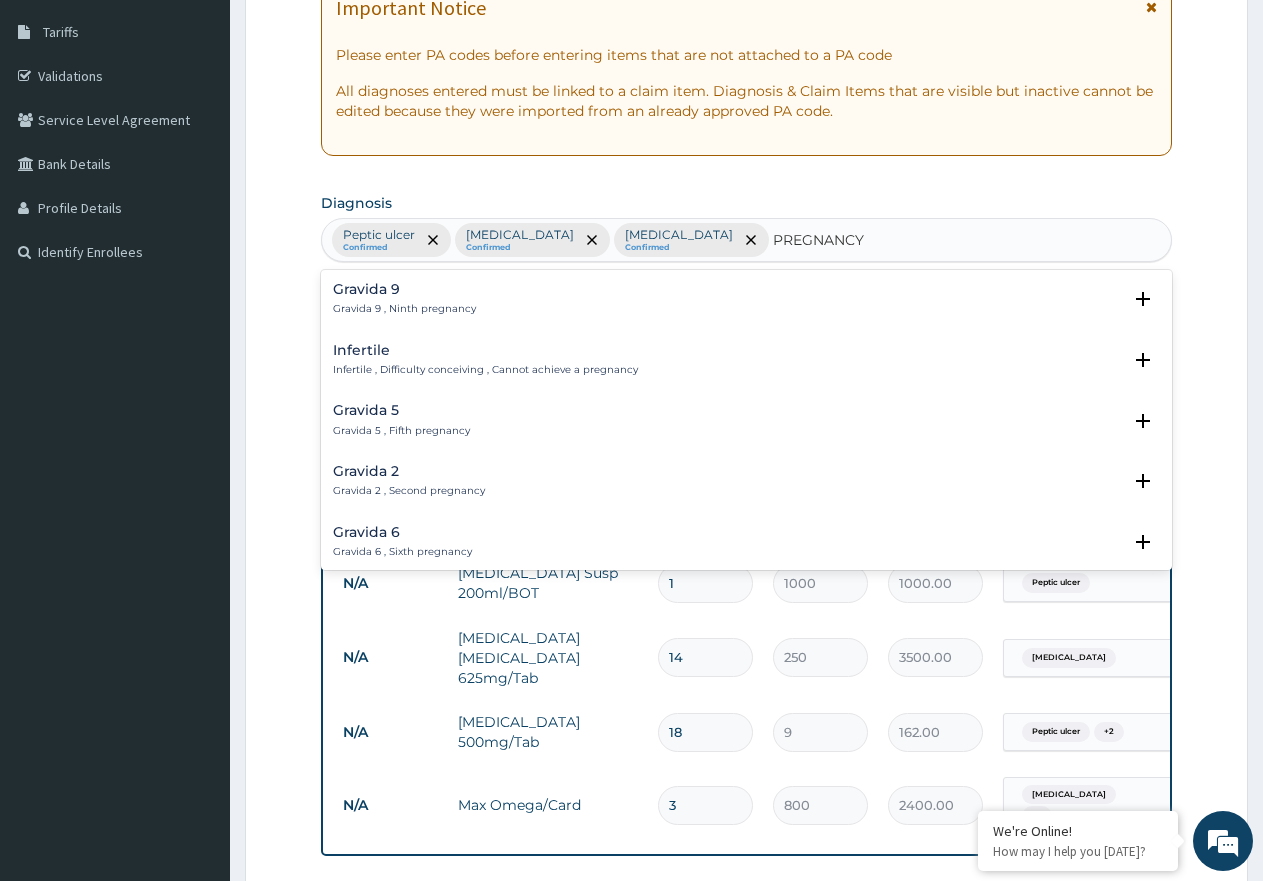 scroll, scrollTop: 390, scrollLeft: 0, axis: vertical 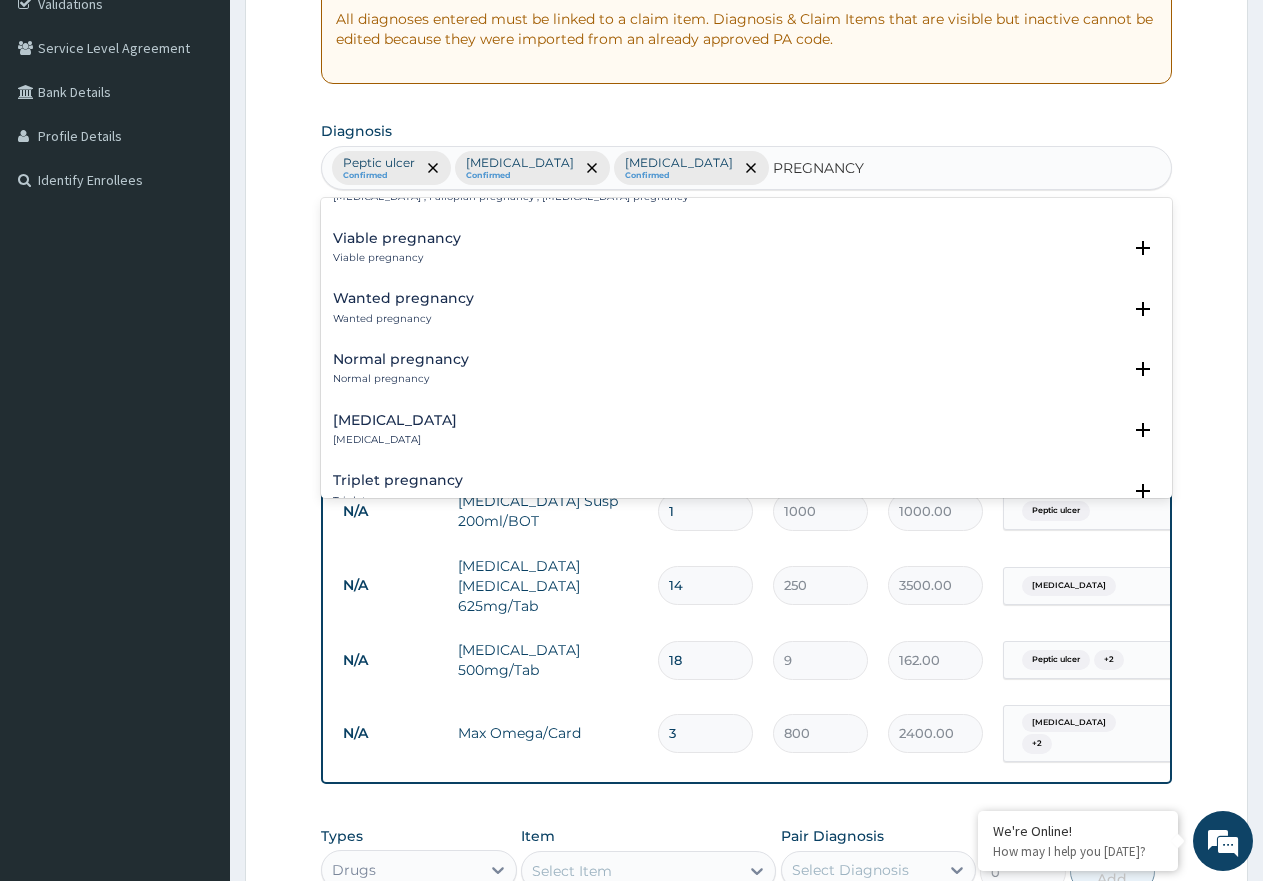 click on "Normal pregnancy" at bounding box center [401, 379] 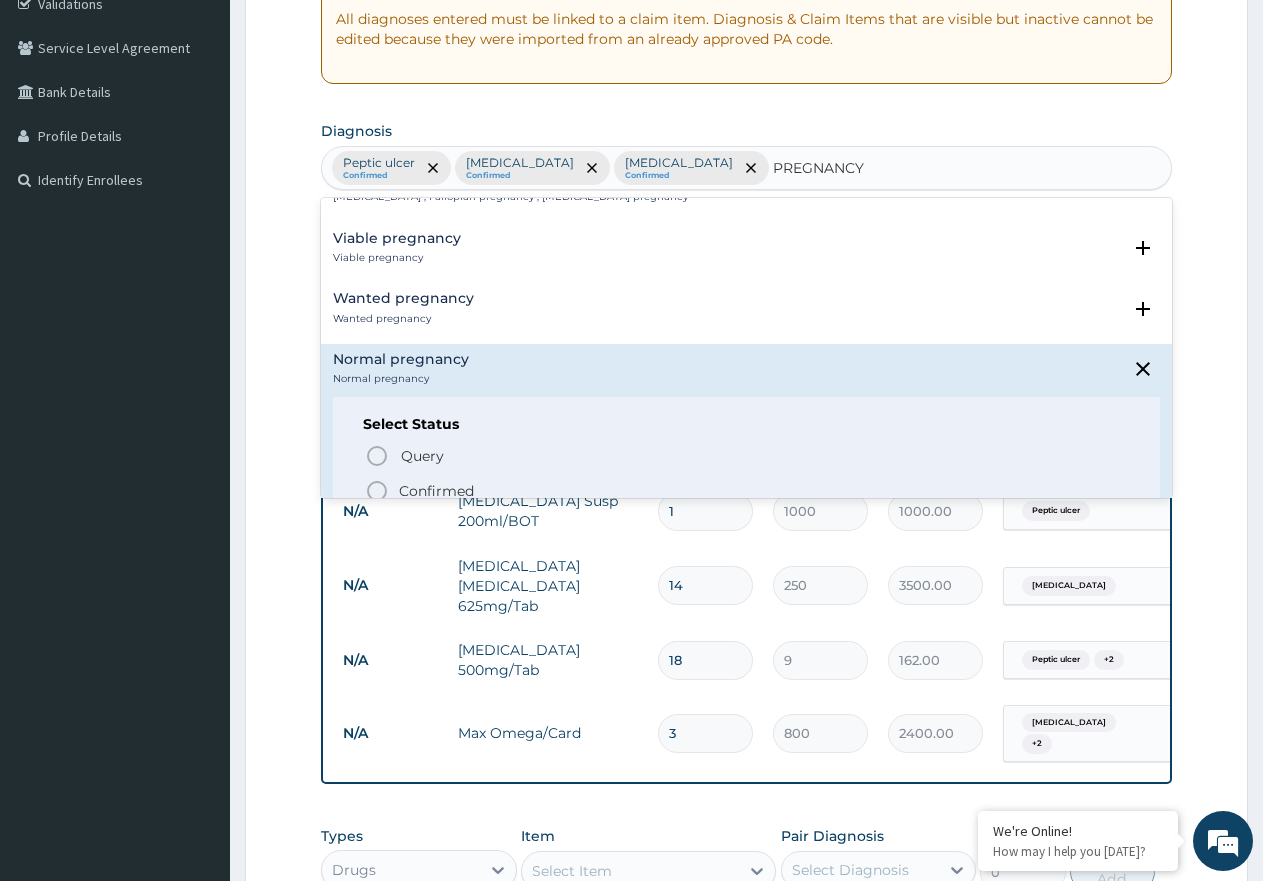 click on "Confirmed" at bounding box center (436, 491) 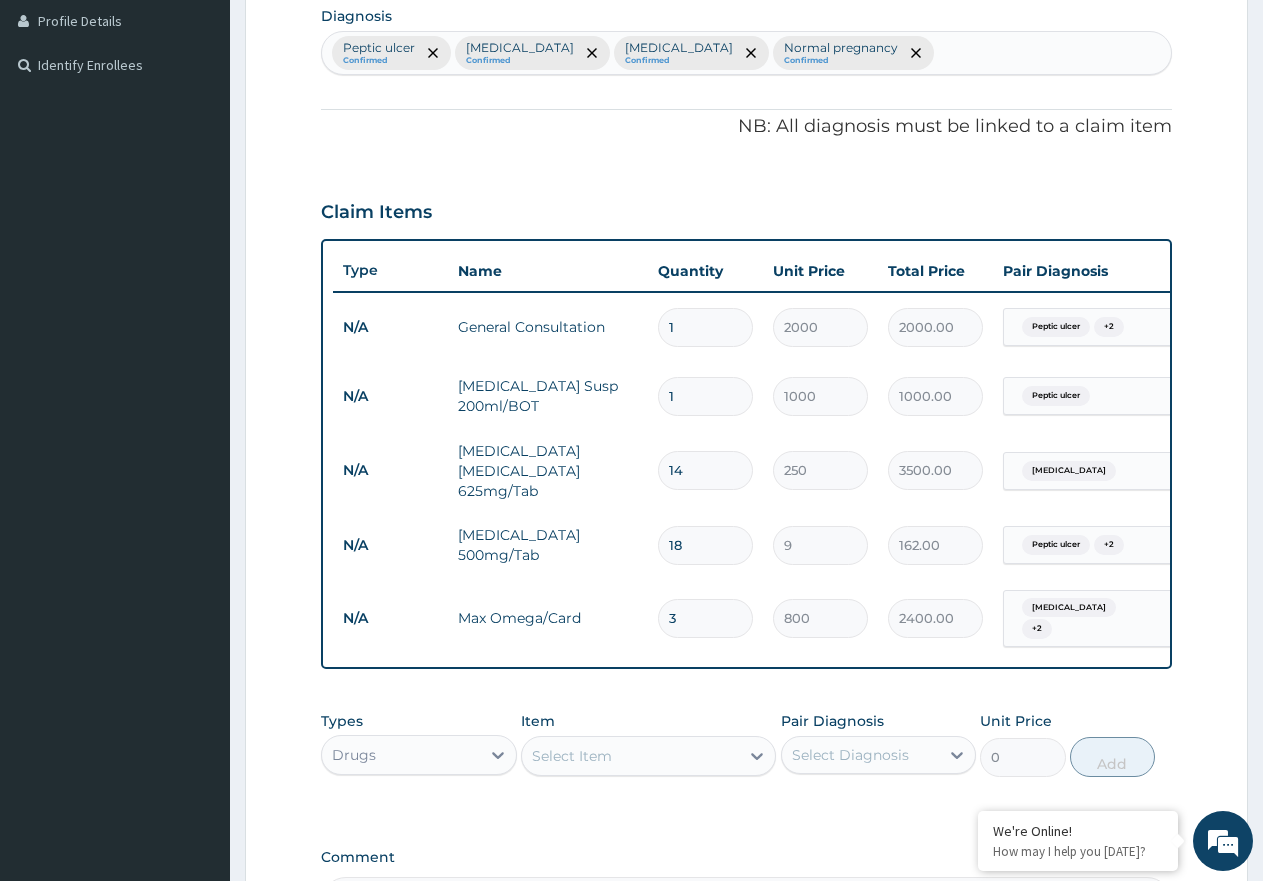 scroll, scrollTop: 690, scrollLeft: 0, axis: vertical 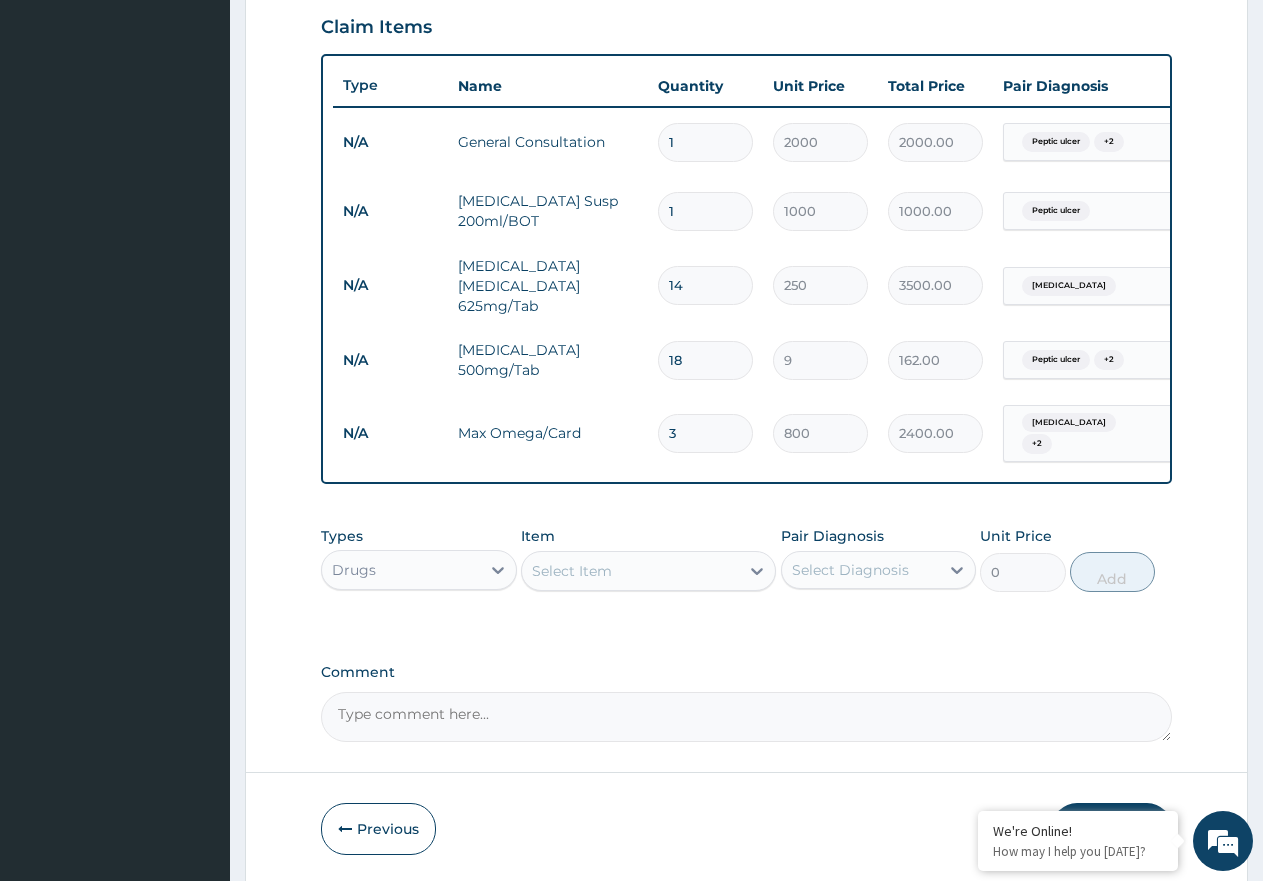click on "+ 2" at bounding box center [1037, 444] 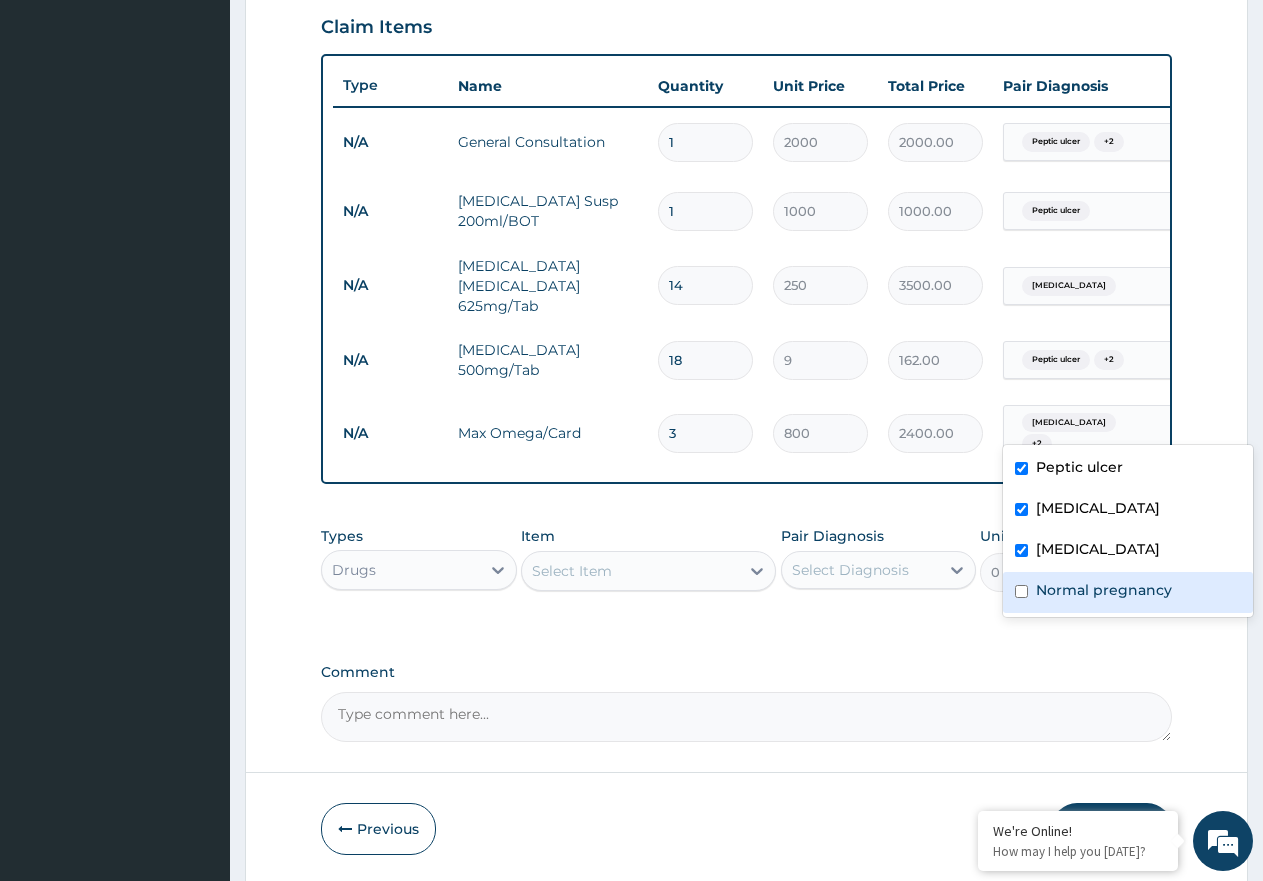 click on "Normal pregnancy" at bounding box center [1104, 590] 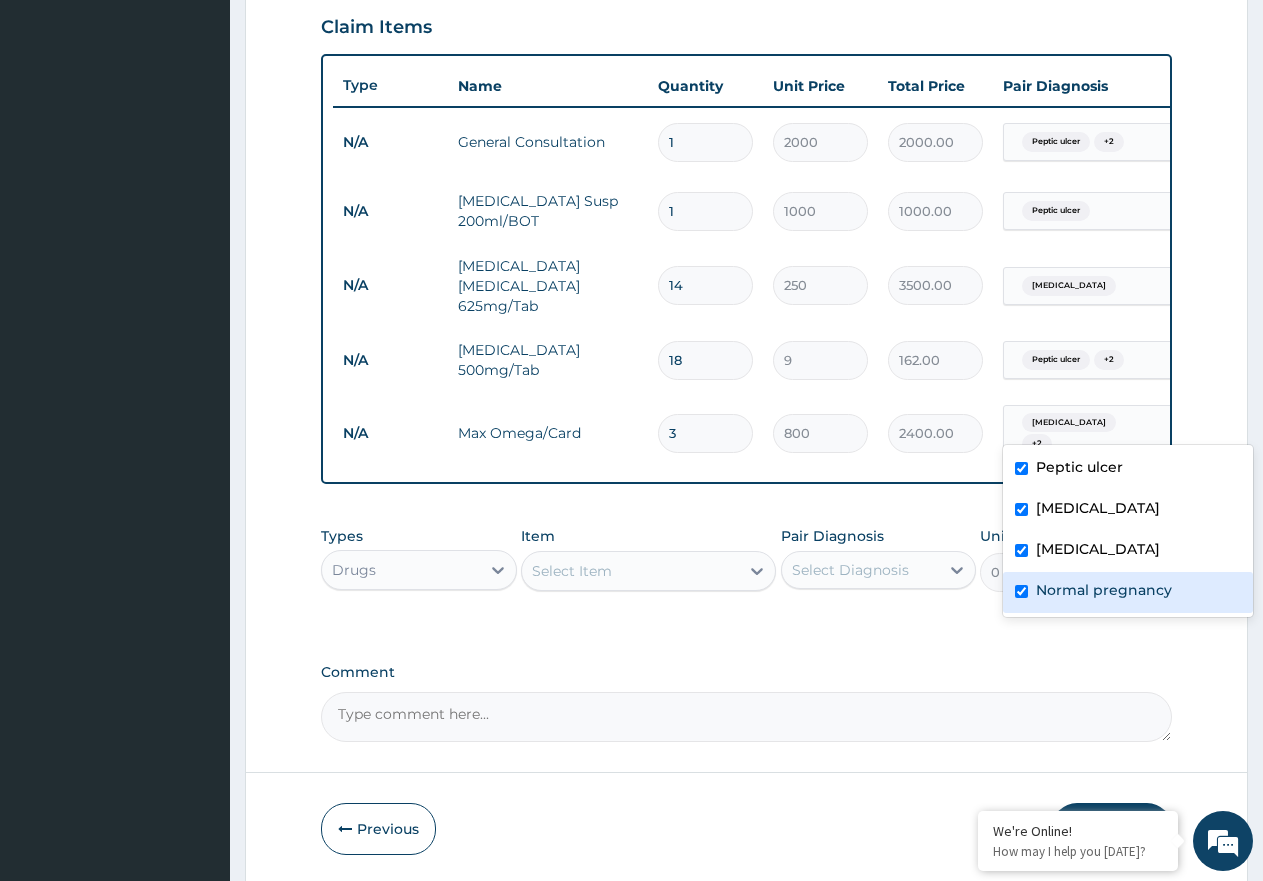 checkbox on "true" 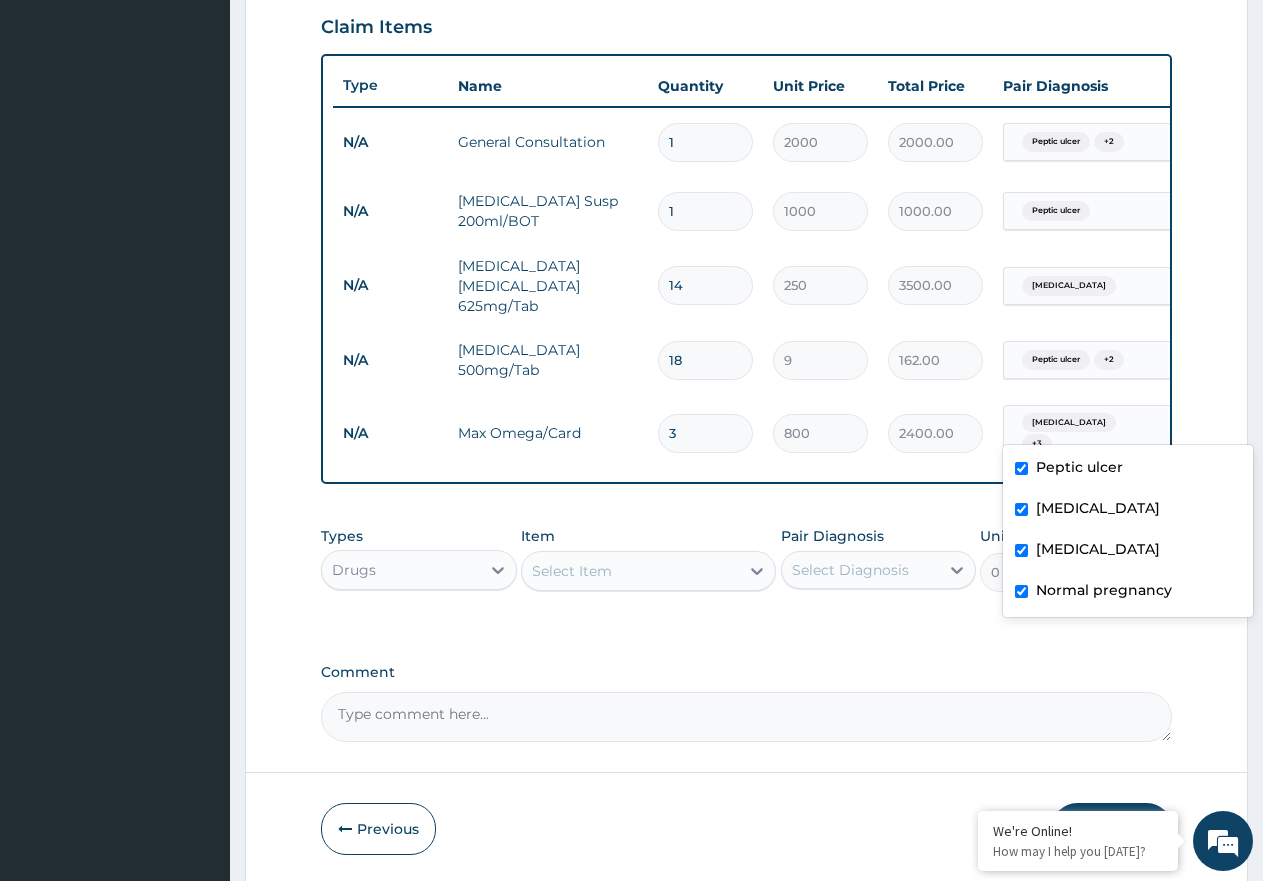 click on "Types Drugs Item Select Item Pair Diagnosis Select Diagnosis Unit Price 0 Add" at bounding box center (746, 574) 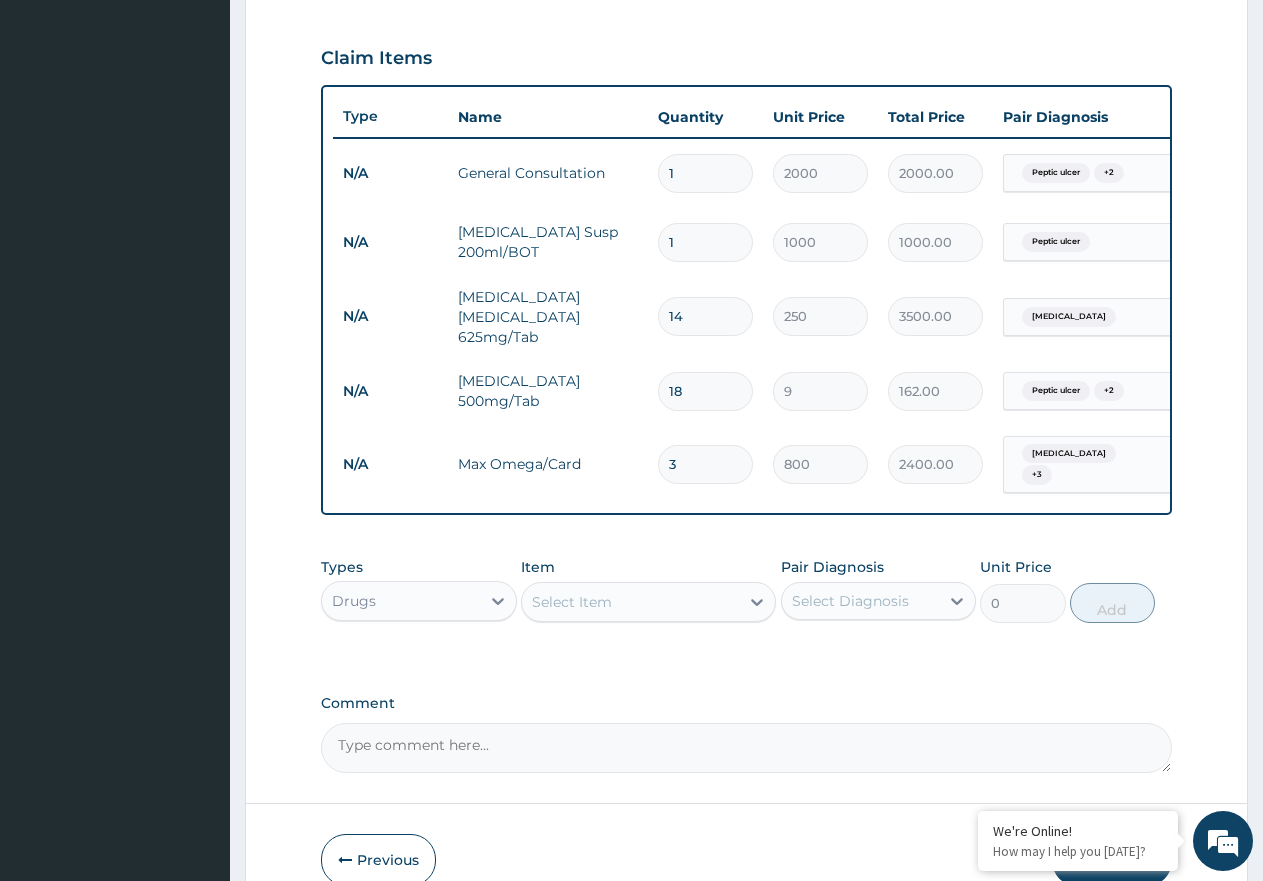 scroll, scrollTop: 759, scrollLeft: 0, axis: vertical 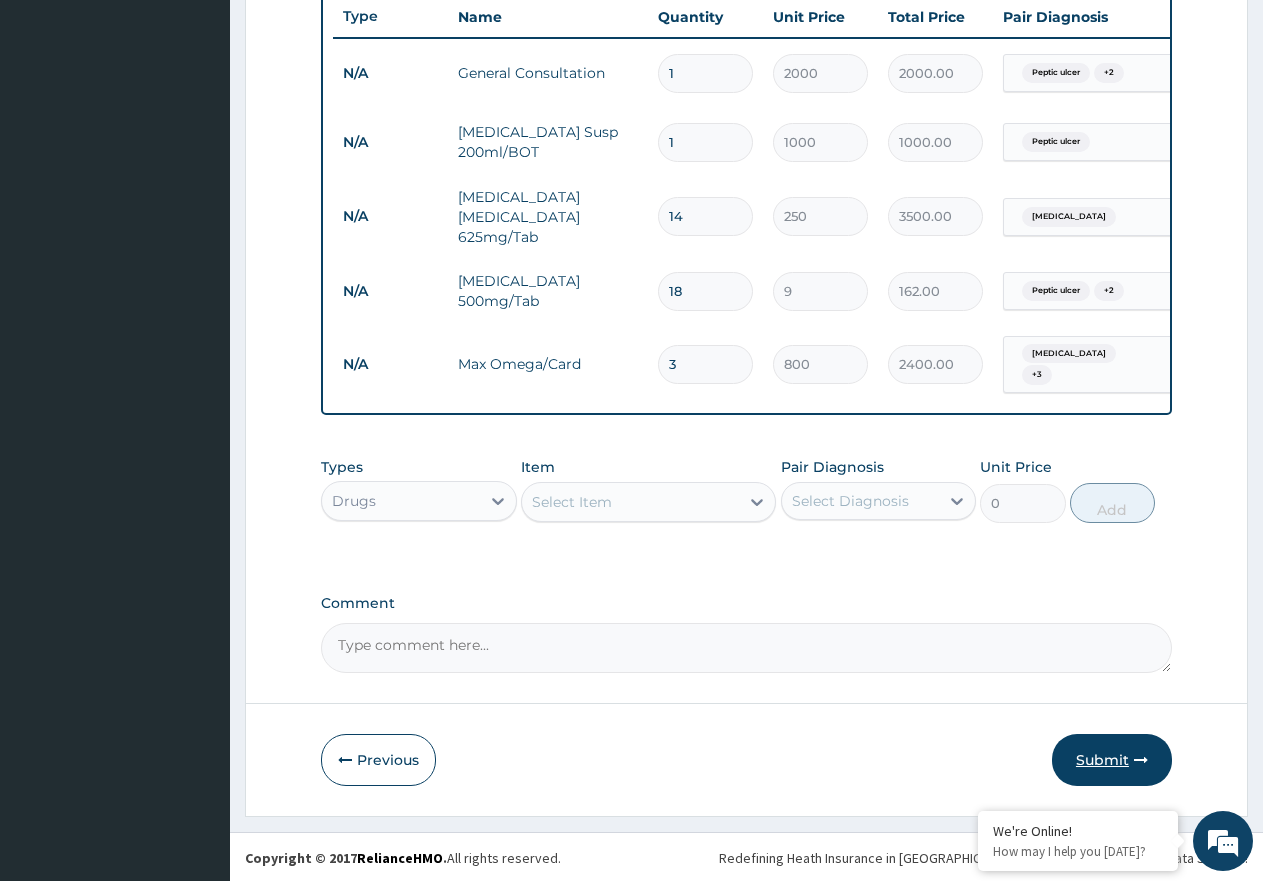 click on "Submit" at bounding box center [1112, 760] 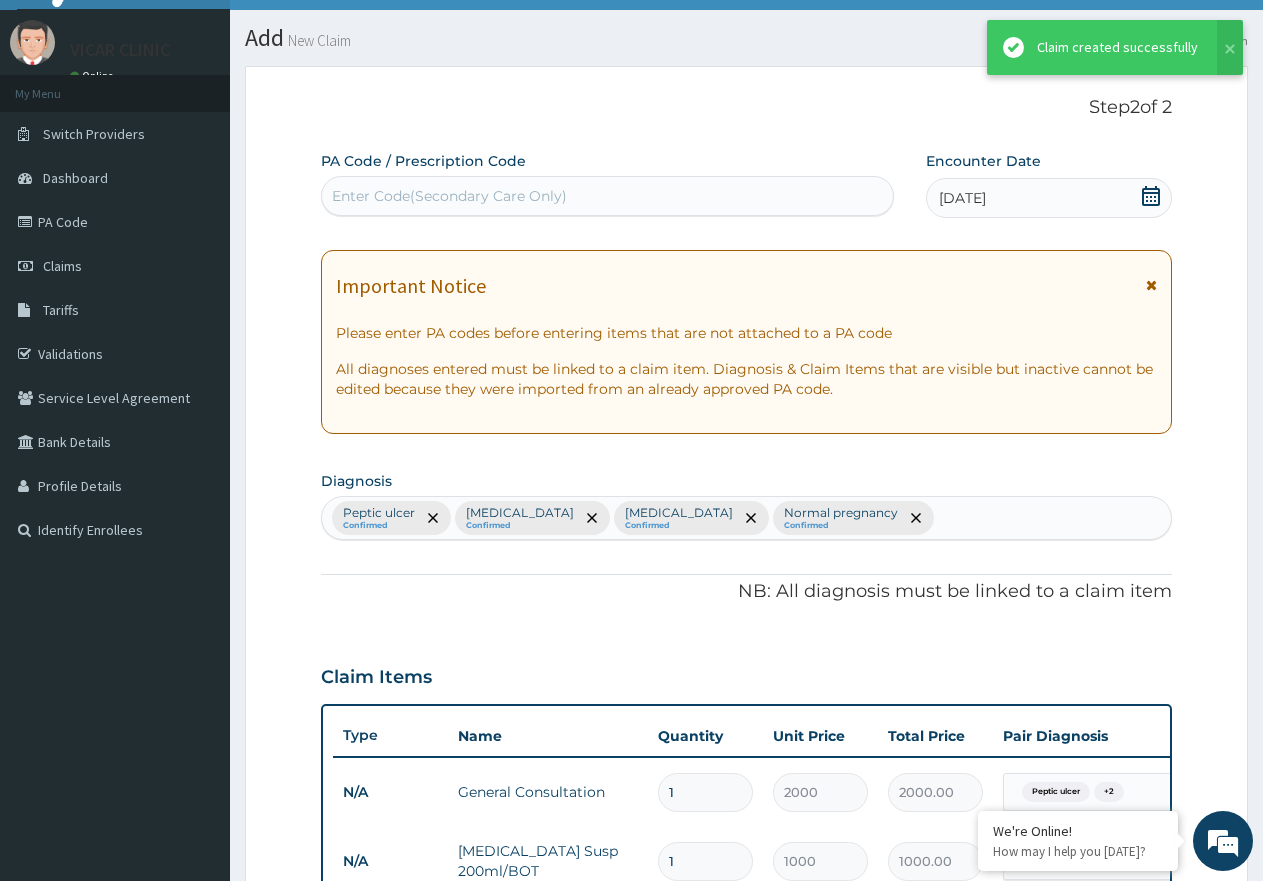 scroll, scrollTop: 759, scrollLeft: 0, axis: vertical 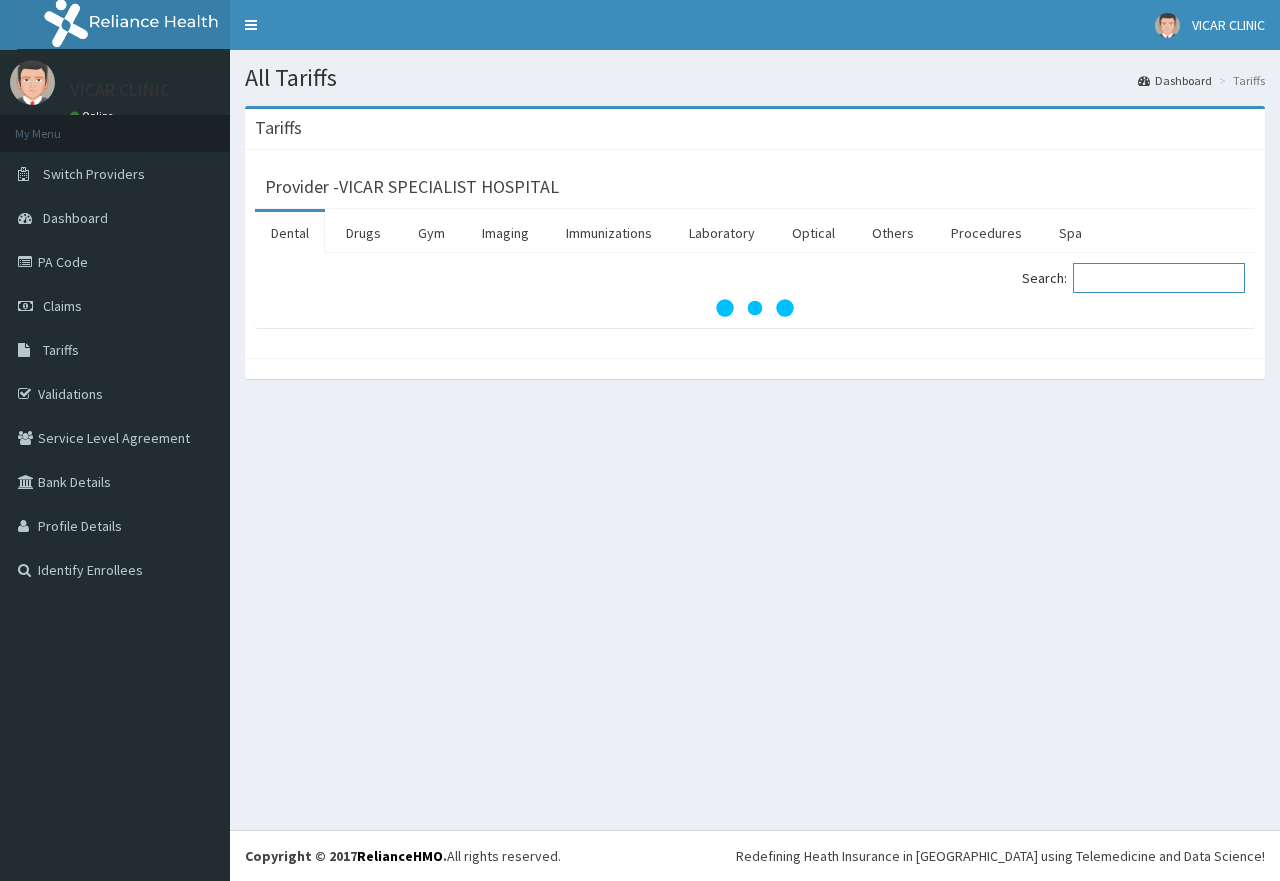 click on "Search:" at bounding box center (1159, 278) 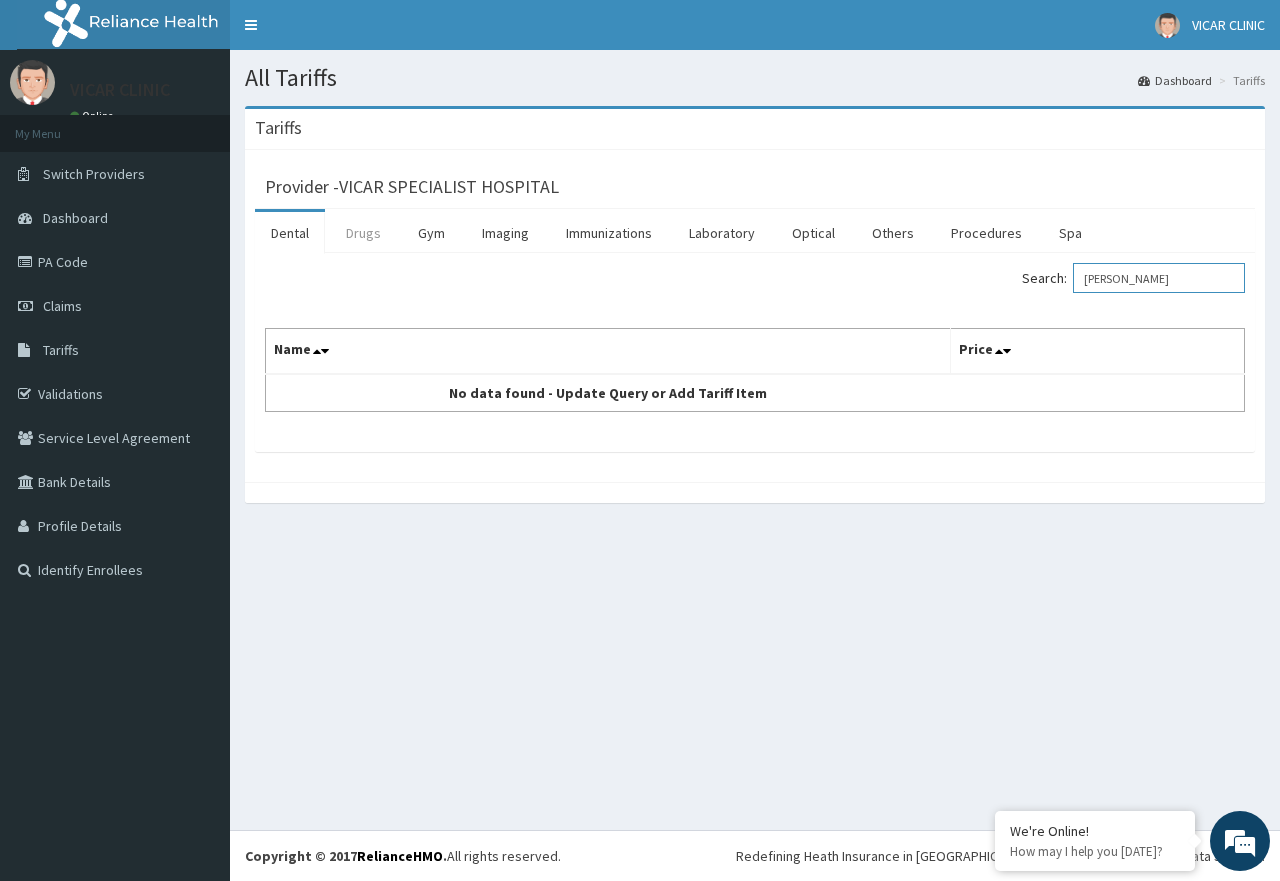 type on "FERO" 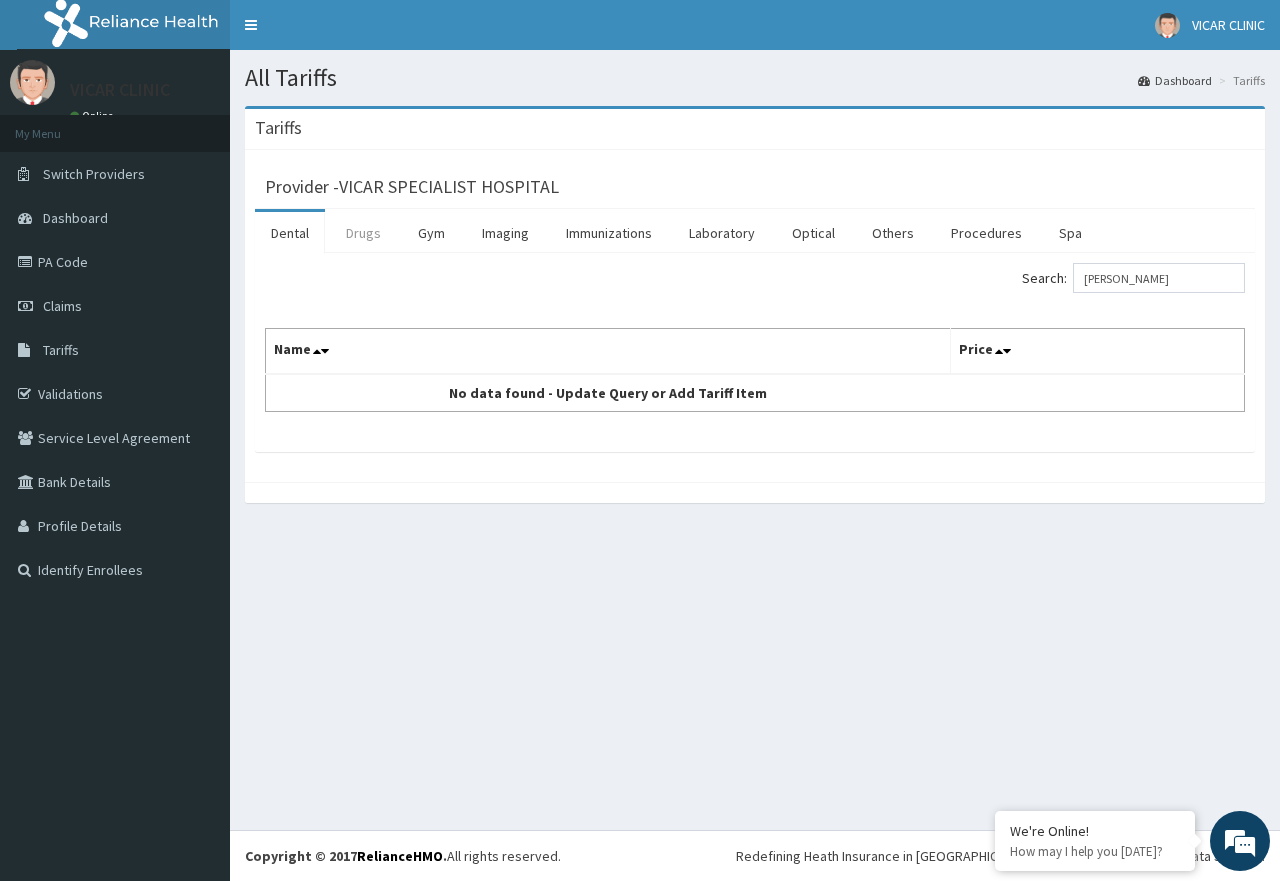 click on "Drugs" at bounding box center [363, 233] 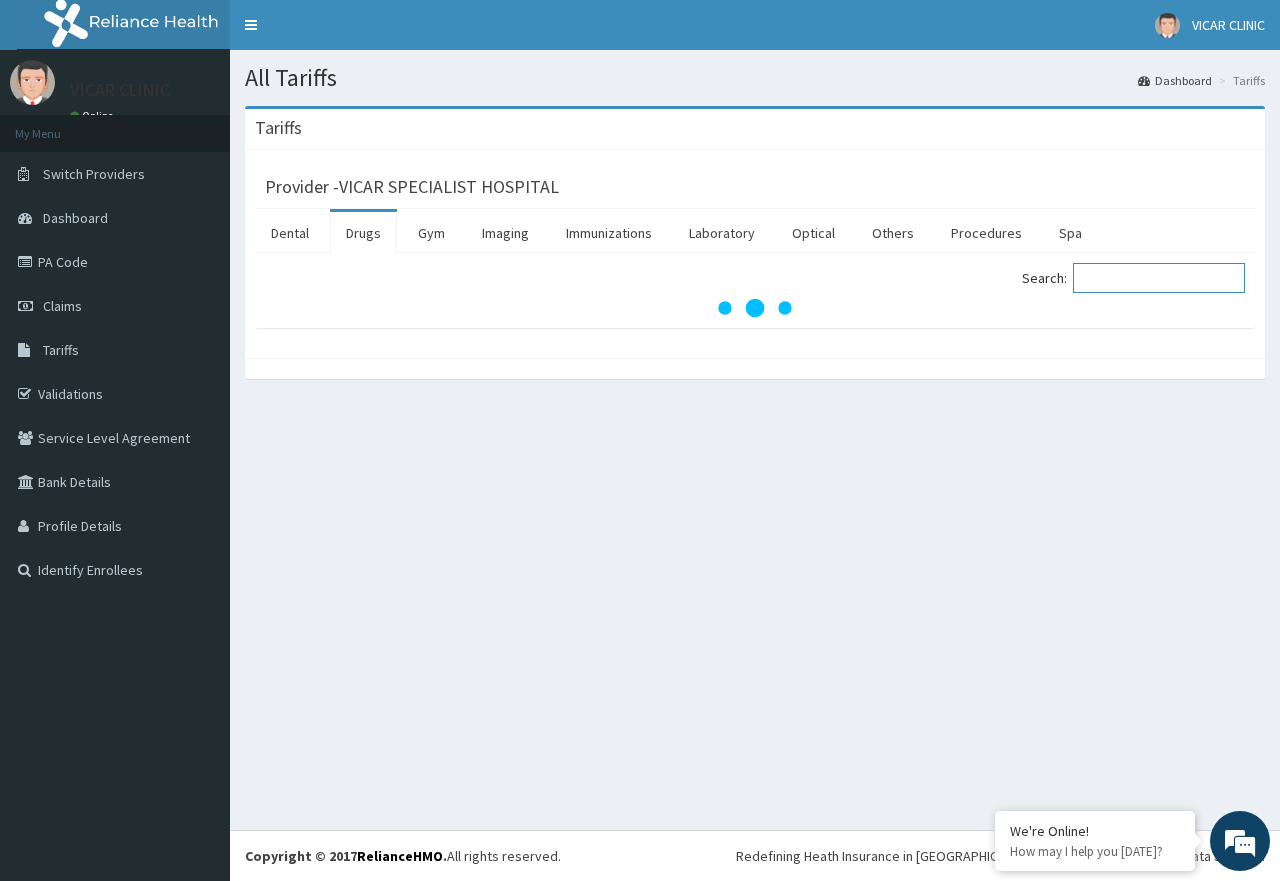 click on "Search:" at bounding box center [1159, 278] 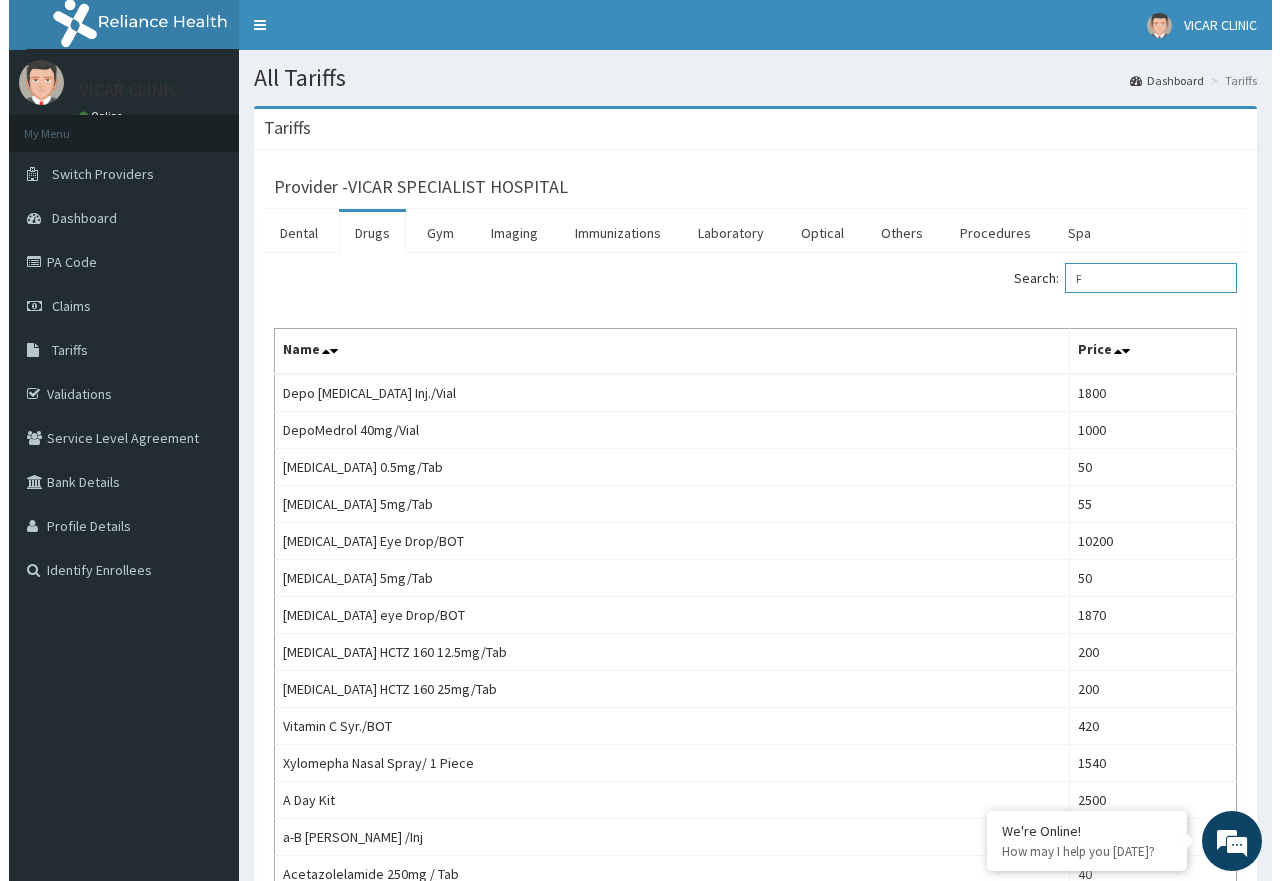 scroll, scrollTop: 0, scrollLeft: 0, axis: both 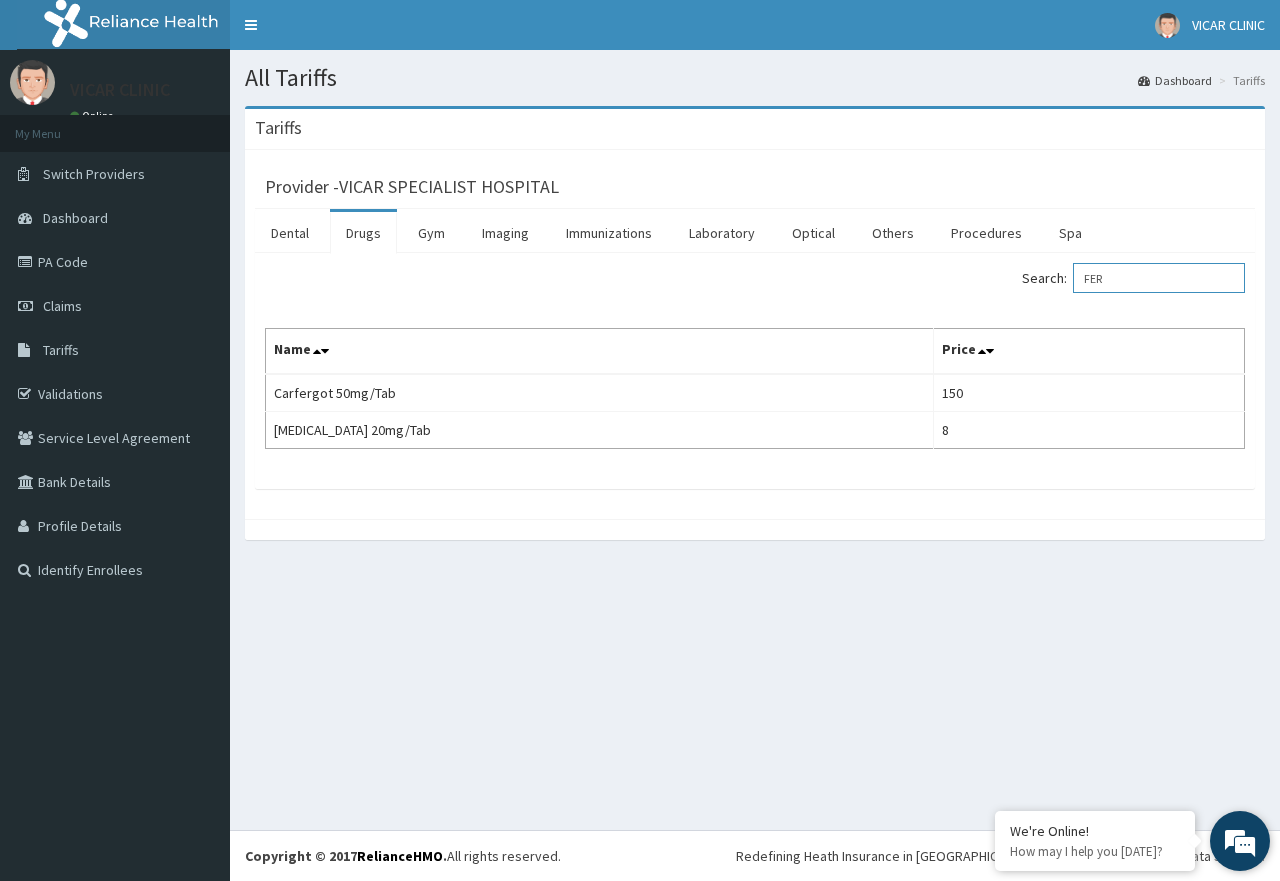 type on "FER" 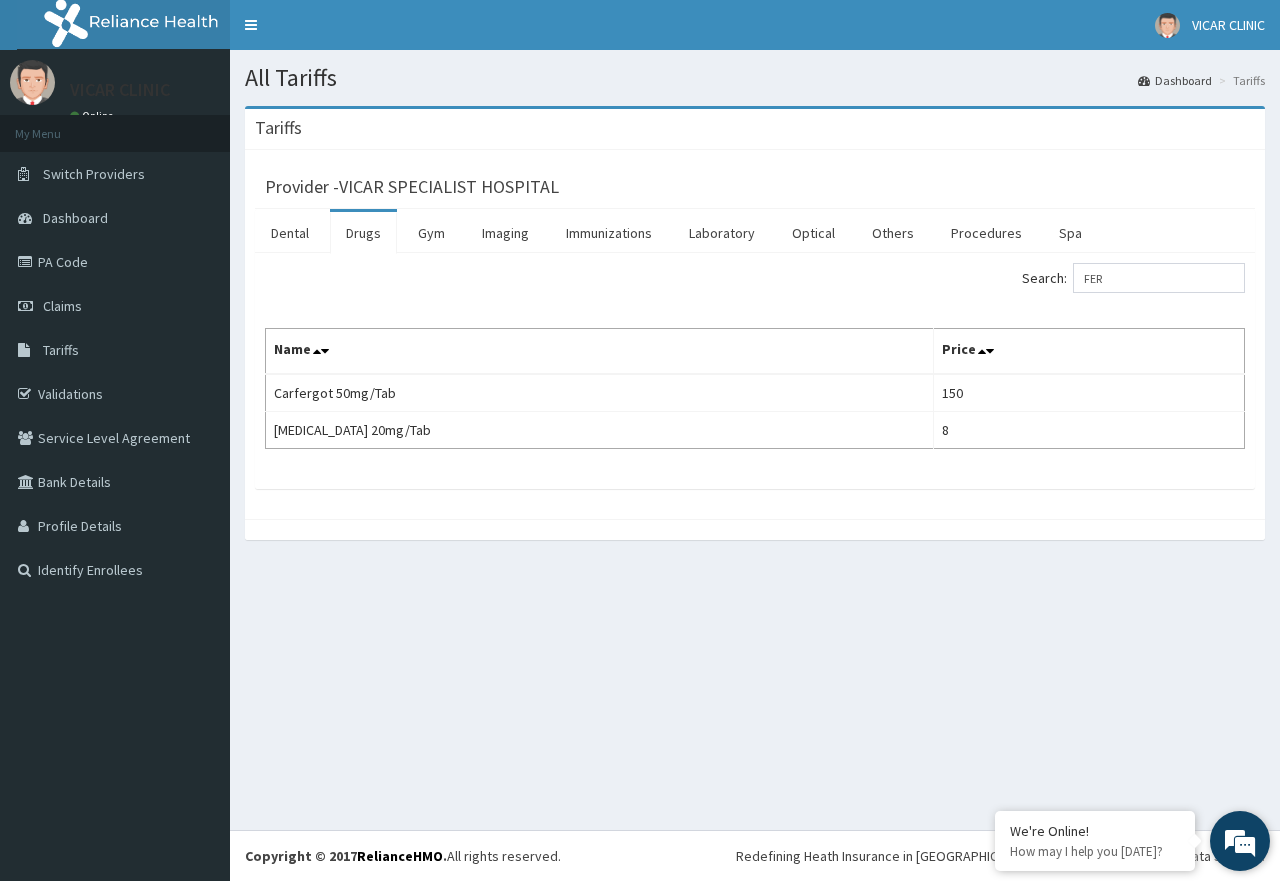 drag, startPoint x: 1263, startPoint y: 834, endPoint x: 360, endPoint y: 216, distance: 1094.2272 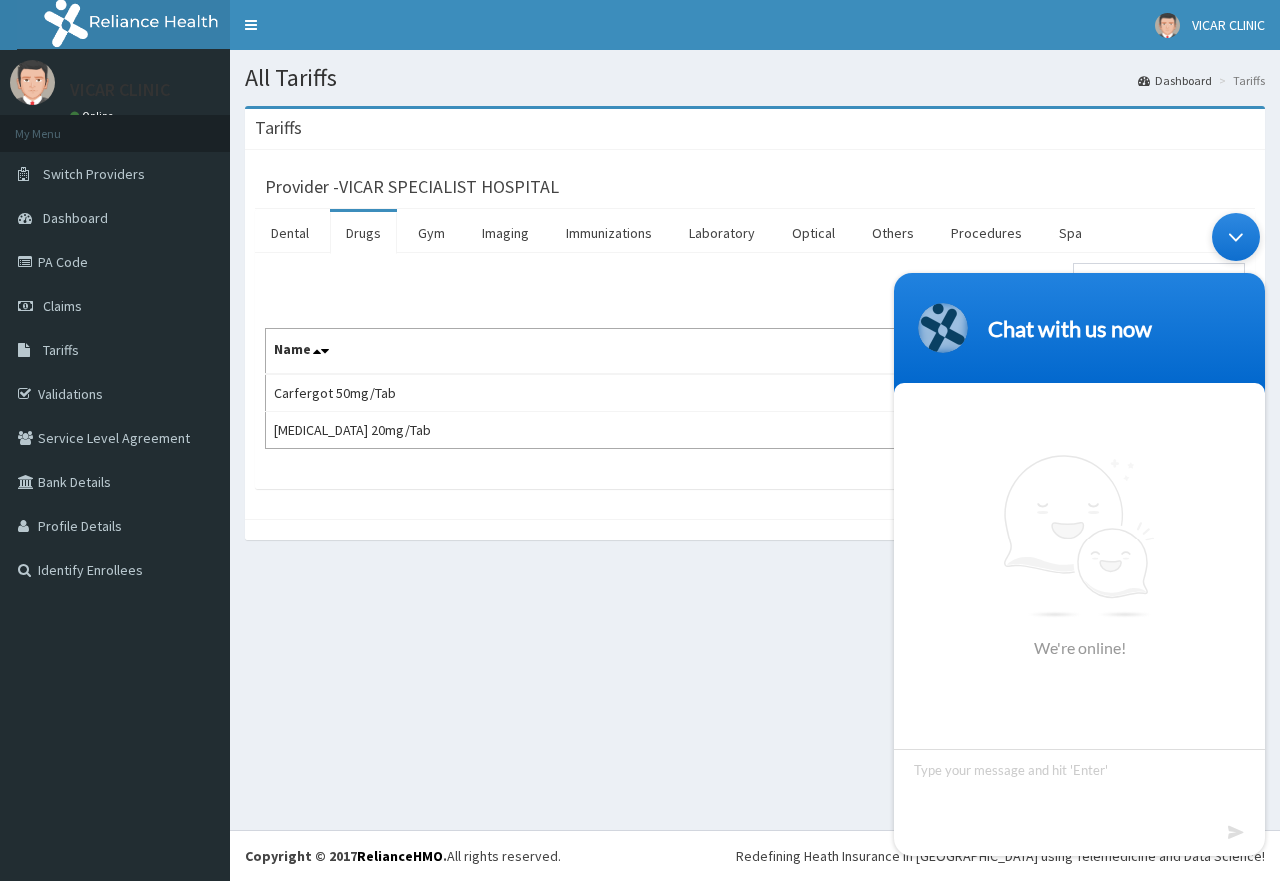 click on "We're online!" at bounding box center (1079, 555) 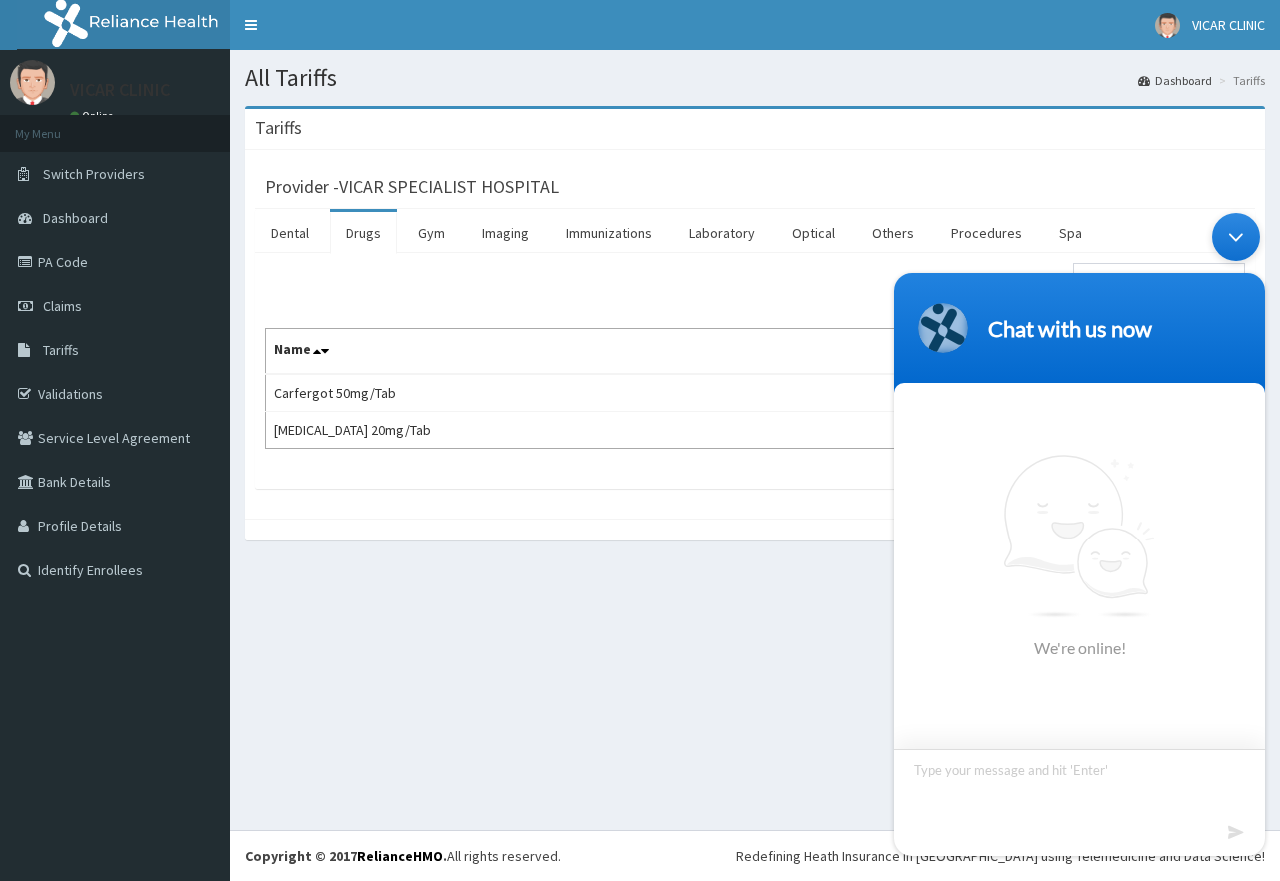 click at bounding box center [1079, 784] 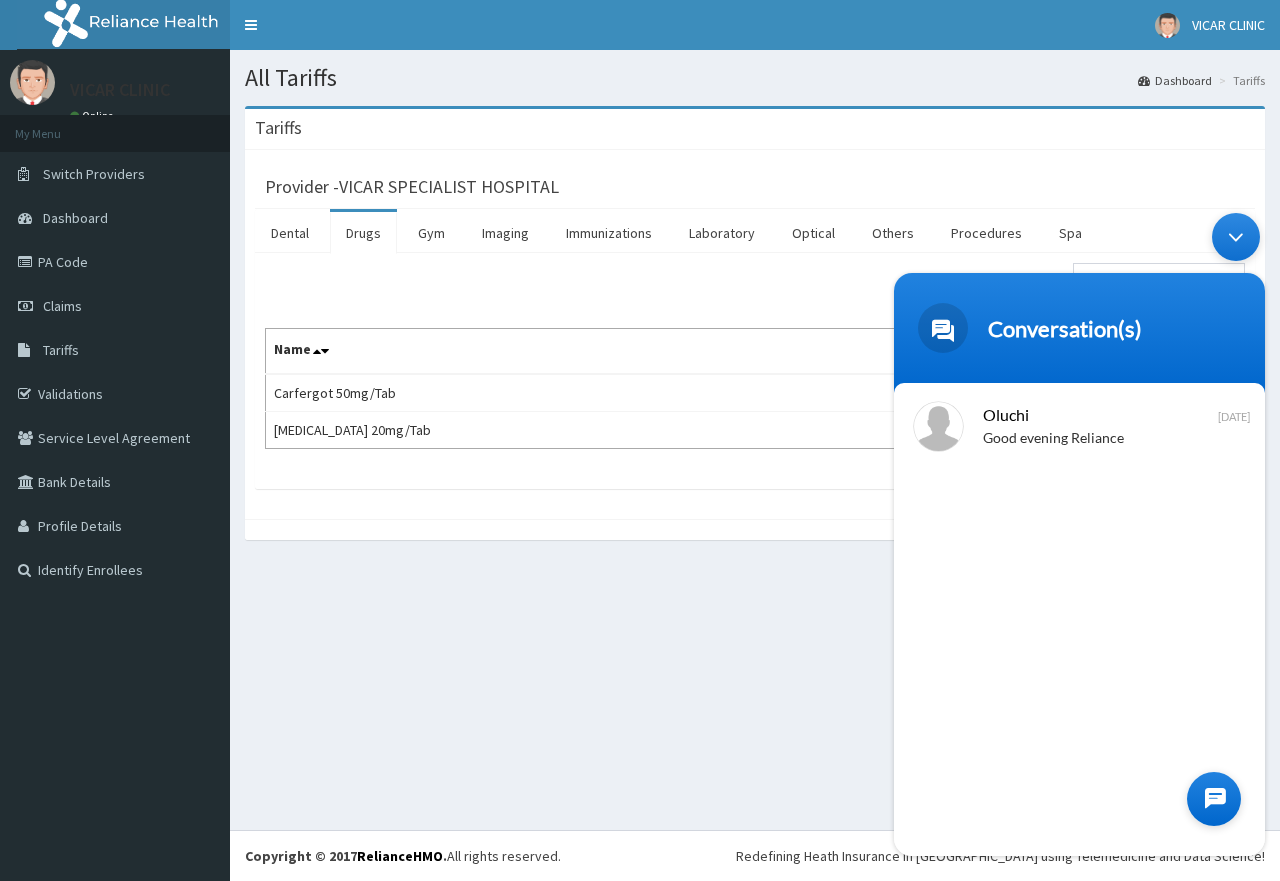 click on "Conversation(s) We're online! Oluchi Good evening Reliance 3 days ago" at bounding box center (1079, 564) 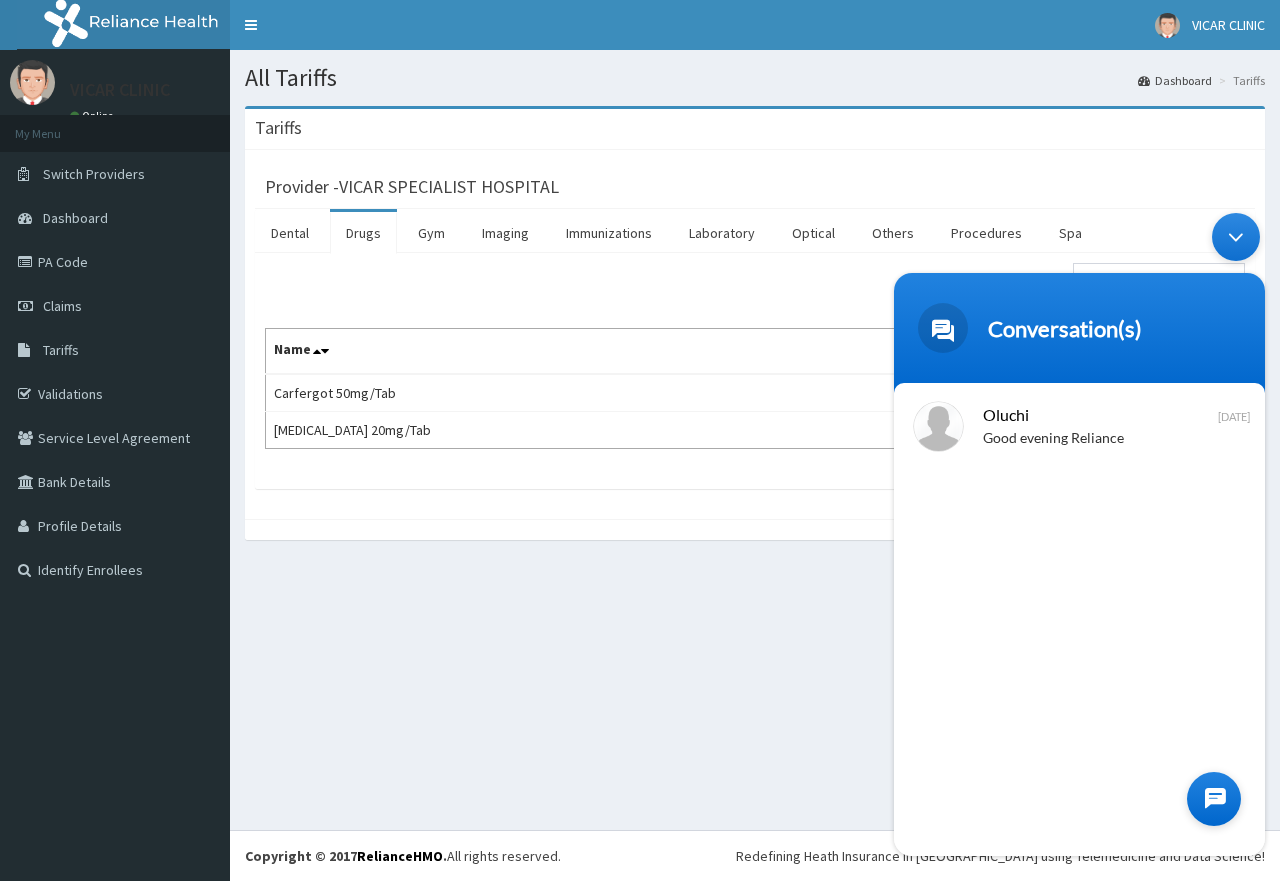 click at bounding box center (1214, 799) 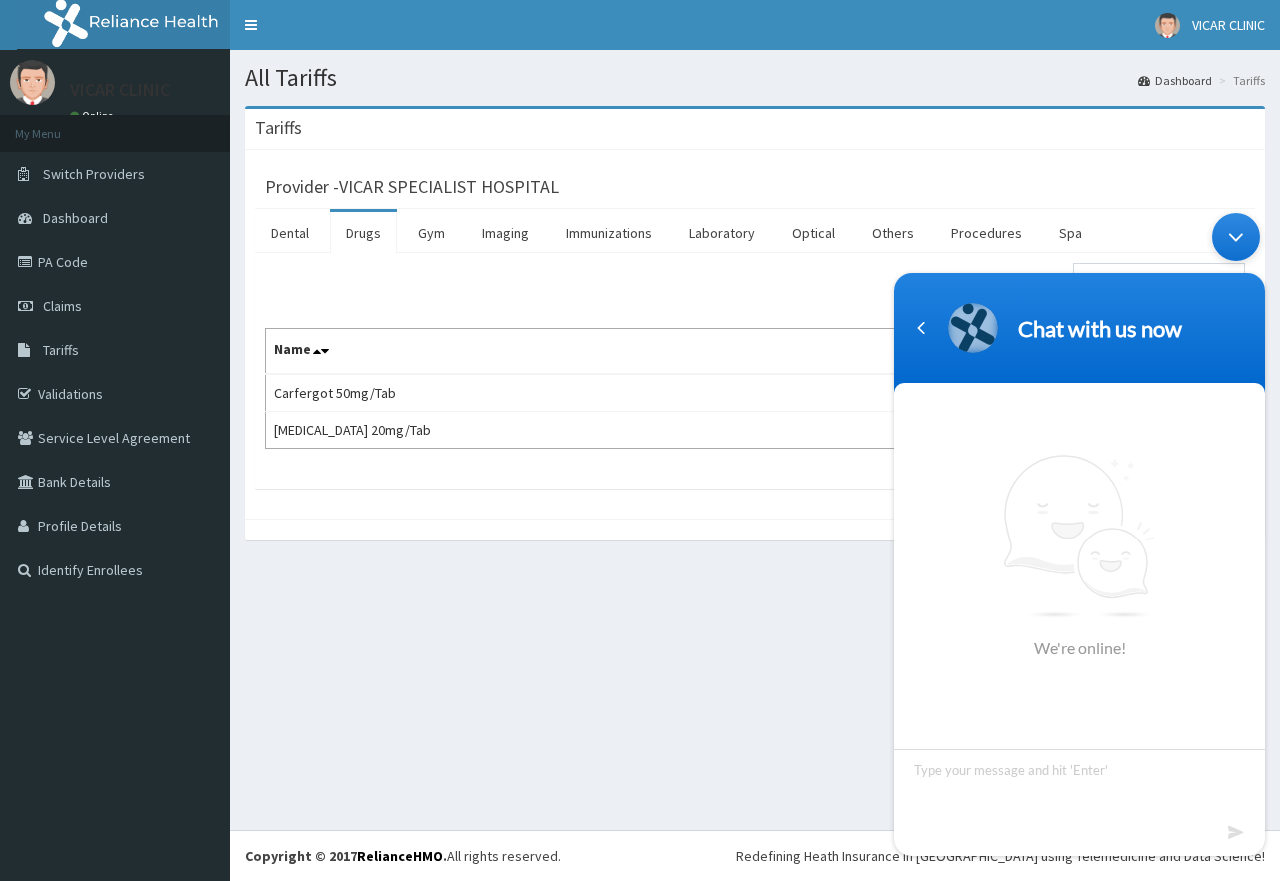 click at bounding box center [1079, 784] 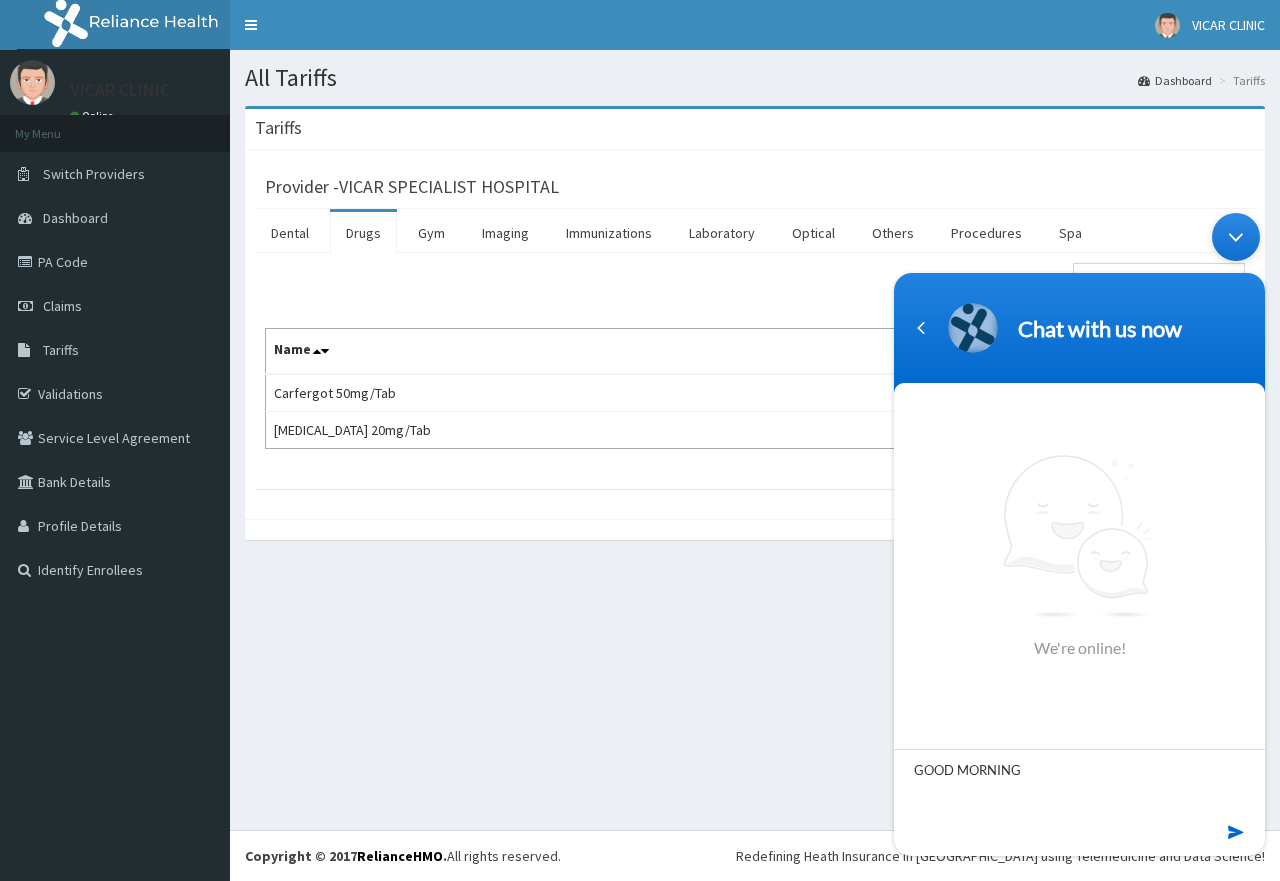 type on "GOOD MORNING" 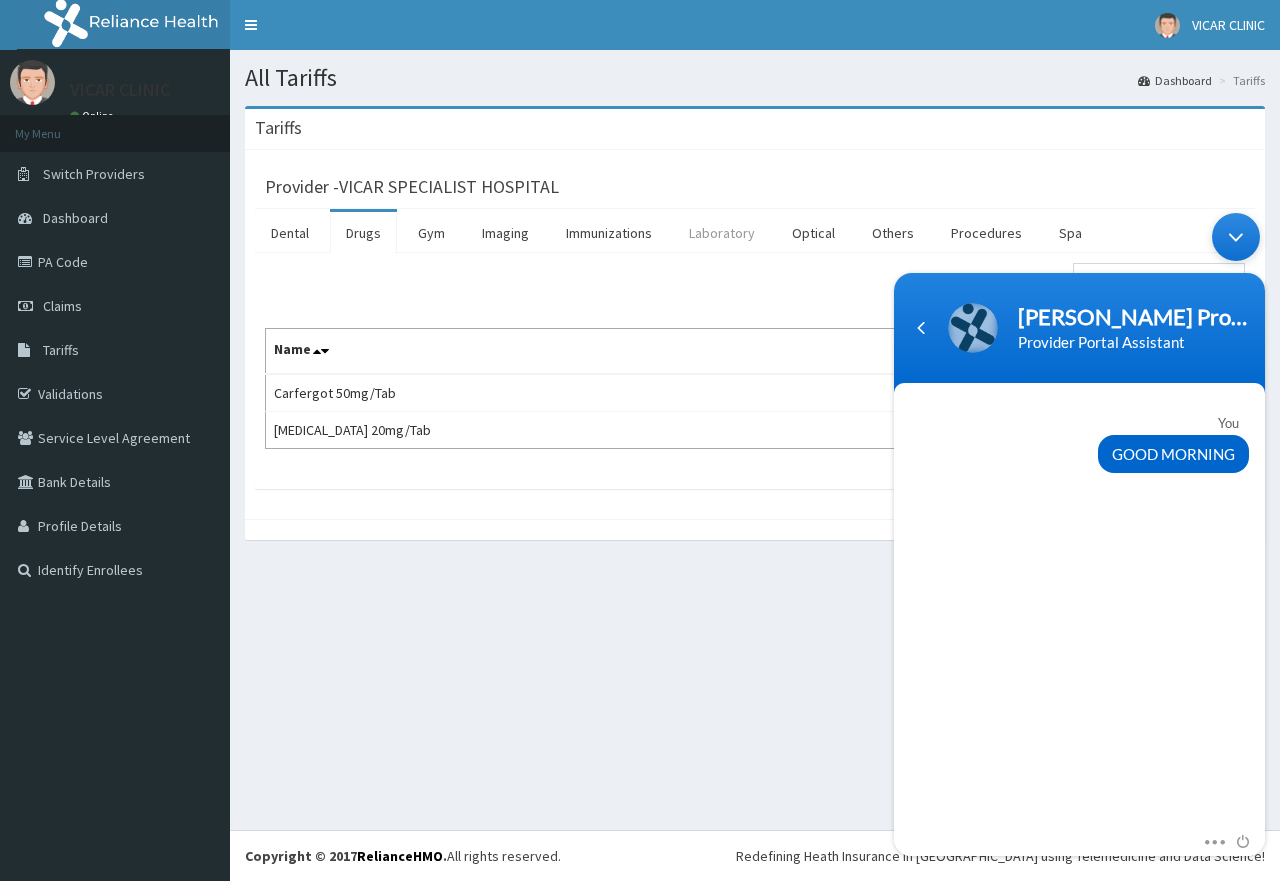 scroll, scrollTop: 274, scrollLeft: 0, axis: vertical 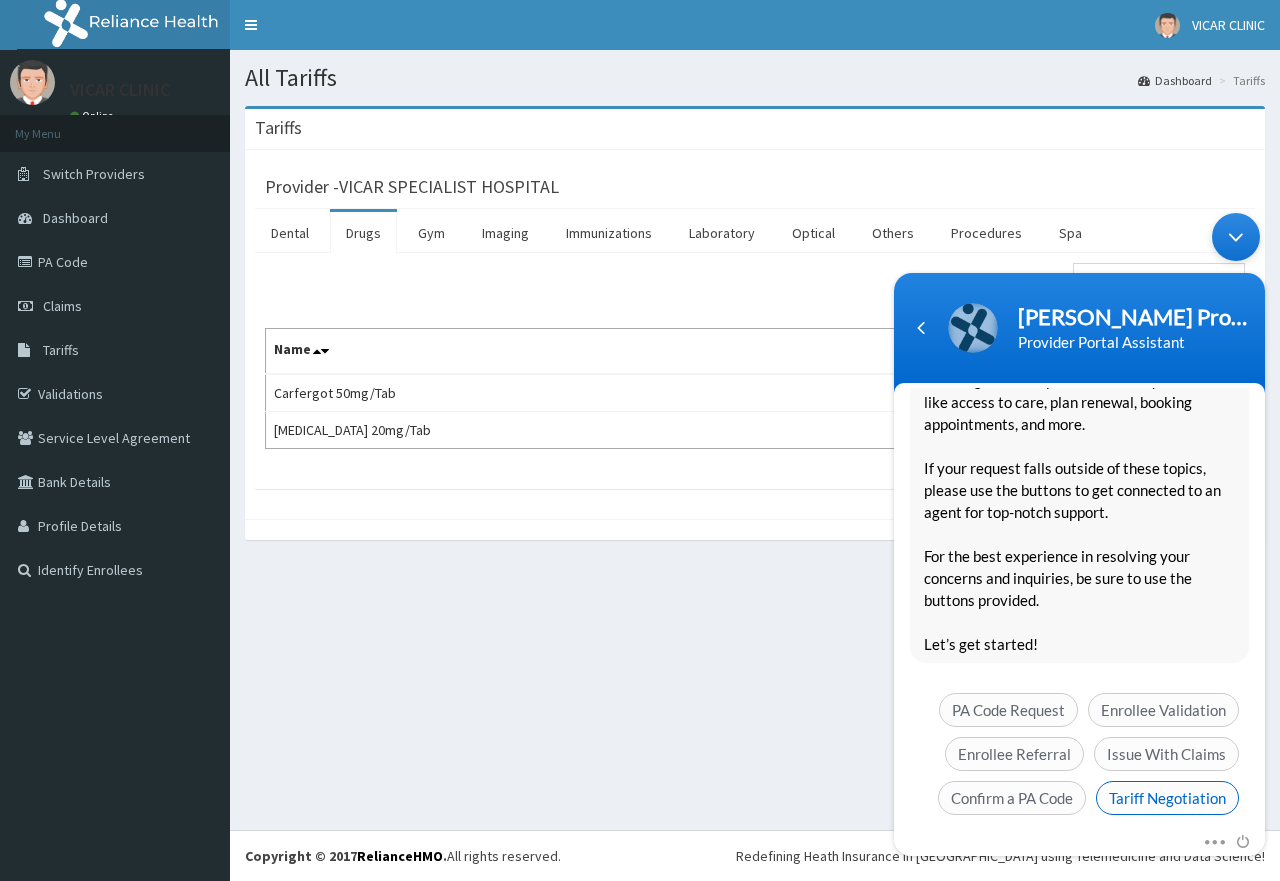 click on "Tariff Negotiation" at bounding box center [1167, 798] 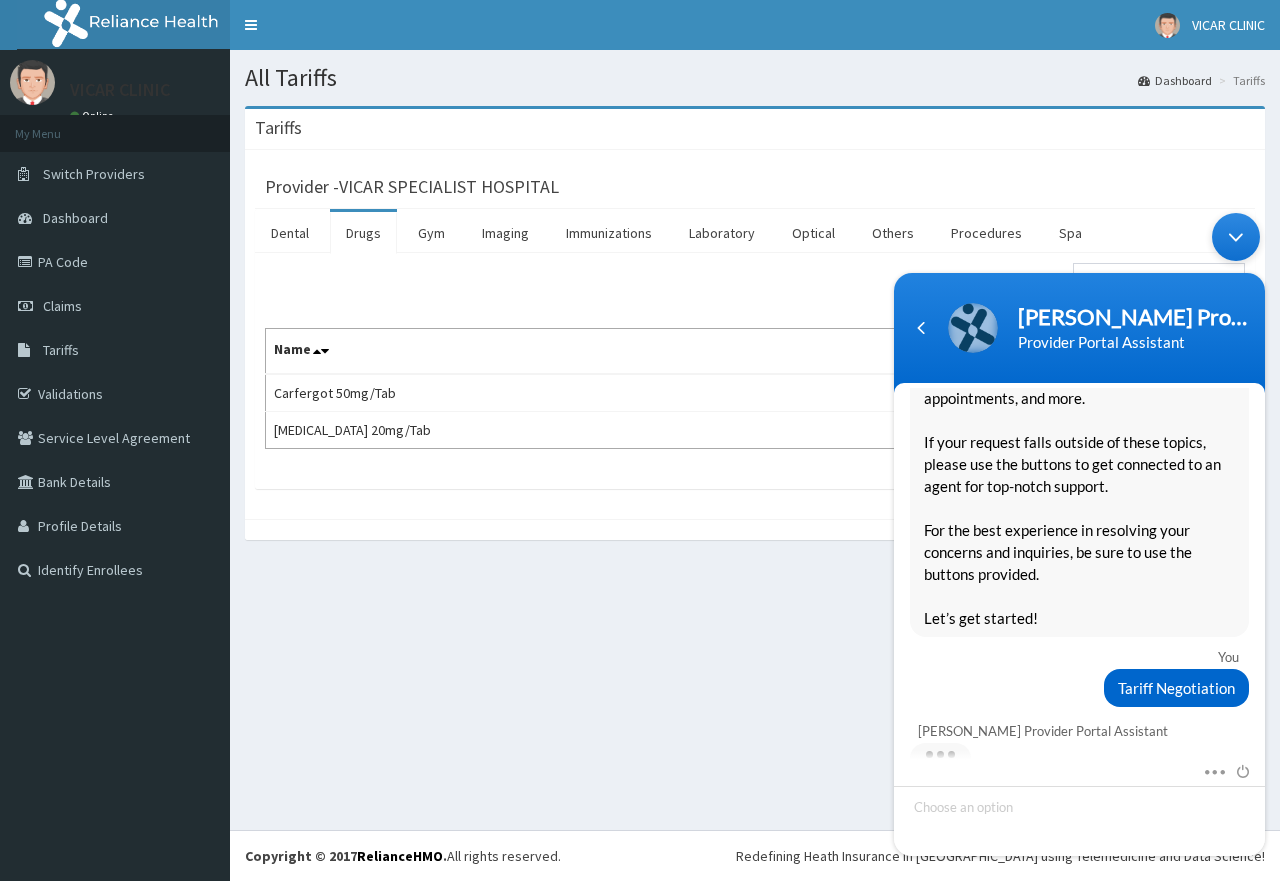 scroll, scrollTop: 336, scrollLeft: 0, axis: vertical 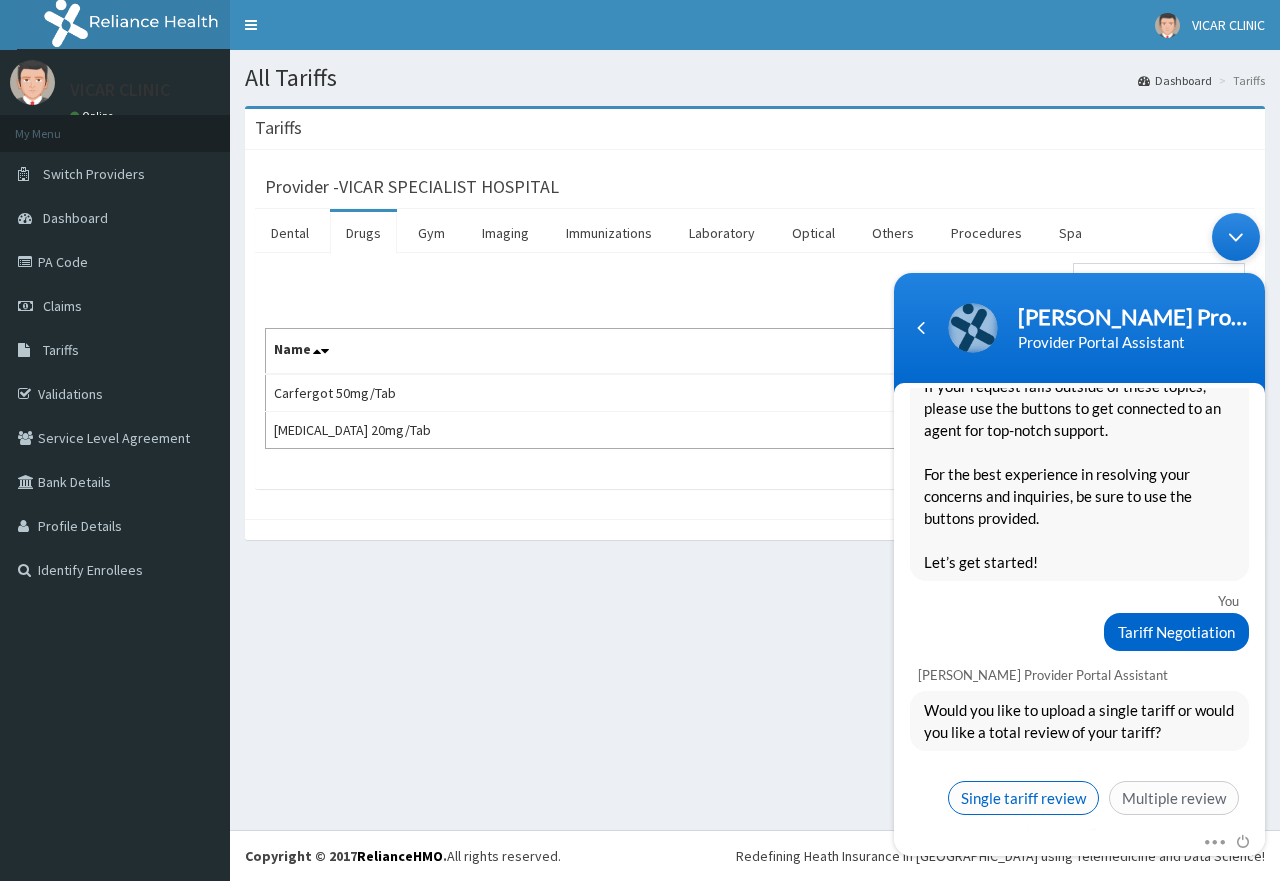 click on "Single tariff review" at bounding box center (1023, 798) 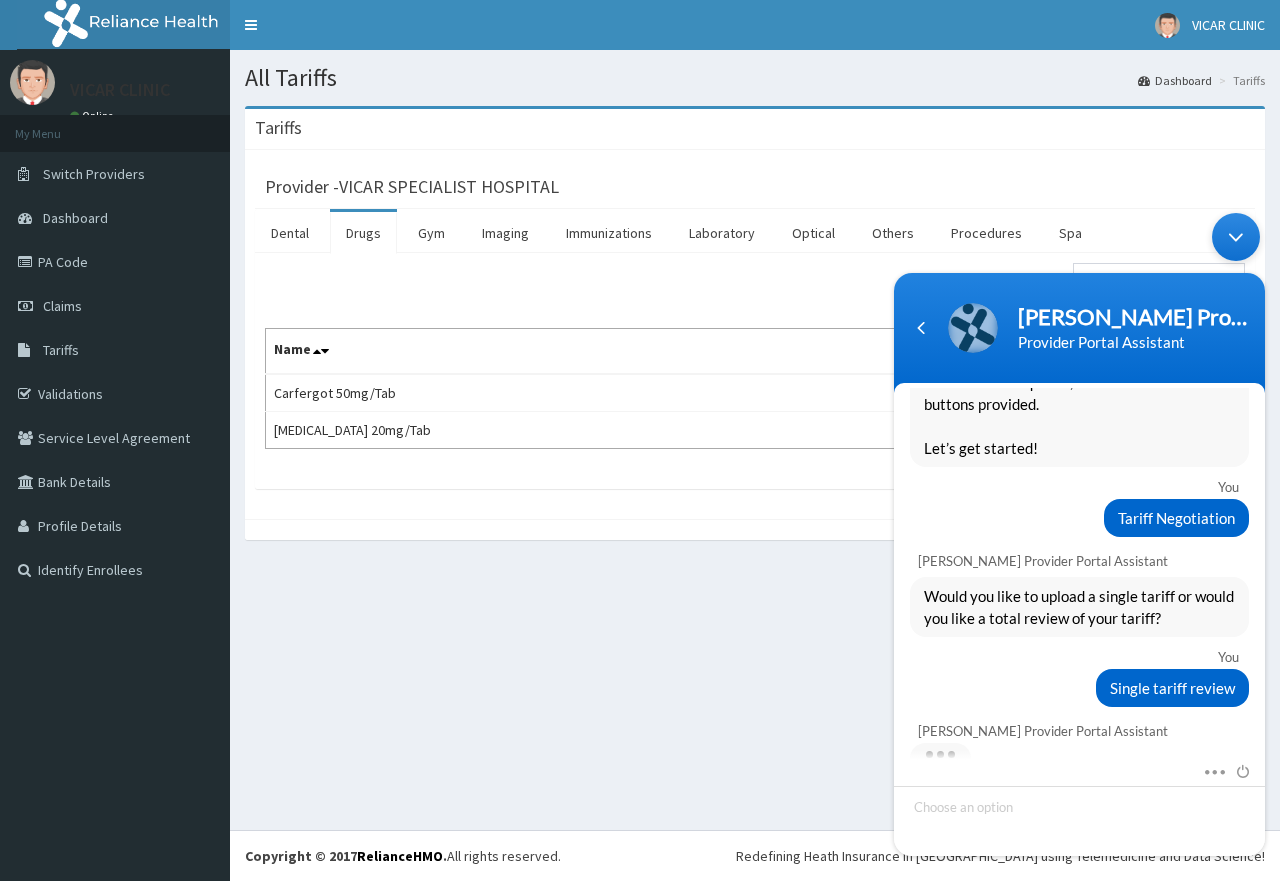 scroll, scrollTop: 644, scrollLeft: 0, axis: vertical 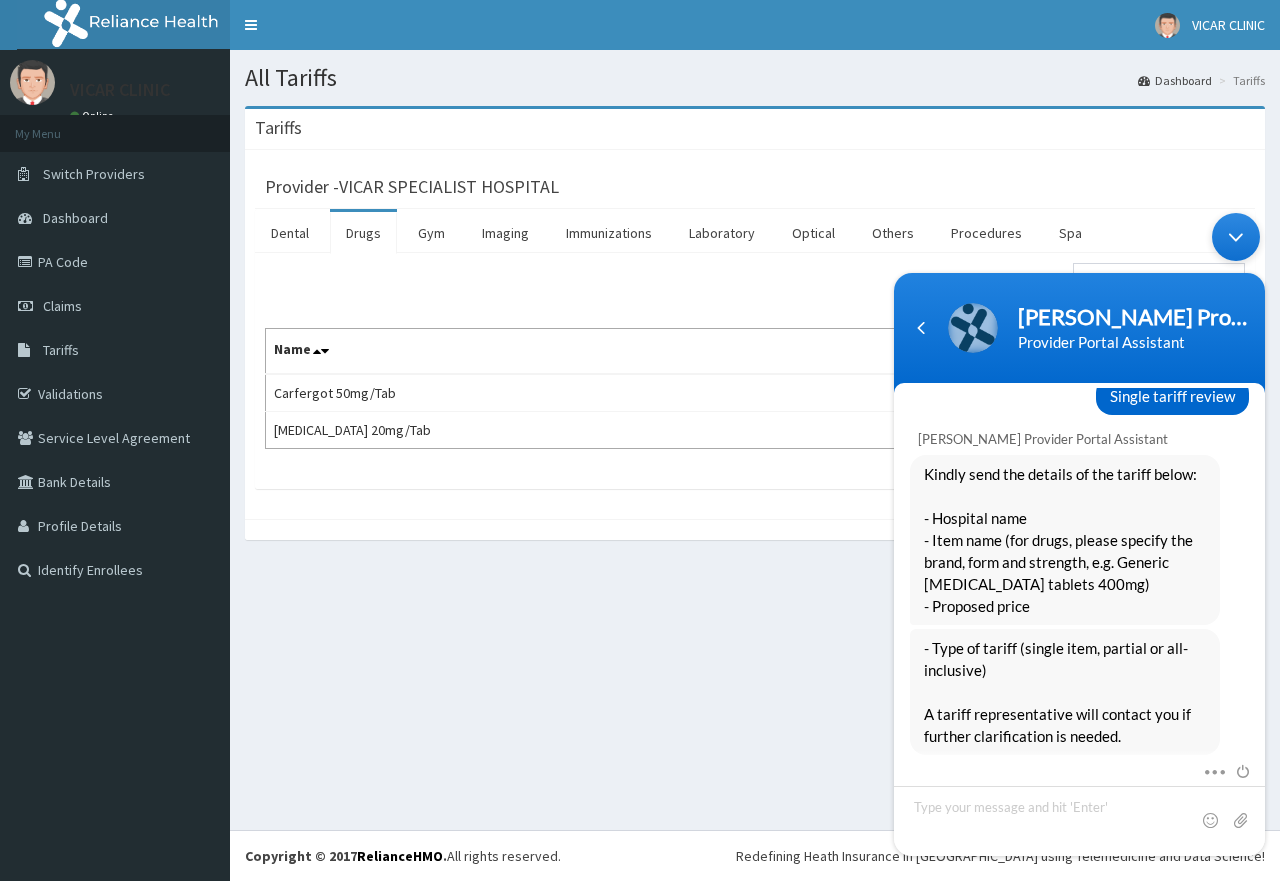 drag, startPoint x: 1038, startPoint y: 749, endPoint x: 963, endPoint y: 772, distance: 78.44743 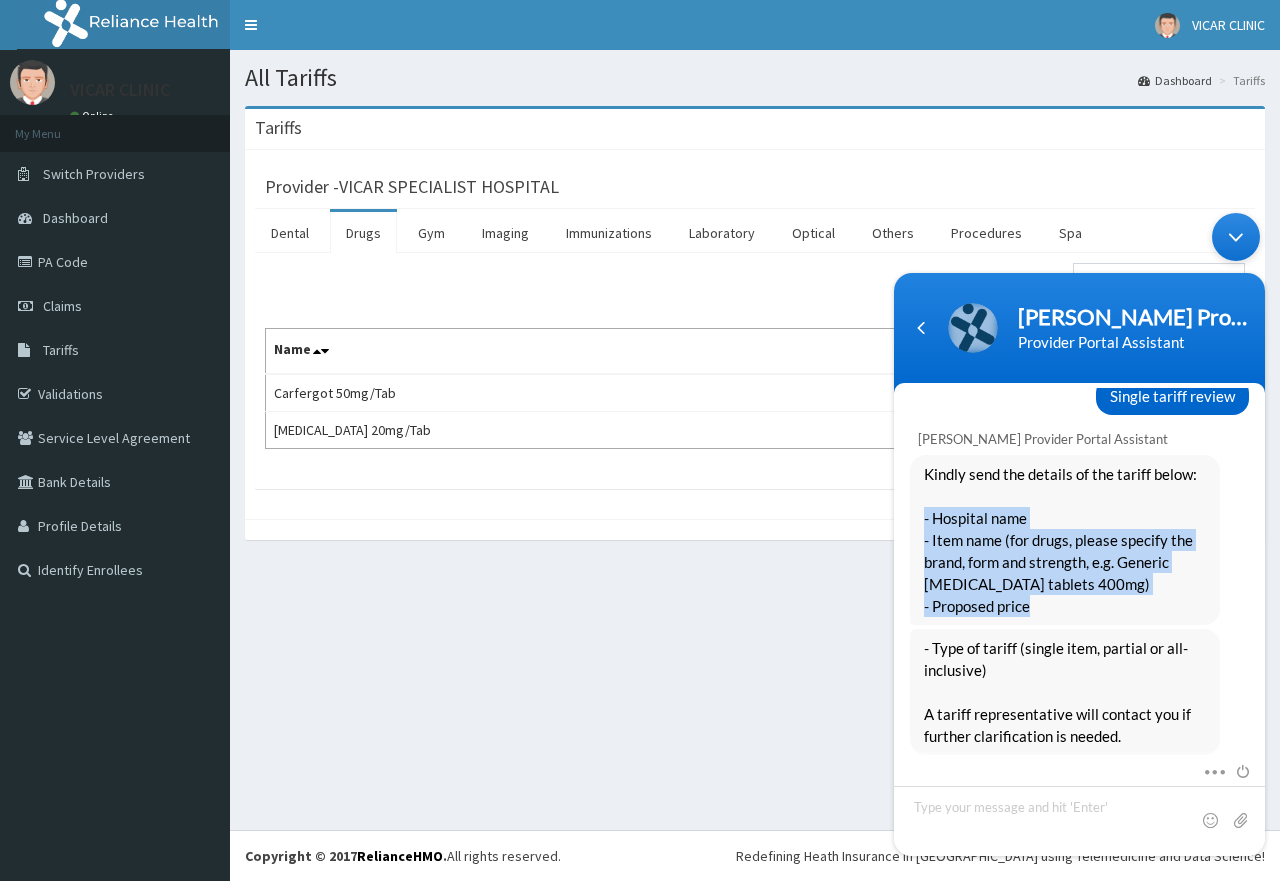 drag, startPoint x: 1049, startPoint y: 594, endPoint x: 913, endPoint y: 495, distance: 168.21712 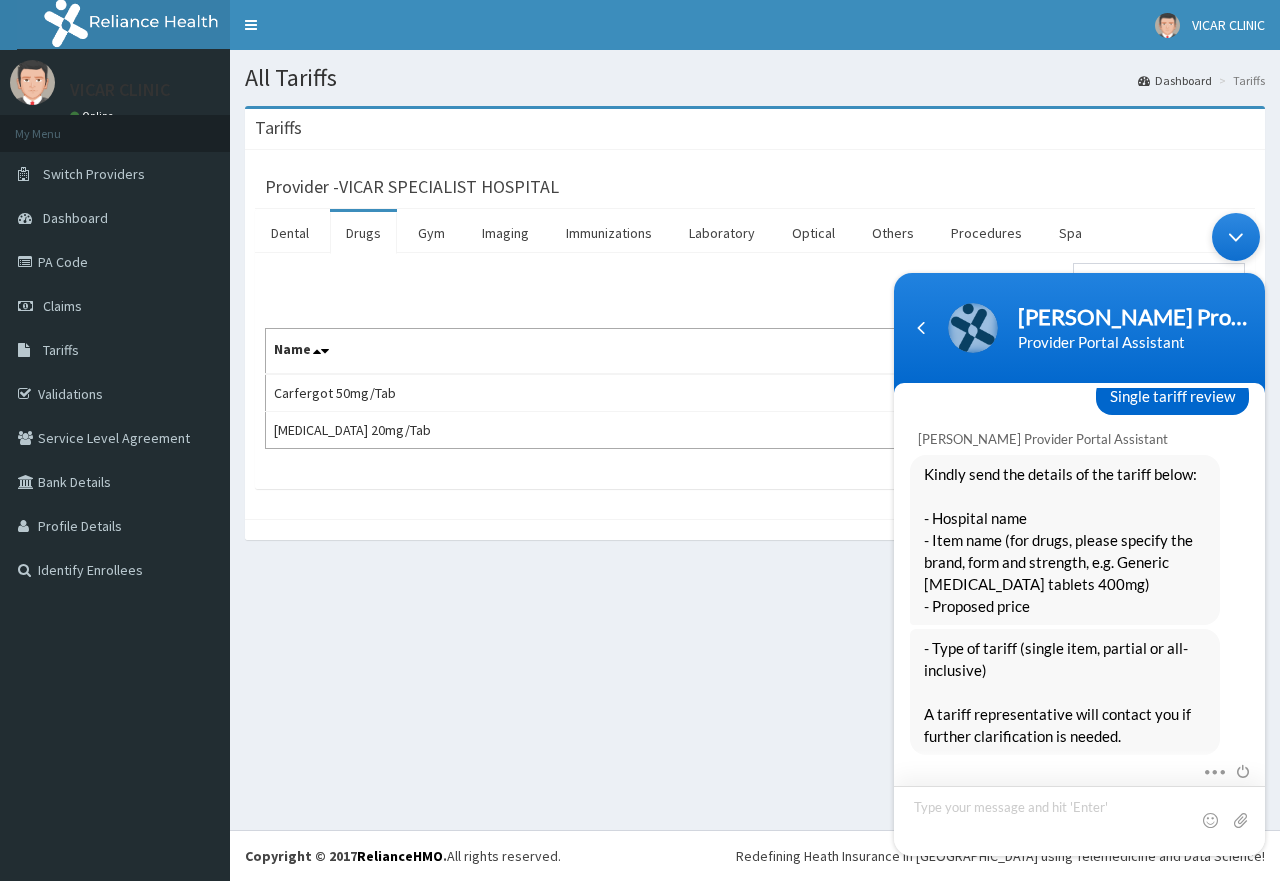click at bounding box center (1079, 821) 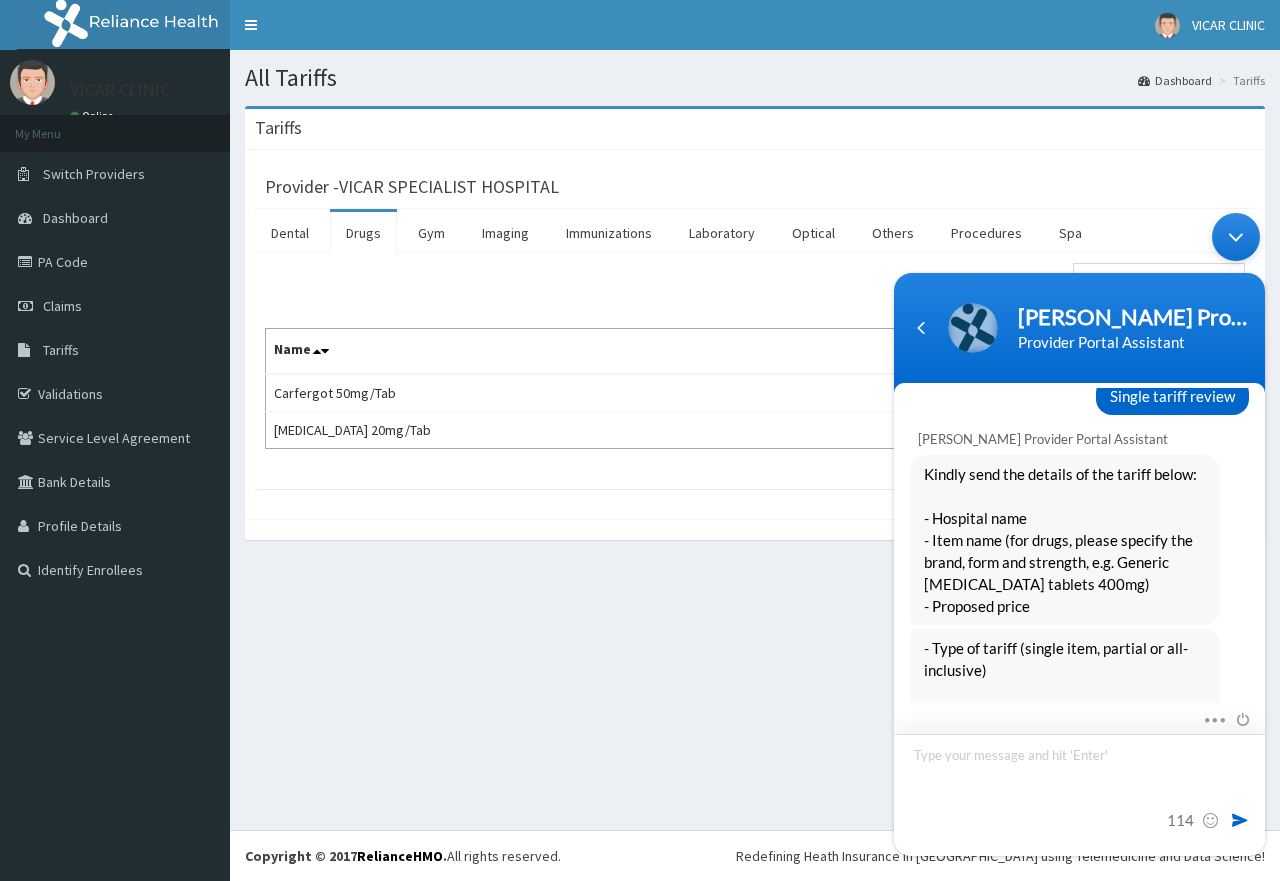 drag, startPoint x: 1007, startPoint y: 750, endPoint x: 1117, endPoint y: 739, distance: 110.54863 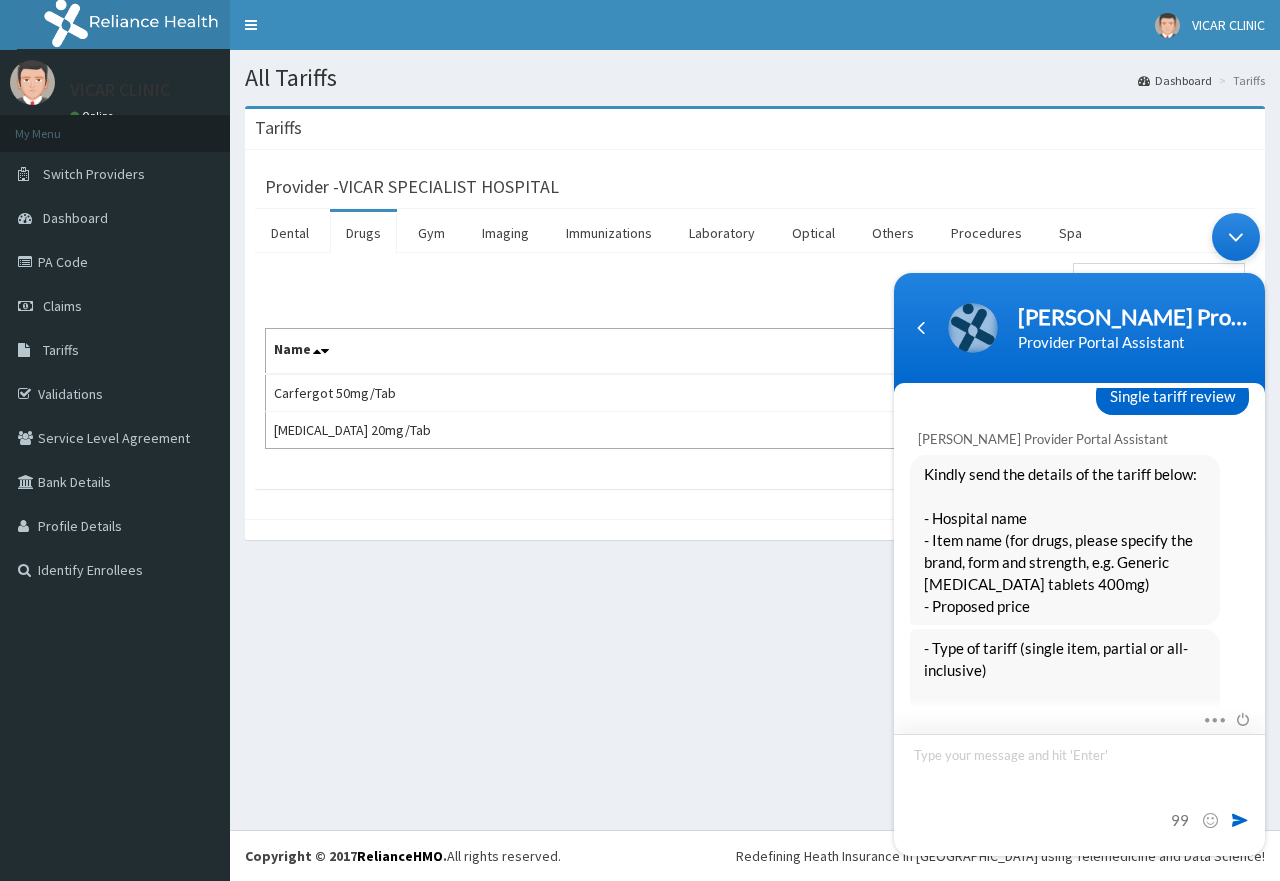 drag, startPoint x: 979, startPoint y: 777, endPoint x: 1083, endPoint y: 819, distance: 112.1606 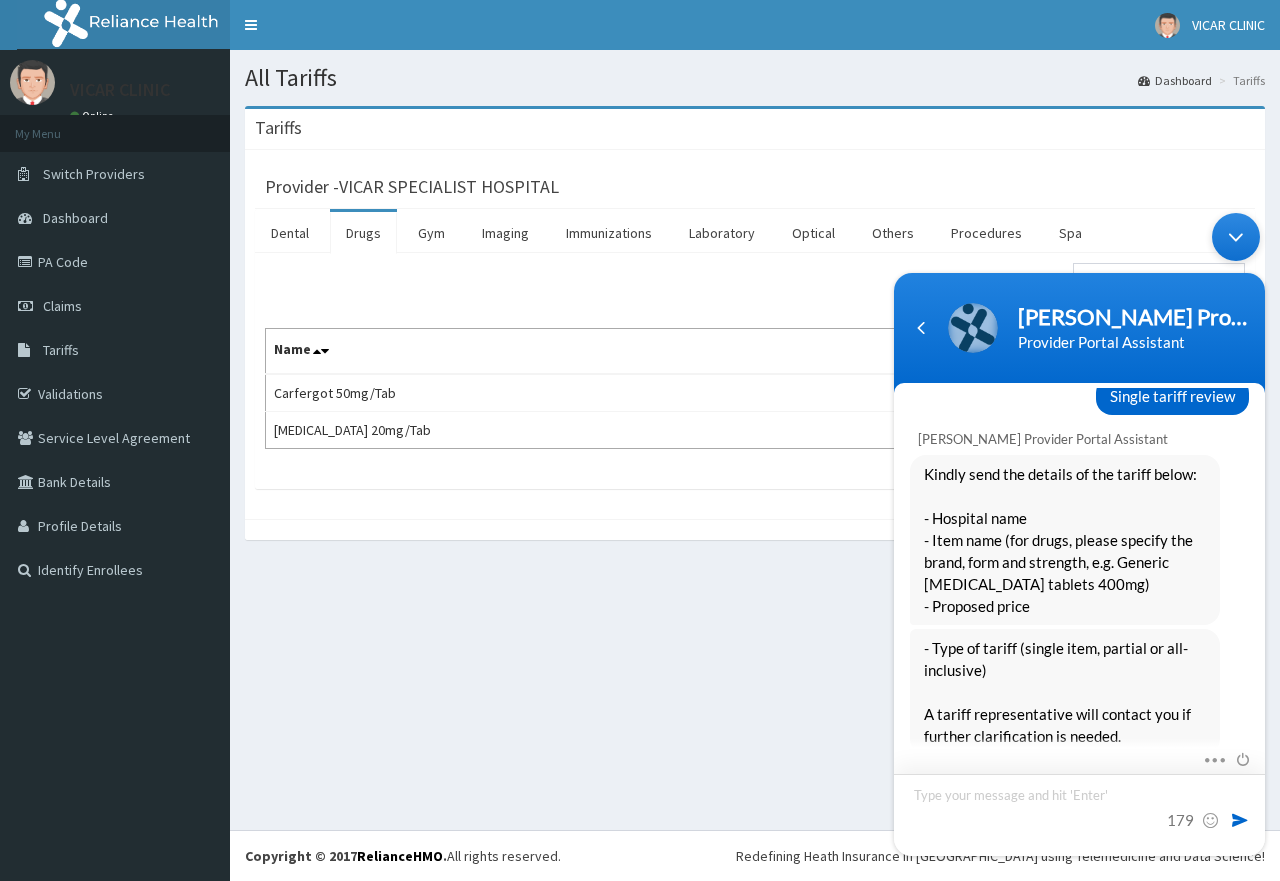 click on "- Hospital name: VICARE CLINIC
- Item name: FERROTON  CAPS
- Proposed price" at bounding box center [1079, 815] 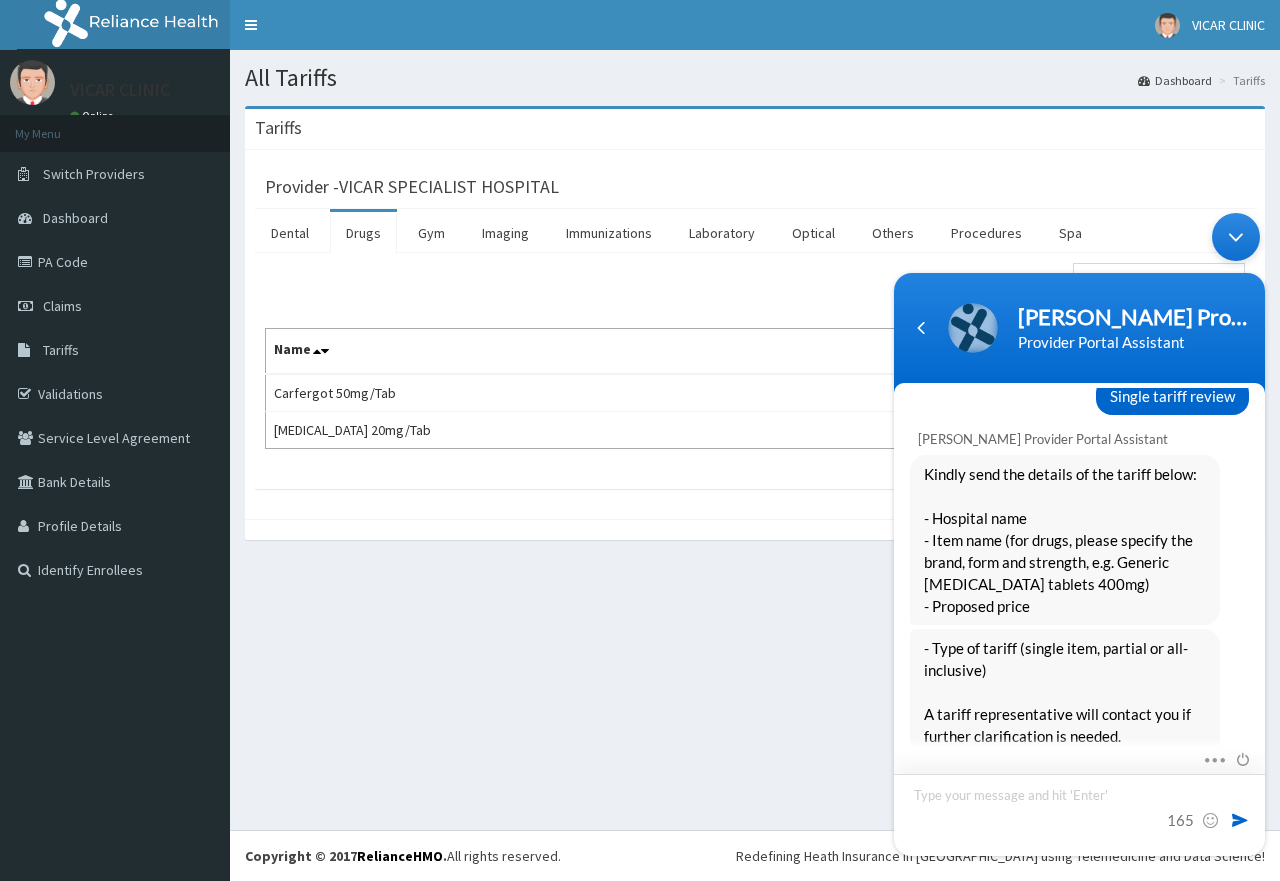 type on "- Hospital name: VICARE CLINIC
- Item name: FERROTON  CAPS
- Proposed price: 150 PER CAPS" 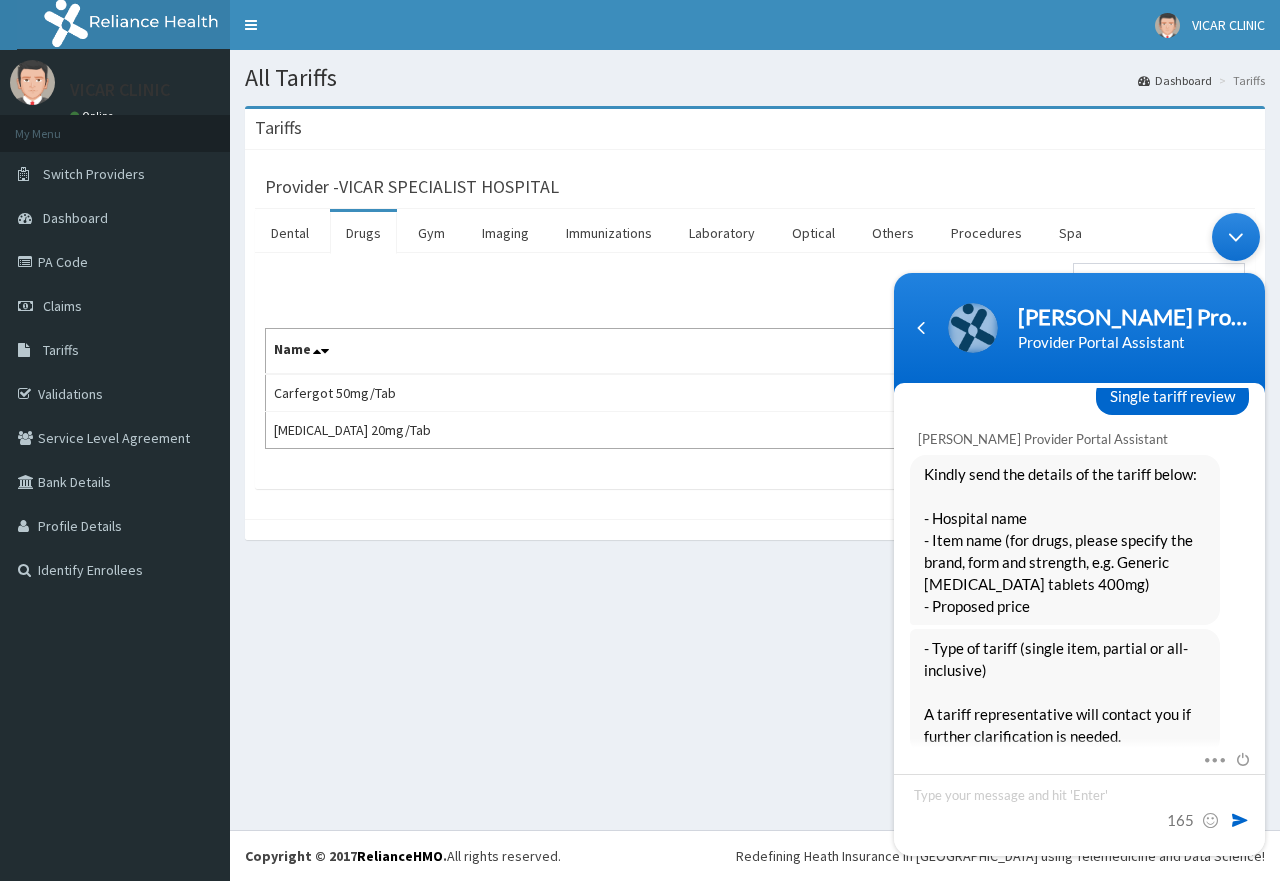 click at bounding box center (1240, 820) 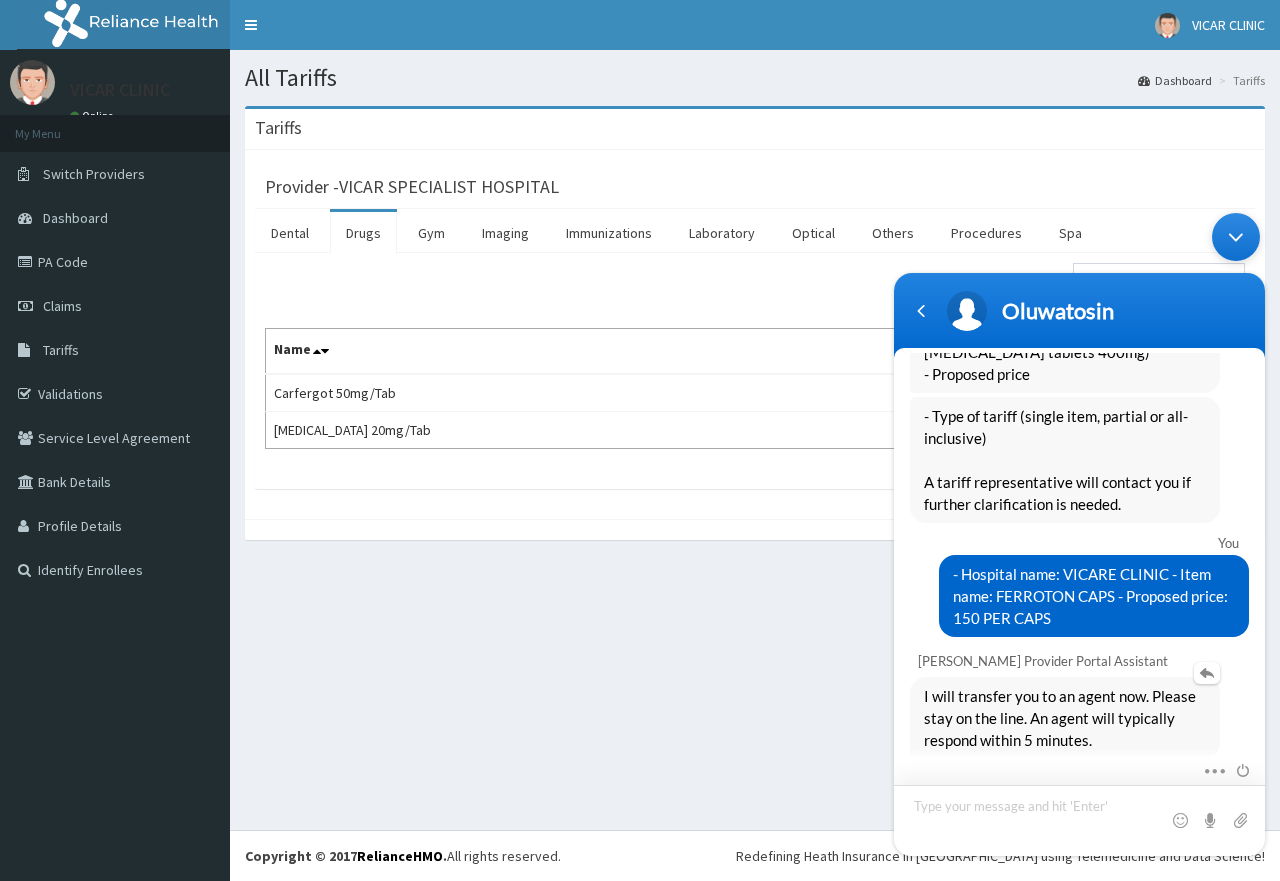 scroll, scrollTop: 1197, scrollLeft: 0, axis: vertical 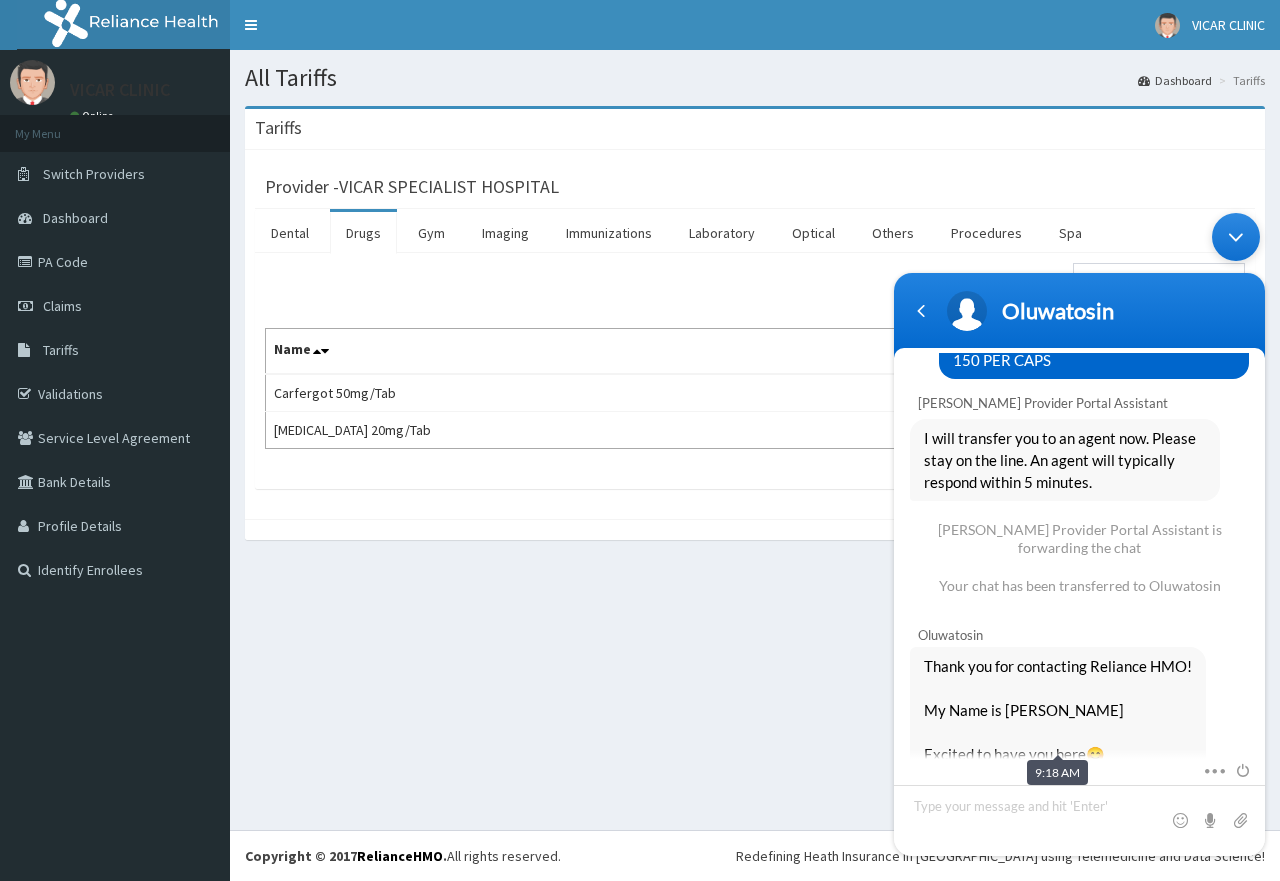drag, startPoint x: 142, startPoint y: 423, endPoint x: 654, endPoint y: 592, distance: 539.17065 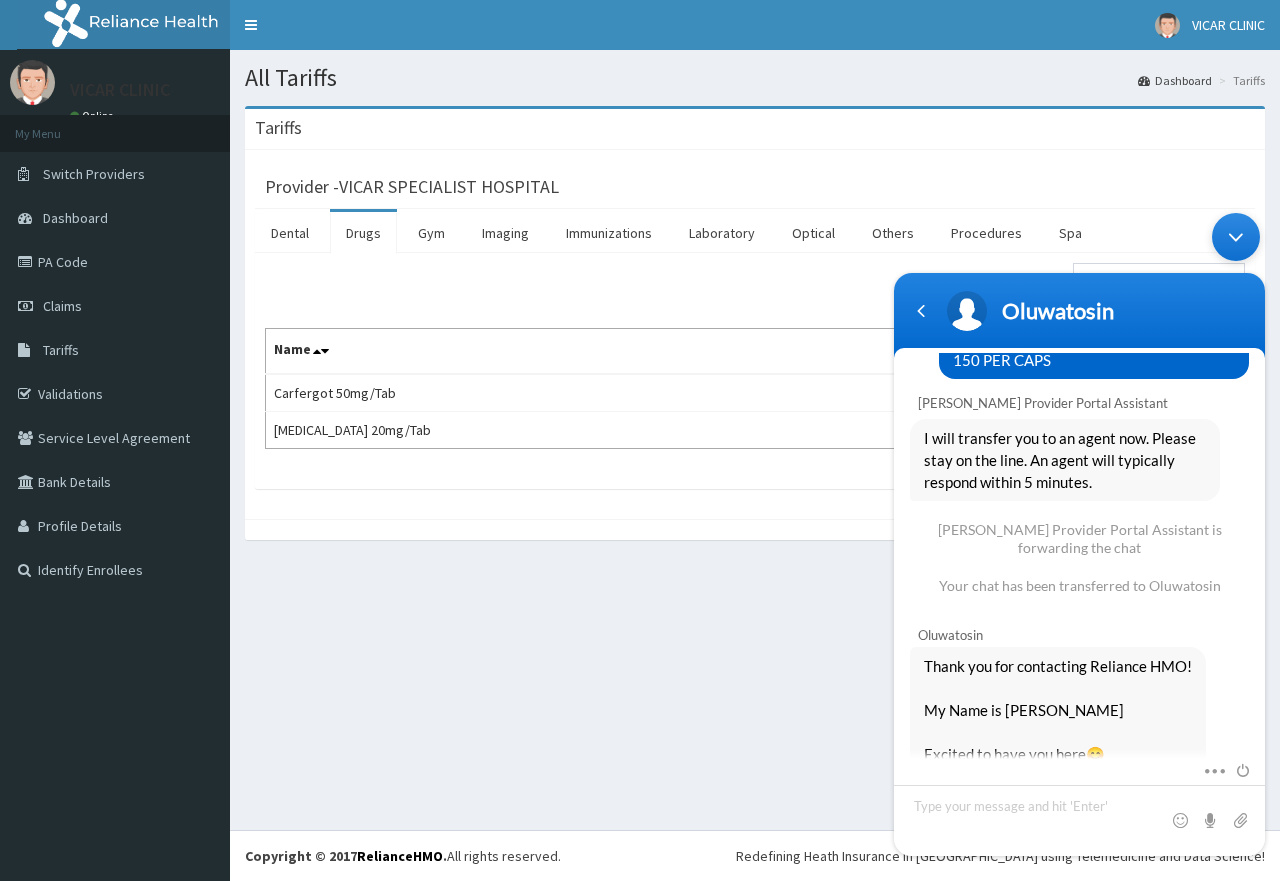 click on "All Tariffs
Dashboard
Tariffs
Tariffs
Provider -  VICAR SPECIALIST HOSPITAL   Dental Drugs Gym Imaging Immunizations Laboratory Optical Others Procedures Spa Search: FER Name Price Carfergot 50mg/Tab 150 Ferrous Sulphate 20mg/Tab 8" at bounding box center (755, 440) 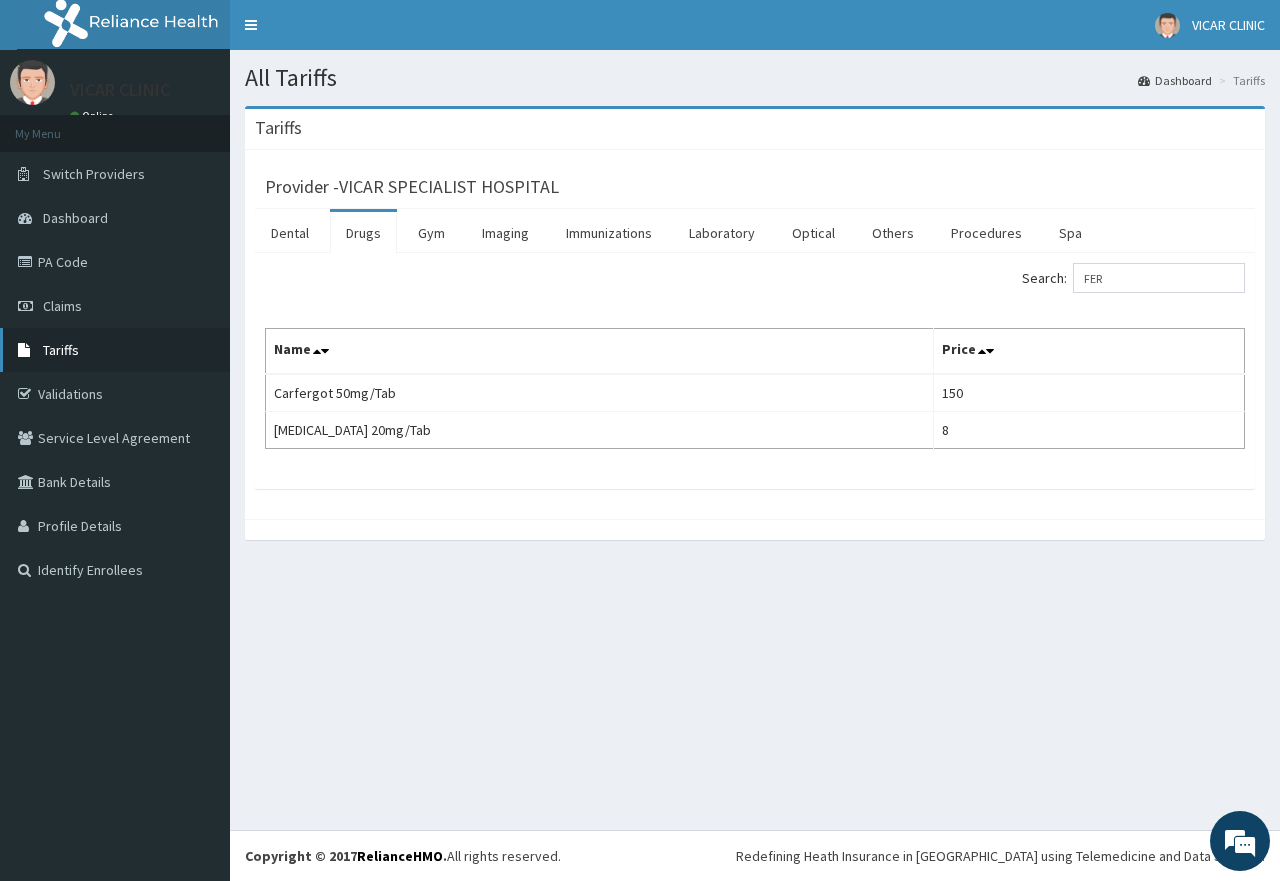 click on "Tariffs" at bounding box center [115, 350] 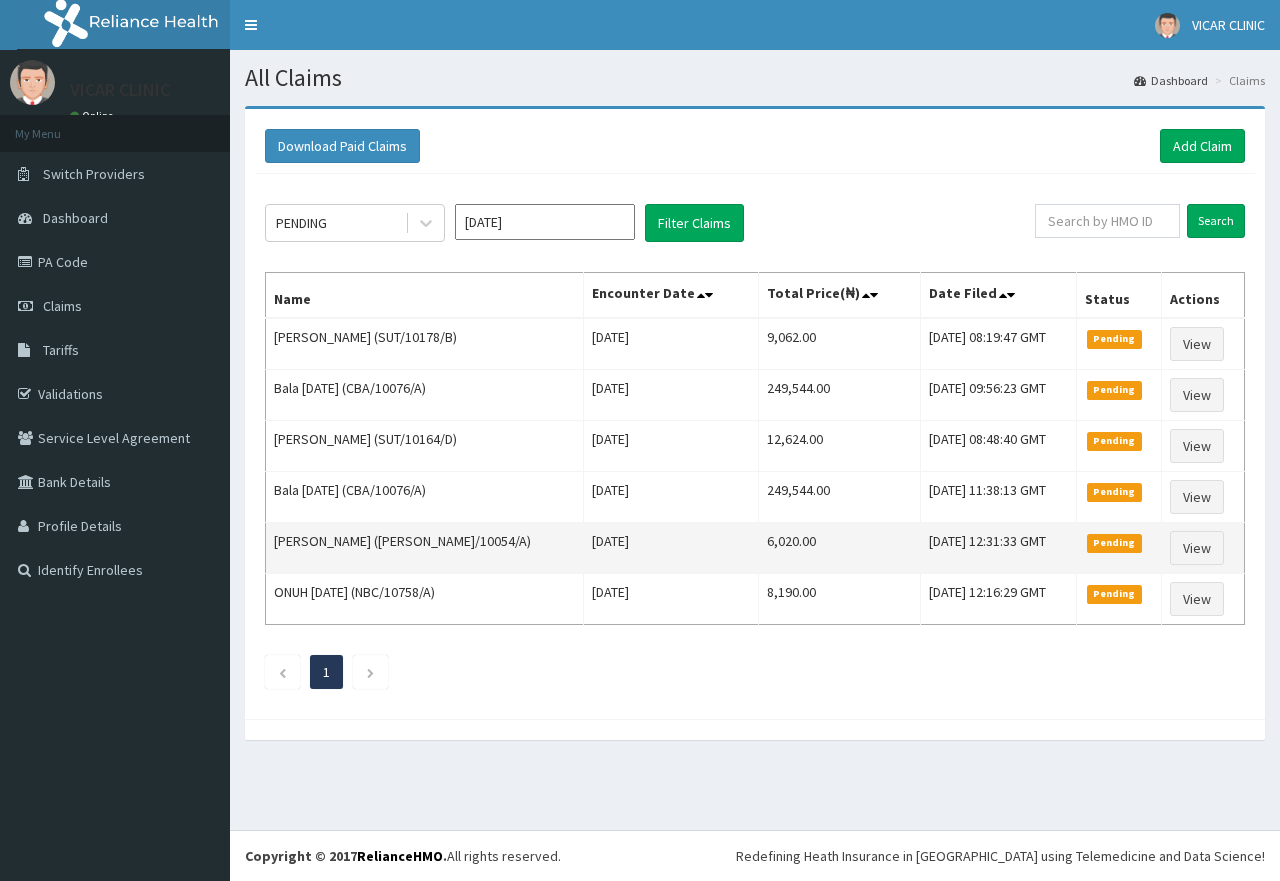 scroll, scrollTop: 0, scrollLeft: 0, axis: both 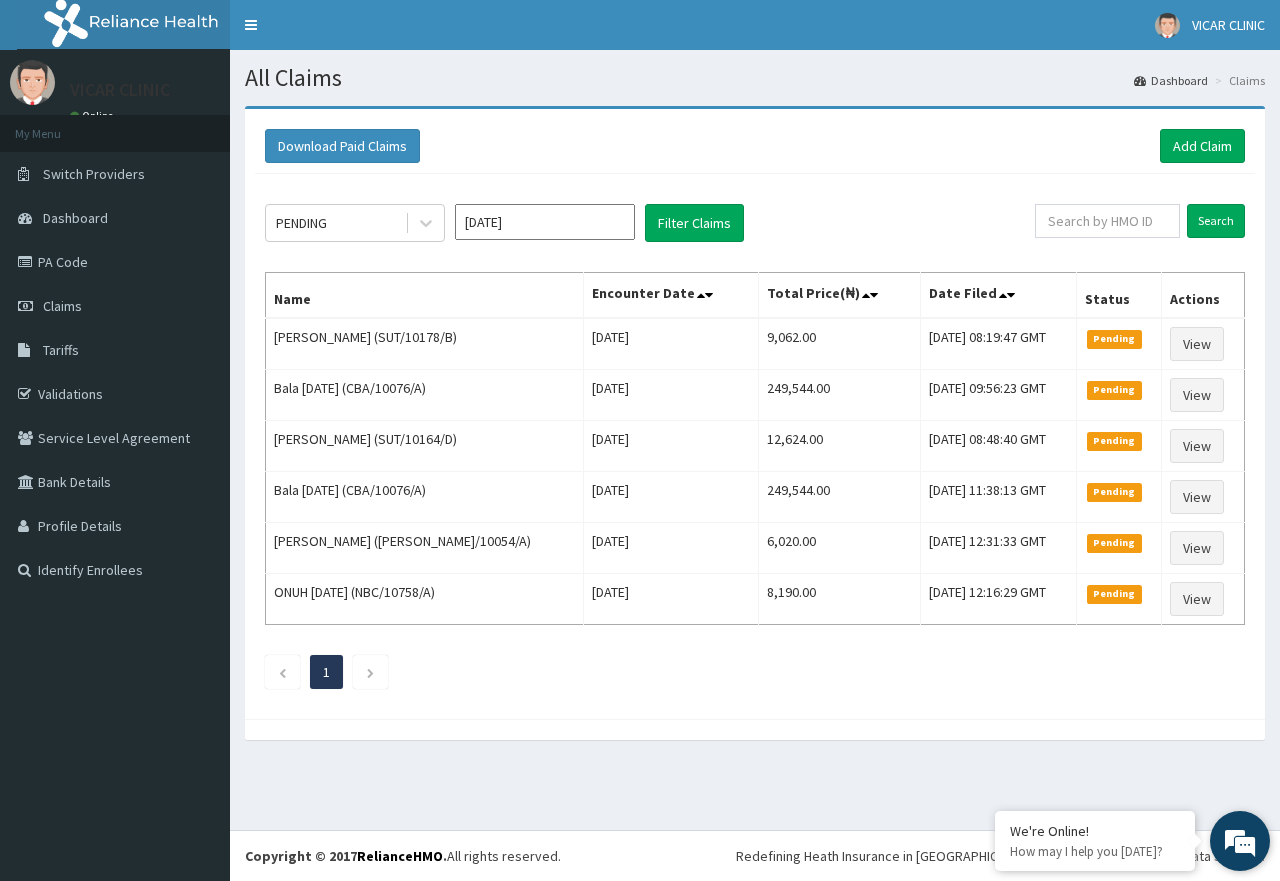 drag, startPoint x: 1223, startPoint y: 839, endPoint x: 245, endPoint y: 197, distance: 1169.8923 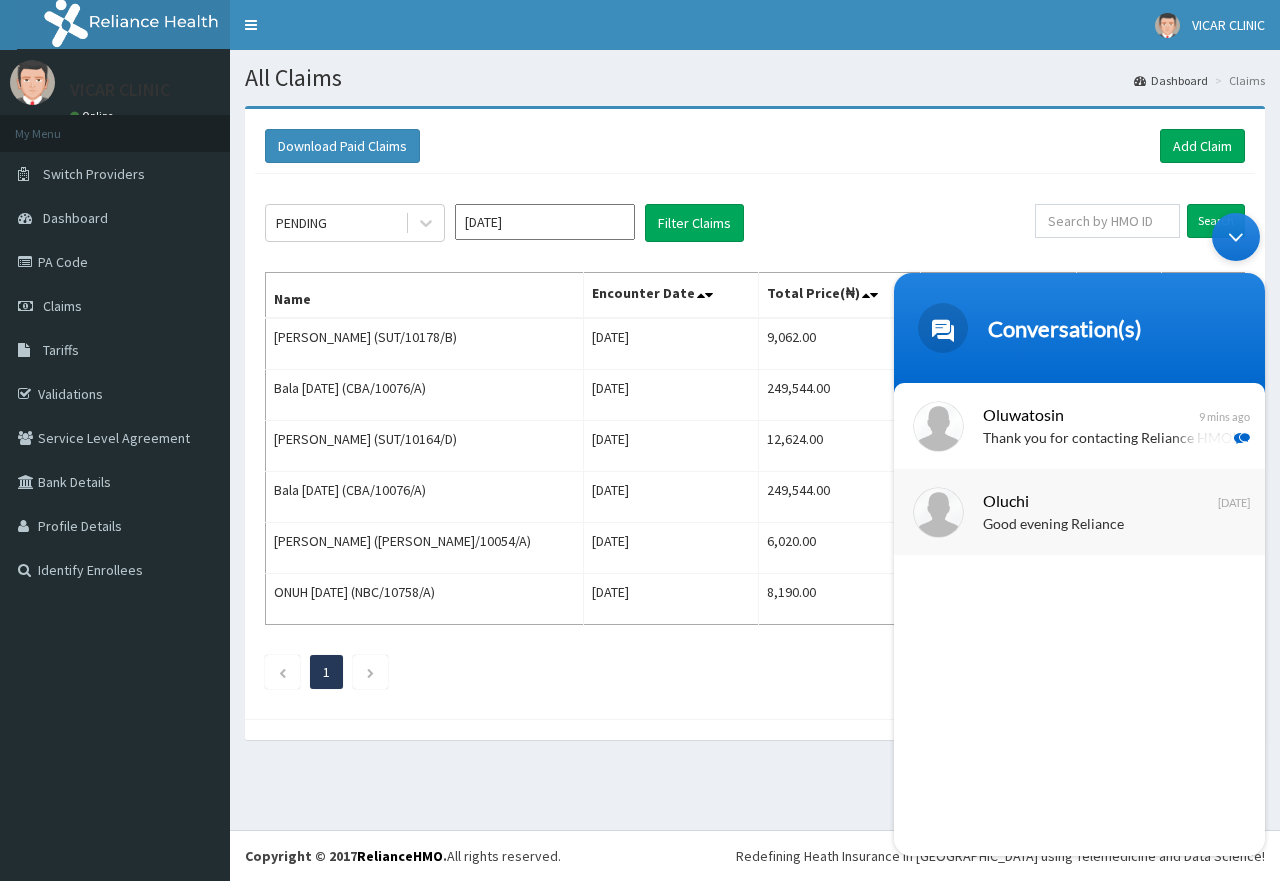 click on "Good evening Reliance" at bounding box center (1109, 525) 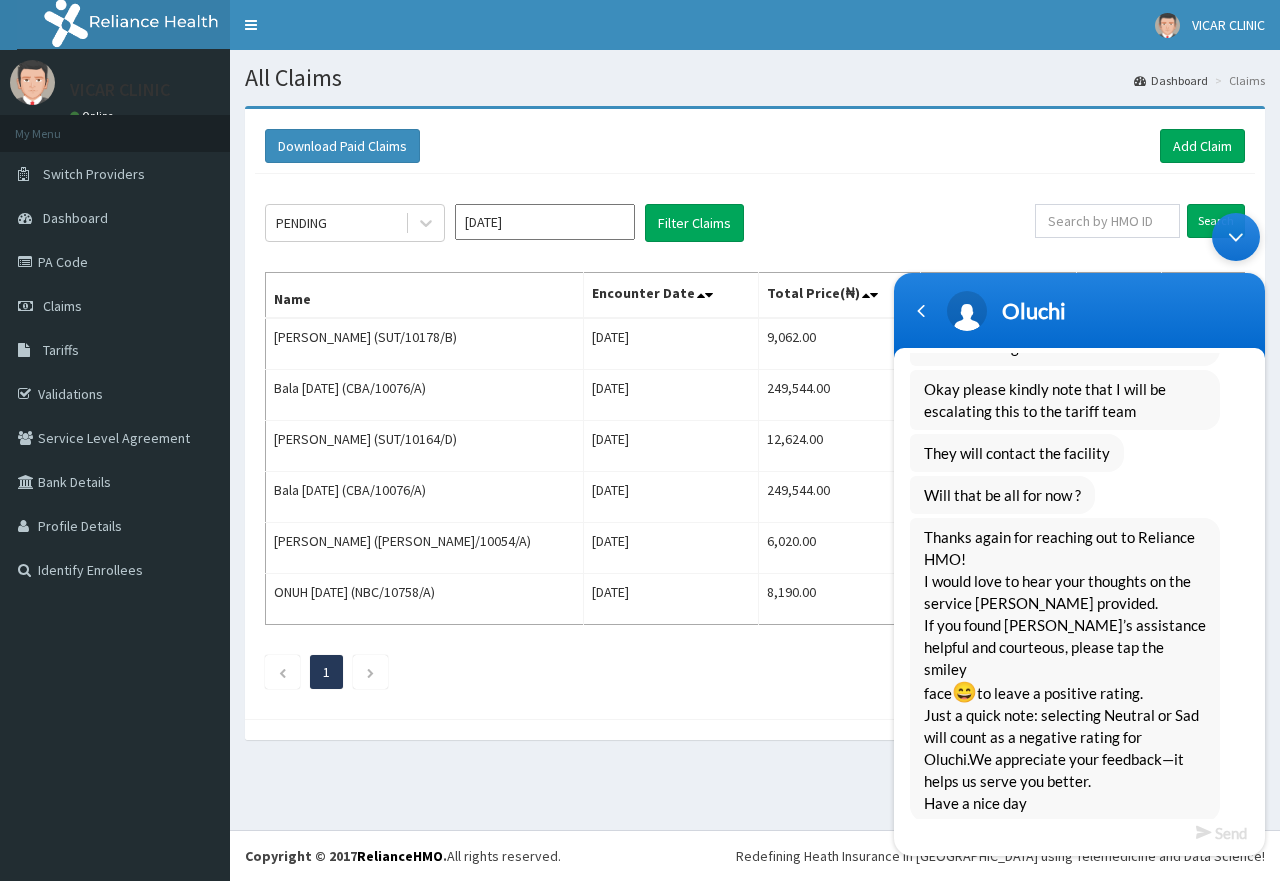 scroll, scrollTop: 1717, scrollLeft: 0, axis: vertical 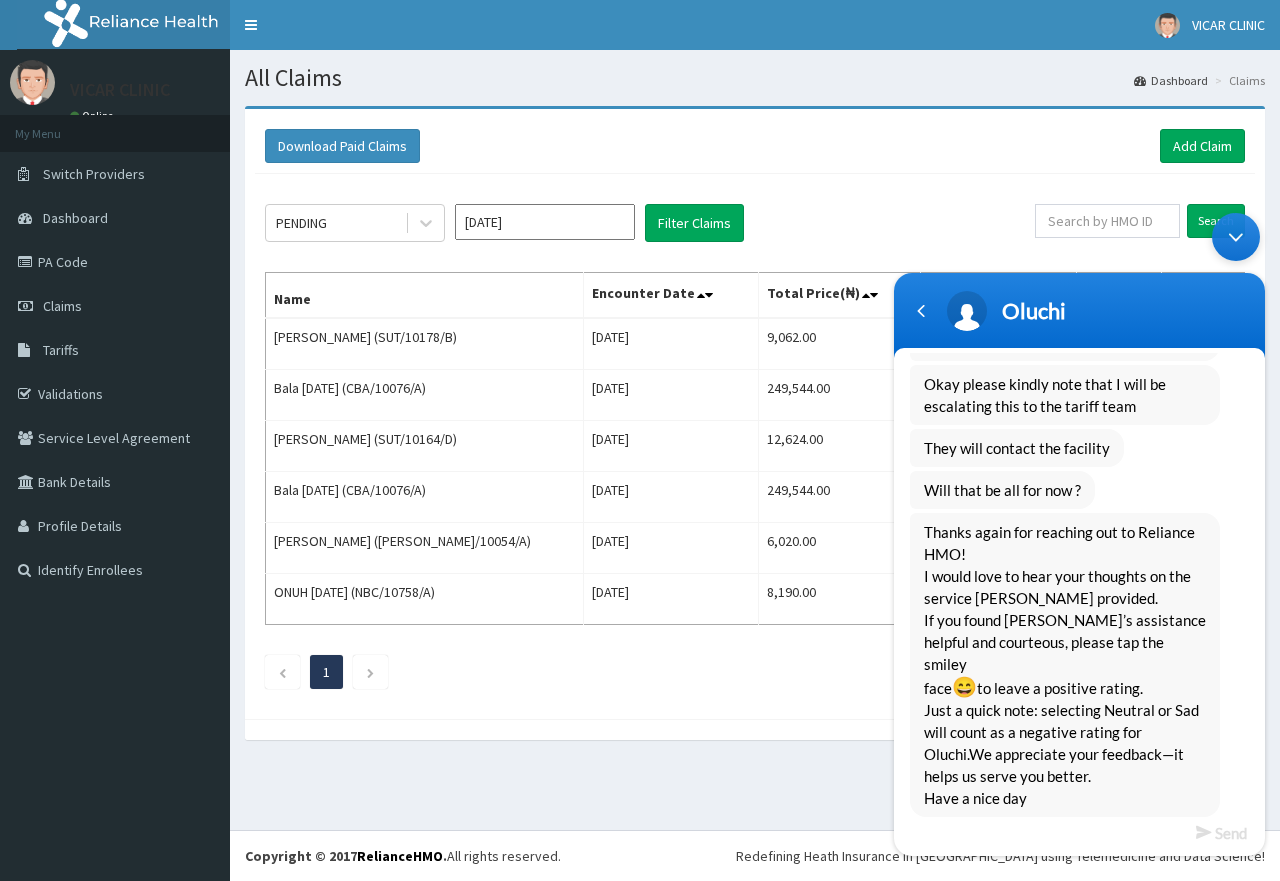 click on "Send" at bounding box center (1079, 837) 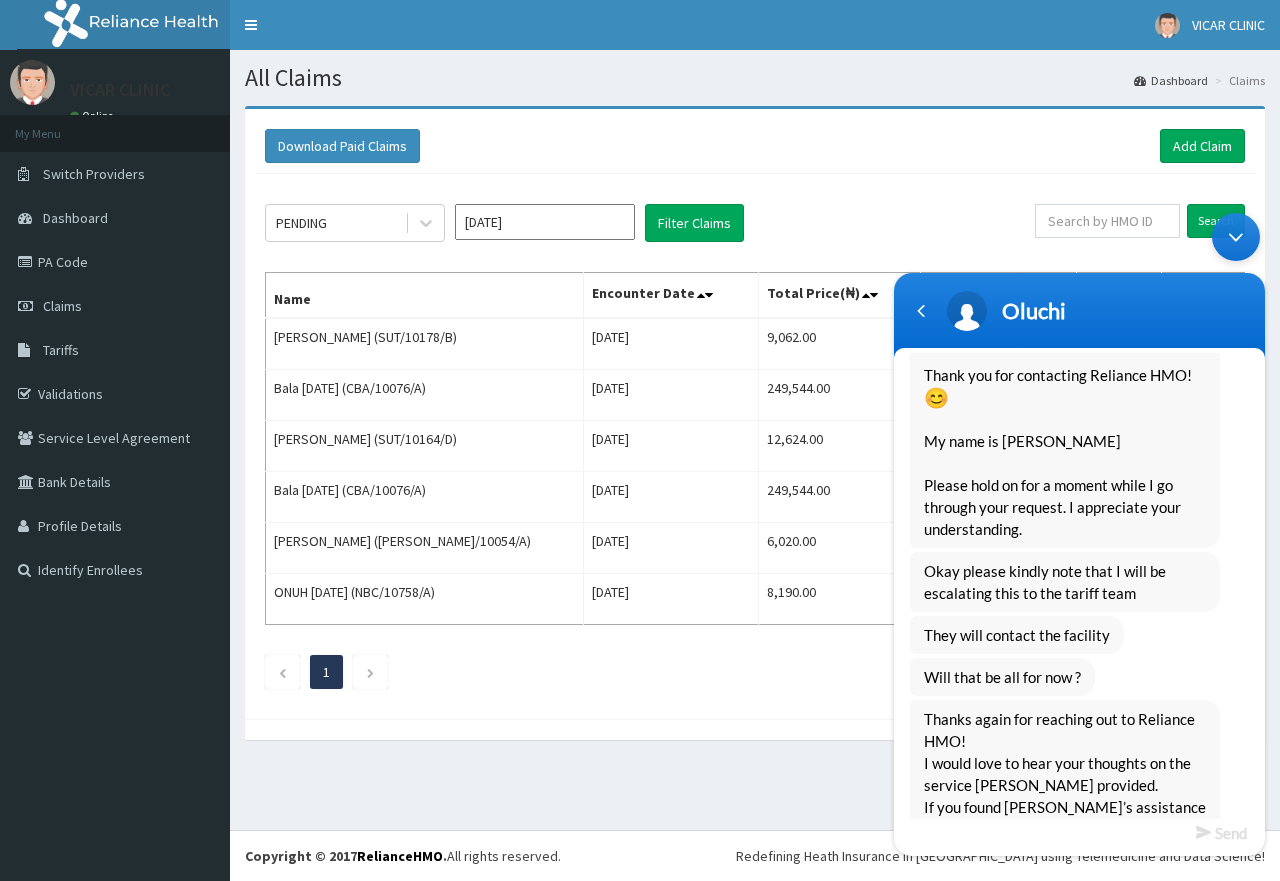 scroll, scrollTop: 1517, scrollLeft: 0, axis: vertical 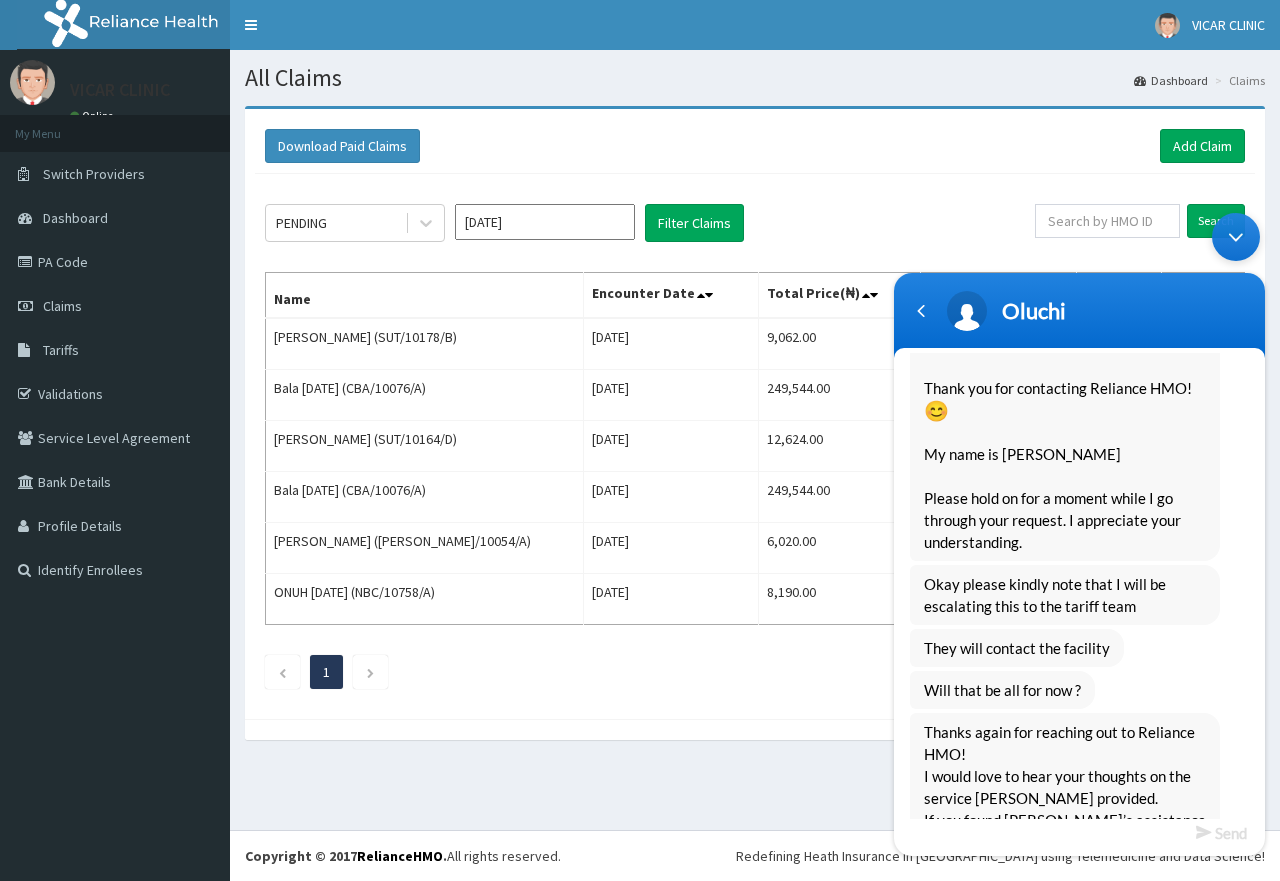click at bounding box center (1236, 237) 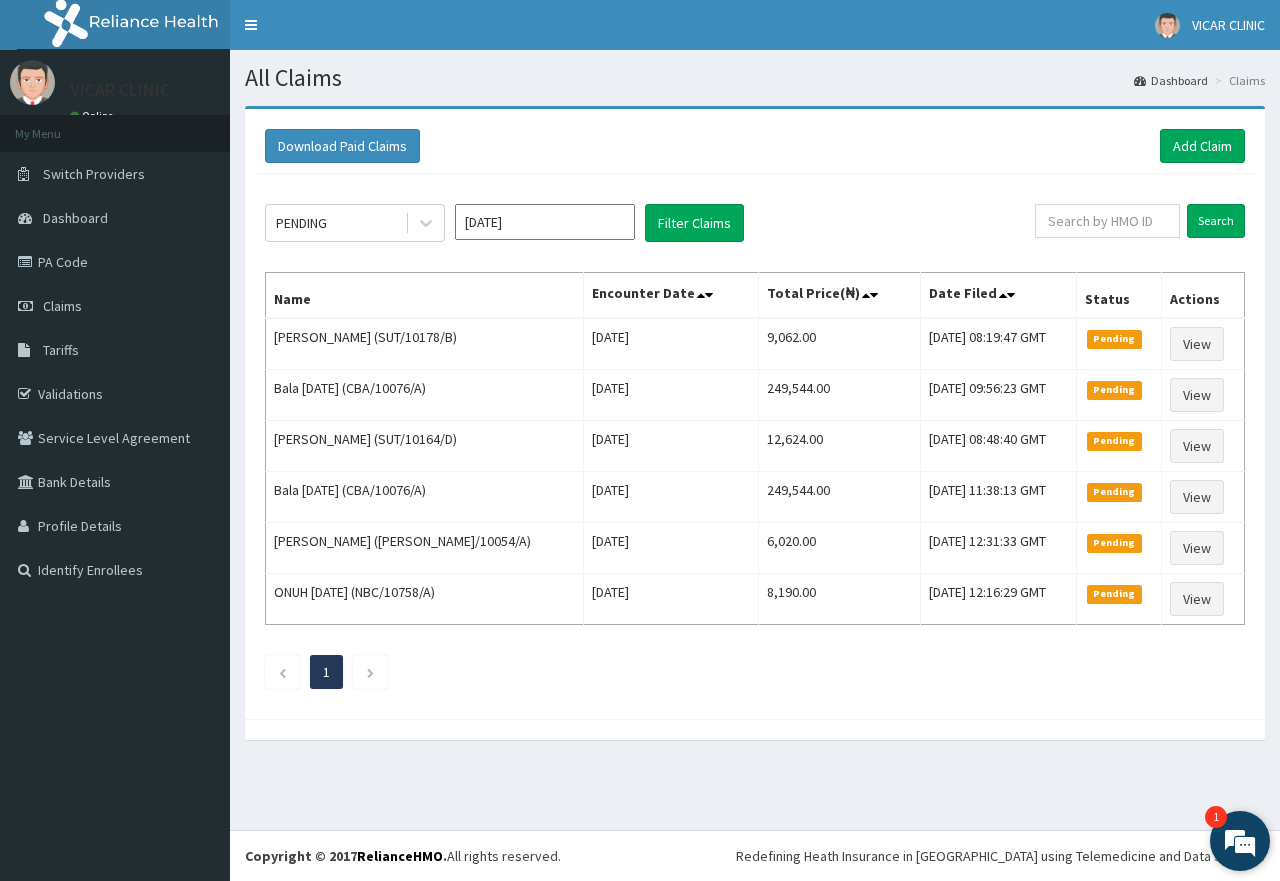 click at bounding box center (1240, 841) 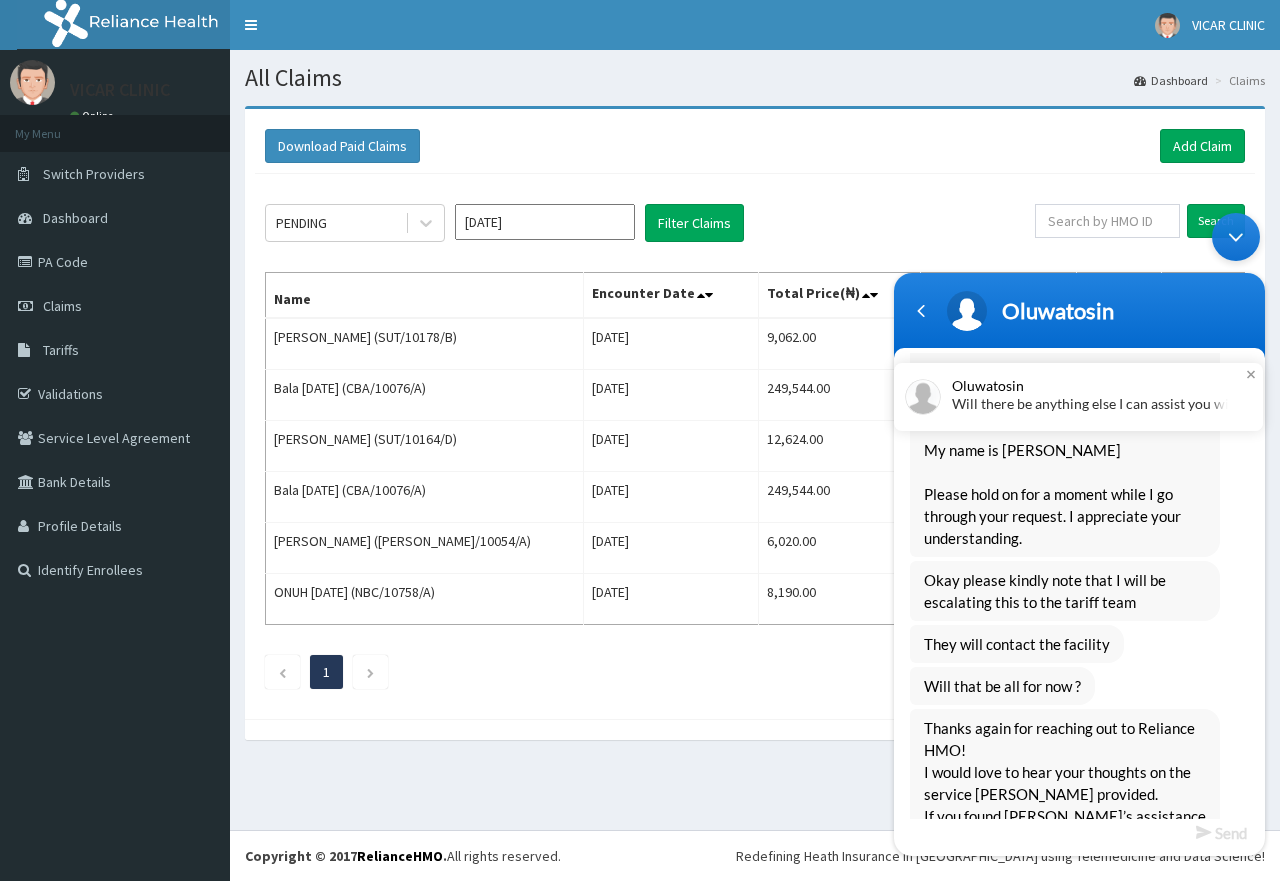 scroll, scrollTop: 1517, scrollLeft: 0, axis: vertical 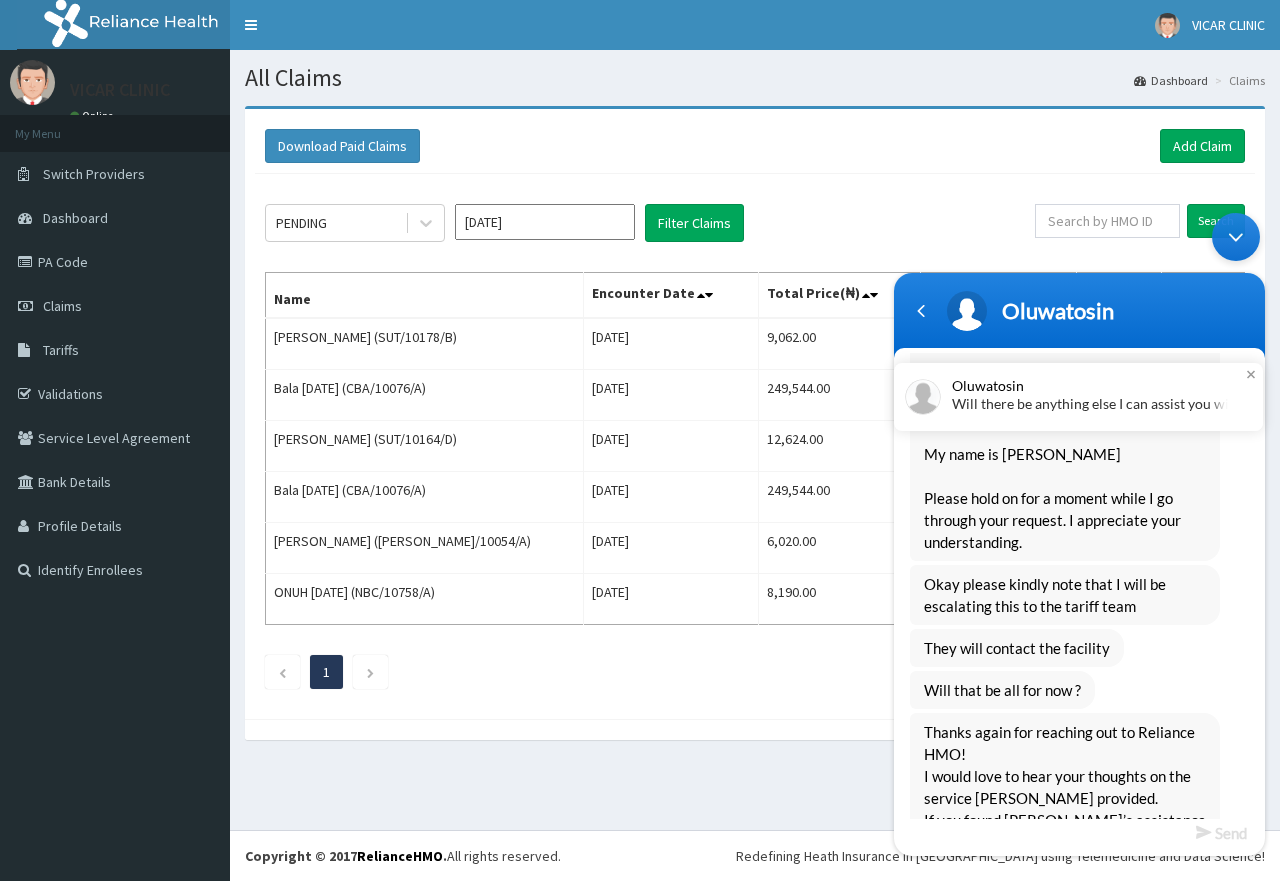 click on "Download Paid Claims Add Claim × Note you can only download claims within a maximum of 1 year and the dates will auto-adjust when you select range that is greater than 1 year From 11-04-2025 To 11-07-2025 Close Download PENDING Jul 2025 Filter Claims Search Name Encounter Date Total Price(₦) Date Filed Status Actions Juwera Kadiri (SUT/10178/B) Wed Jul 09 2025 9,062.00 Fri, 11 Jul 2025 08:19:47 GMT Pending View Bala Monday (CBA/10076/A) Wed Jul 09 2025 249,544.00 Thu, 10 Jul 2025 09:56:23 GMT Pending View Daniel Ochola (SUT/10164/D) Wed Jul 09 2025 12,624.00 Thu, 10 Jul 2025 08:48:40 GMT Pending View Bala Monday (CBA/10076/A) Wed Jul 09 2025 249,544.00 Wed, 09 Jul 2025 11:38:13 GMT Pending View John Oduh Agbo (ANH/10054/A) Mon Jul 07 2025 6,020.00 Tue, 08 Jul 2025 12:31:33 GMT Pending View ONUH SUNDAY (NBC/10758/A) Mon Jul 07 2025 8,190.00 Tue, 08 Jul 2025 12:16:29 GMT Pending View 1" at bounding box center [755, 433] 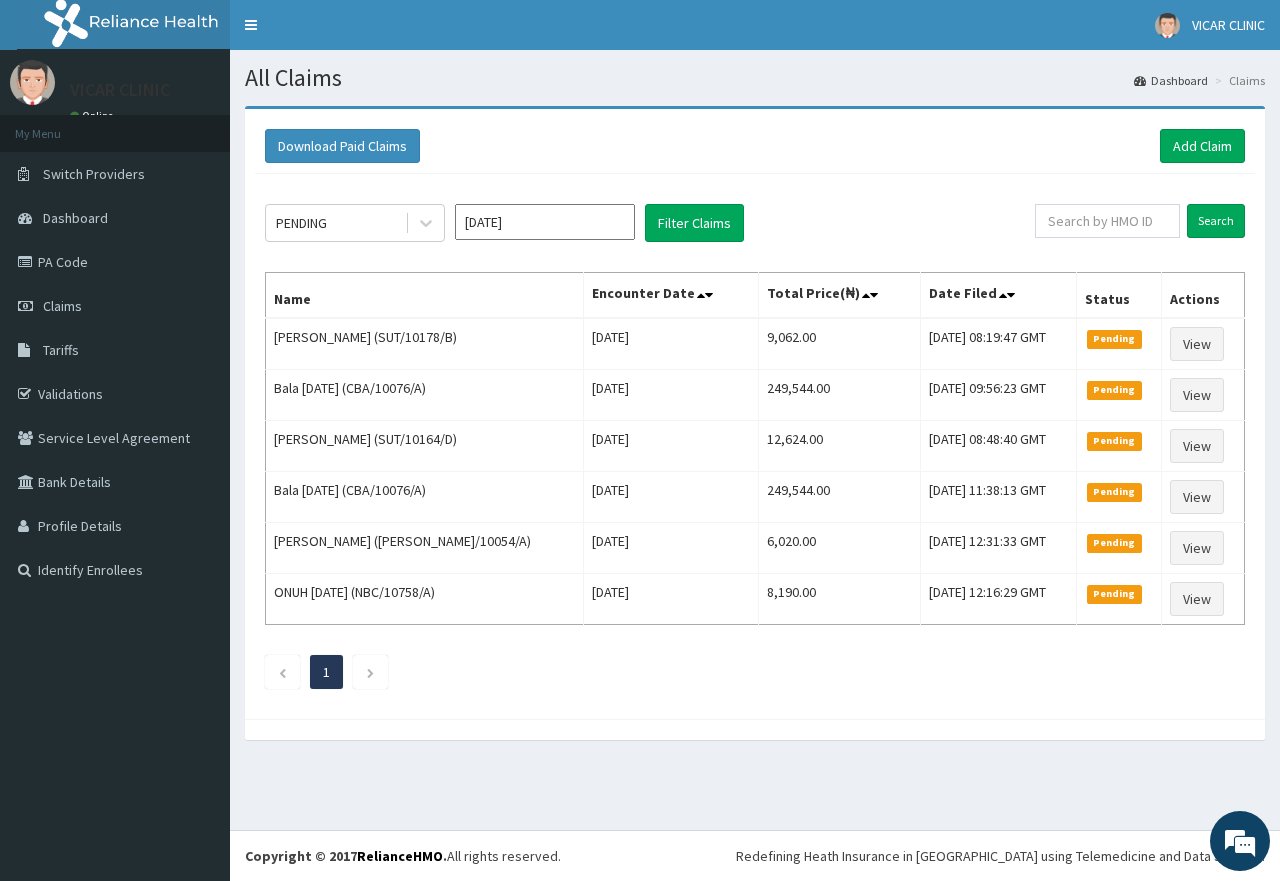 click on "Download Paid Claims Add Claim" at bounding box center (755, 146) 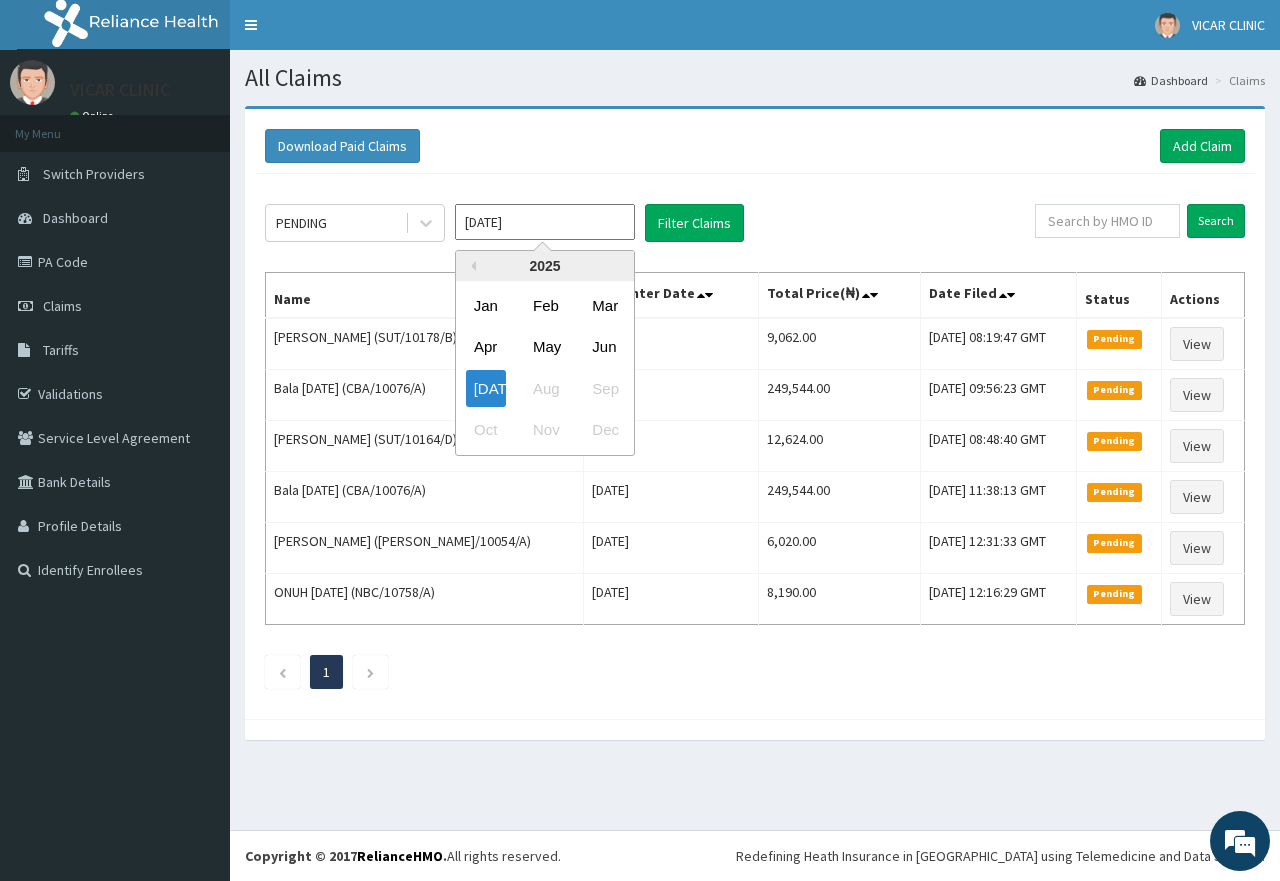 click on "Download Paid Claims Add Claim" at bounding box center (755, 146) 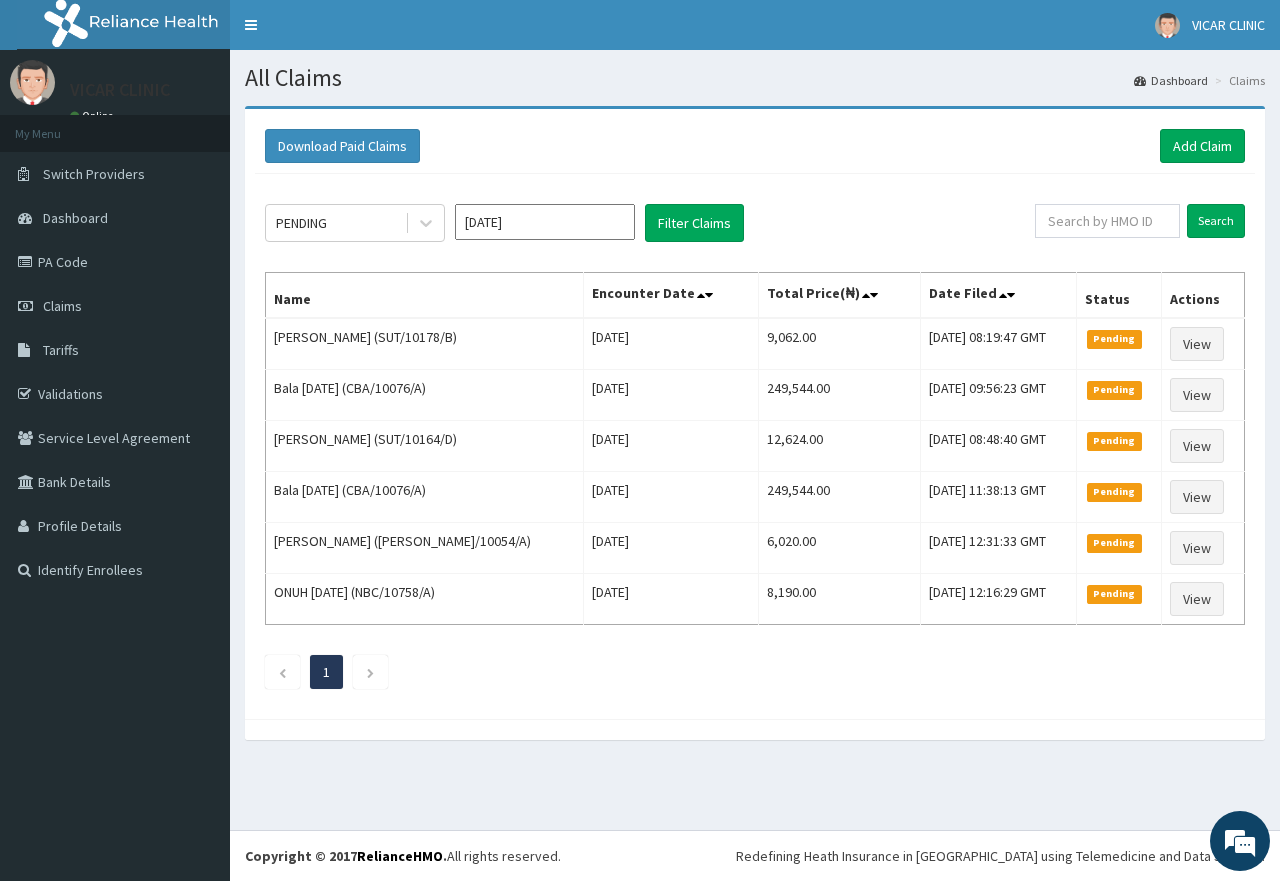 click on "Download Paid Claims Add Claim × Note you can only download claims within a maximum of 1 year and the dates will auto-adjust when you select range that is greater than 1 year From 11-04-2025 To 11-07-2025 Close Download PENDING Jul 2025 Filter Claims Search Name Encounter Date Total Price(₦) Date Filed Status Actions Juwera Kadiri (SUT/10178/B) Wed Jul 09 2025 9,062.00 Fri, 11 Jul 2025 08:19:47 GMT Pending View Bala Monday (CBA/10076/A) Wed Jul 09 2025 249,544.00 Thu, 10 Jul 2025 09:56:23 GMT Pending View Daniel Ochola (SUT/10164/D) Wed Jul 09 2025 12,624.00 Thu, 10 Jul 2025 08:48:40 GMT Pending View Bala Monday (CBA/10076/A) Wed Jul 09 2025 249,544.00 Wed, 09 Jul 2025 11:38:13 GMT Pending View John Oduh Agbo (ANH/10054/A) Mon Jul 07 2025 6,020.00 Tue, 08 Jul 2025 12:31:33 GMT Pending View ONUH SUNDAY (NBC/10758/A) Mon Jul 07 2025 8,190.00 Tue, 08 Jul 2025 12:16:29 GMT Pending View 1" at bounding box center (755, 414) 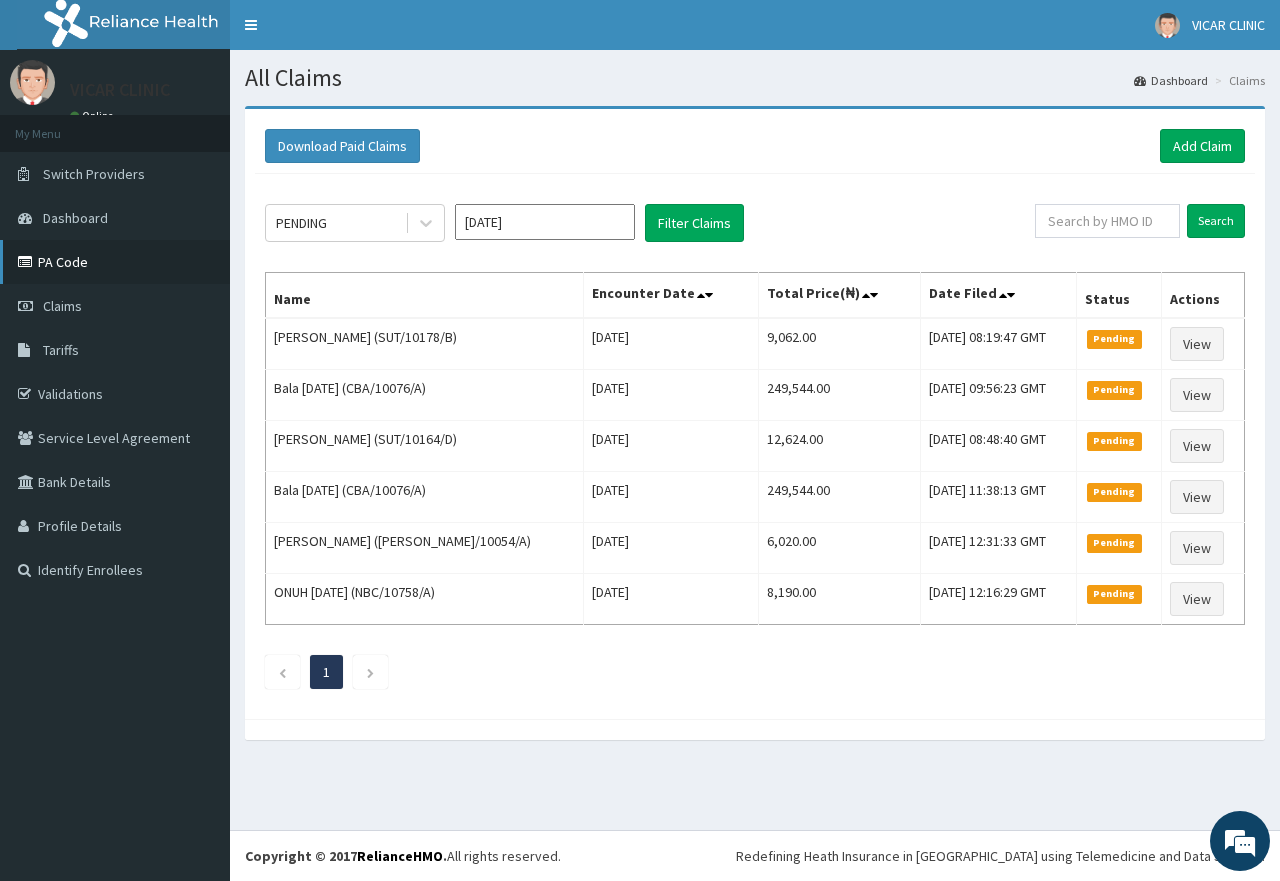 click on "PA Code" at bounding box center [115, 262] 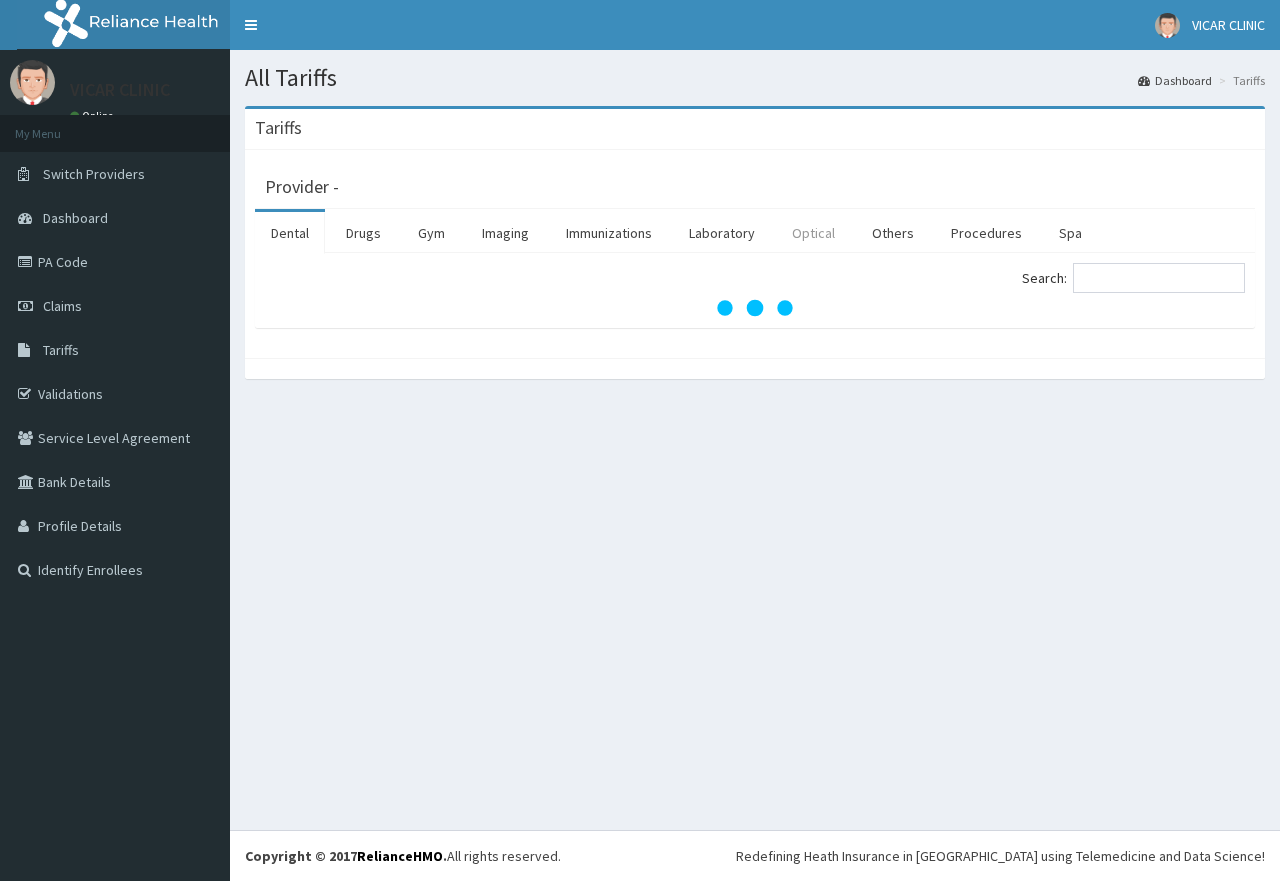 scroll, scrollTop: 0, scrollLeft: 0, axis: both 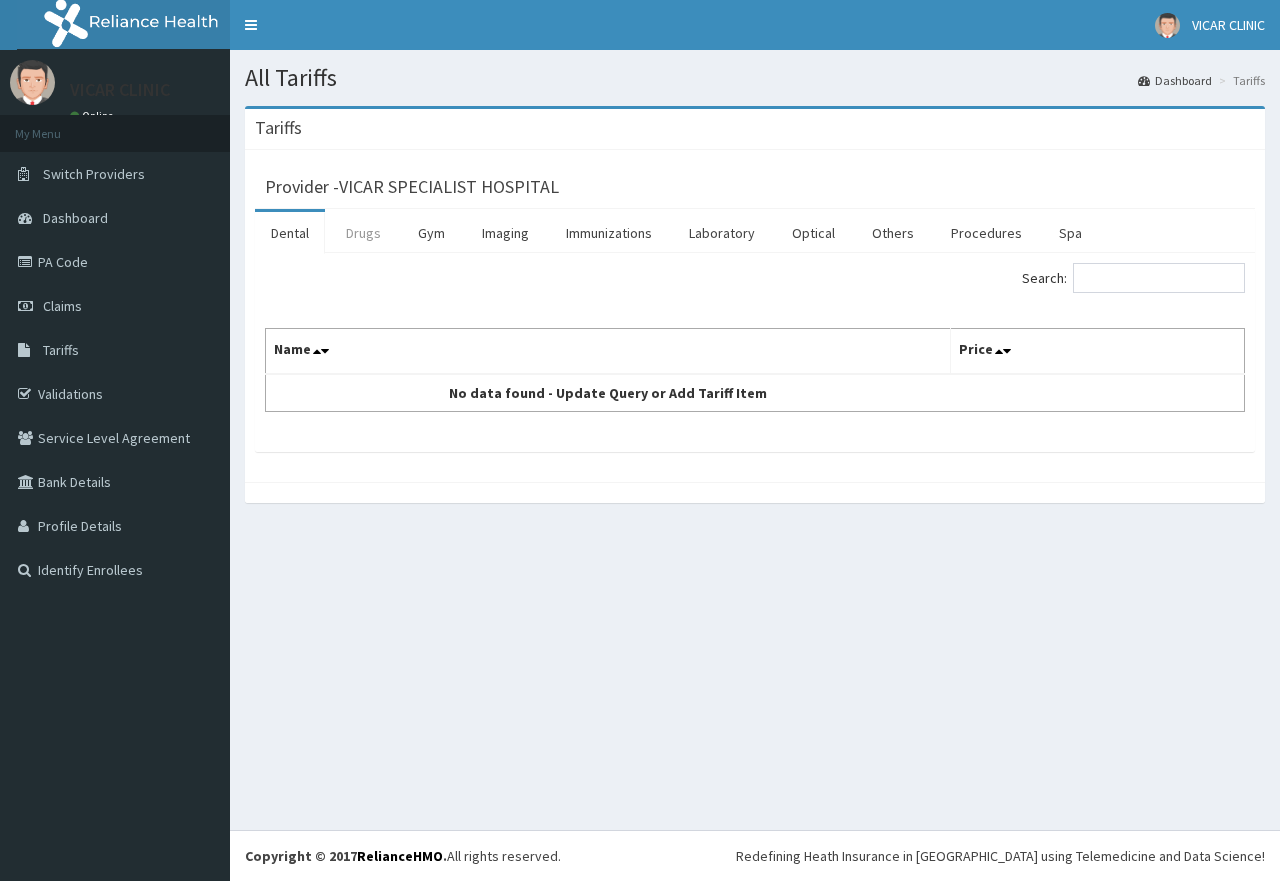click on "Drugs" at bounding box center (363, 233) 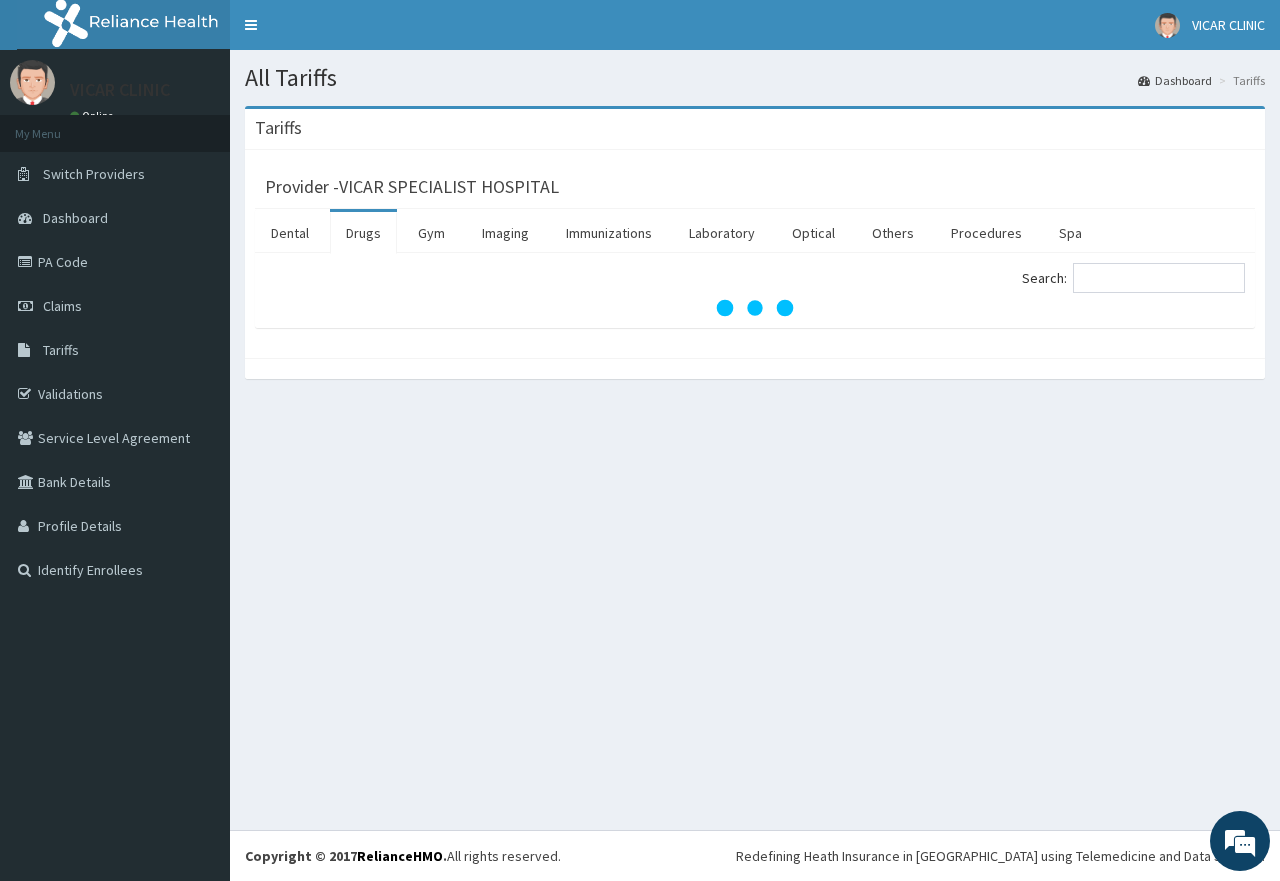 scroll, scrollTop: 0, scrollLeft: 0, axis: both 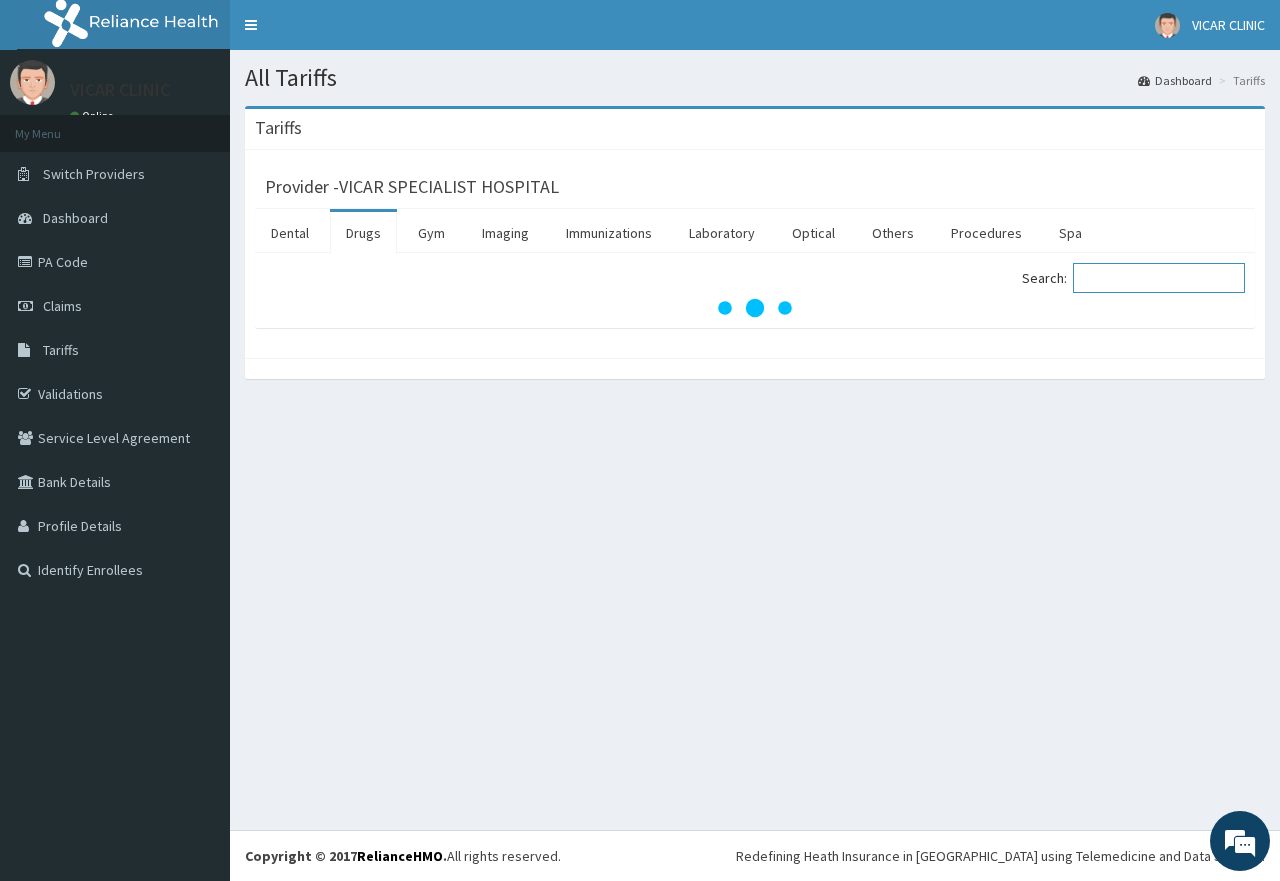click on "Search:" at bounding box center (1159, 278) 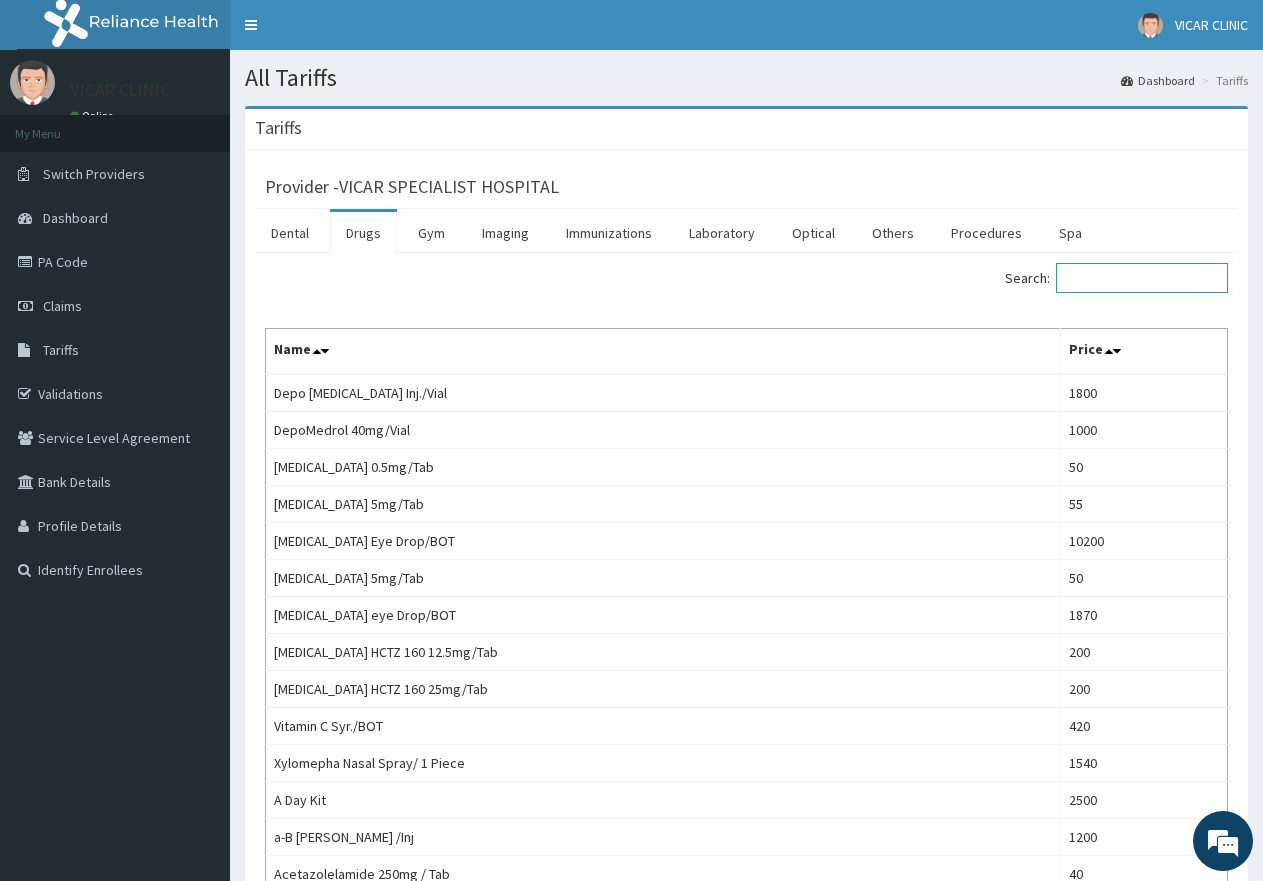 click on "Search:" at bounding box center [1142, 278] 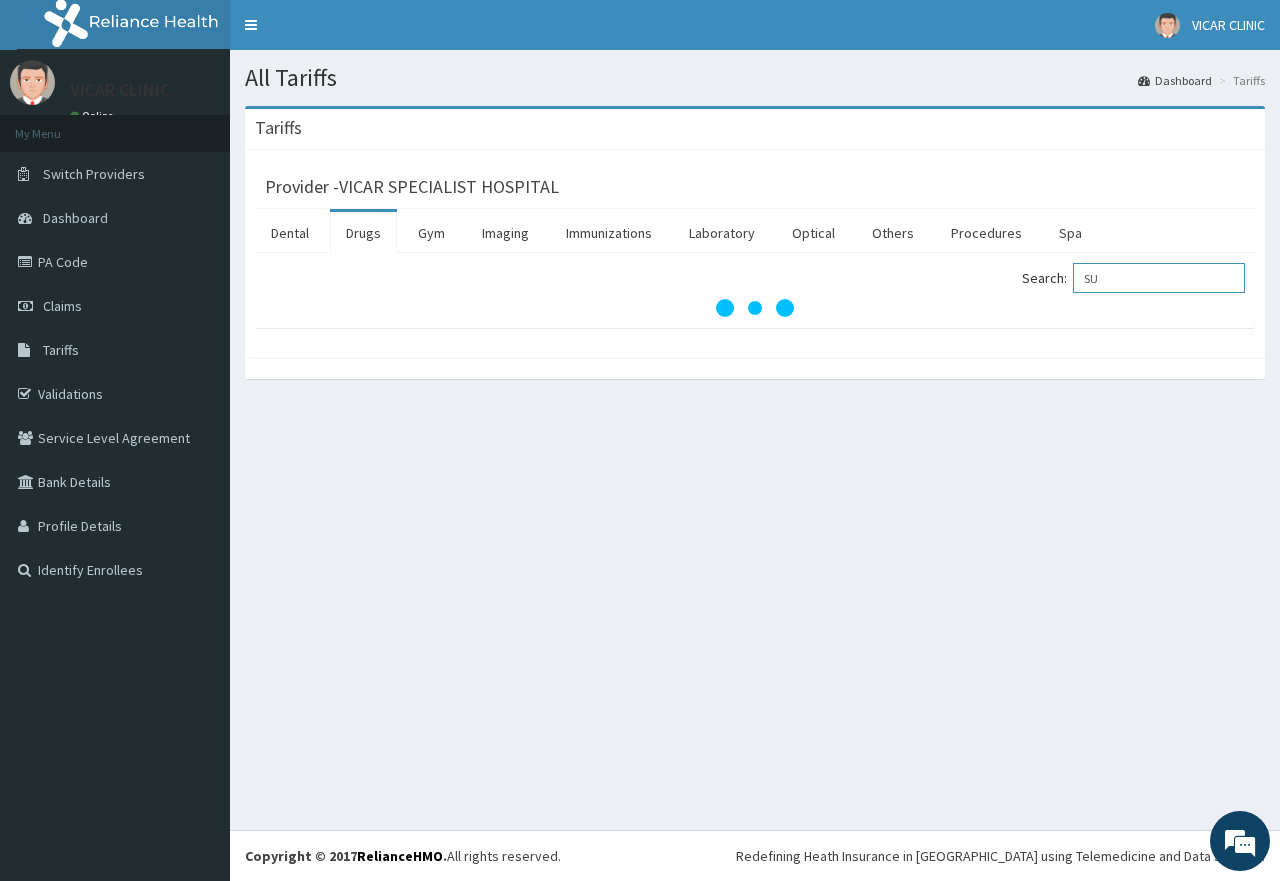 type on "S" 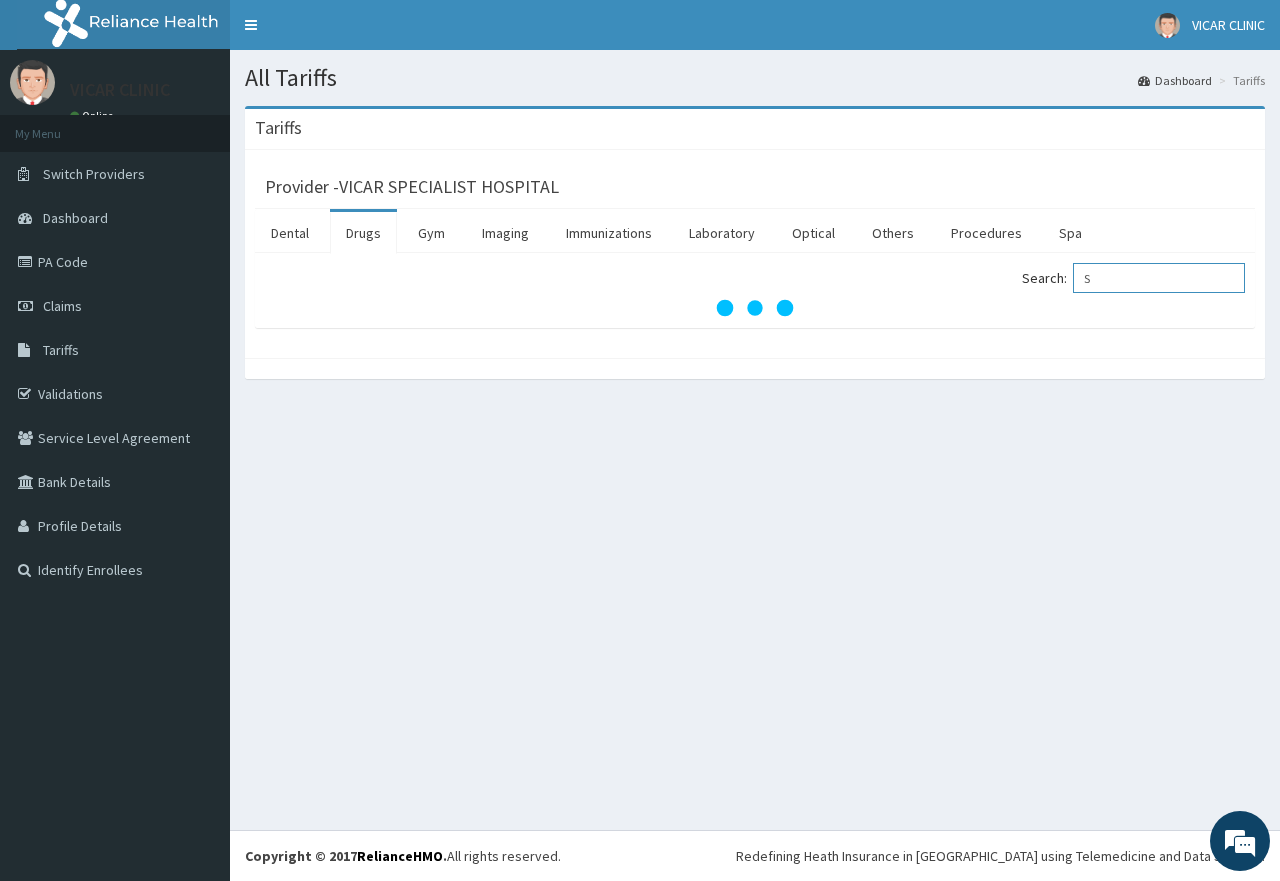 type 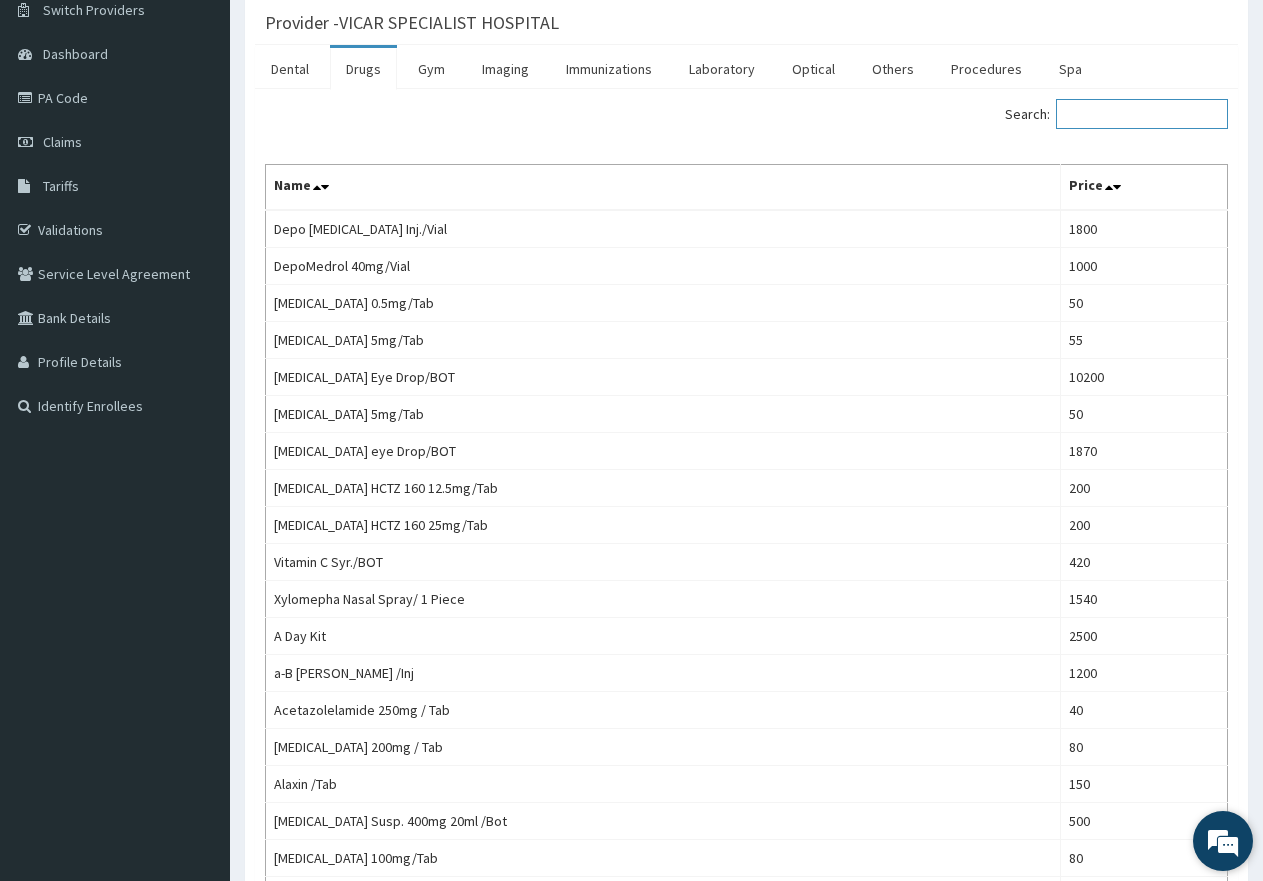 scroll, scrollTop: 200, scrollLeft: 0, axis: vertical 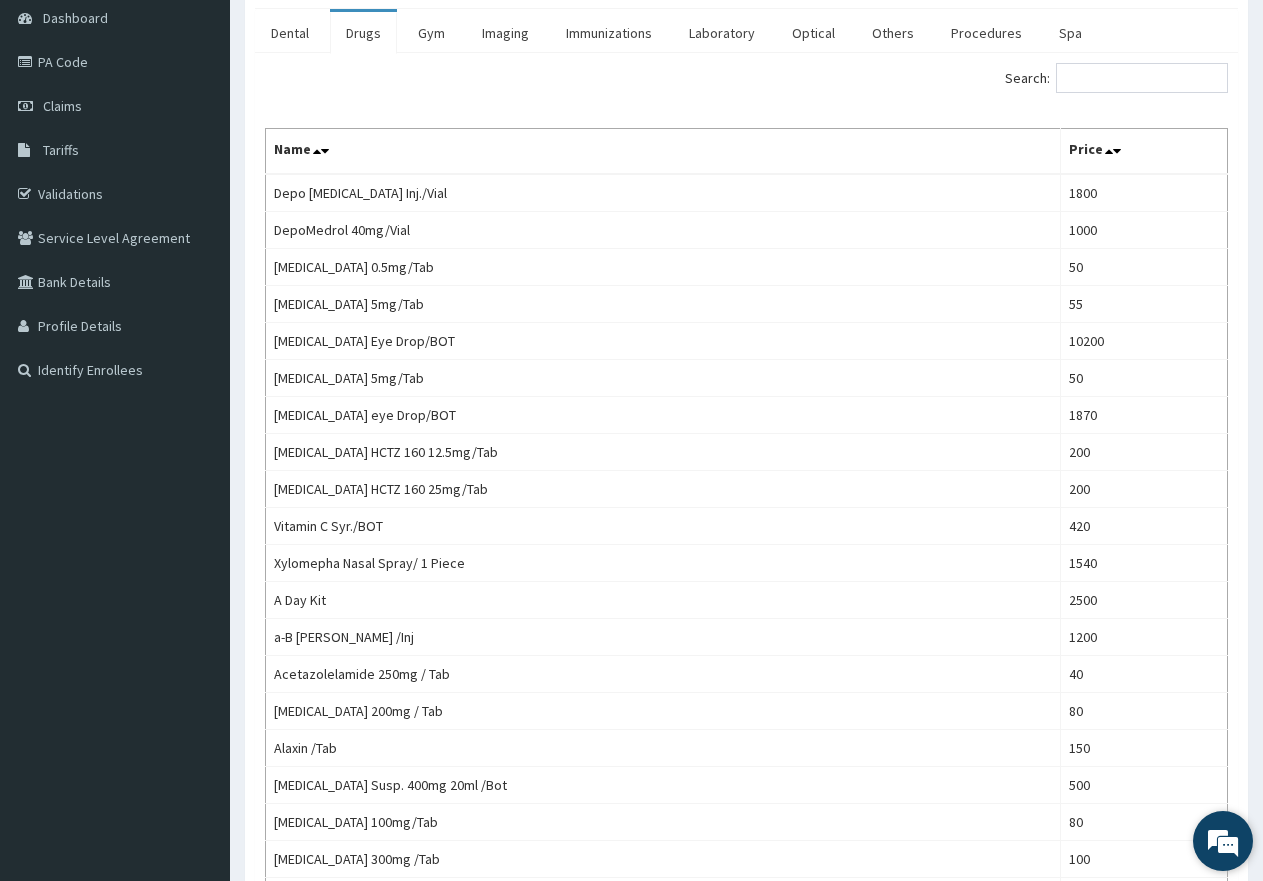 drag, startPoint x: 1233, startPoint y: 841, endPoint x: 351, endPoint y: 213, distance: 1082.7317 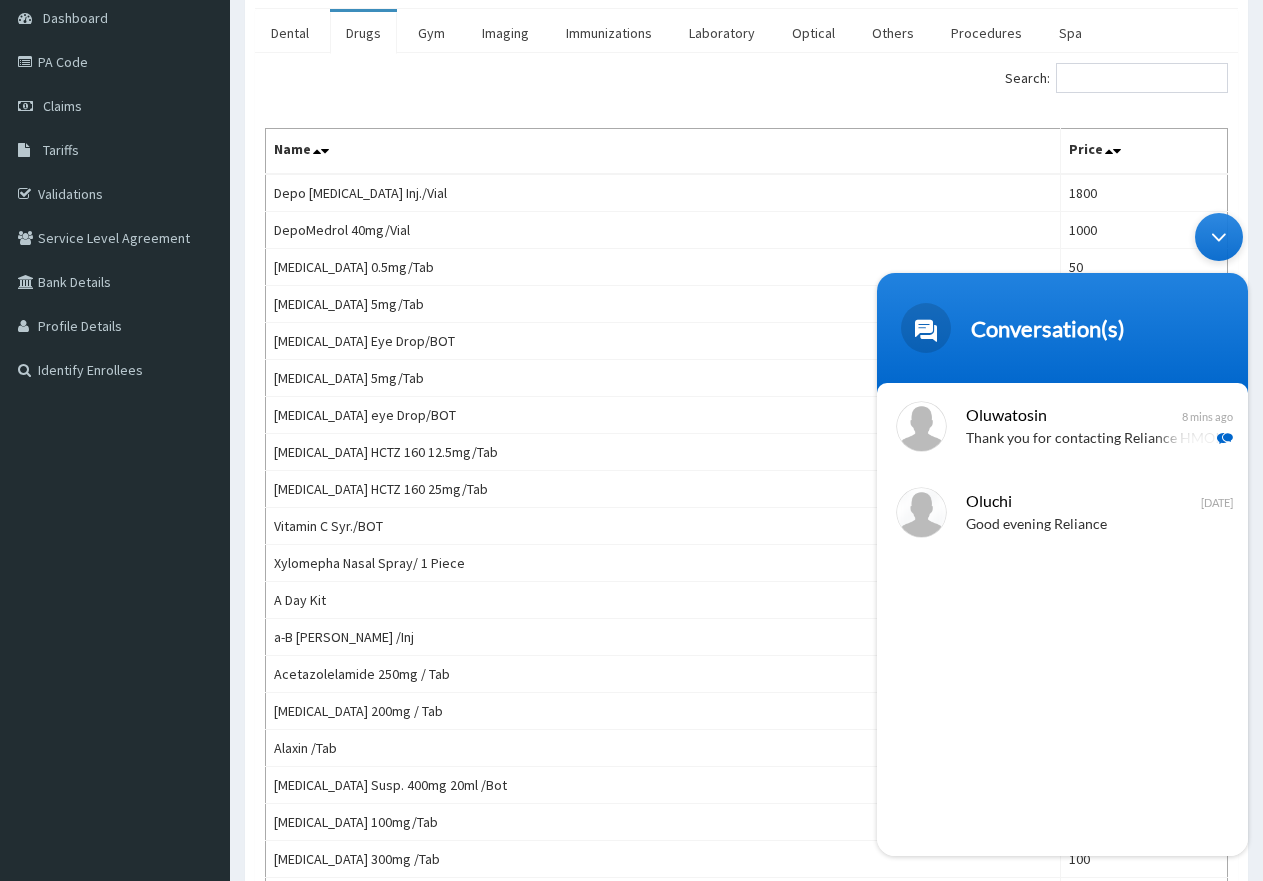 click at bounding box center (926, 328) 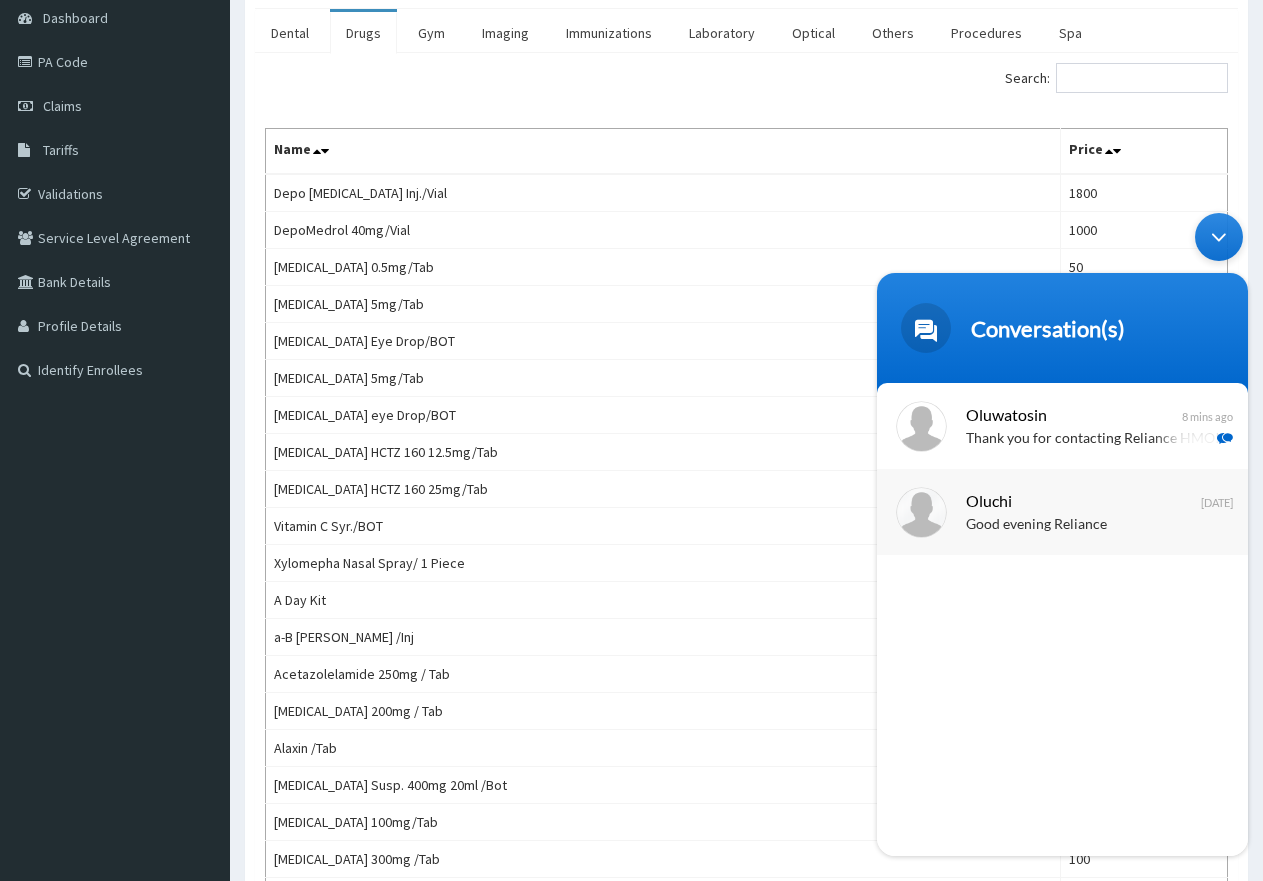 click on "Good evening Reliance" at bounding box center (1092, 525) 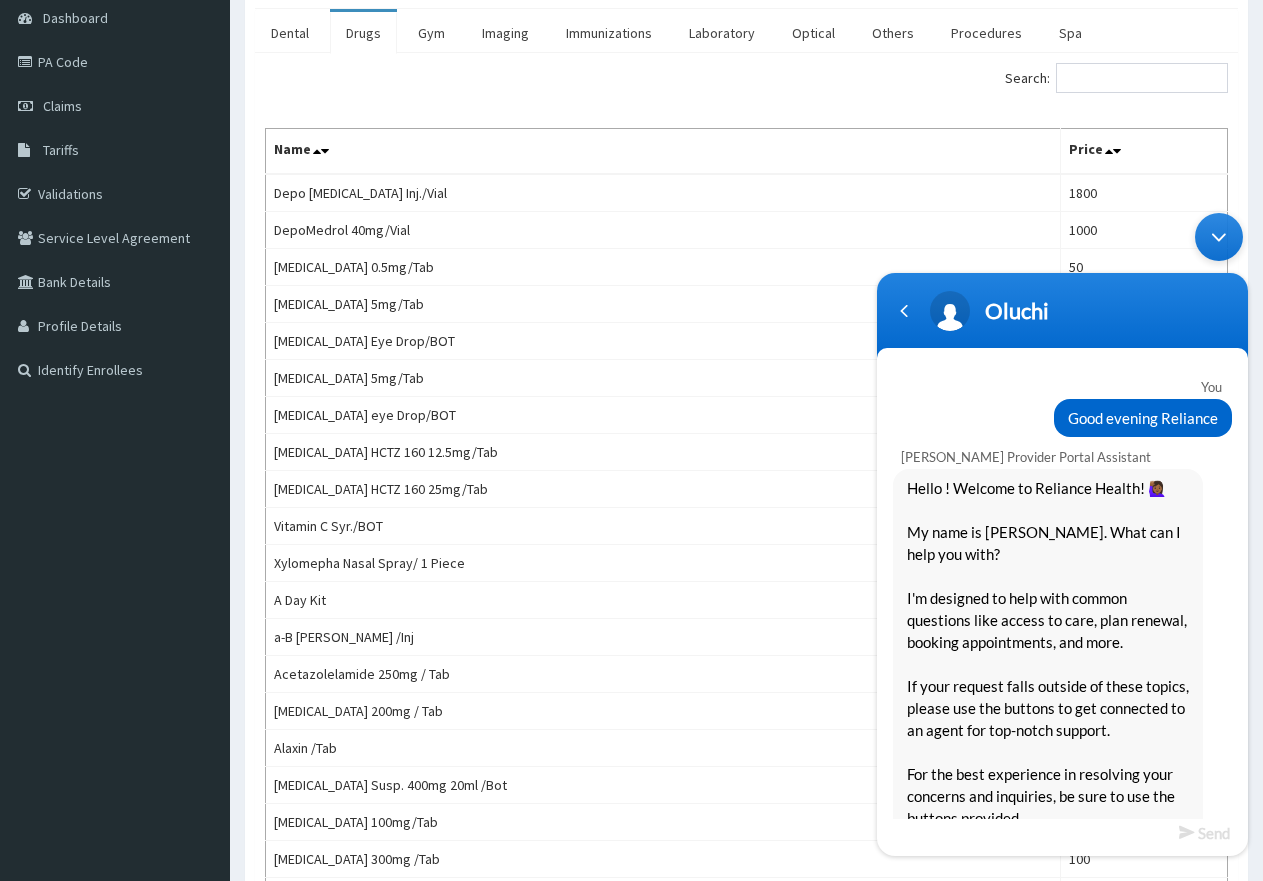 scroll, scrollTop: 0, scrollLeft: 0, axis: both 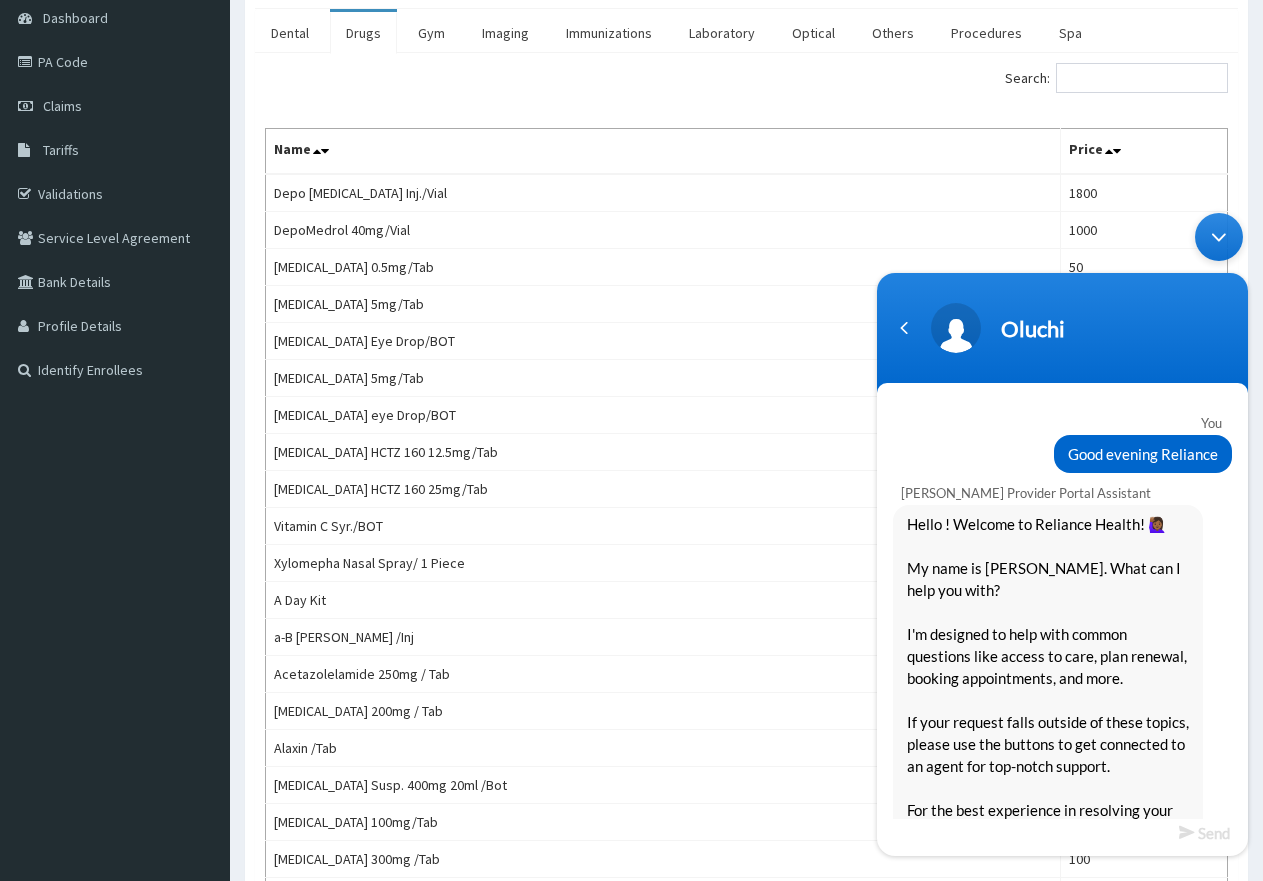 click on "Oluchi You  Good evening Reliance [PERSON_NAME] Provider Portal Assistant  Hello ! Welcome to Reliance Health! 🙋🏾‍♀️ My name is [PERSON_NAME]. What can I help you with? I'm designed to help with common questions like access to care, plan renewal, booking appointments, and more. If your request falls outside of these topics, please use the buttons to get connected to an agent for top-notch support. For the best experience in resolving your concerns and inquiries, be sure to use the buttons provided. Let’s get started! You  Tariff Negotiation [PERSON_NAME] Provider Portal Assistant  Would you like to upload a single tariff or would you like a total review of your tariff? You  Single tariff review [PERSON_NAME] Provider Portal Assistant  Kindly send the details of the tariff below: - Hospital name - Item name (for drugs, please specify the brand, form and strength, e.g. Generic [MEDICAL_DATA] tablets 400mg) - Proposed price  - Type of tariff (single item, partial or all-inclusive) You  Hospital name: Vicar Clinic Oluchi   😊" at bounding box center [1062, 534] 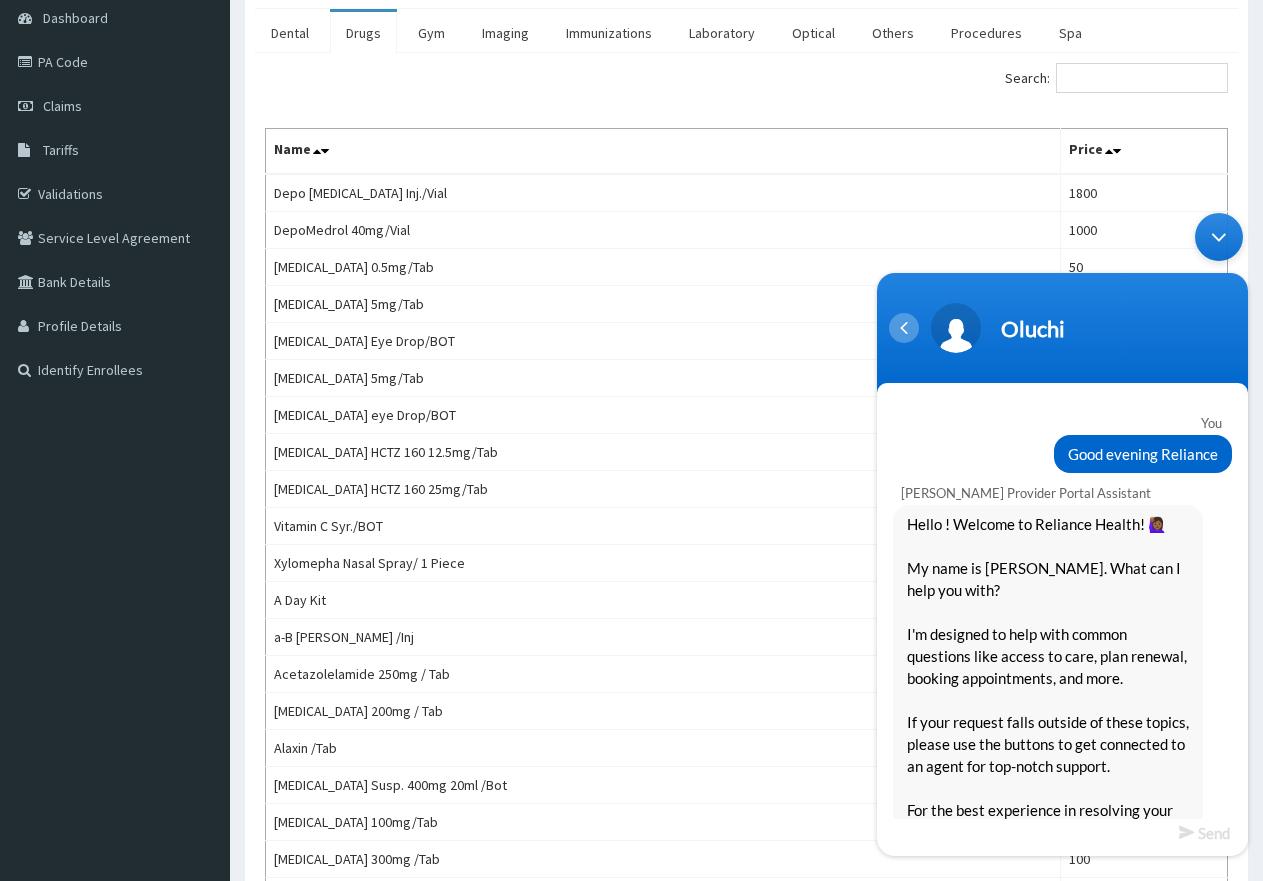 click at bounding box center (904, 328) 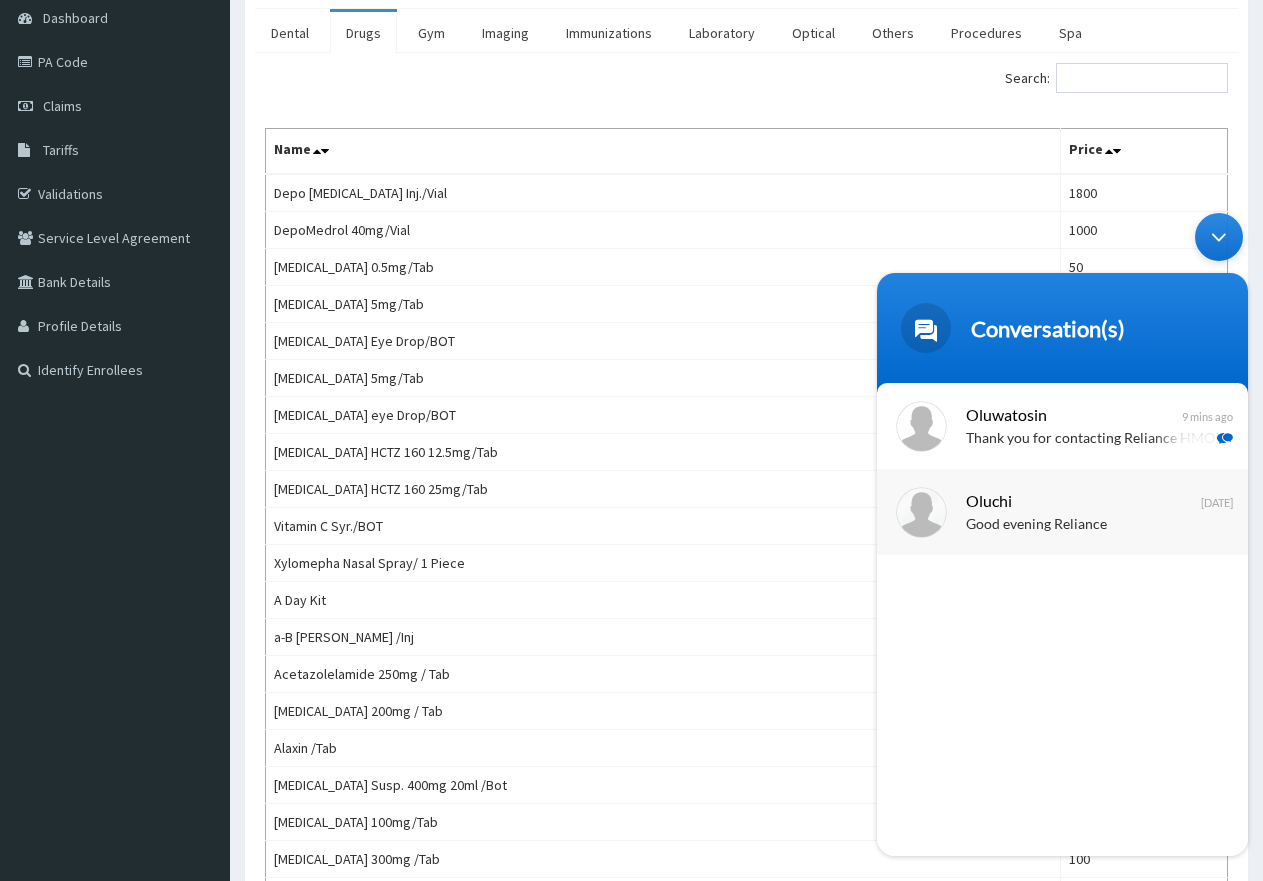 click on "Good evening Reliance" at bounding box center (1092, 525) 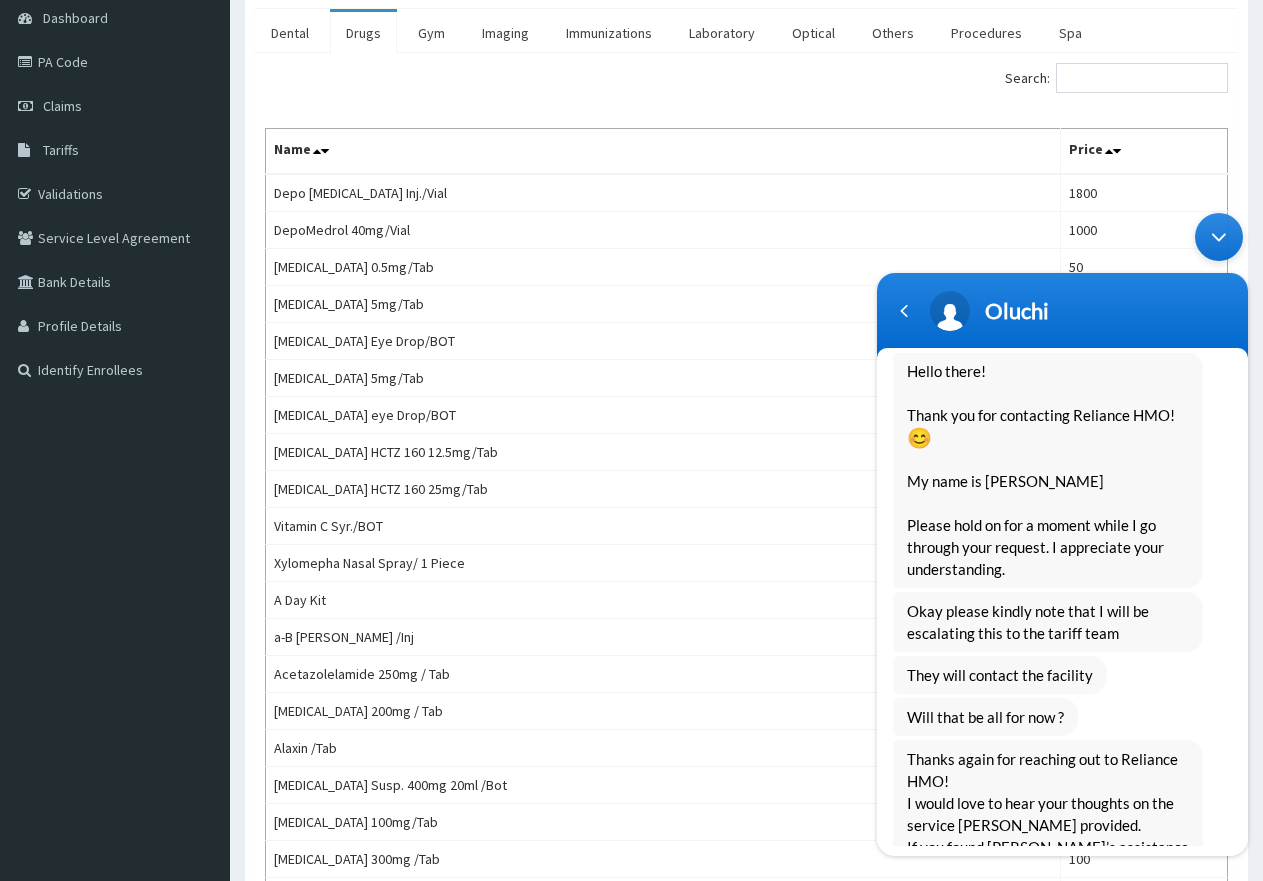 scroll, scrollTop: 1690, scrollLeft: 0, axis: vertical 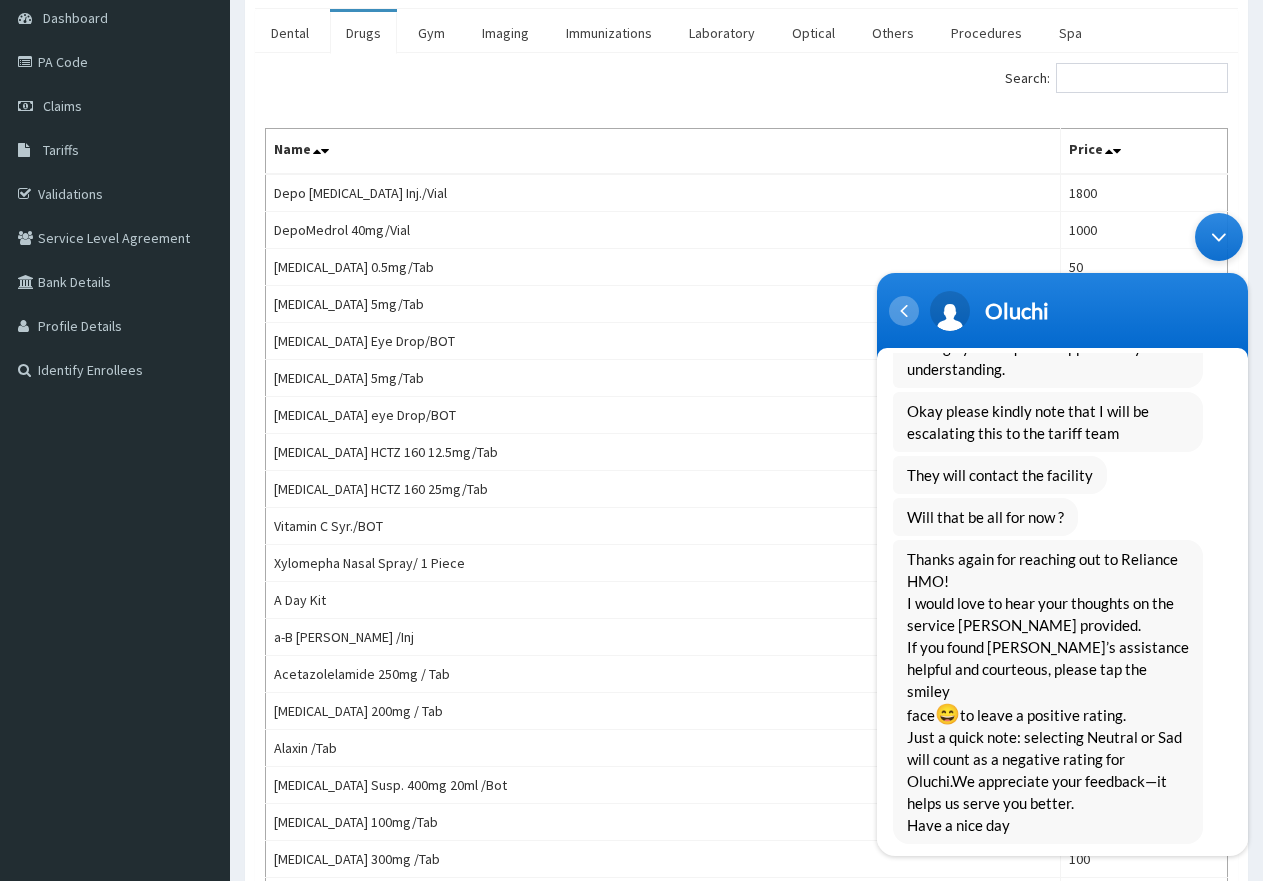 click at bounding box center [904, 311] 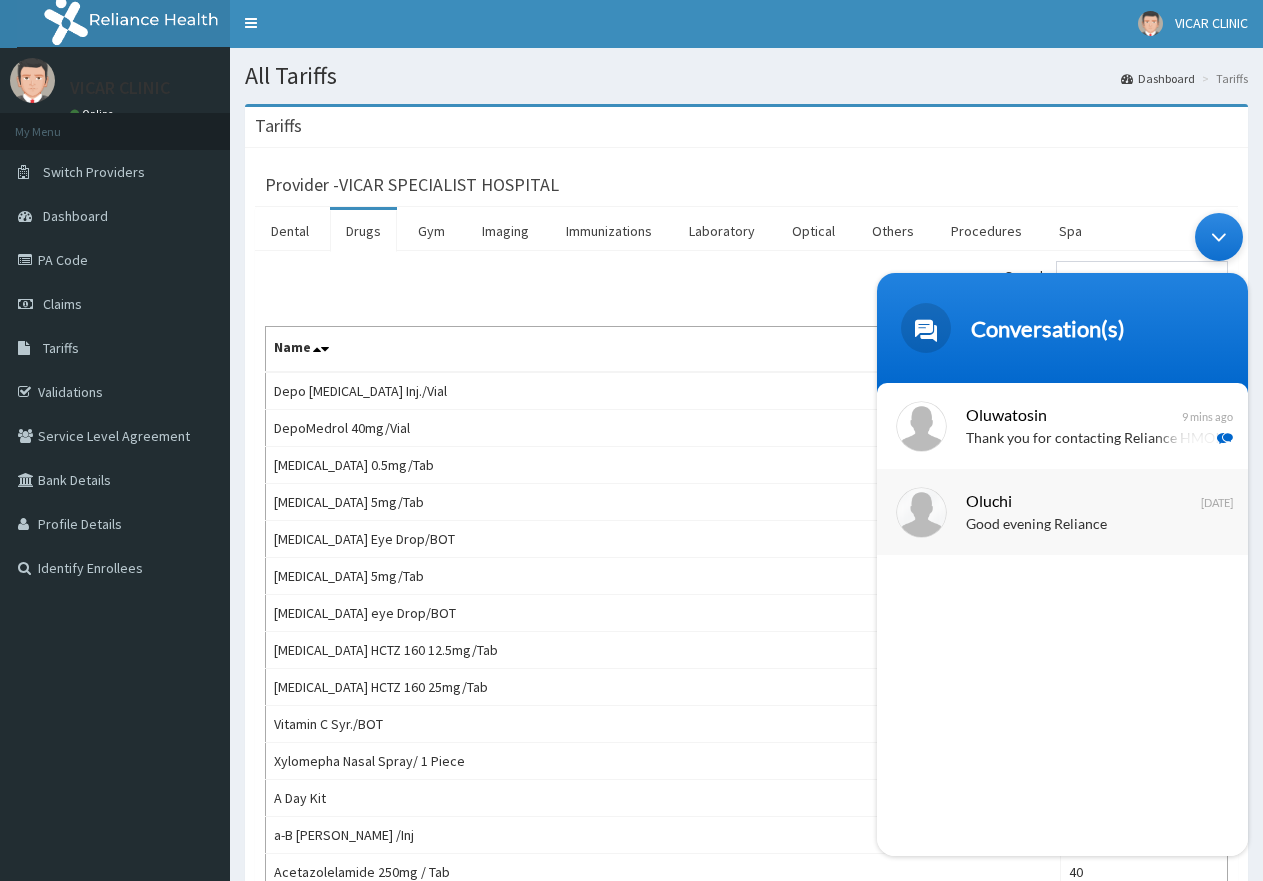 scroll, scrollTop: 0, scrollLeft: 0, axis: both 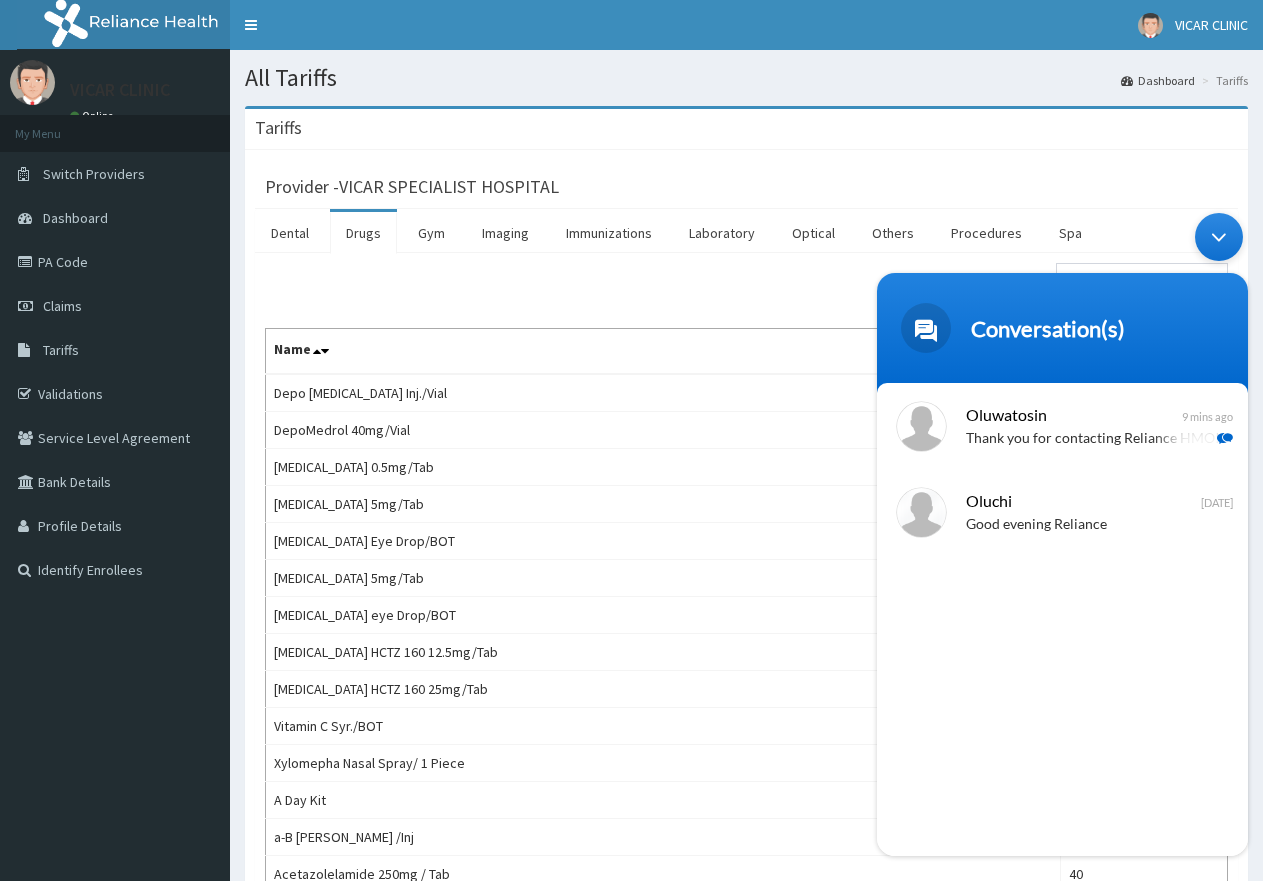 click at bounding box center [1219, 237] 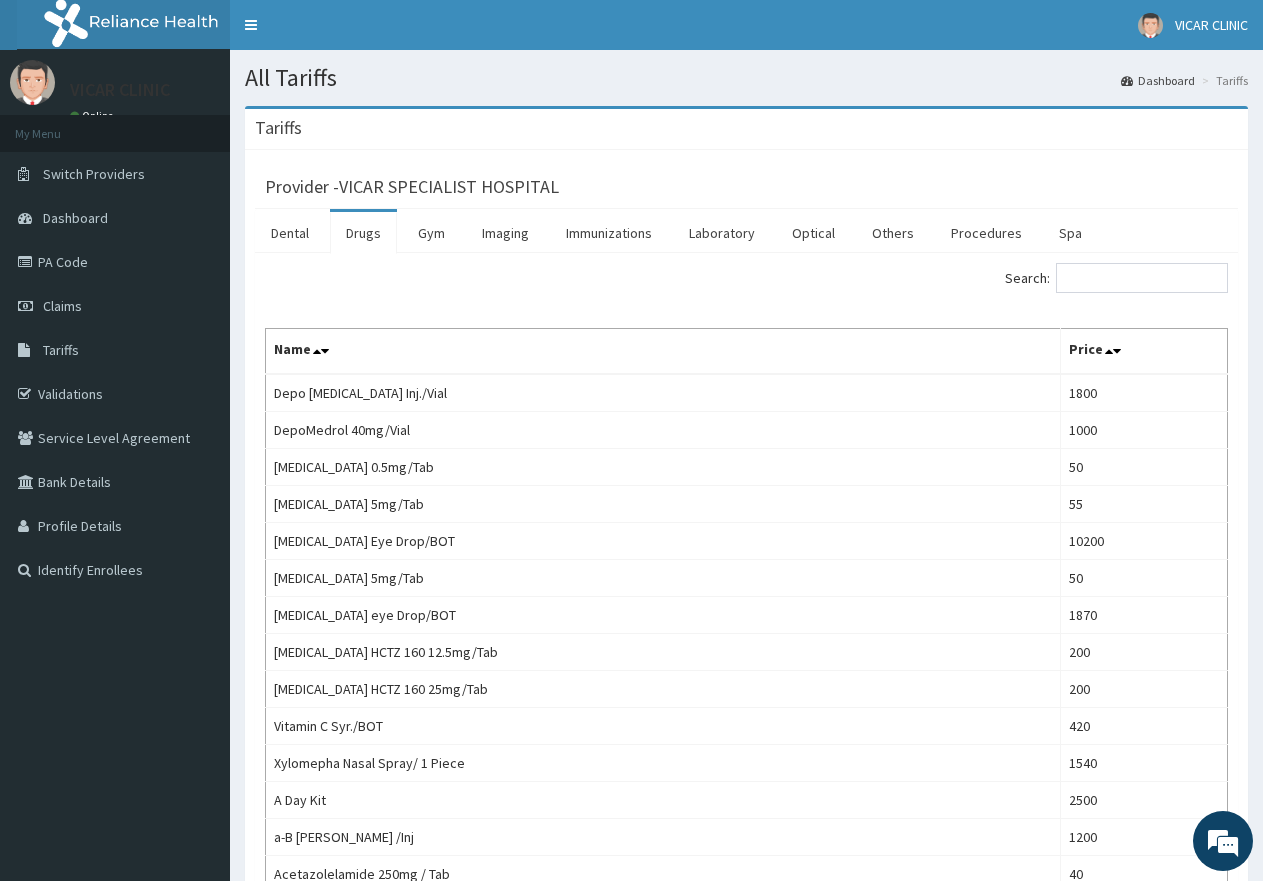 scroll, scrollTop: 1358, scrollLeft: 0, axis: vertical 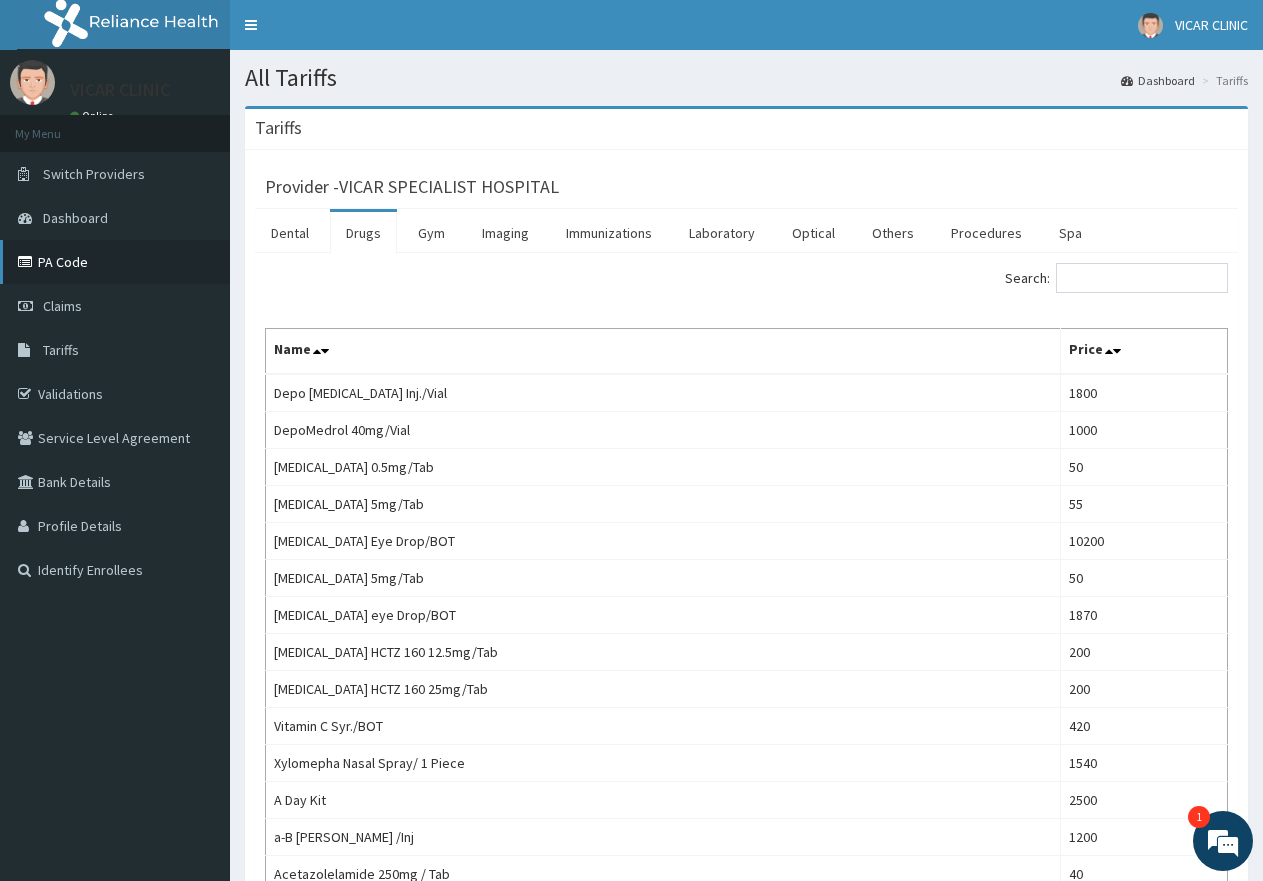 click on "PA Code" at bounding box center [115, 262] 